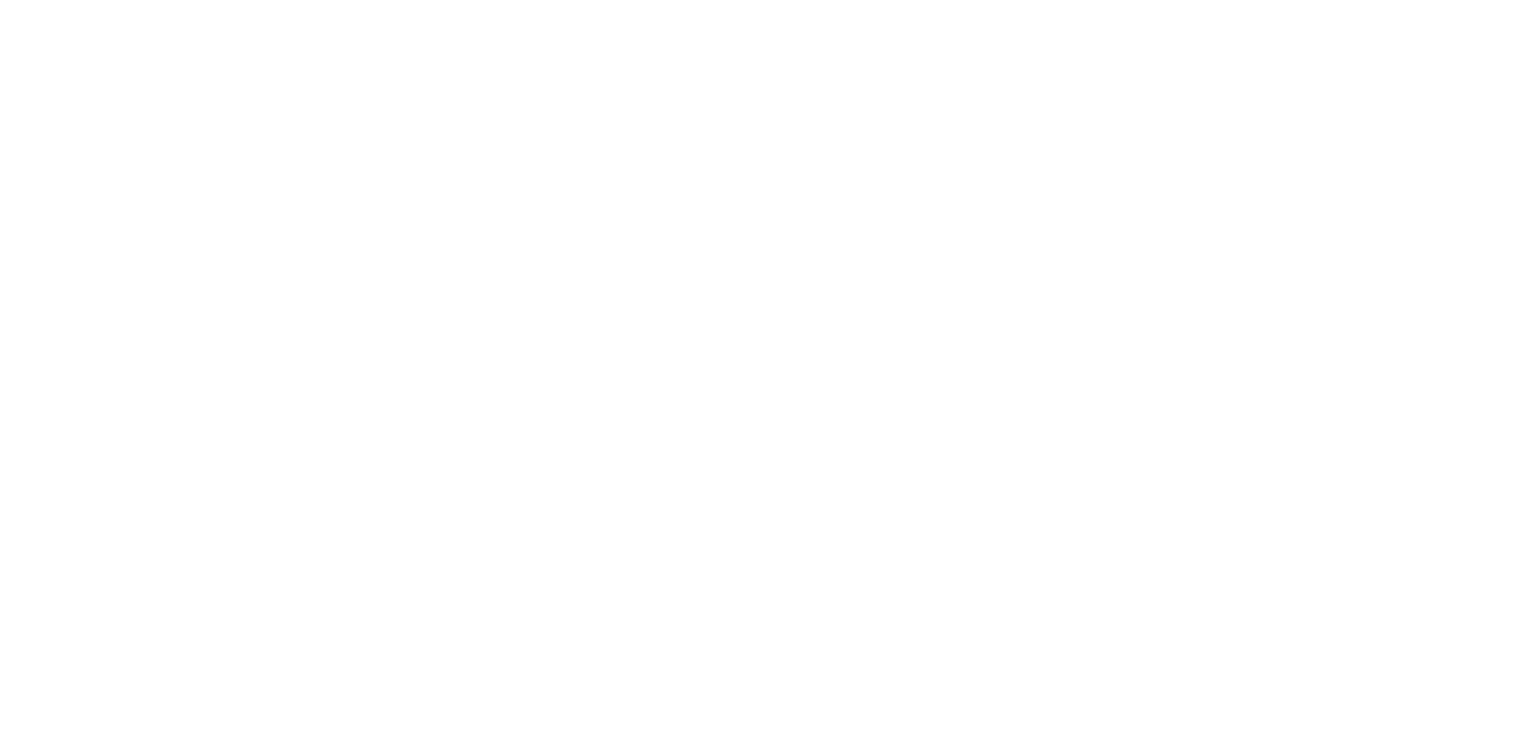 scroll, scrollTop: 0, scrollLeft: 0, axis: both 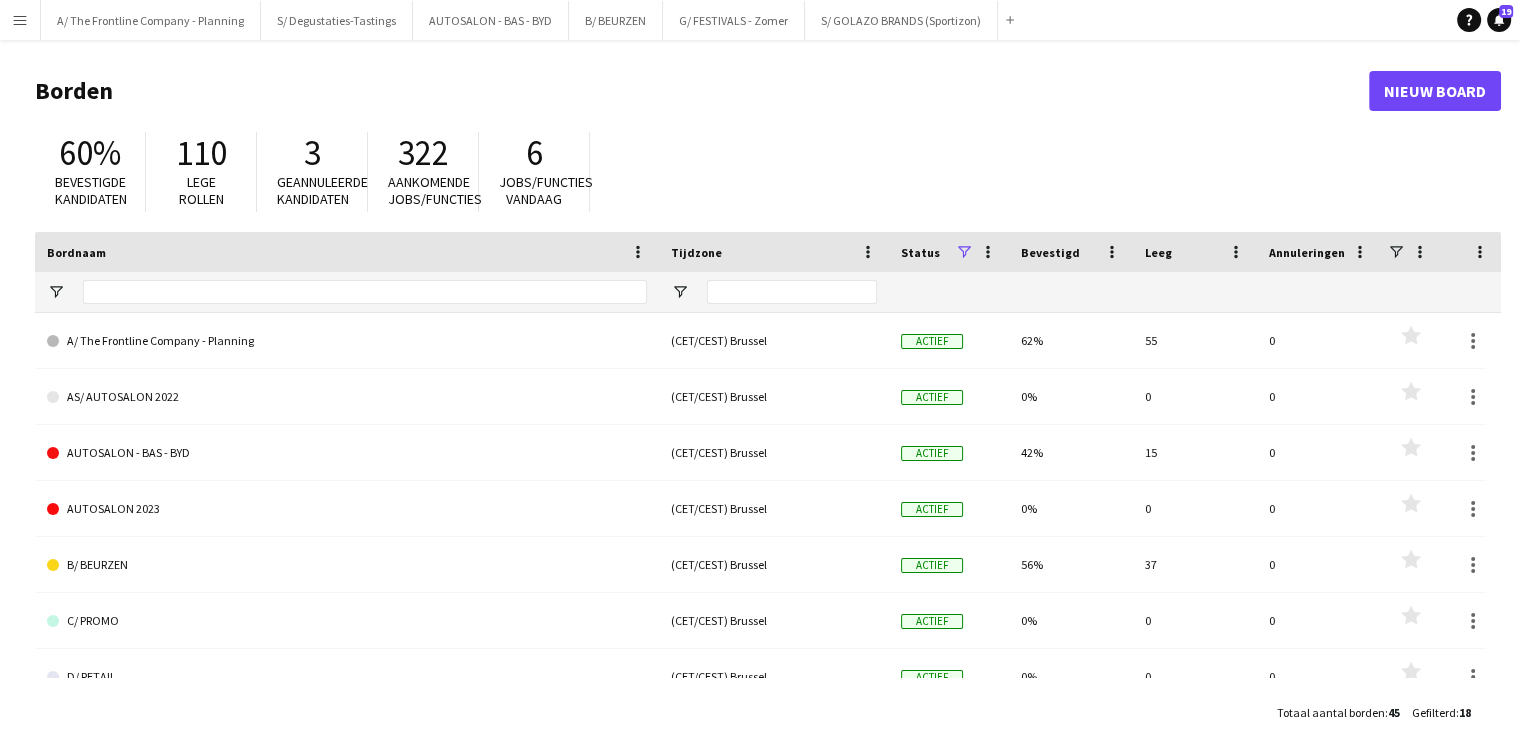 click on "Borden   Nieuw board" 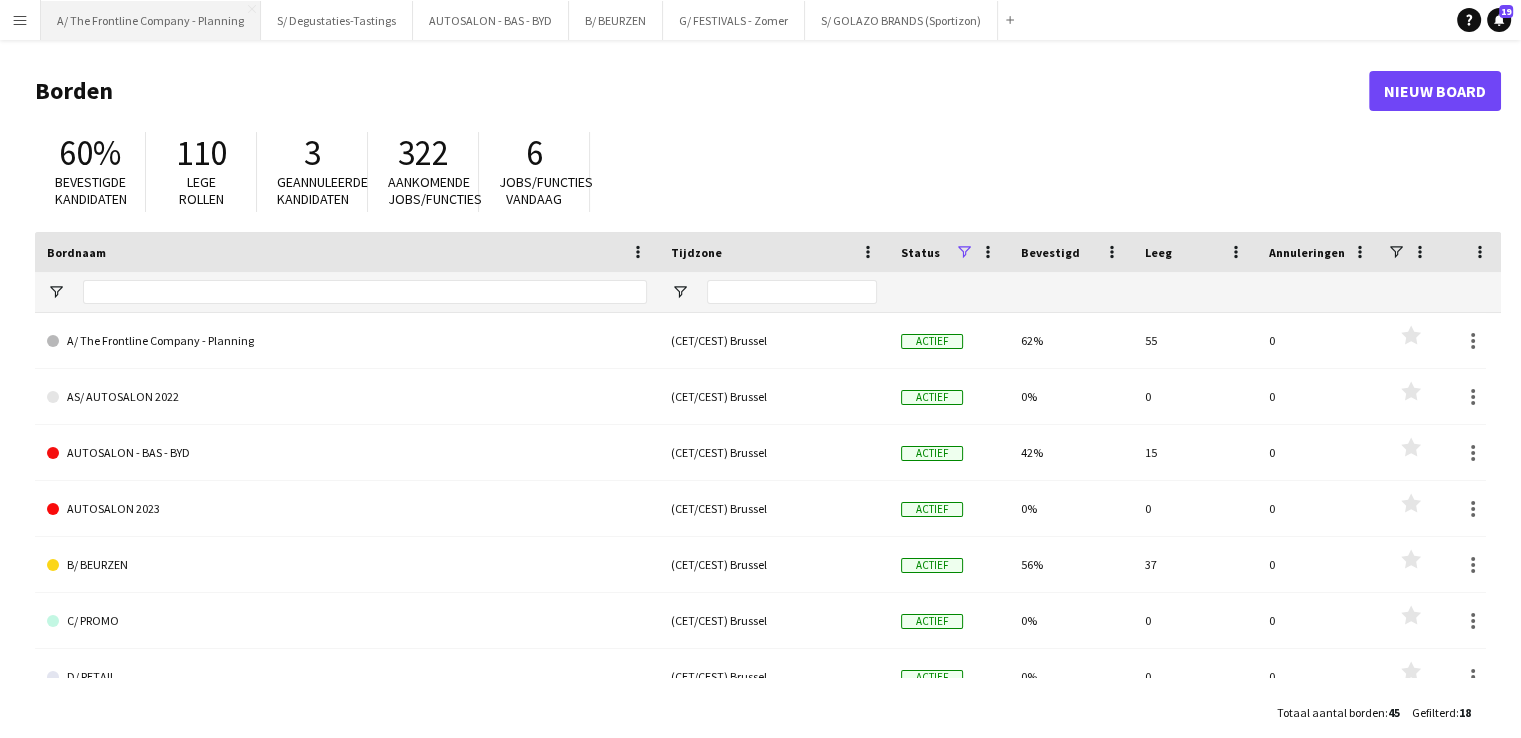 click on "A/ The Frontline Company - Planning
Sluiten" at bounding box center [151, 20] 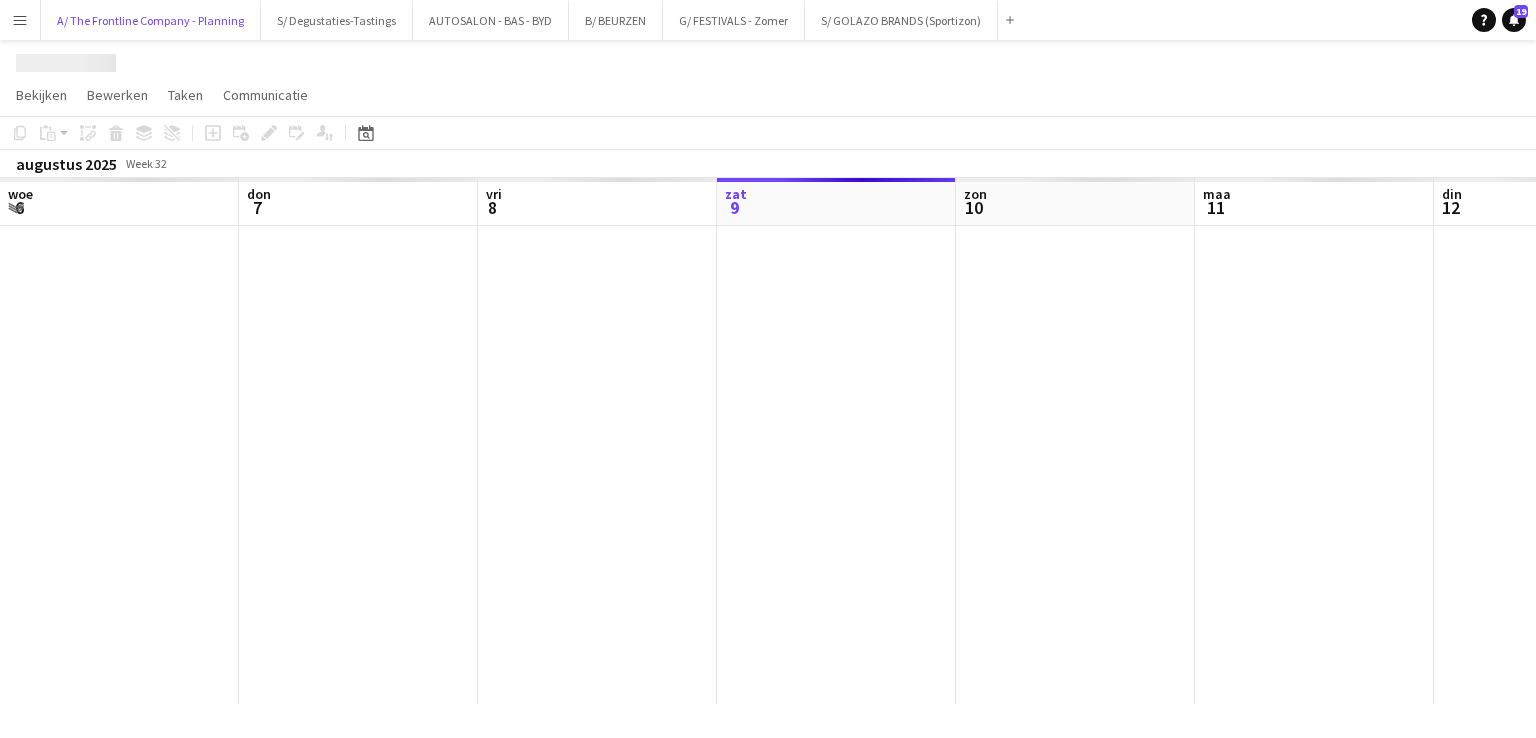 scroll, scrollTop: 0, scrollLeft: 478, axis: horizontal 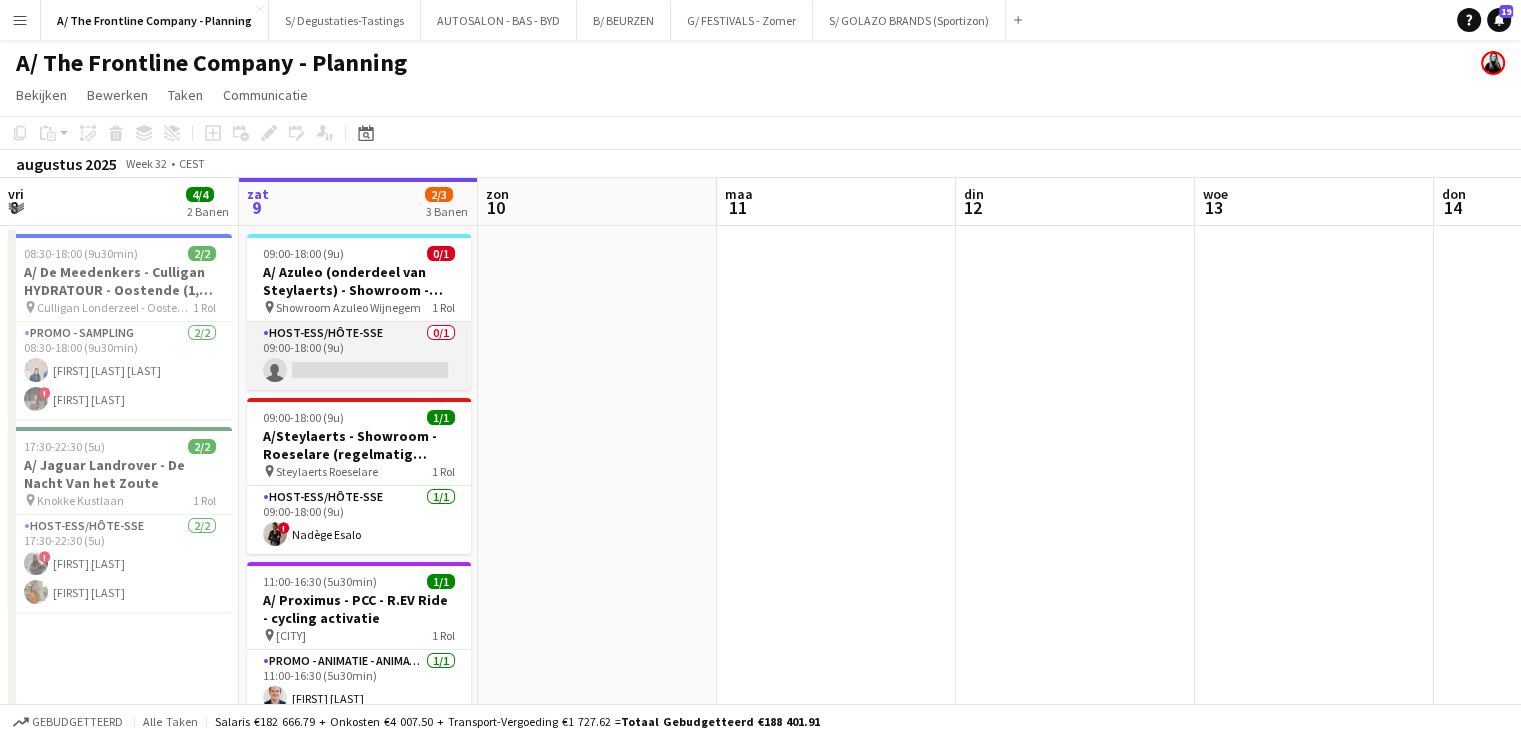 click on "Host-ess/Hôte-sse   0/1   09:00-18:00 (9u)
single-neutral-actions" at bounding box center (359, 356) 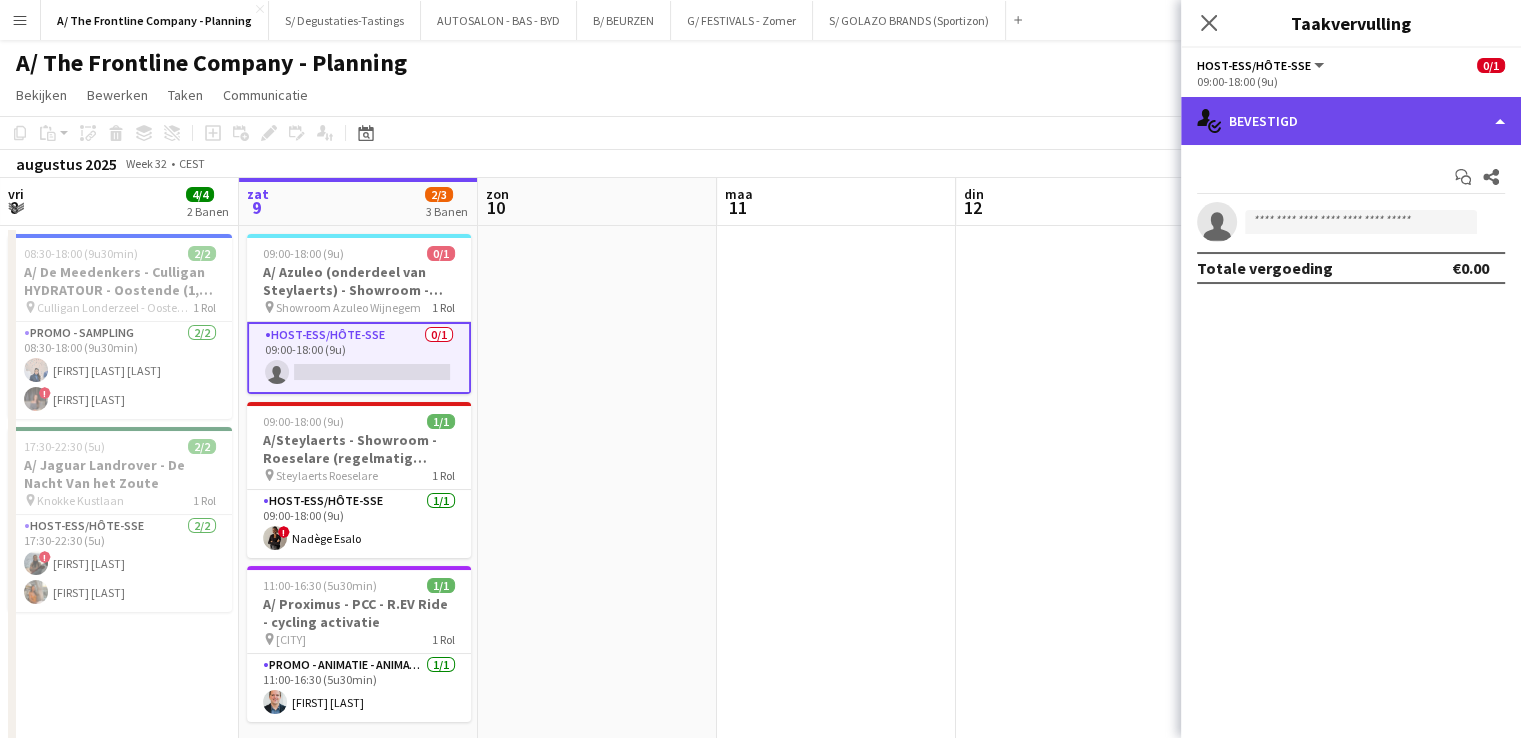 click on "single-neutral-actions-check-2
Bevestigd" 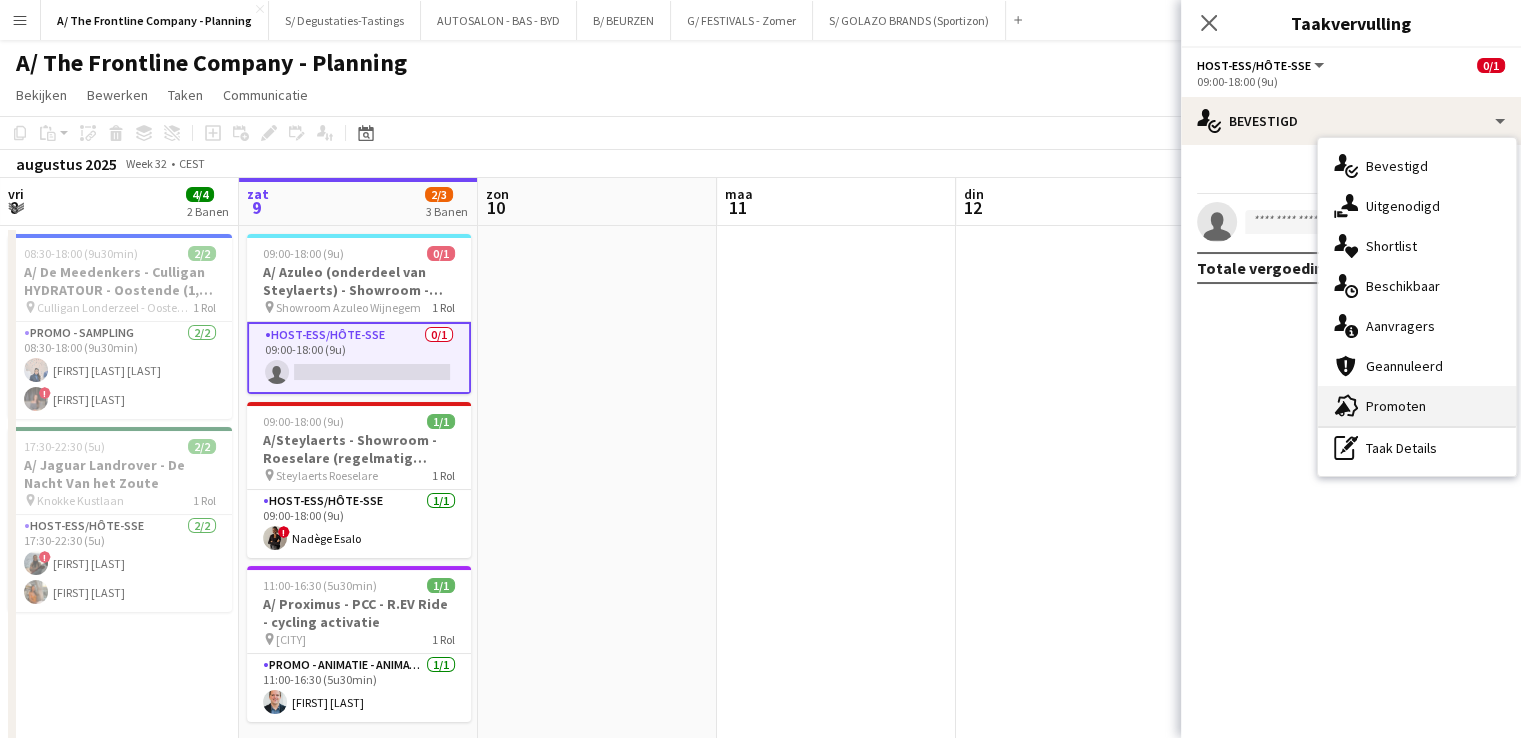 click on "advertising-megaphone
Promoten" at bounding box center [1417, 406] 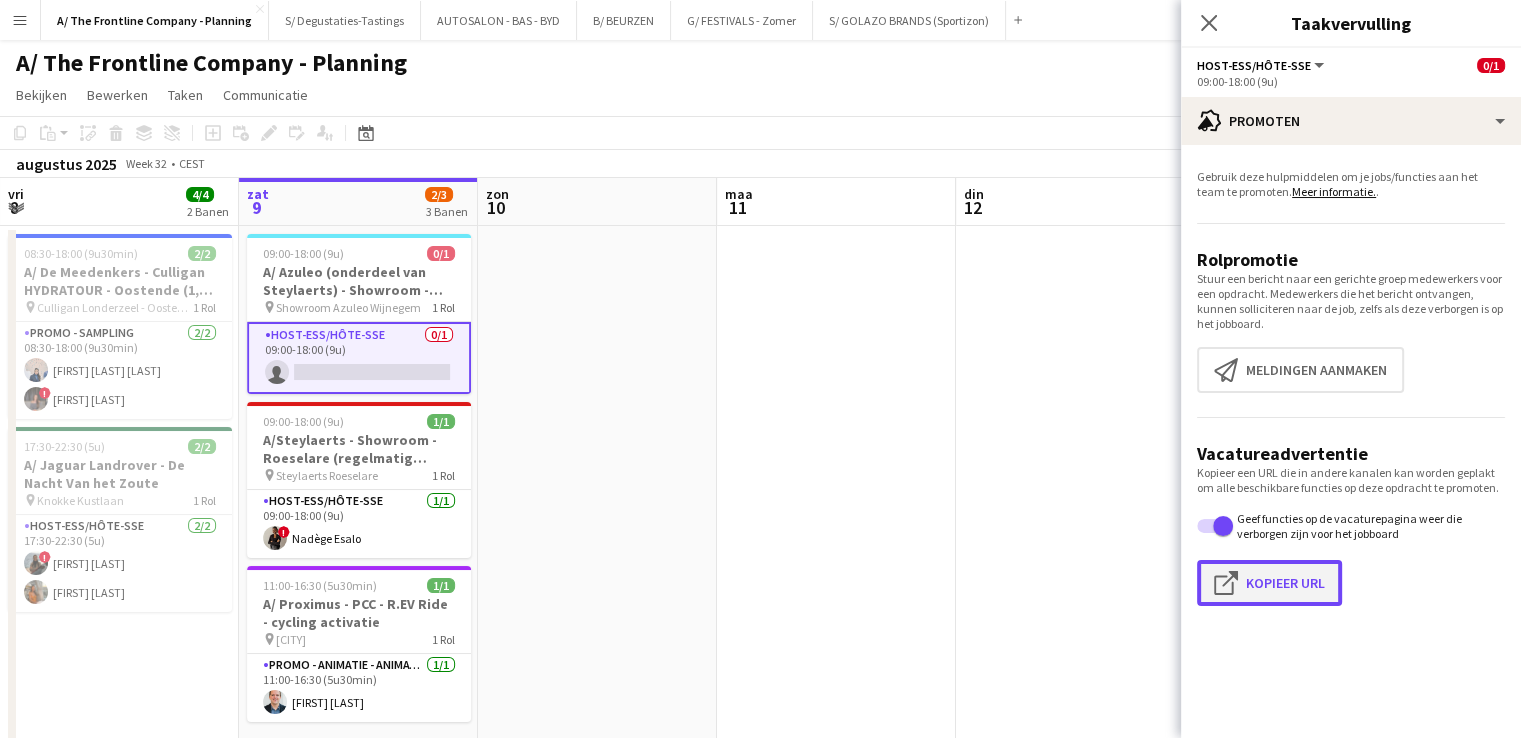click on "Klik om URL te kopiëren
Kopieer URL" at bounding box center (1269, 583) 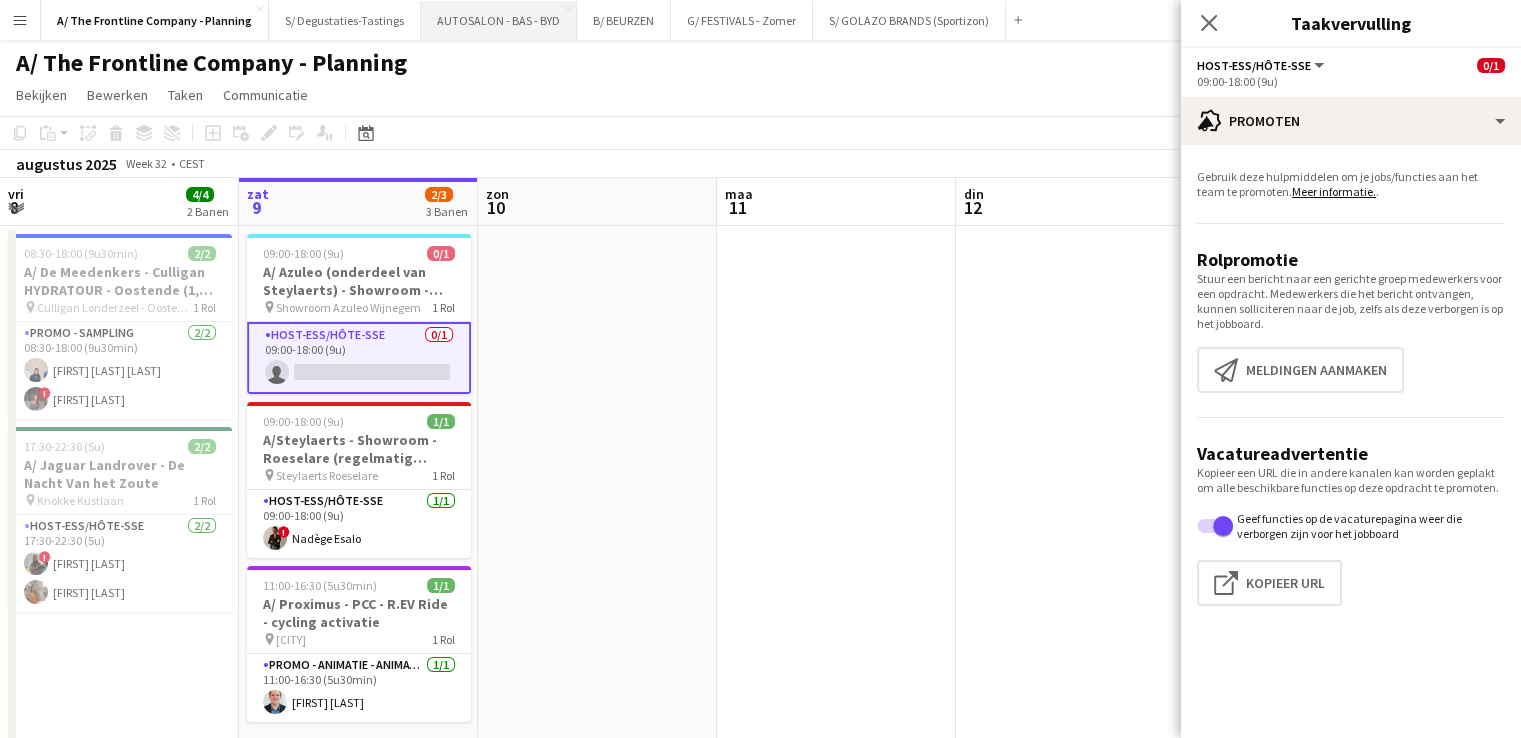 click on "AUTOSALON - BAS  - BYD
Sluiten" at bounding box center [499, 20] 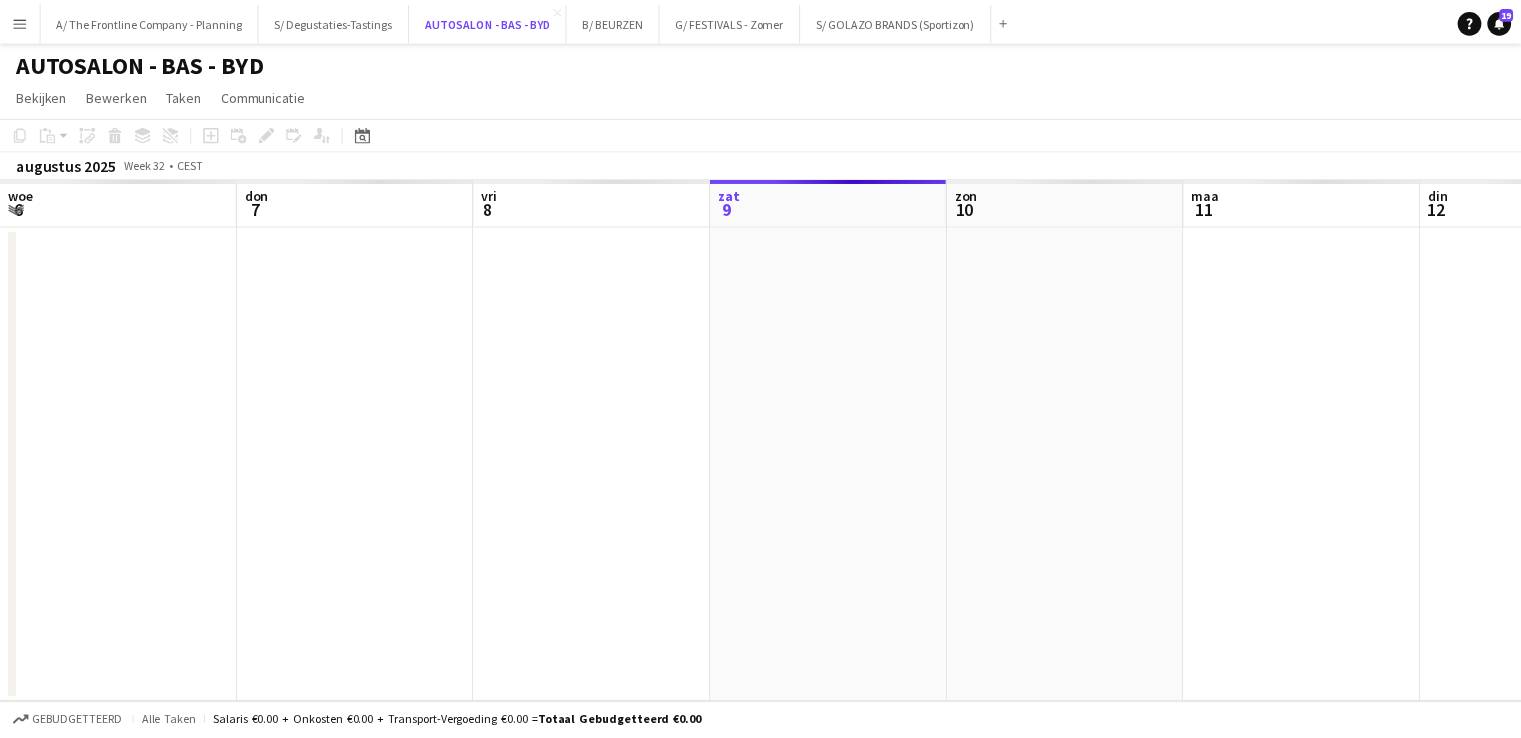 scroll, scrollTop: 0, scrollLeft: 478, axis: horizontal 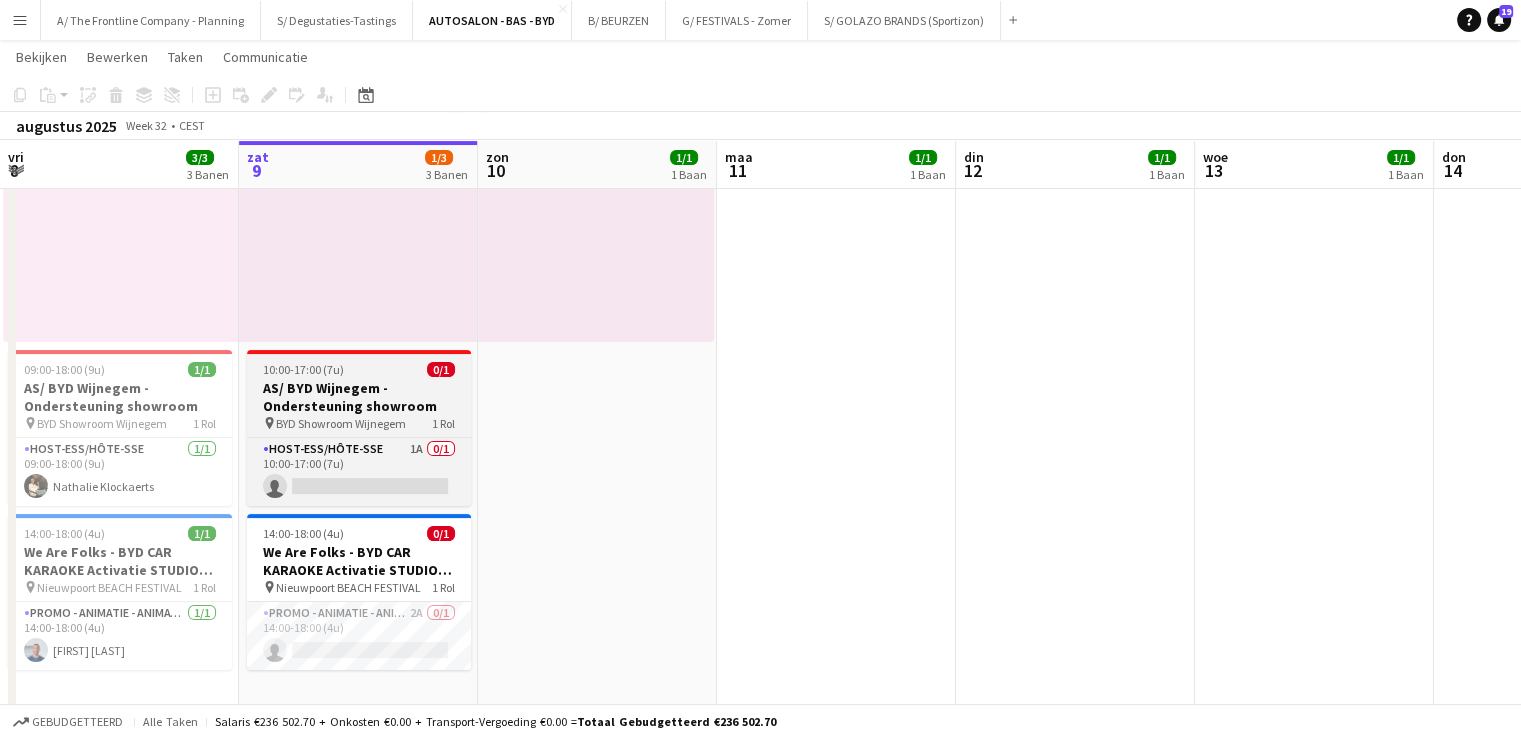 click on "AS/ BYD Wijnegem - Ondersteuning showroom" at bounding box center [359, 397] 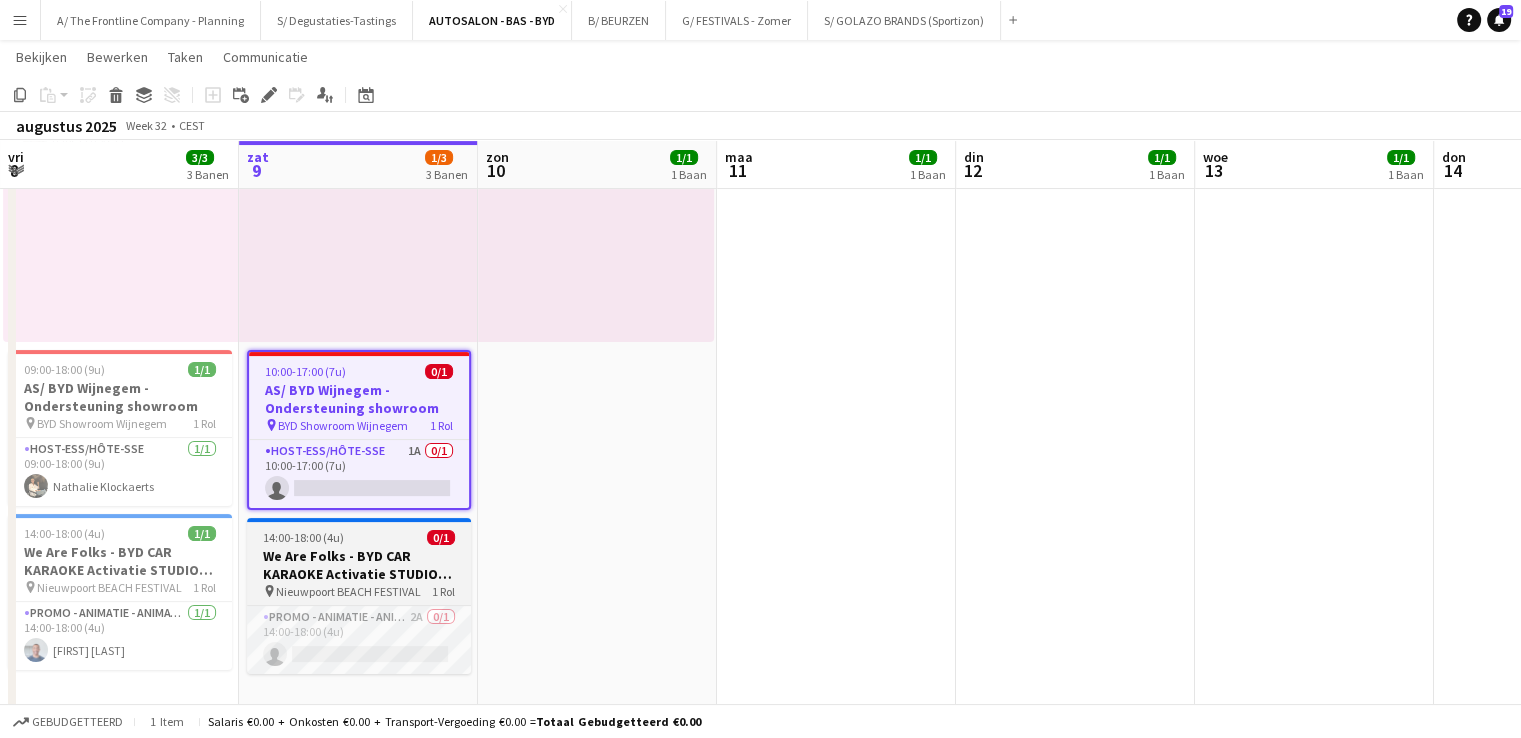 click on "We Are Folks - BYD CAR KARAOKE Activatie STUDIO NOSTALGIE - Nieuwpoort BEACH FESTIVAL (18+25+26 juli  + 01+02+08+09 augustus)" at bounding box center (359, 565) 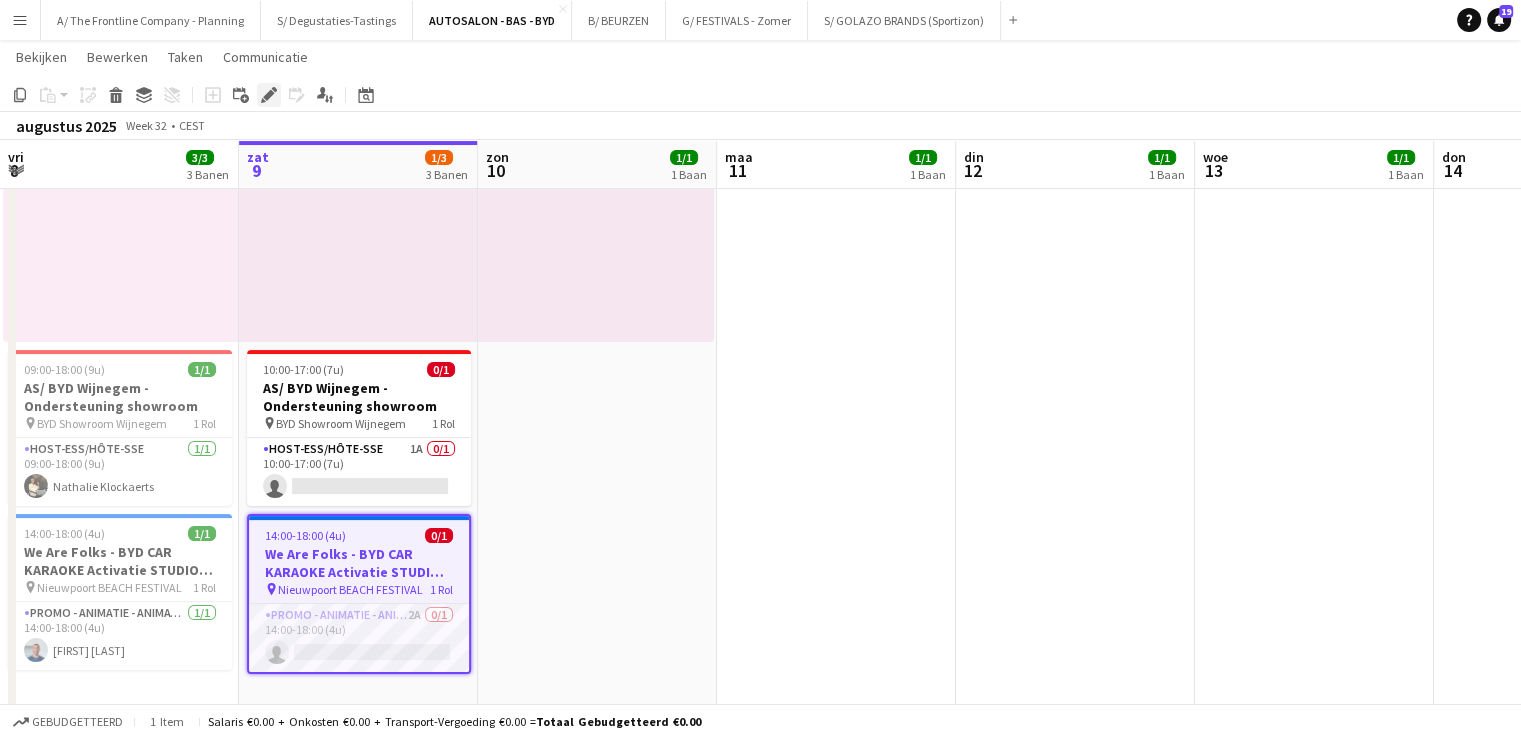 click on "Bewerken" 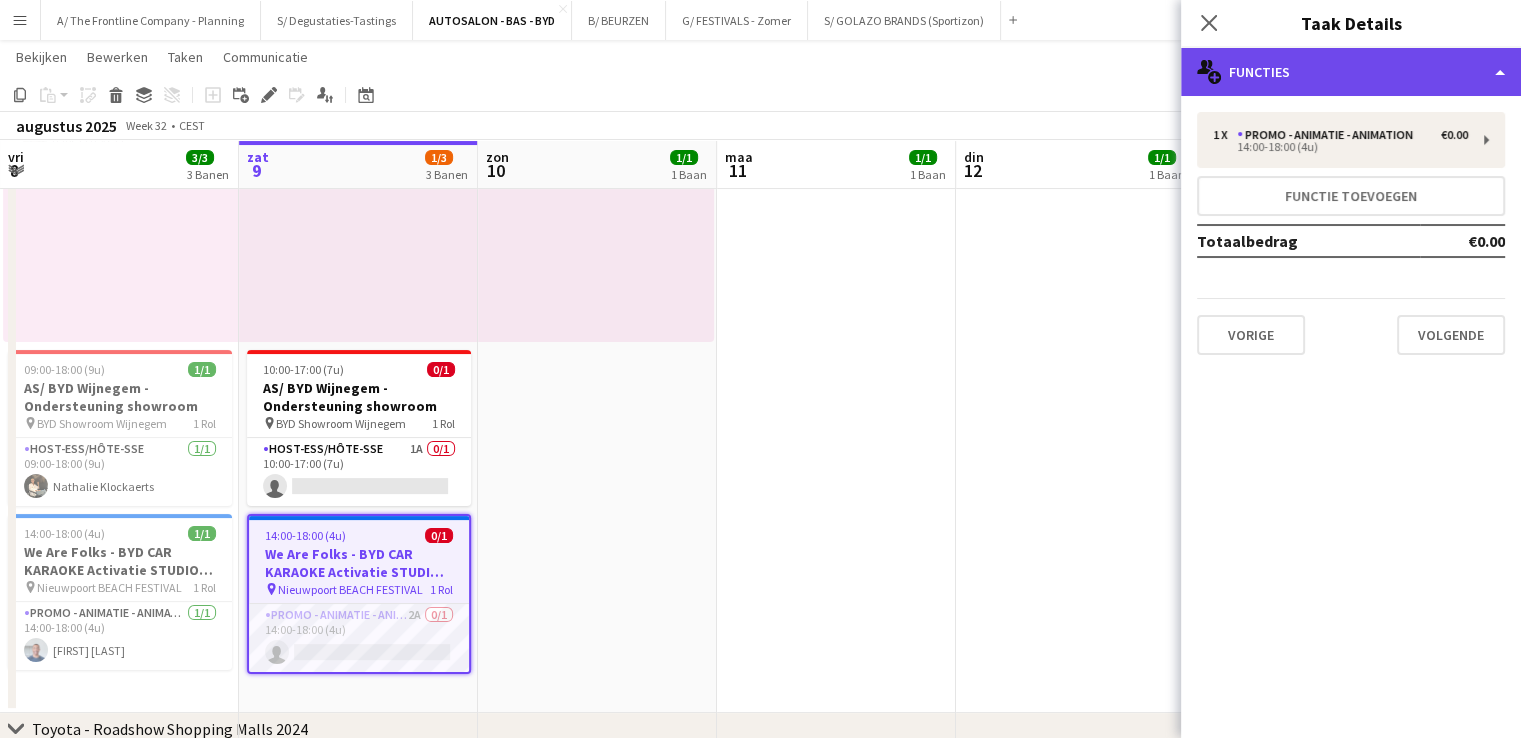 click on "multiple-users-add
Functies" 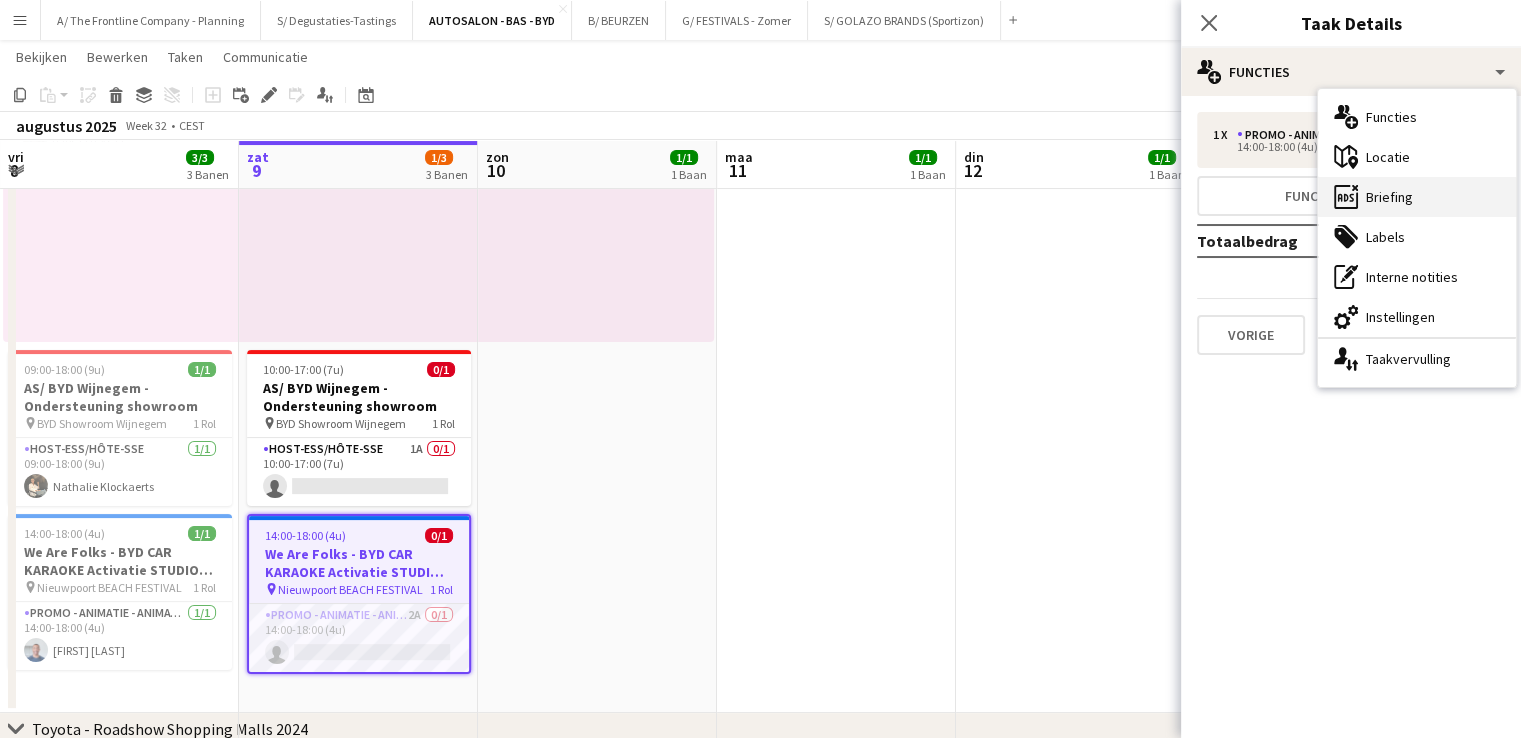 click on "ads-window
Briefing" at bounding box center (1417, 197) 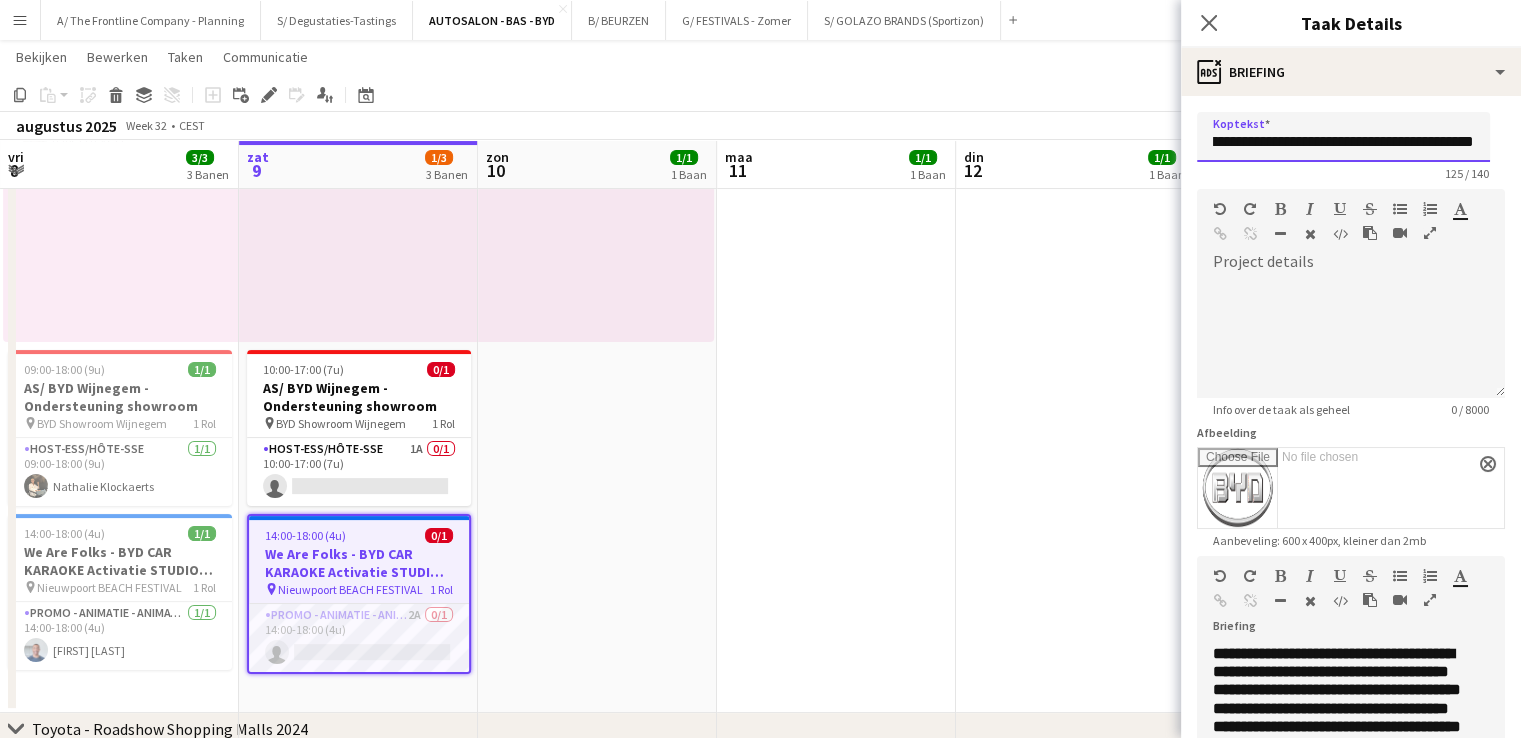 scroll, scrollTop: 0, scrollLeft: 514, axis: horizontal 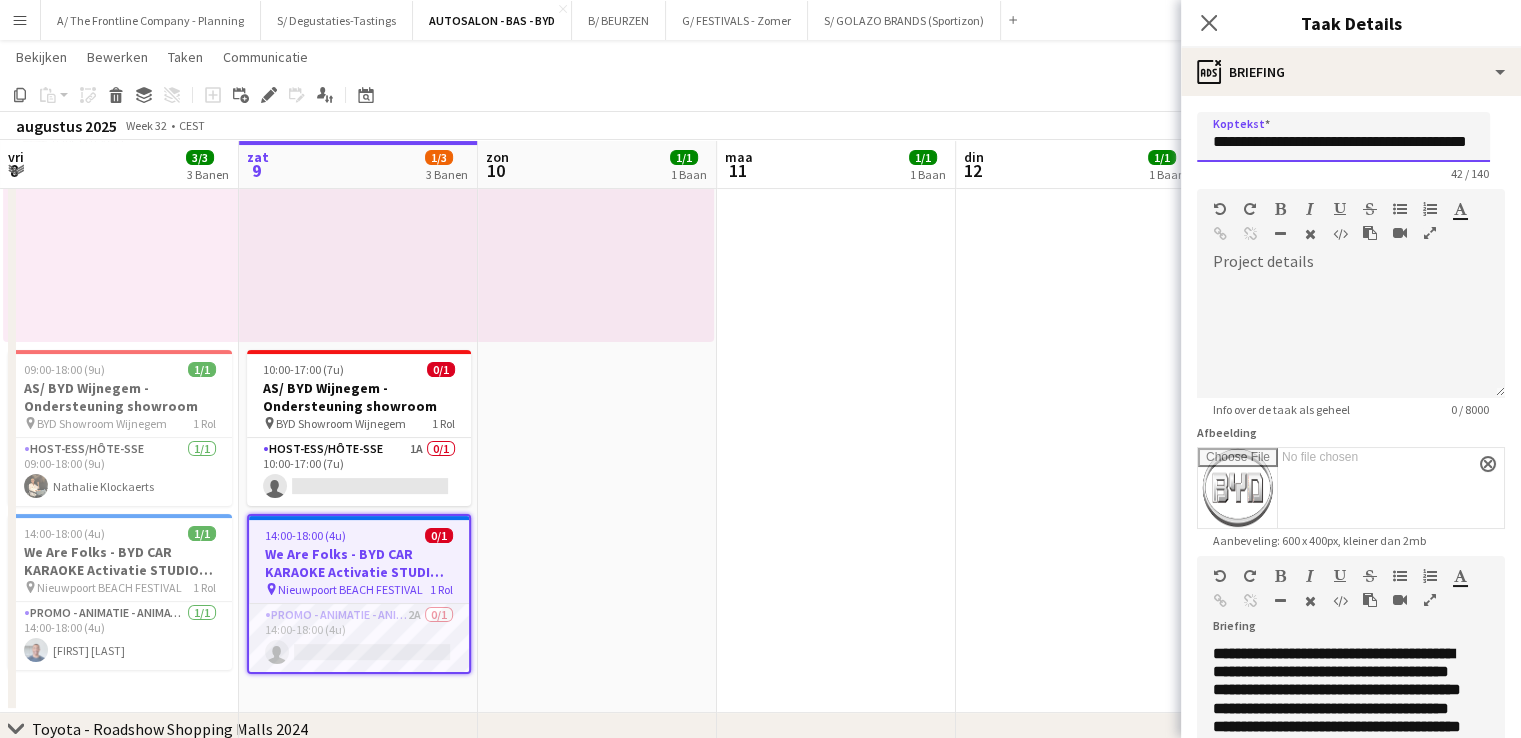 drag, startPoint x: 1229, startPoint y: 139, endPoint x: 1162, endPoint y: 133, distance: 67.26812 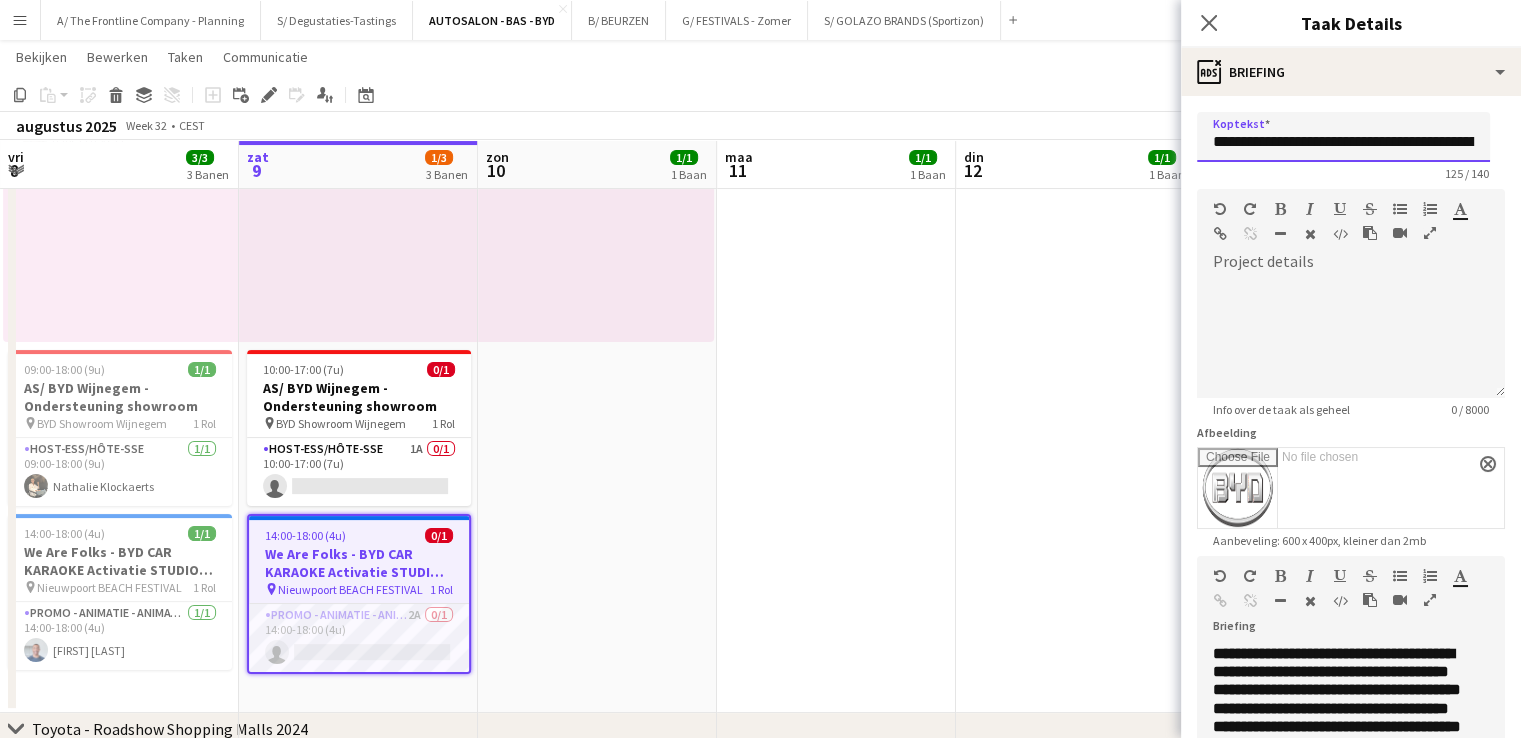type on "**********" 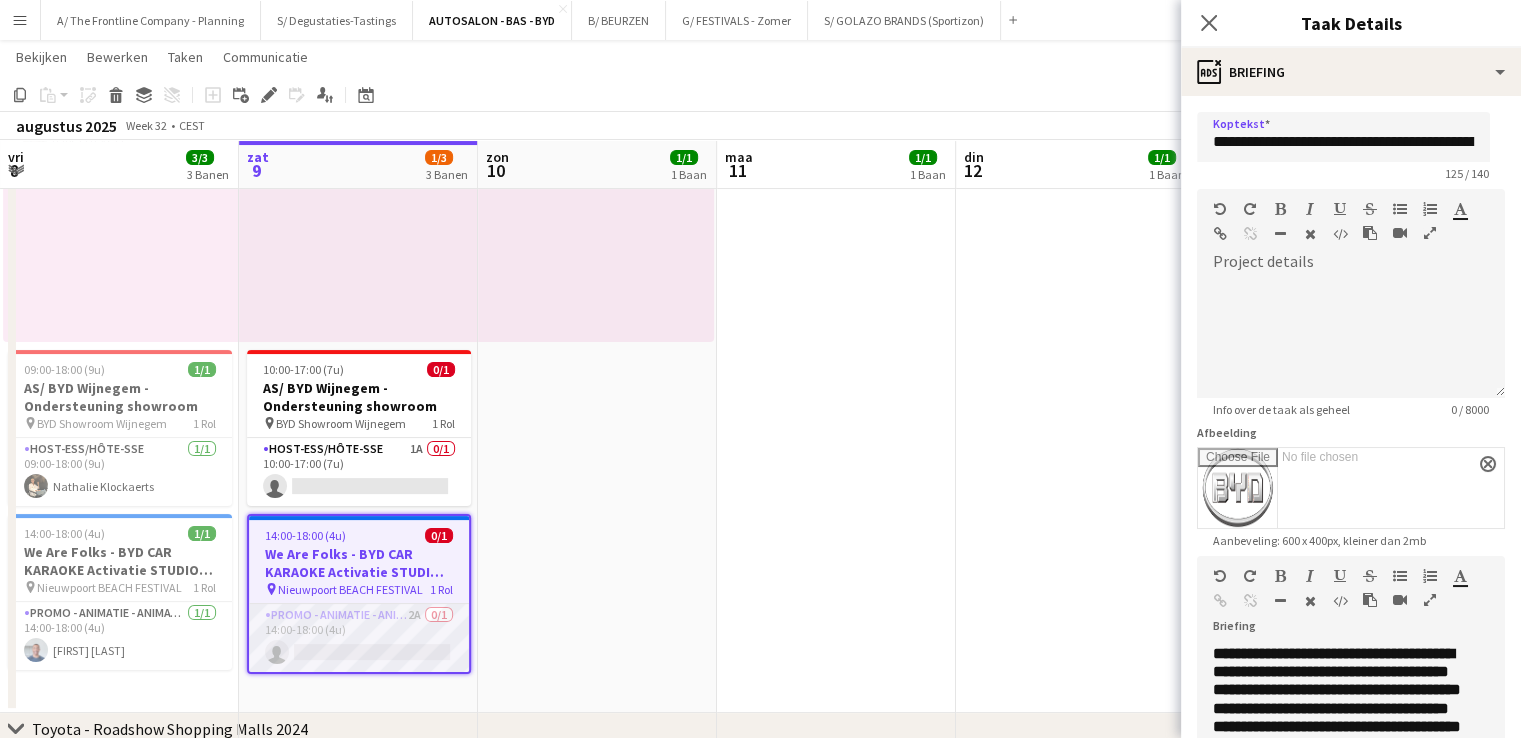 click on "Promo - Animatie - Animation   2A   0/1   14:00-18:00 (4u)
single-neutral-actions" at bounding box center [359, 638] 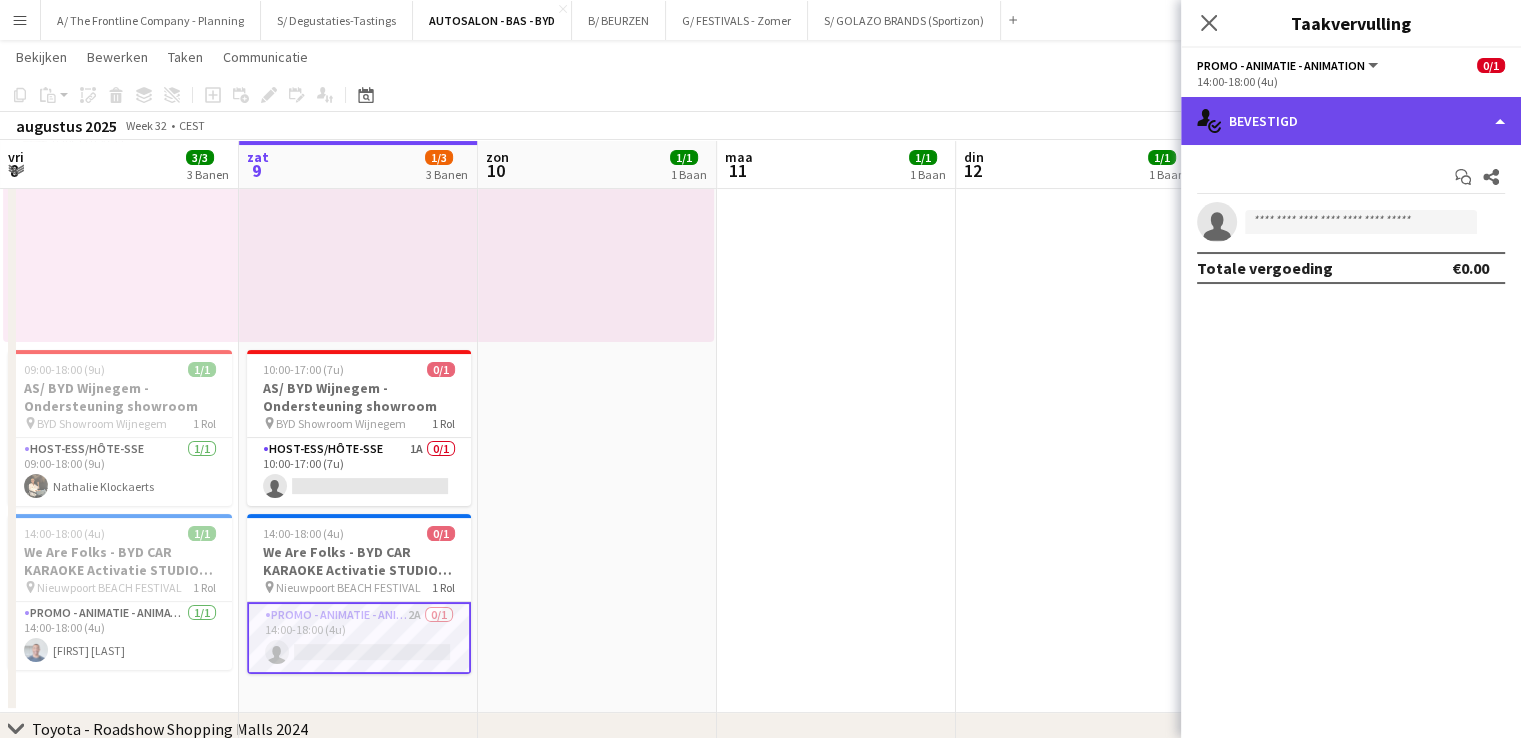 click on "single-neutral-actions-check-2
Bevestigd" 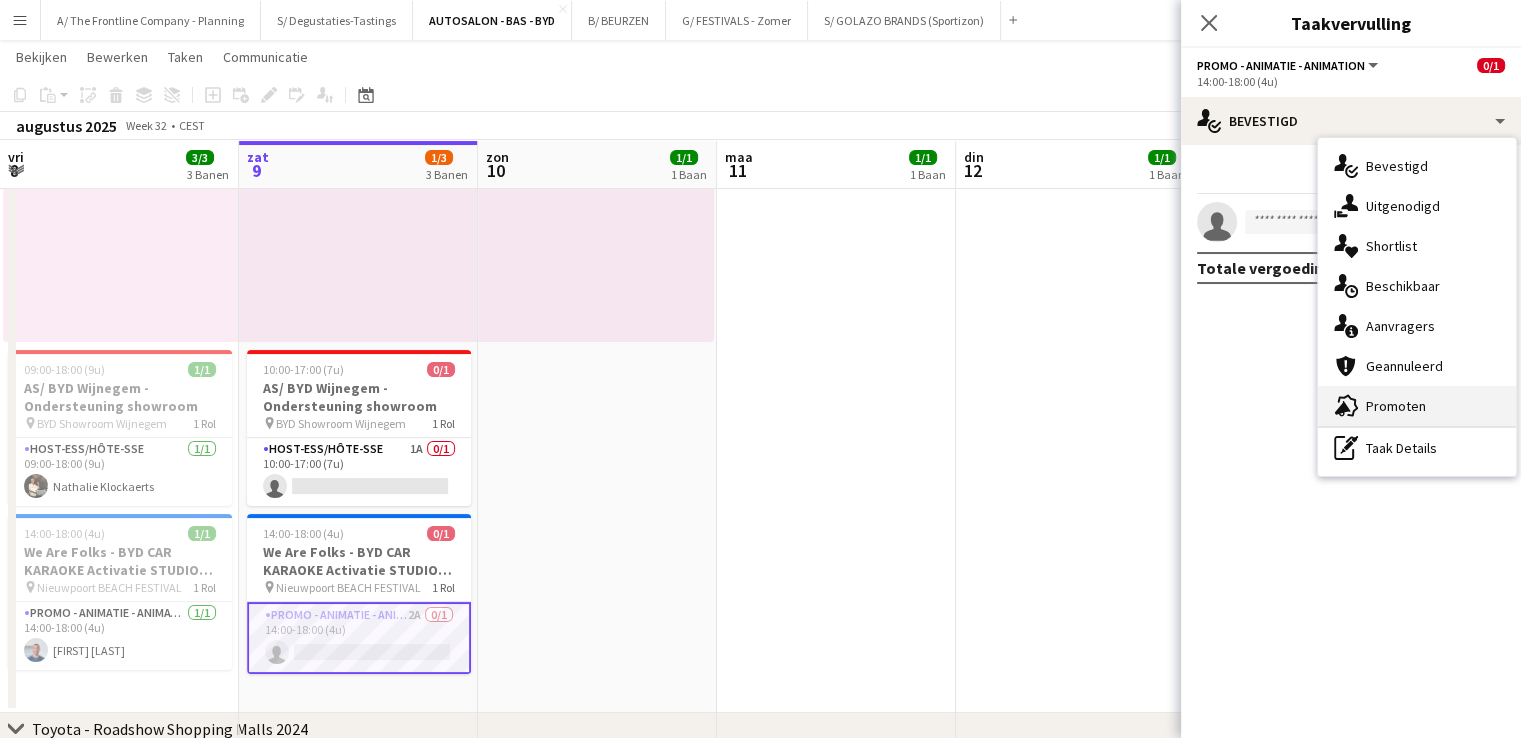 click on "advertising-megaphone
Promoten" at bounding box center [1417, 406] 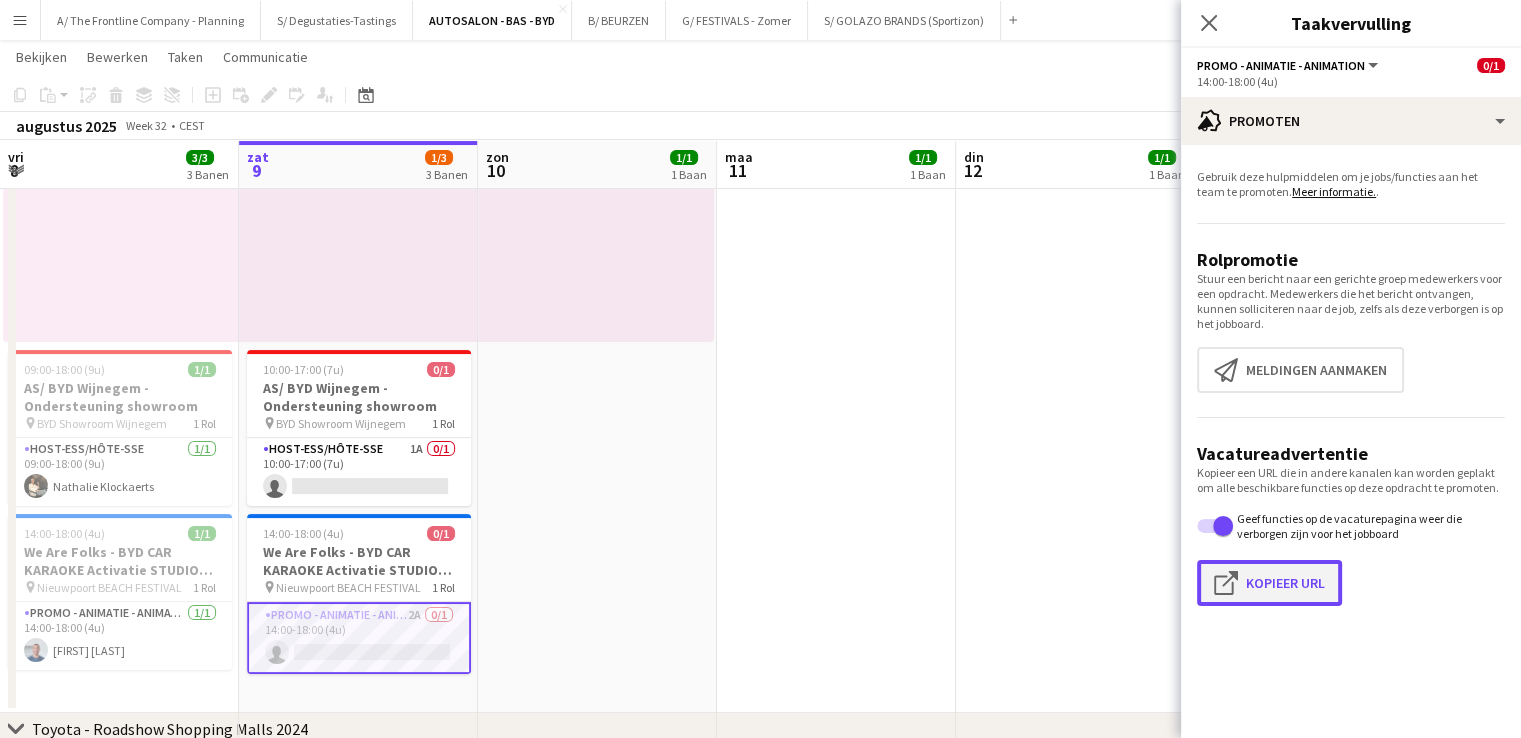 click on "Klik om URL te kopiëren
Kopieer URL" at bounding box center (1269, 583) 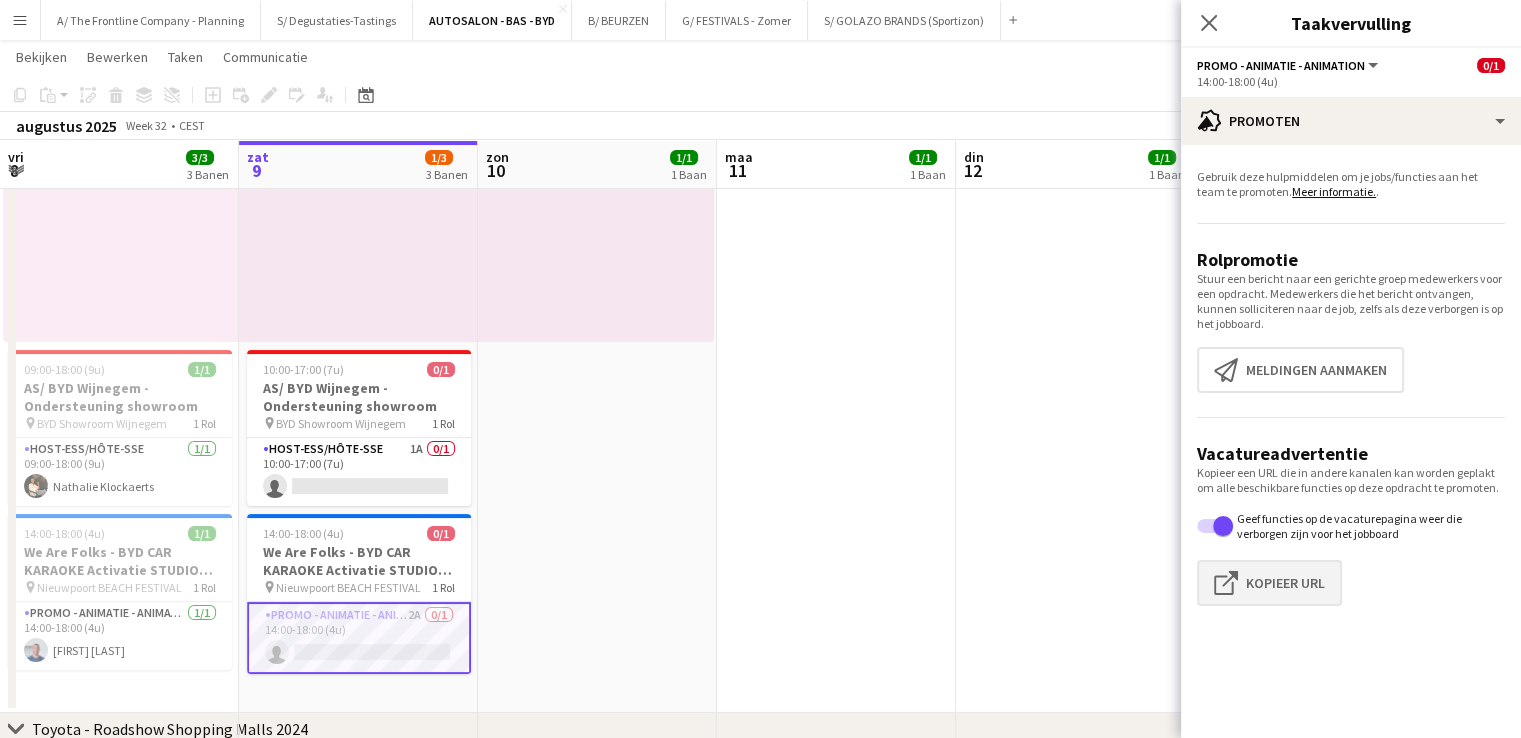 type on "**********" 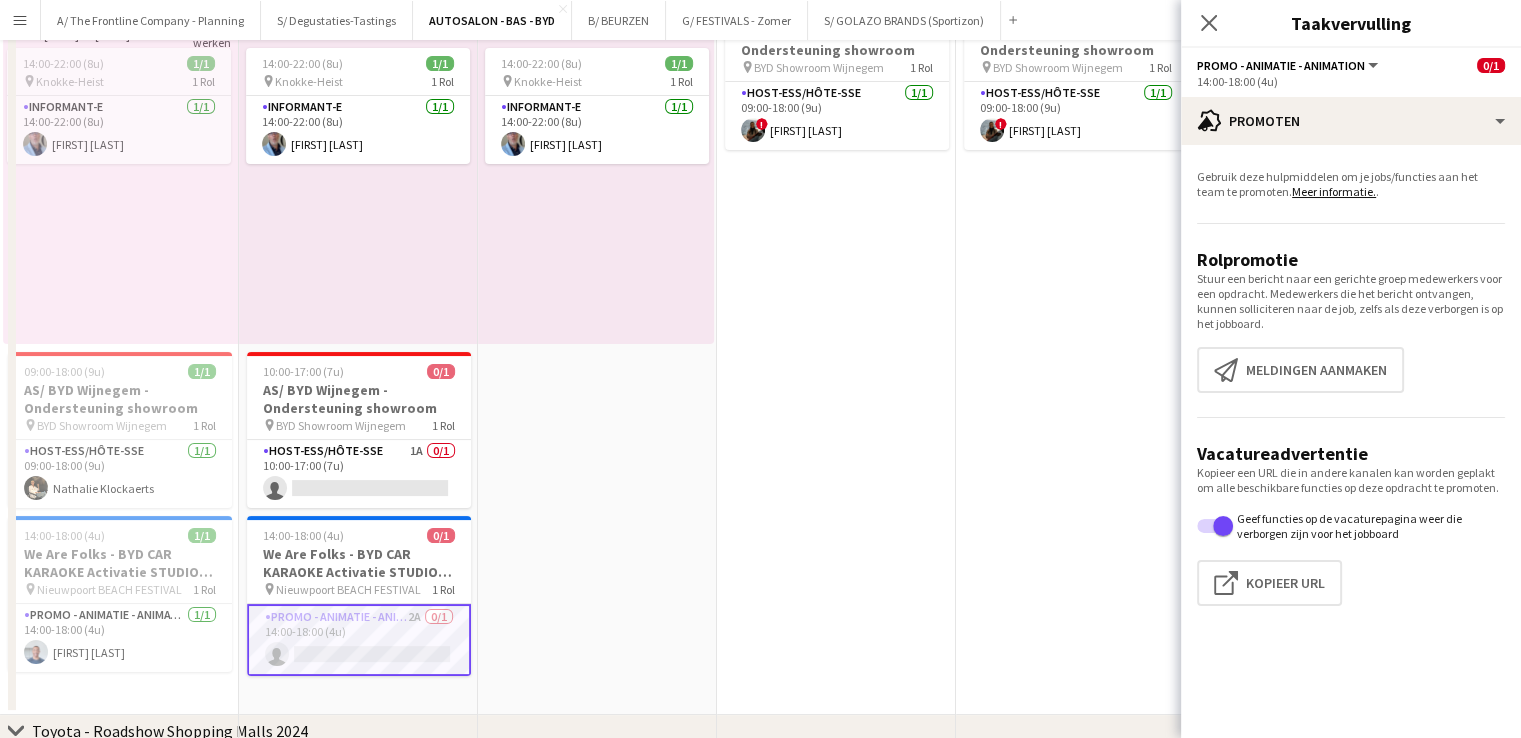 scroll, scrollTop: 0, scrollLeft: 0, axis: both 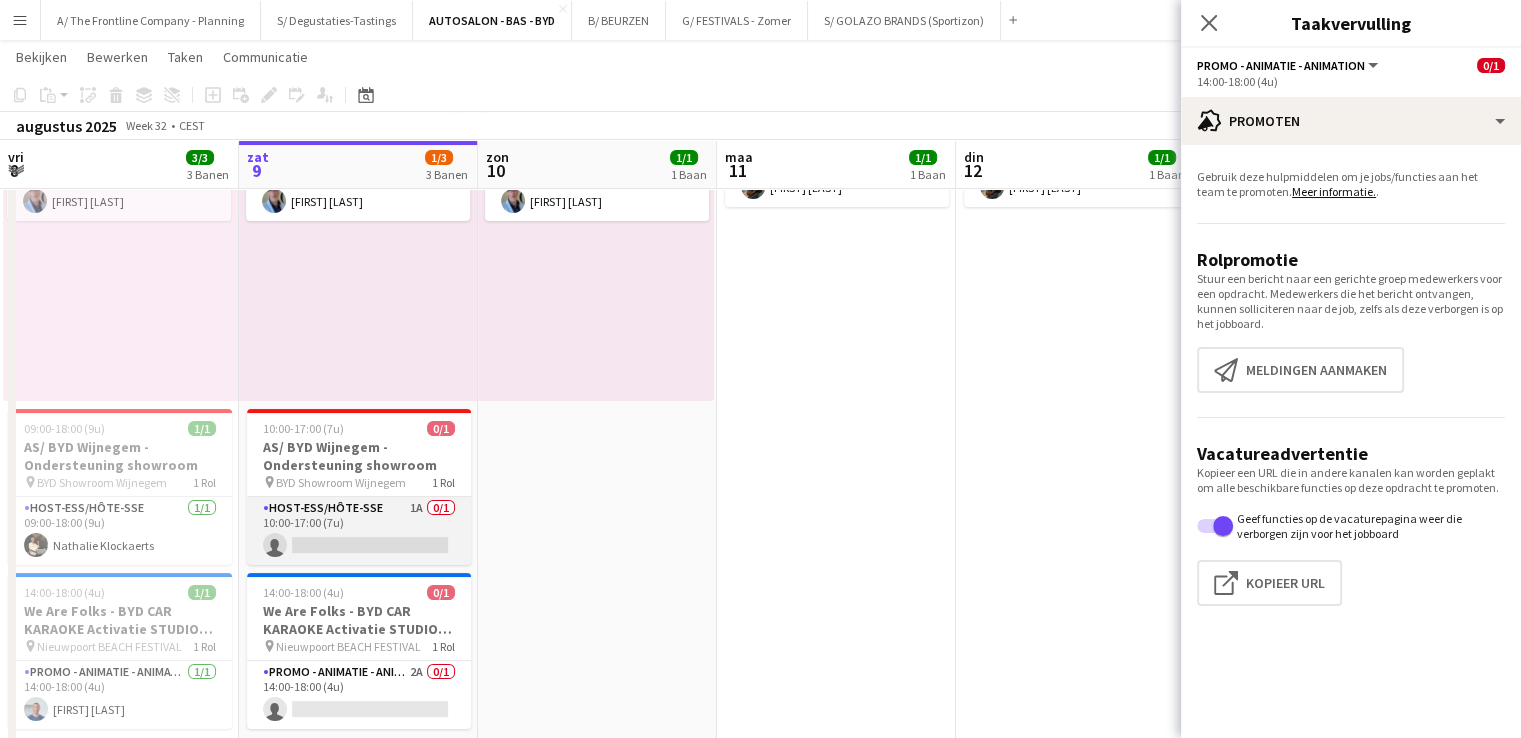 click on "Host-ess/Hôte-sse   1A   0/1   10:00-17:00 (7u)
single-neutral-actions" at bounding box center [359, 531] 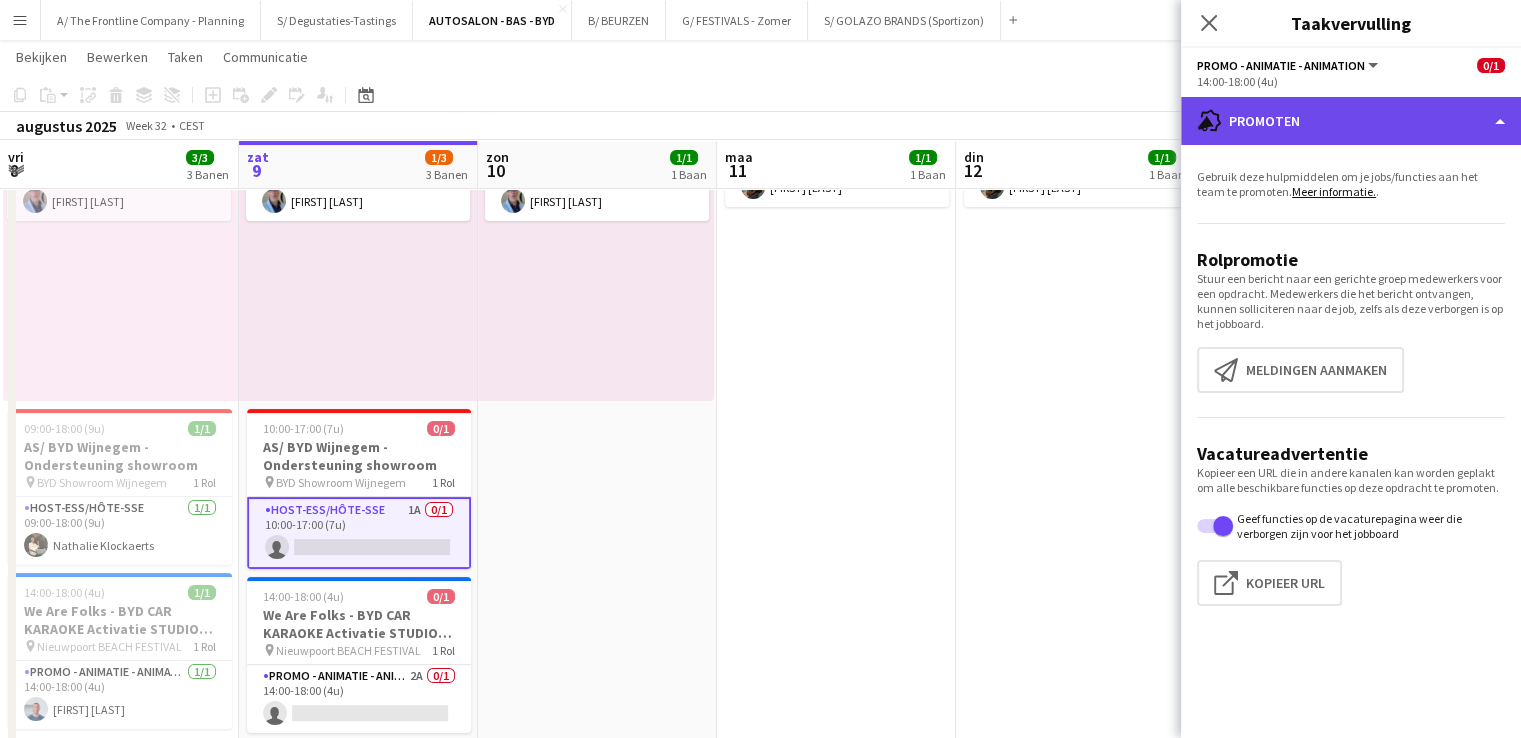 click on "advertising-megaphone" 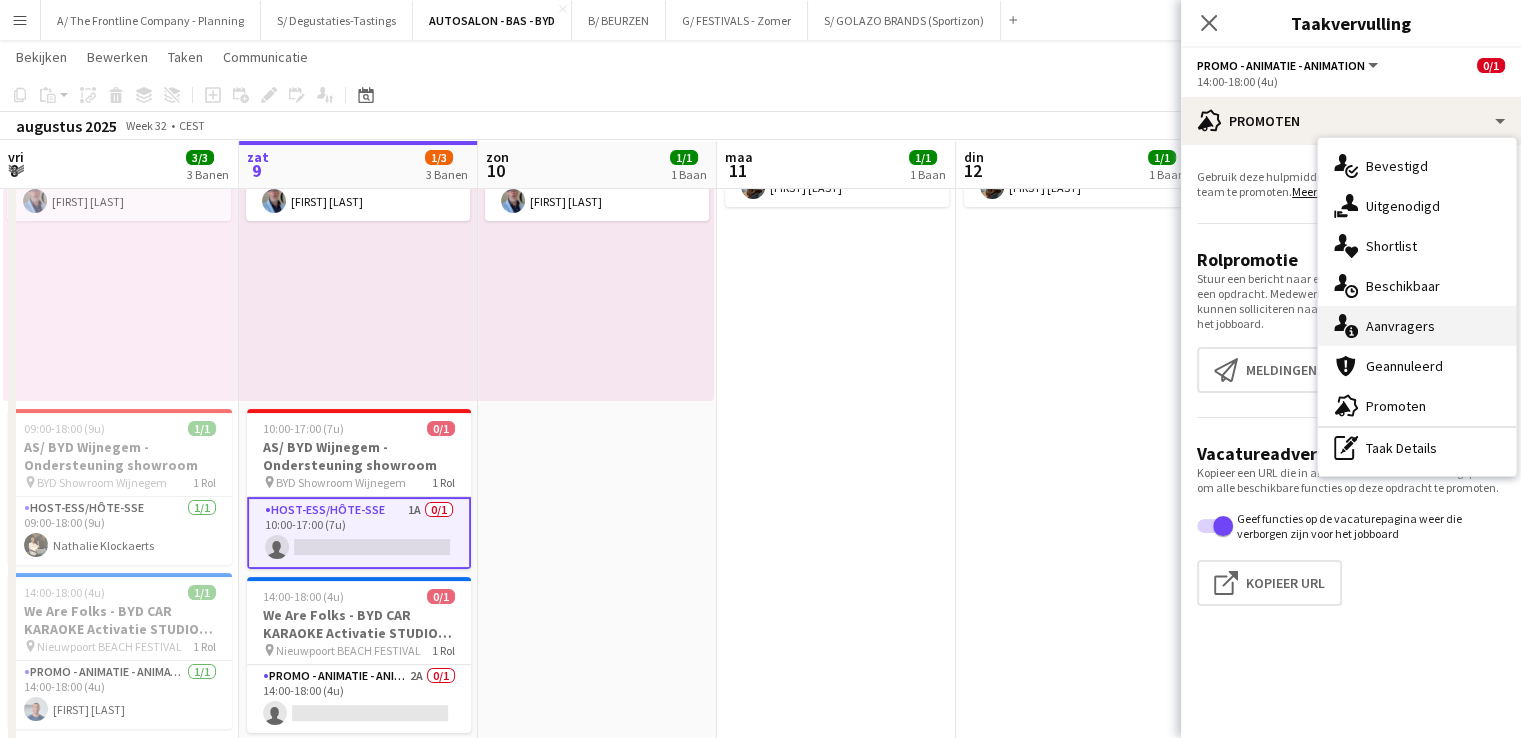 click 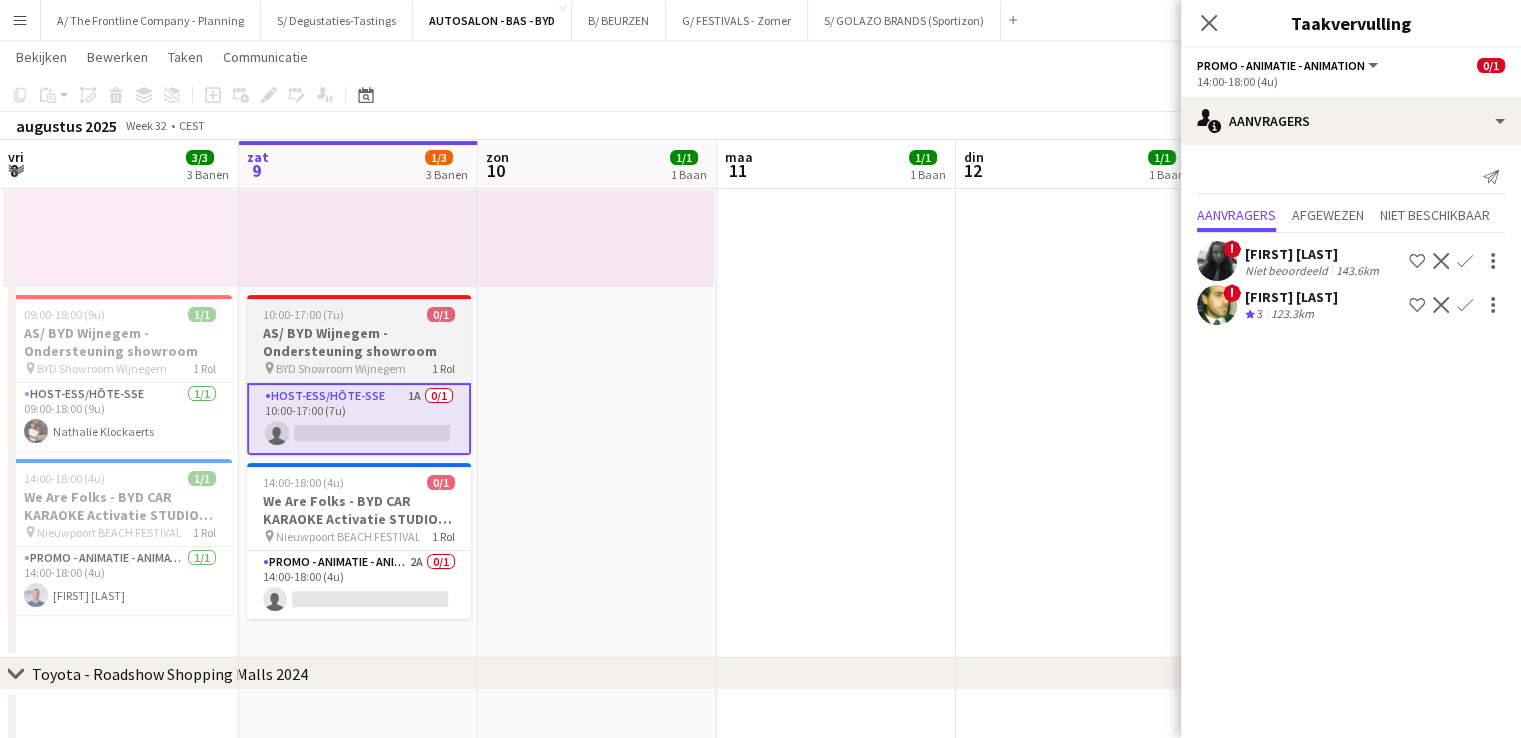 scroll, scrollTop: 388, scrollLeft: 0, axis: vertical 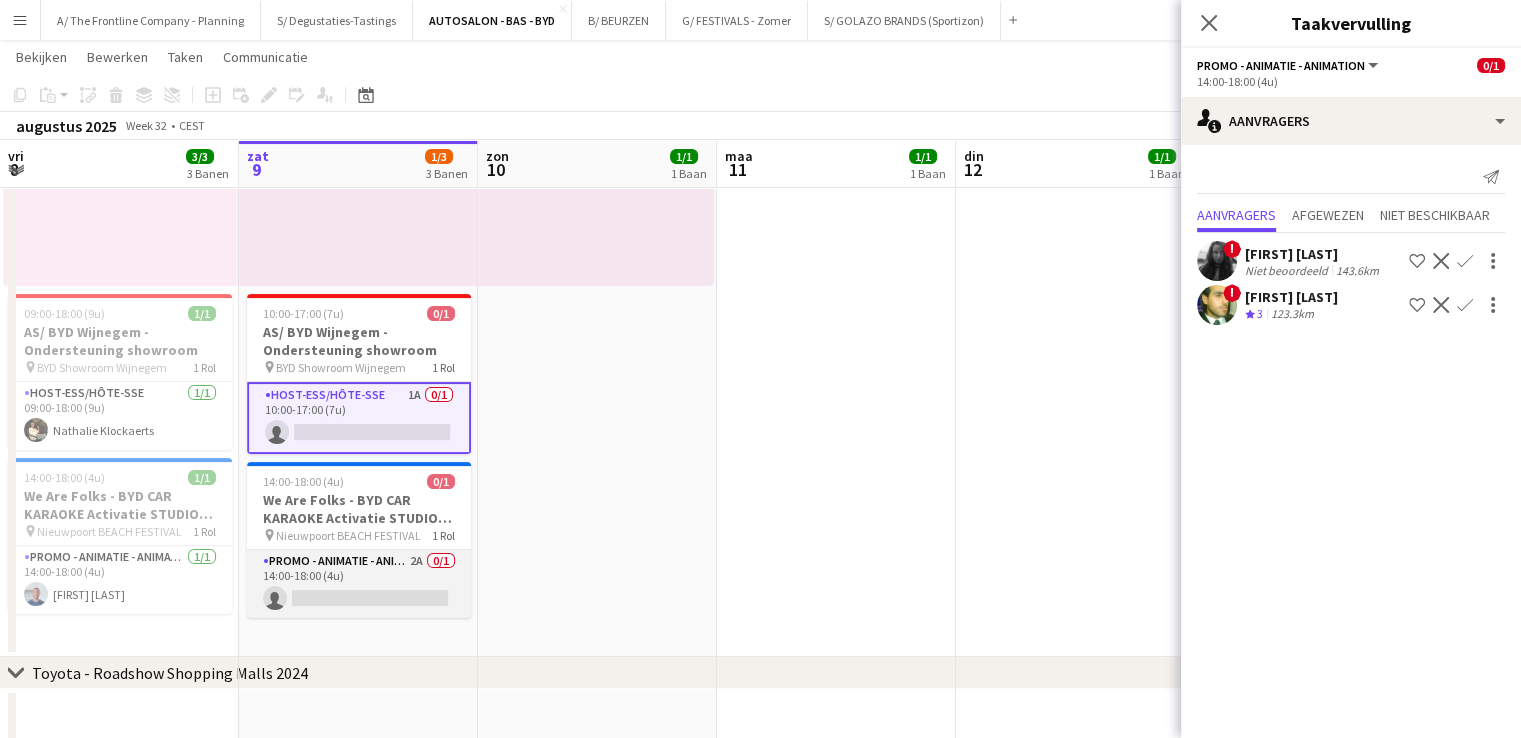 click on "Promo - Animatie - Animation   2A   0/1   14:00-18:00 (4u)
single-neutral-actions" at bounding box center (359, 584) 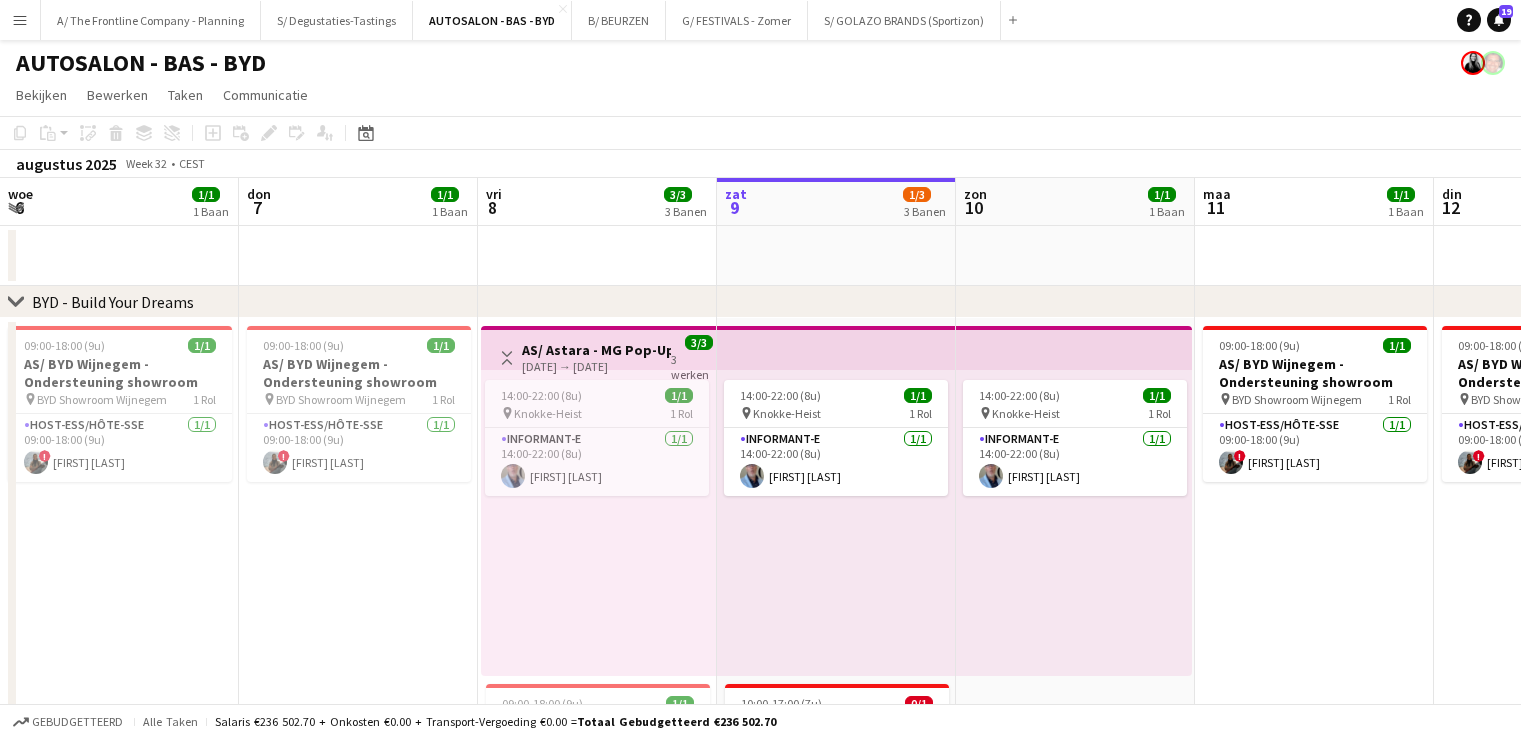 scroll, scrollTop: 0, scrollLeft: 0, axis: both 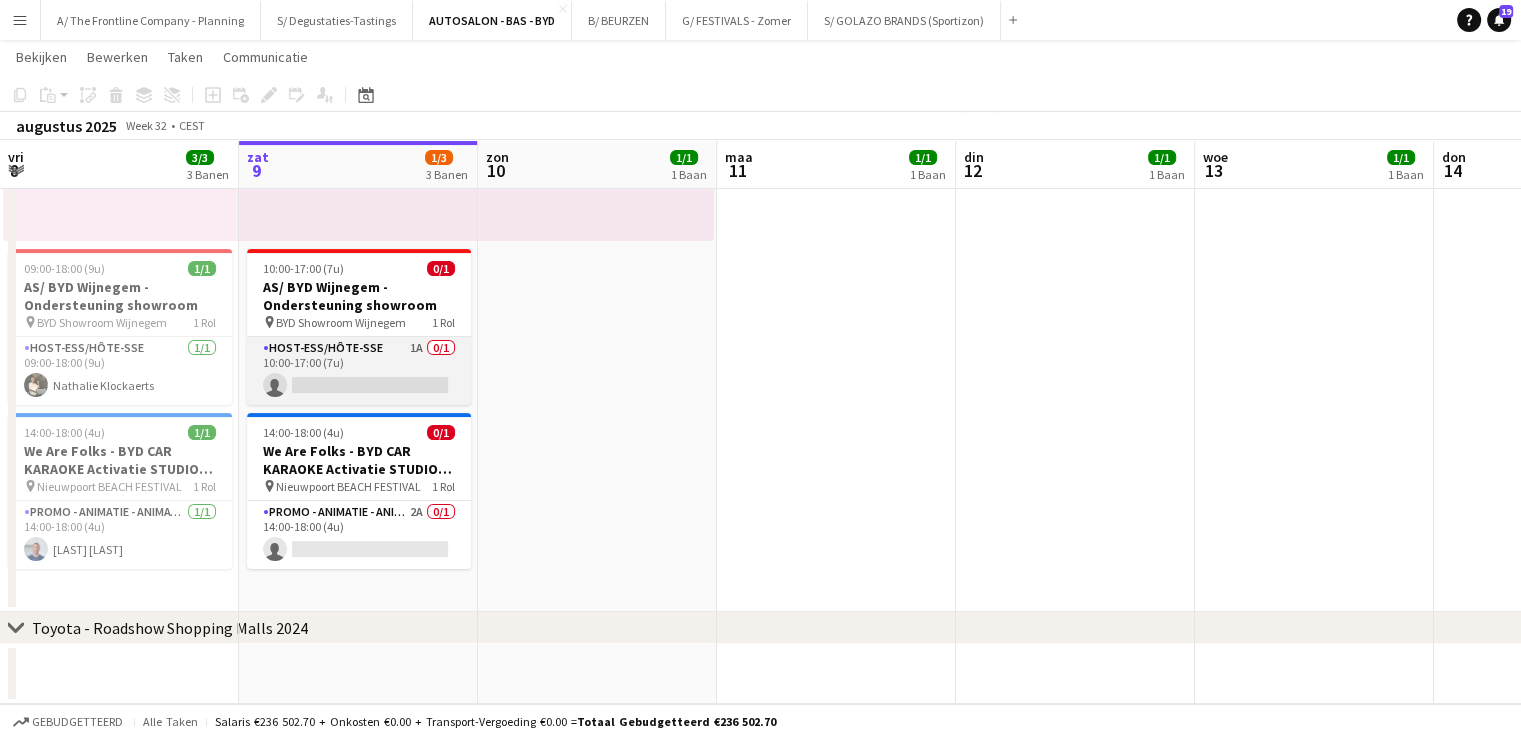 click on "Host-ess/Hôte-sse   1A   0/1   10:00-17:00 (7u)
single-neutral-actions" at bounding box center [359, 371] 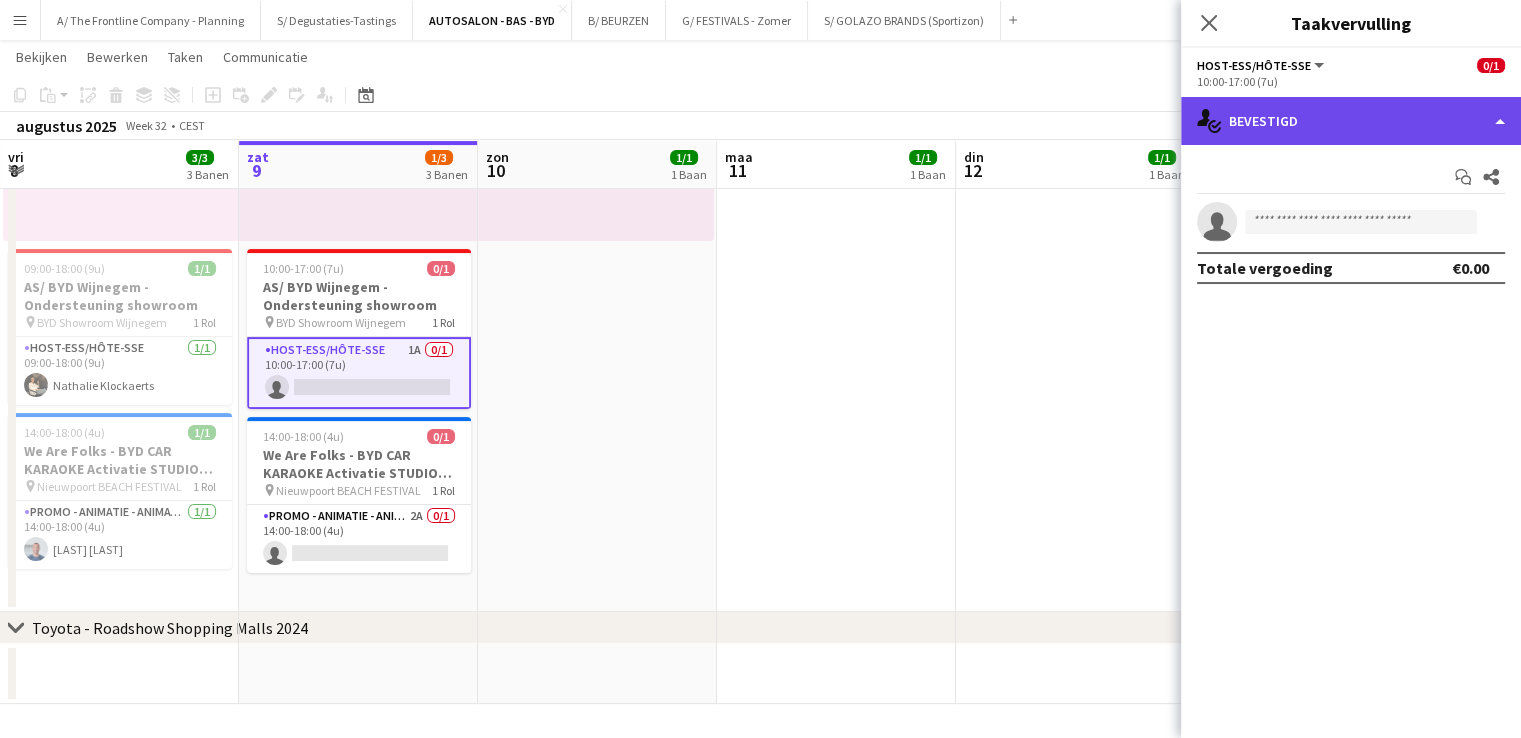 click on "single-neutral-actions-check-2
Bevestigd" 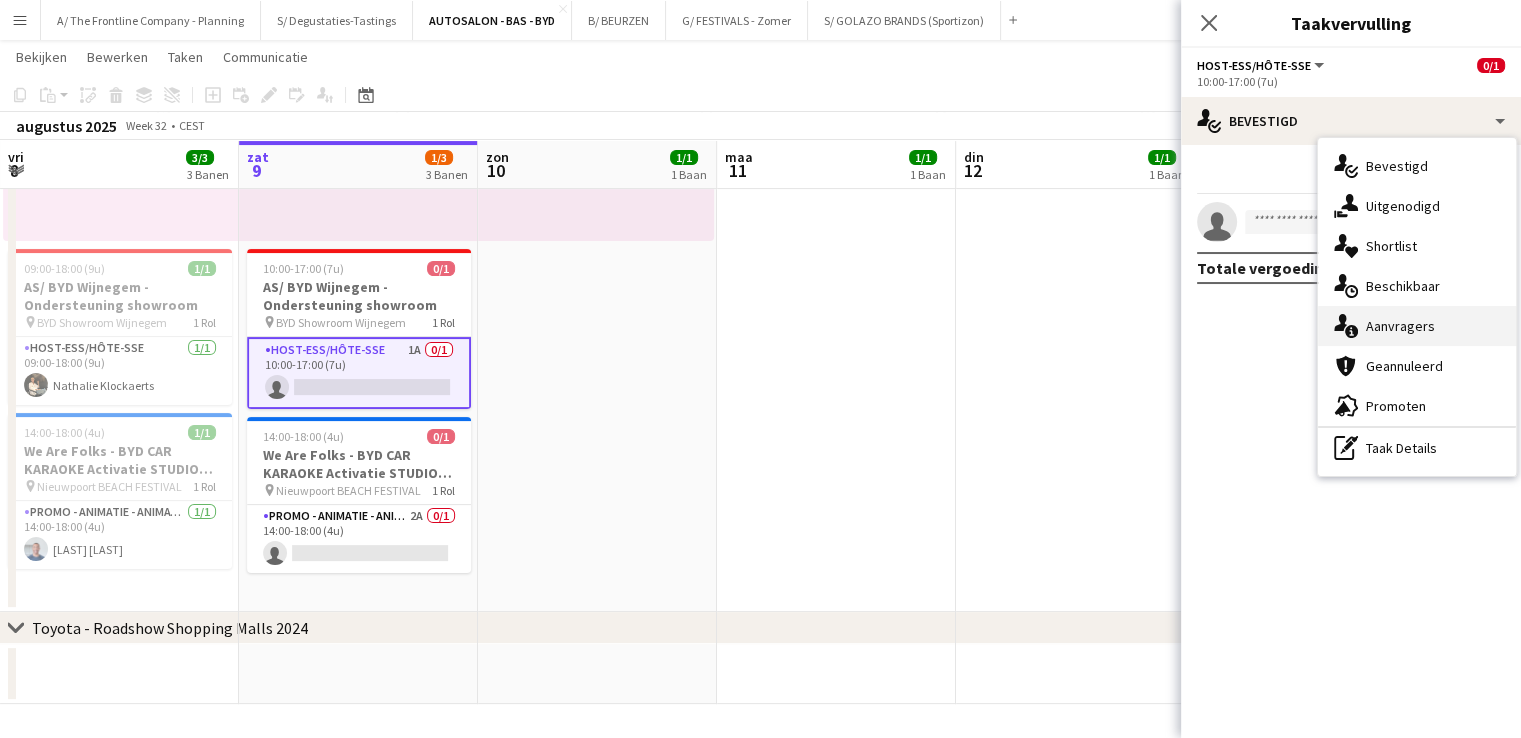 click on "single-neutral-actions-information
Aanvragers" at bounding box center (1417, 326) 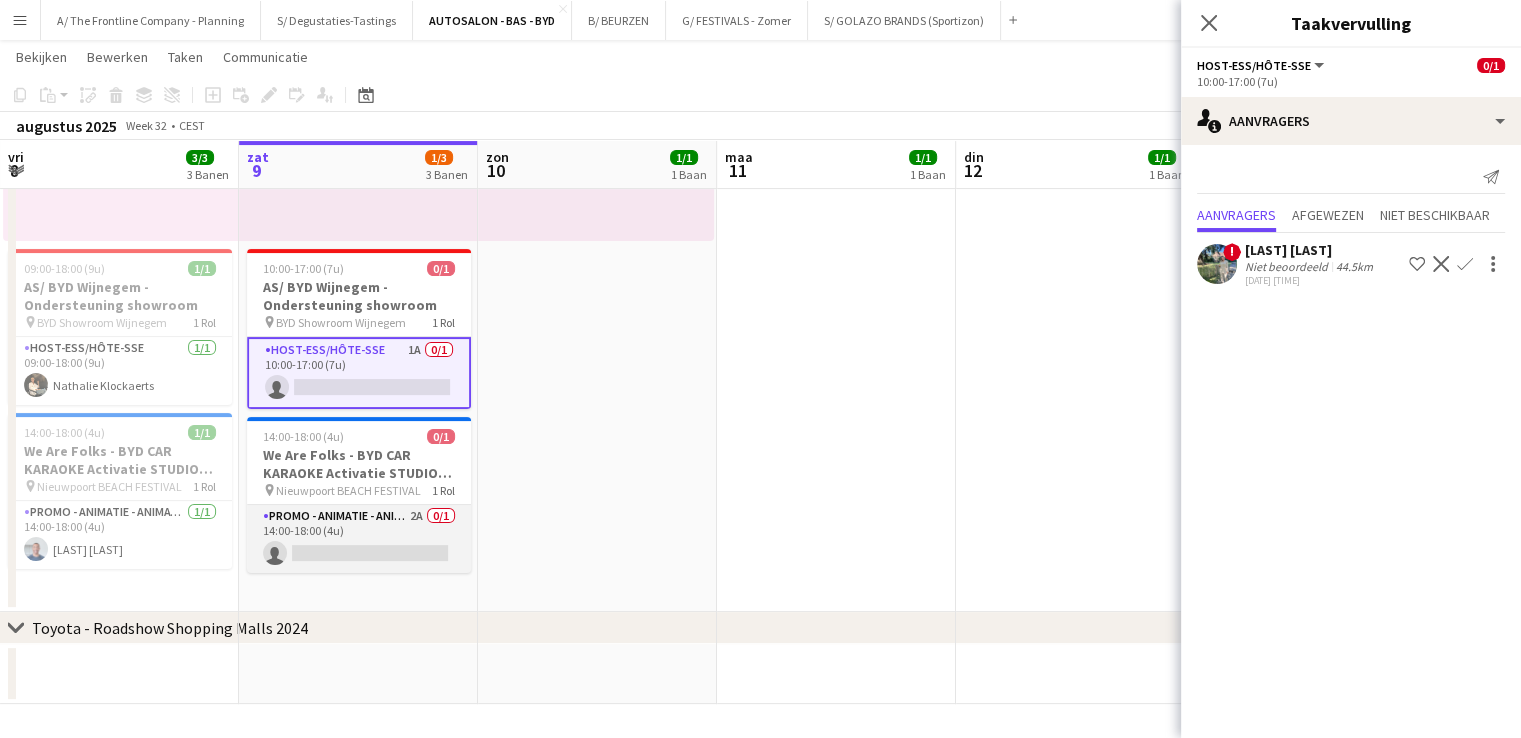 click on "Promo - Animatie - Animation   2A   0/1   14:00-18:00 (4u)
single-neutral-actions" at bounding box center (359, 539) 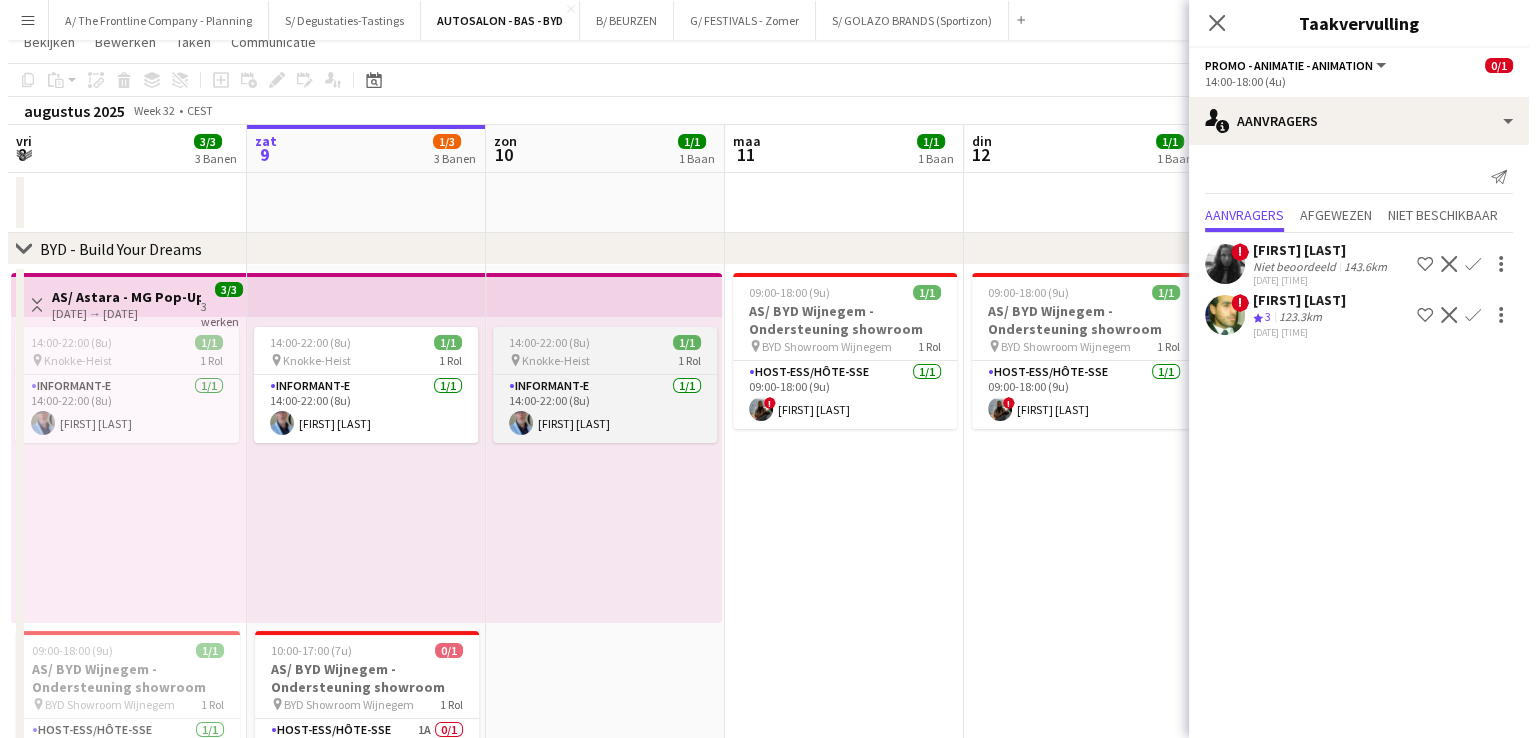 scroll, scrollTop: 0, scrollLeft: 0, axis: both 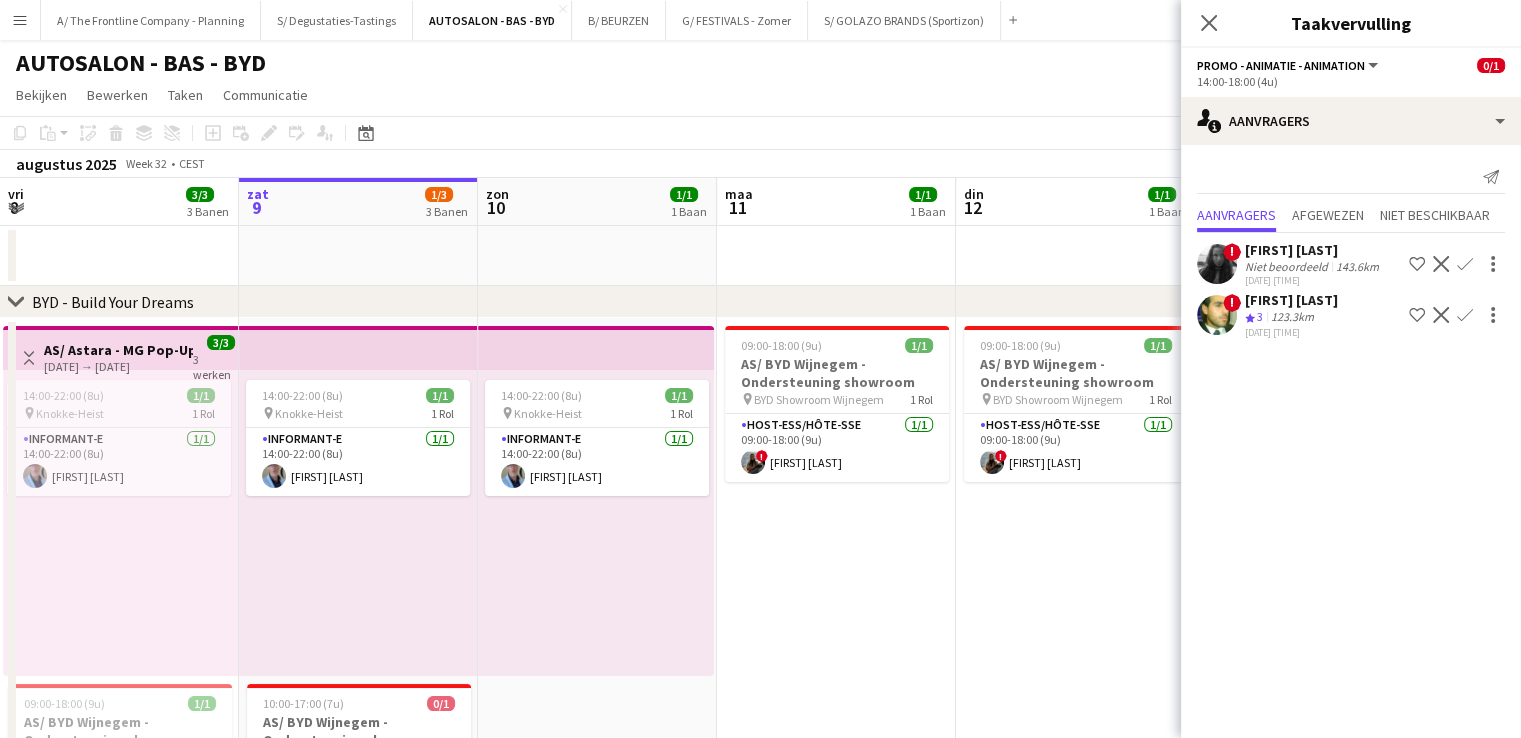 click on "Menu" at bounding box center (20, 20) 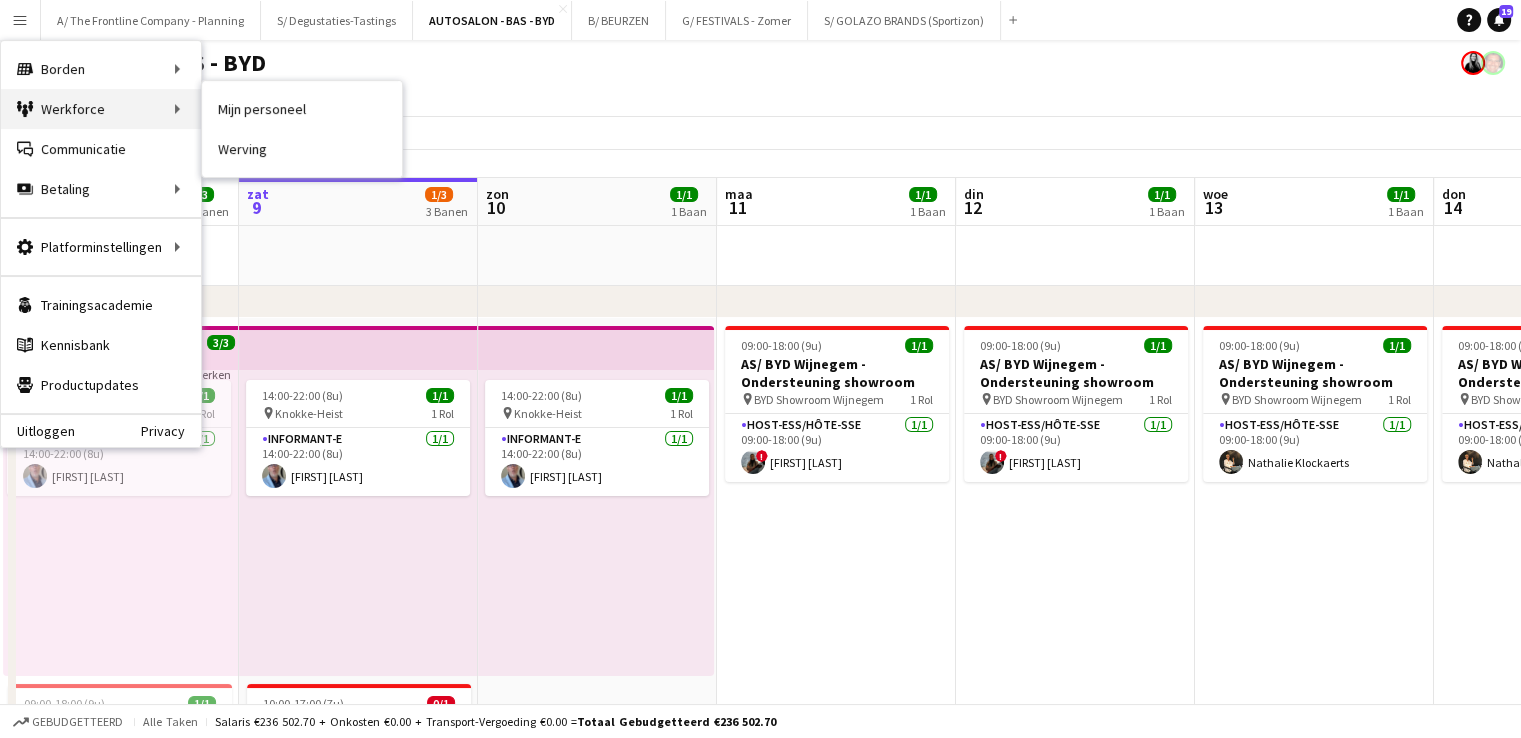 drag, startPoint x: 112, startPoint y: 99, endPoint x: 176, endPoint y: 107, distance: 64.49806 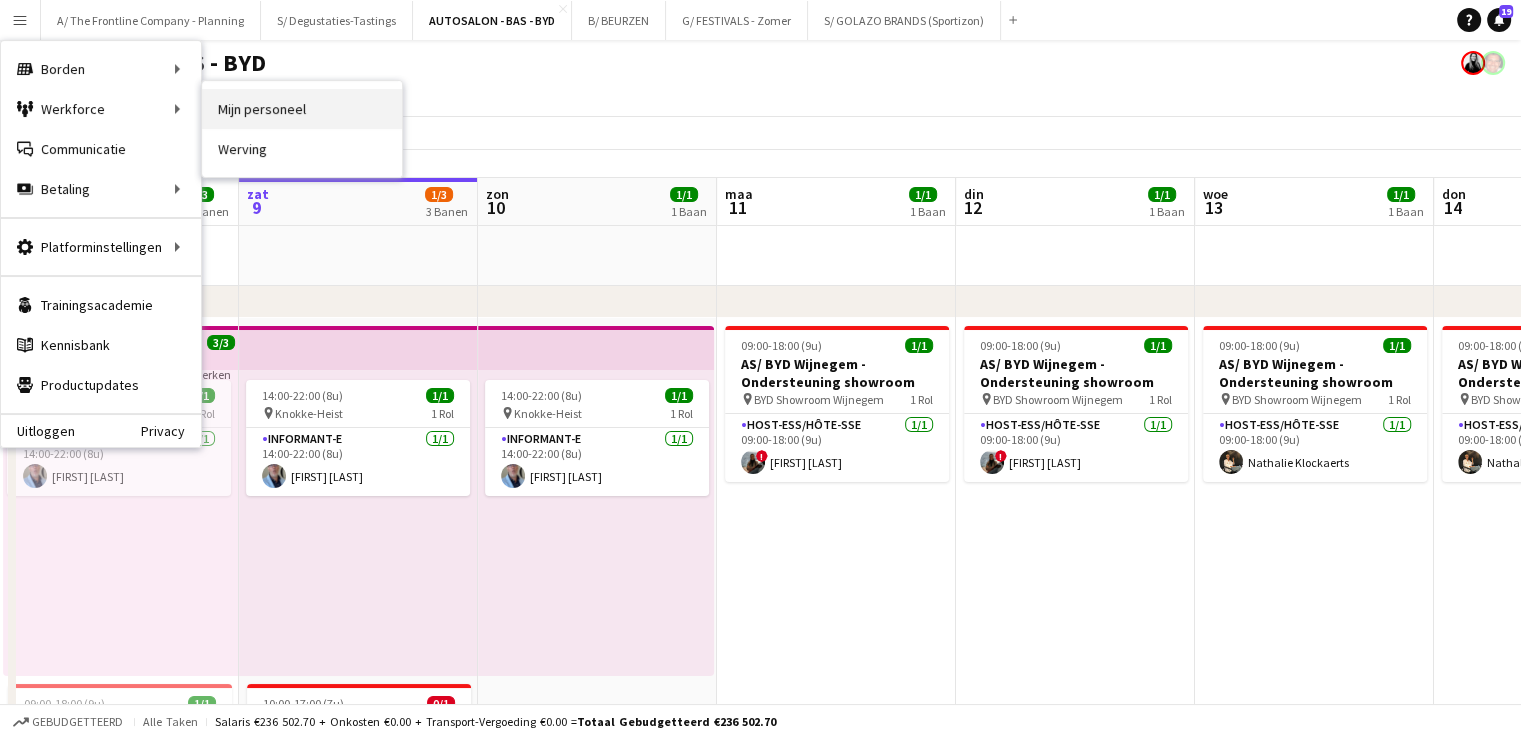 click on "Mijn personeel" at bounding box center (302, 109) 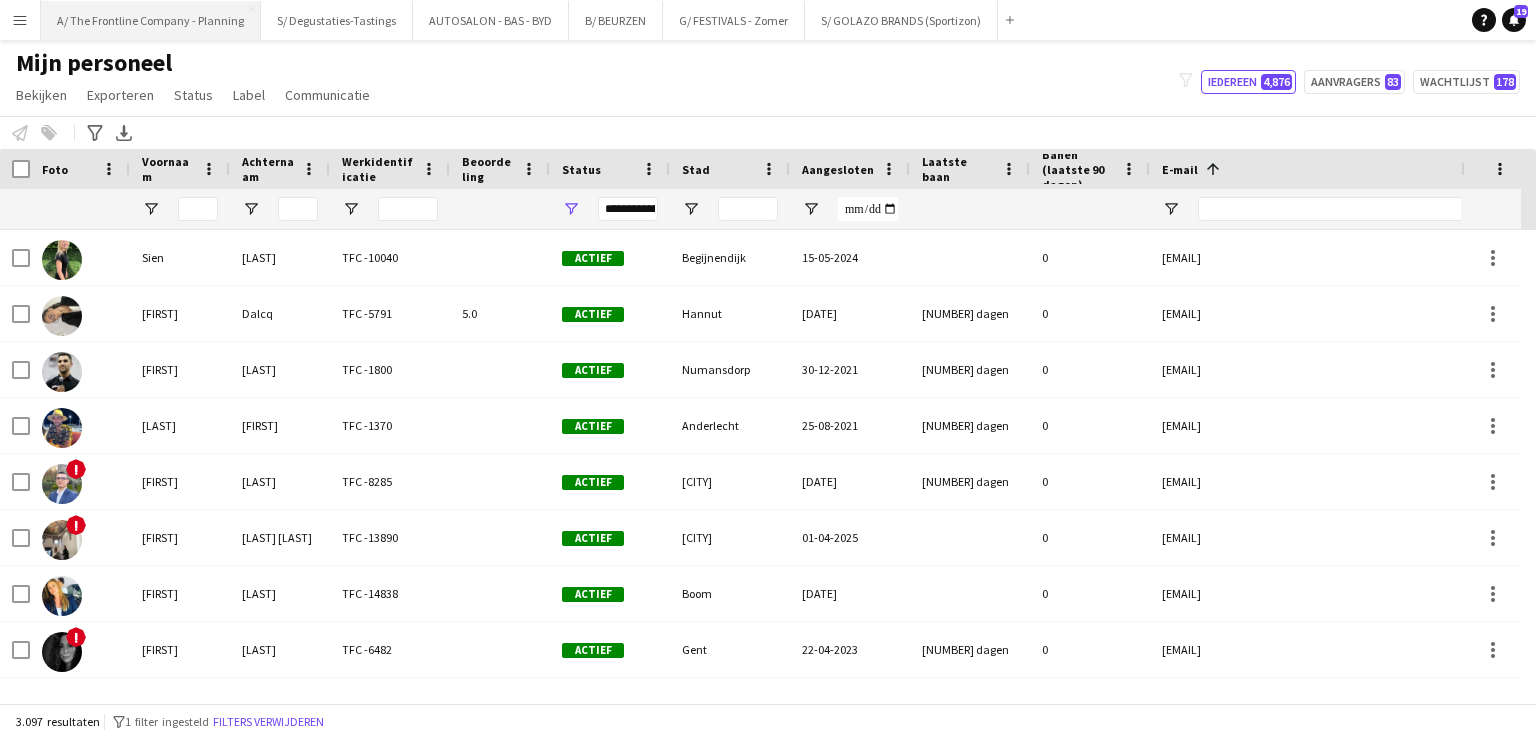 click on "A/ The Frontline Company - Planning
Sluiten" at bounding box center (151, 20) 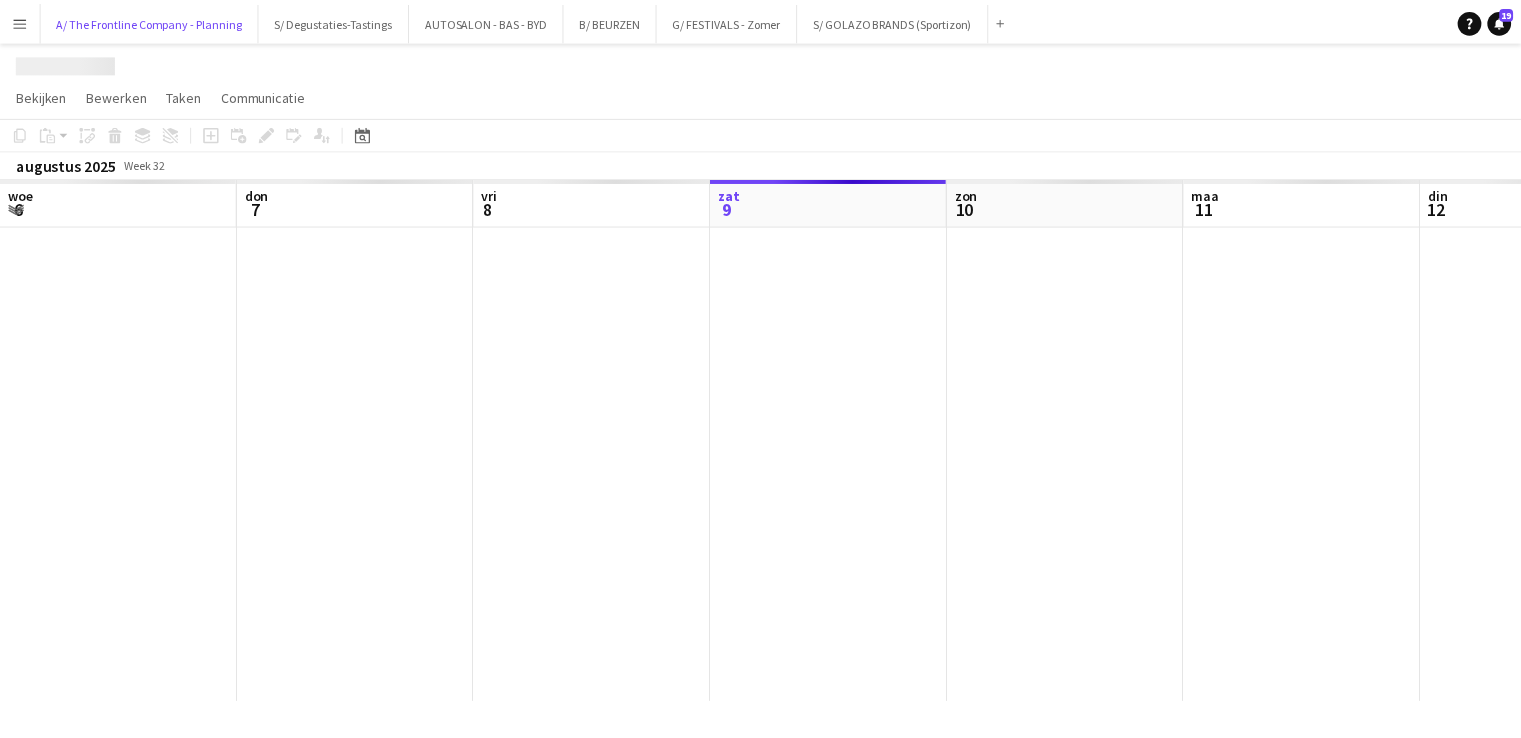 scroll, scrollTop: 0, scrollLeft: 478, axis: horizontal 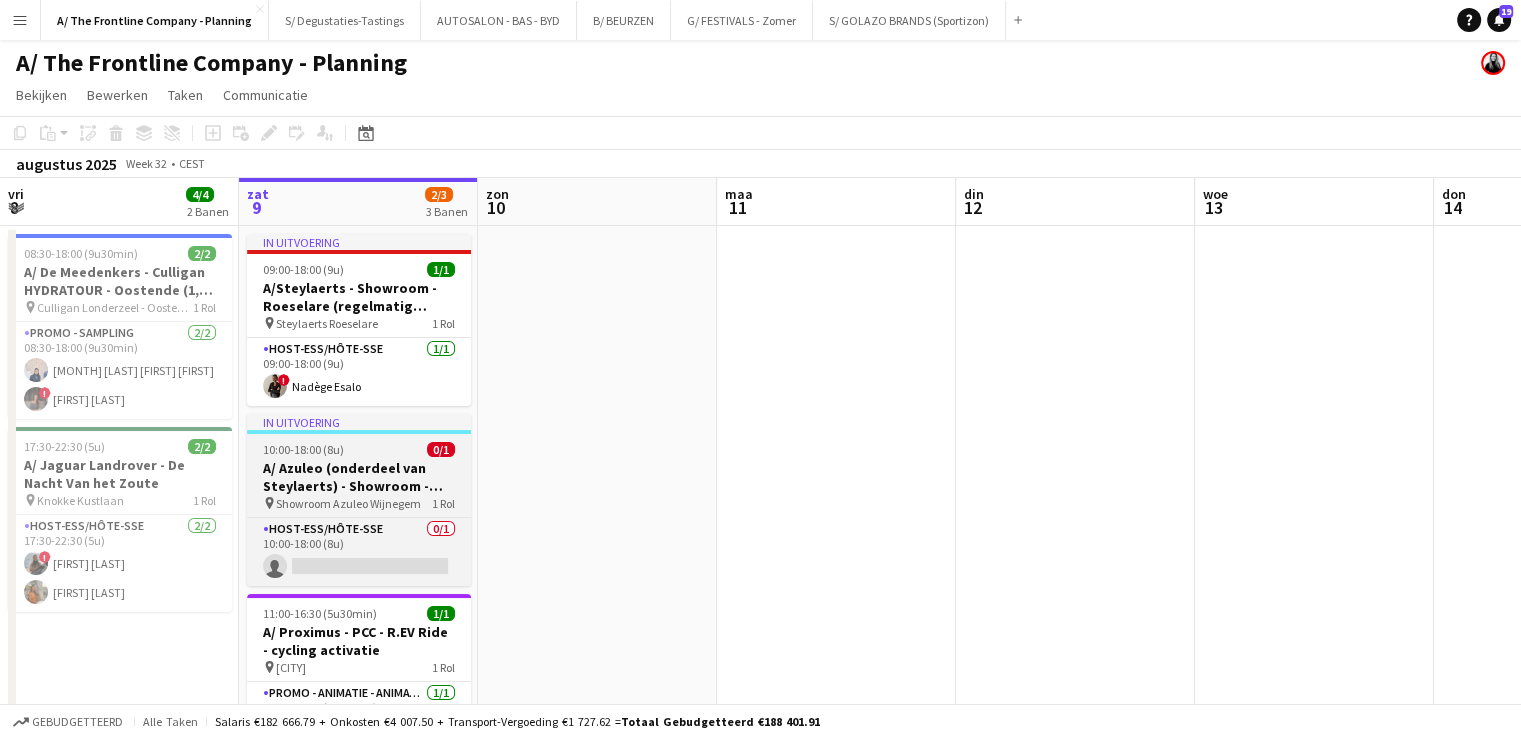 click on "A/ Azuleo (onderdeel van Steylaerts) - Showroom - Wijnegem (28/09 + 12/10 + 19/10)" at bounding box center [359, 477] 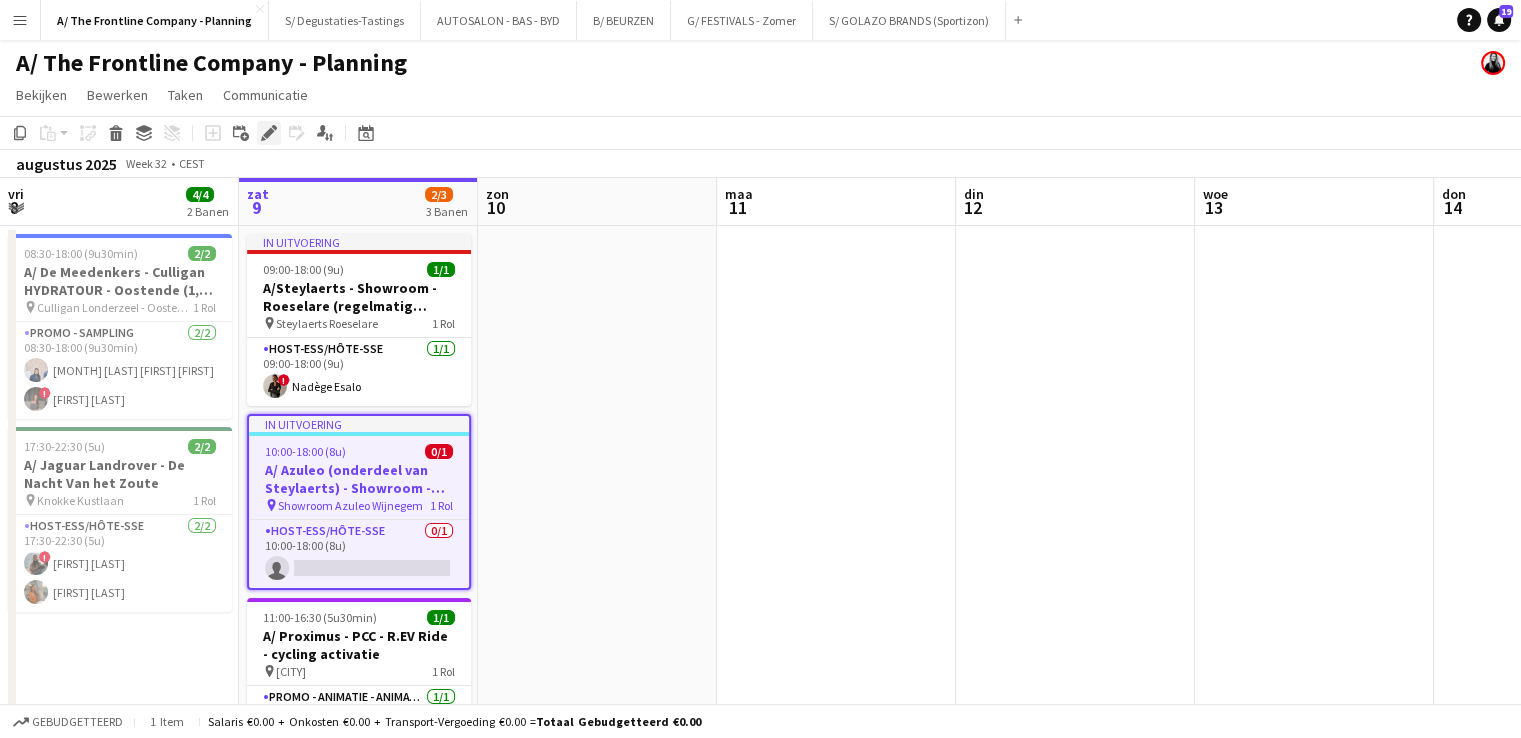 click on "Bewerken" at bounding box center (269, 133) 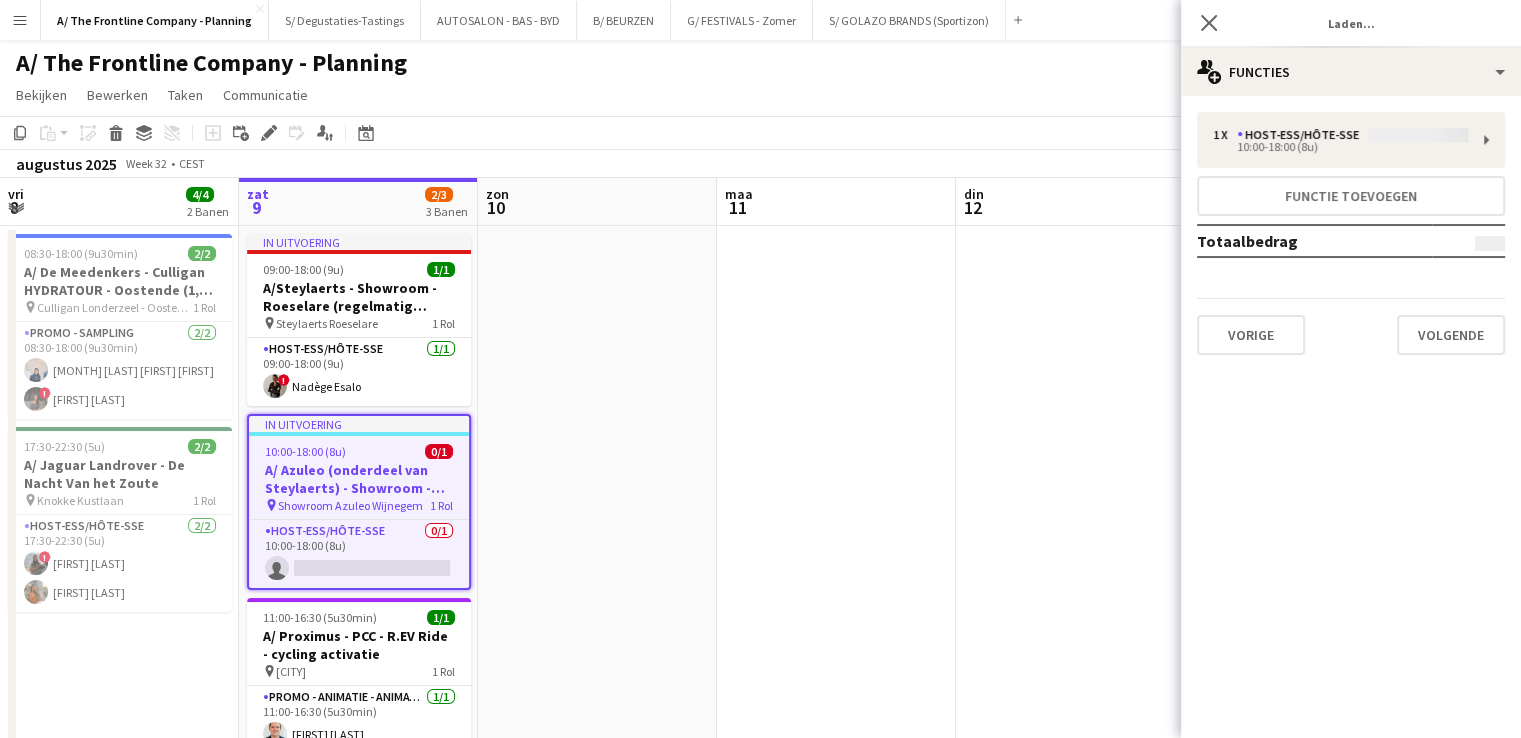 click on "1 x   Host-ess/Hôte-sse   10:00-18:00 (8u)   Functie toevoegen   Totaalbedrag   Vorige   Volgende" at bounding box center (1351, 233) 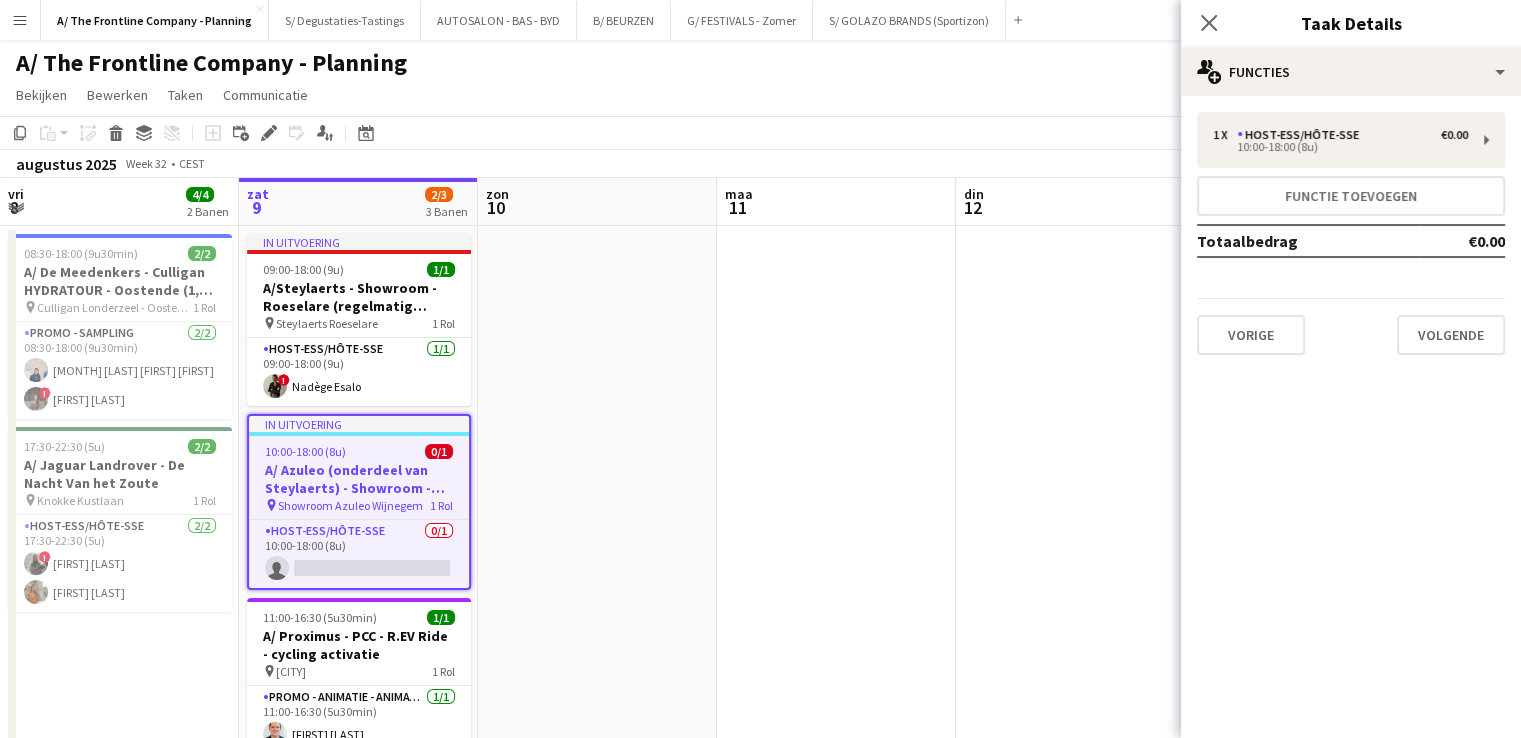 click on "1 x   Host-ess/Hôte-sse   €0.00   10:00-18:00 (8u)   Functie toevoegen   Totaalbedrag   €0.00   Vorige   Volgende" at bounding box center (1351, 233) 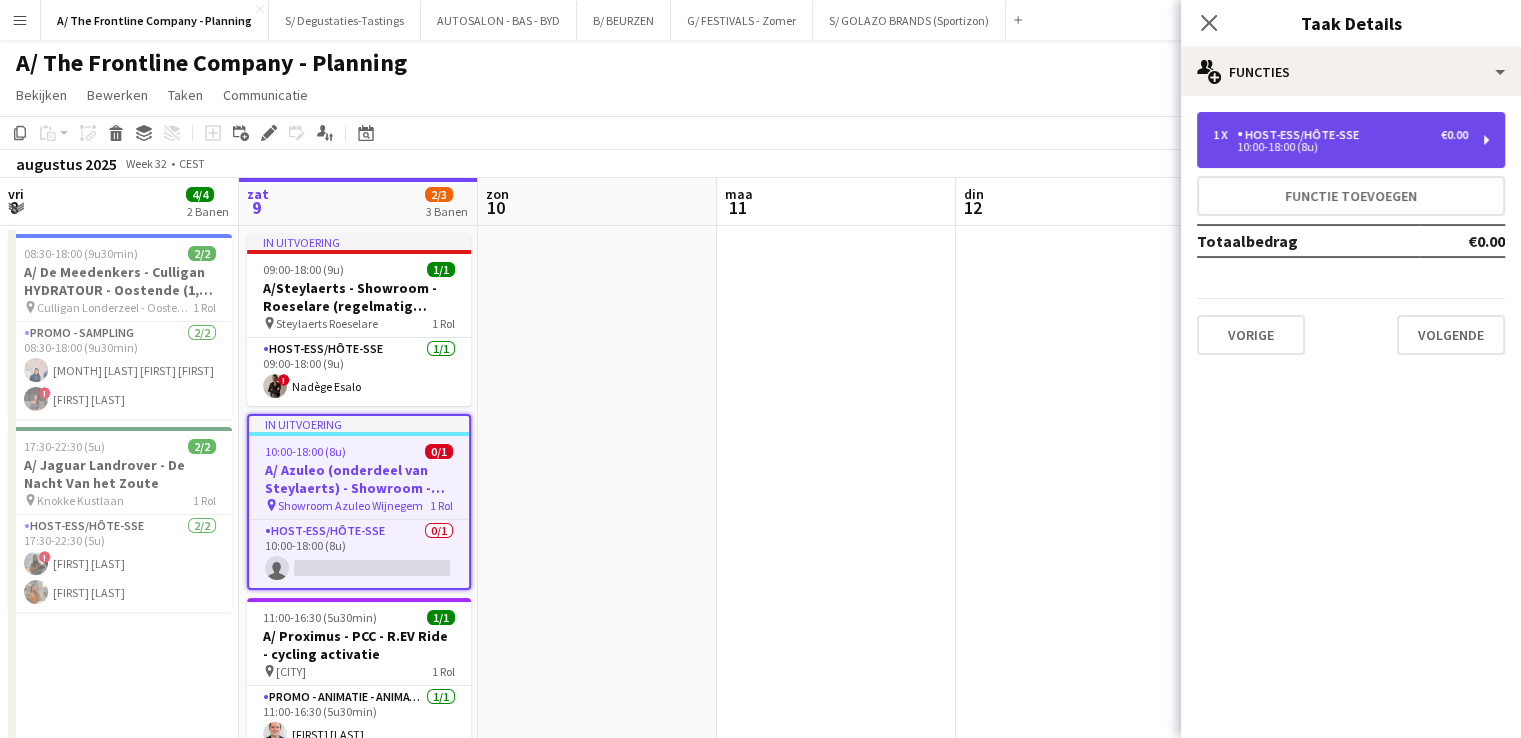 click on "10:00-18:00 (8u)" at bounding box center [1340, 147] 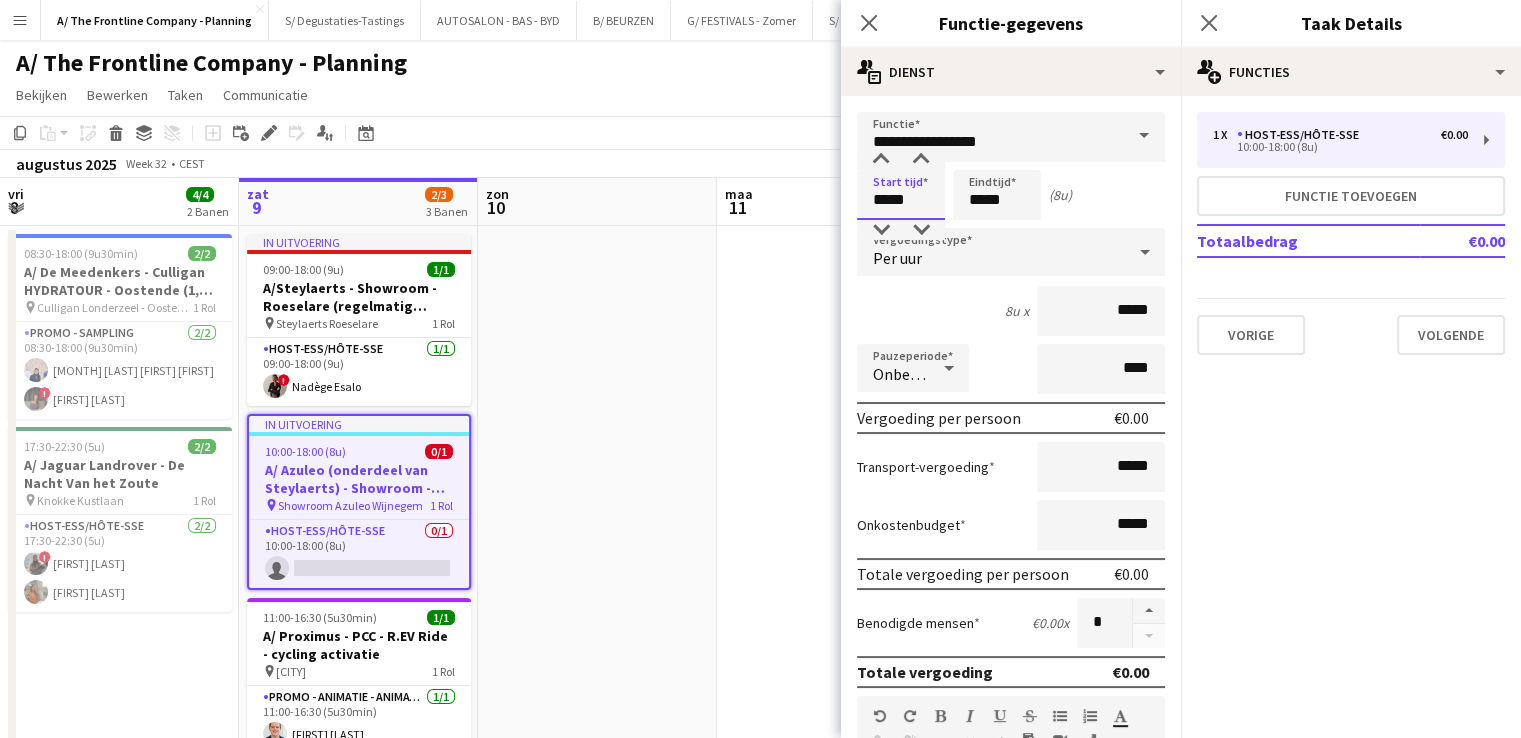 click on "*****" at bounding box center (901, 195) 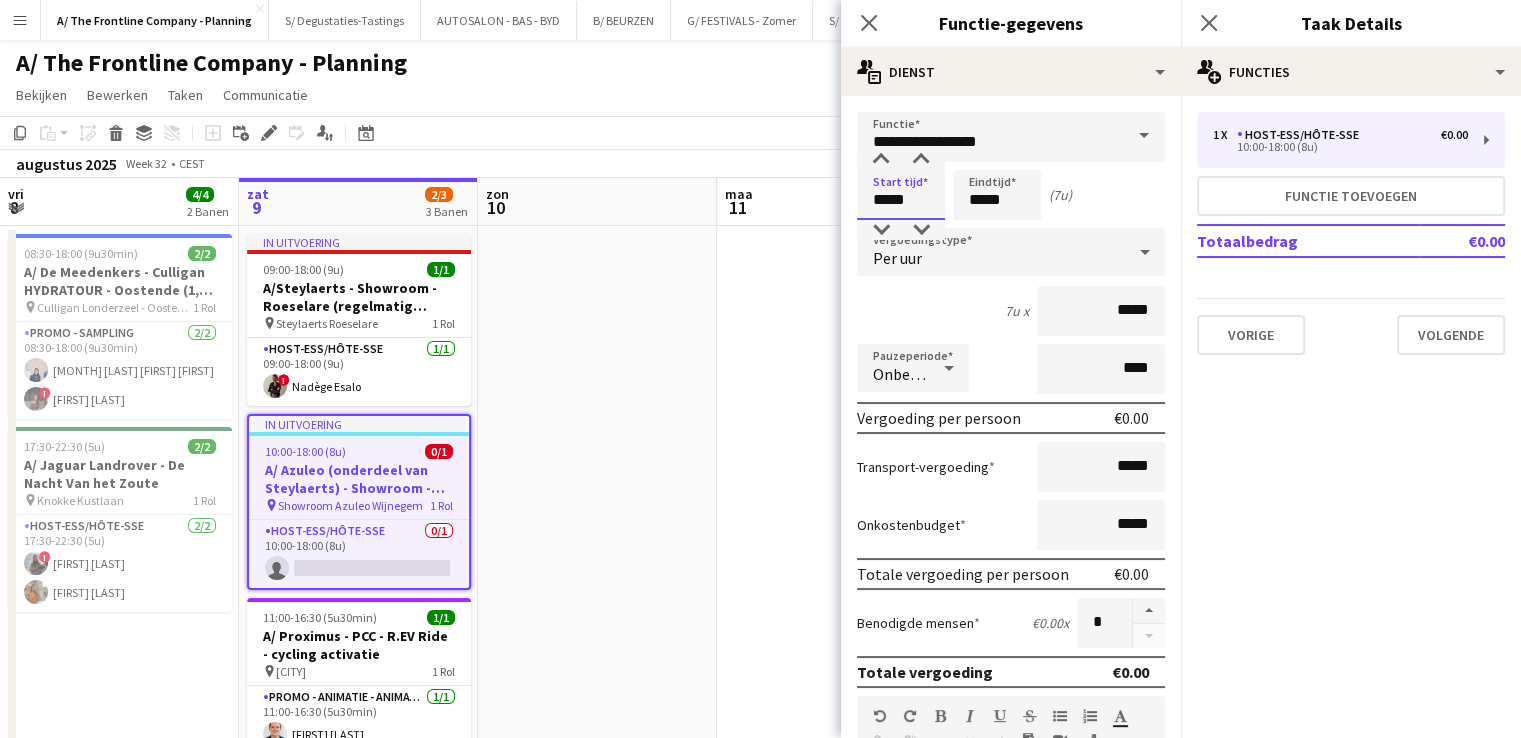 type on "*****" 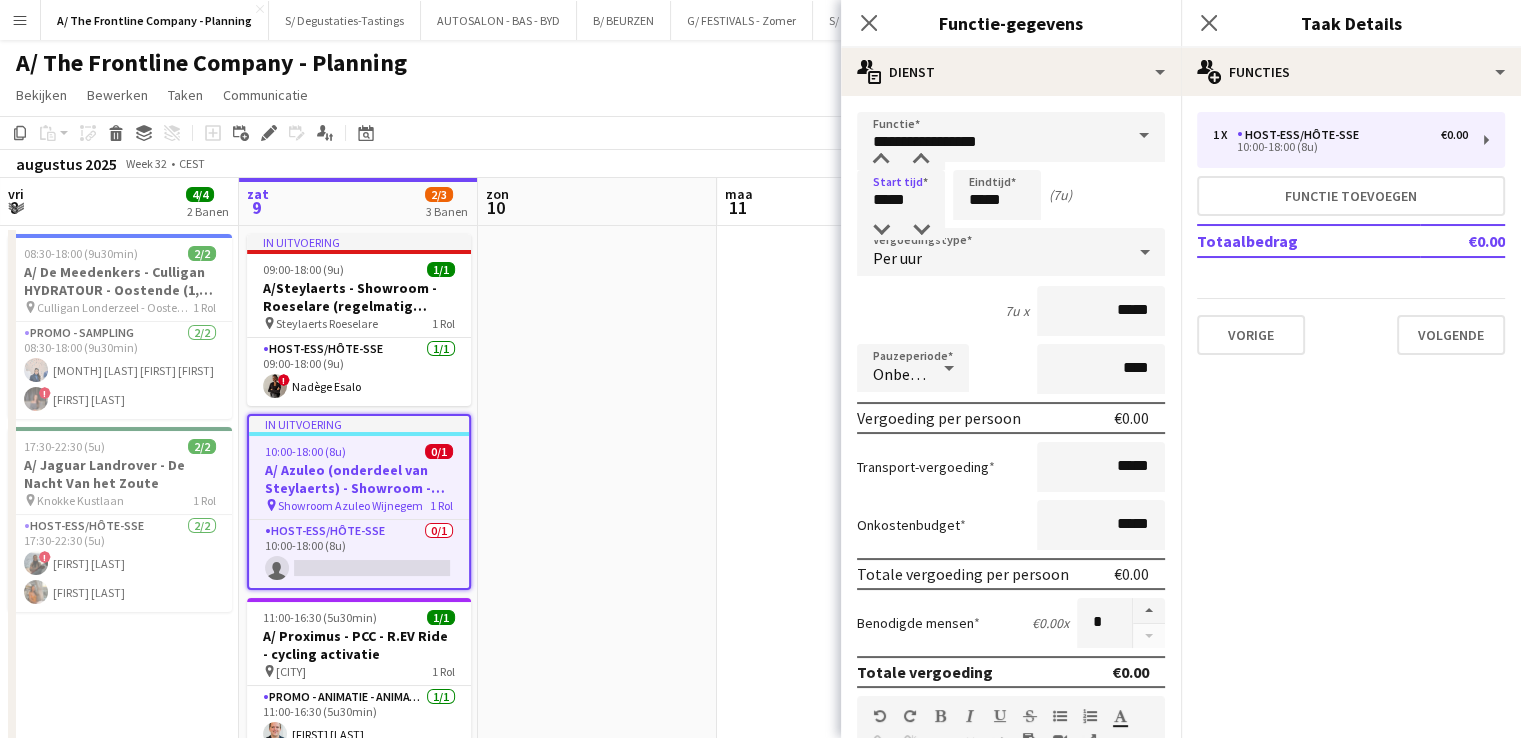 click at bounding box center [597, 674] 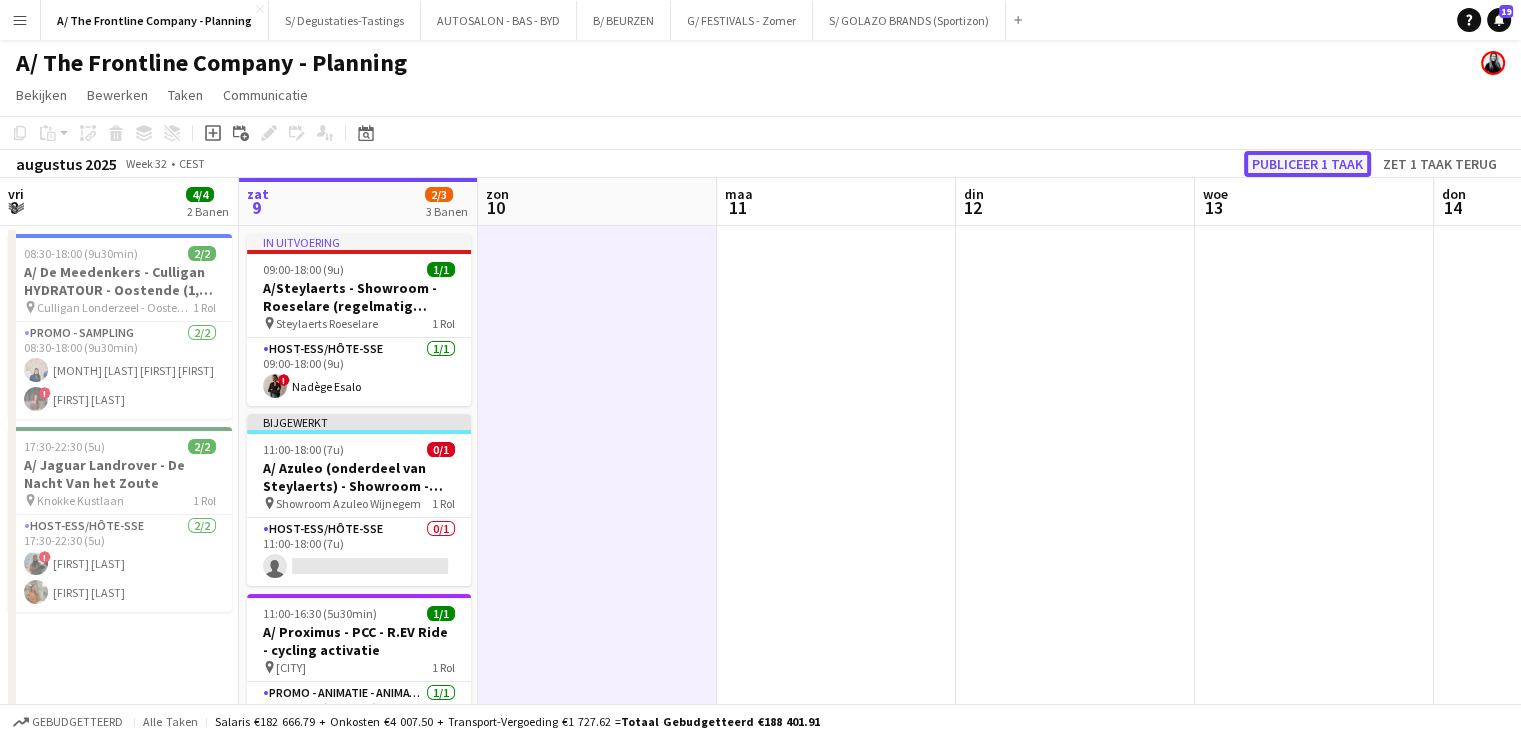 click on "Publiceer 1 taak" 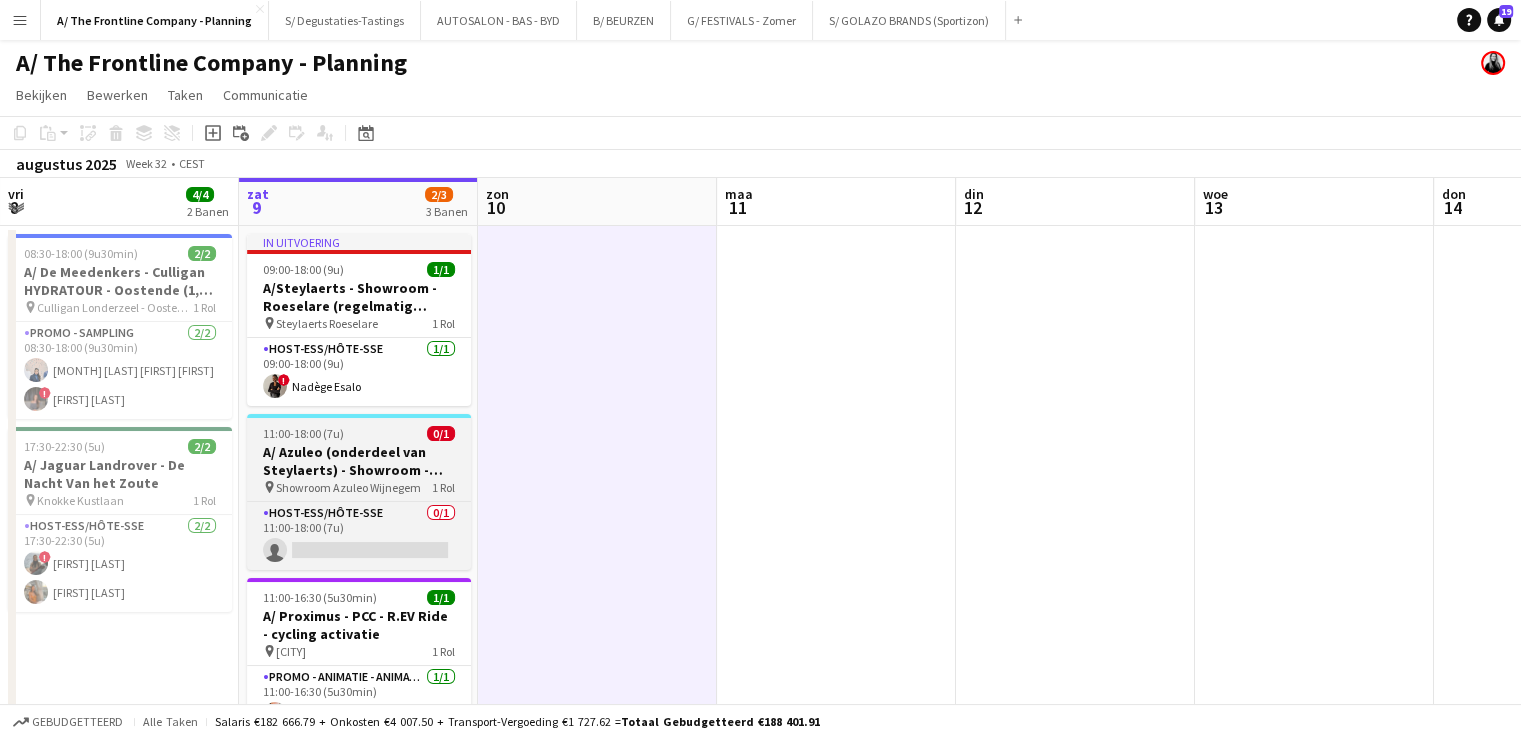 scroll, scrollTop: 0, scrollLeft: 0, axis: both 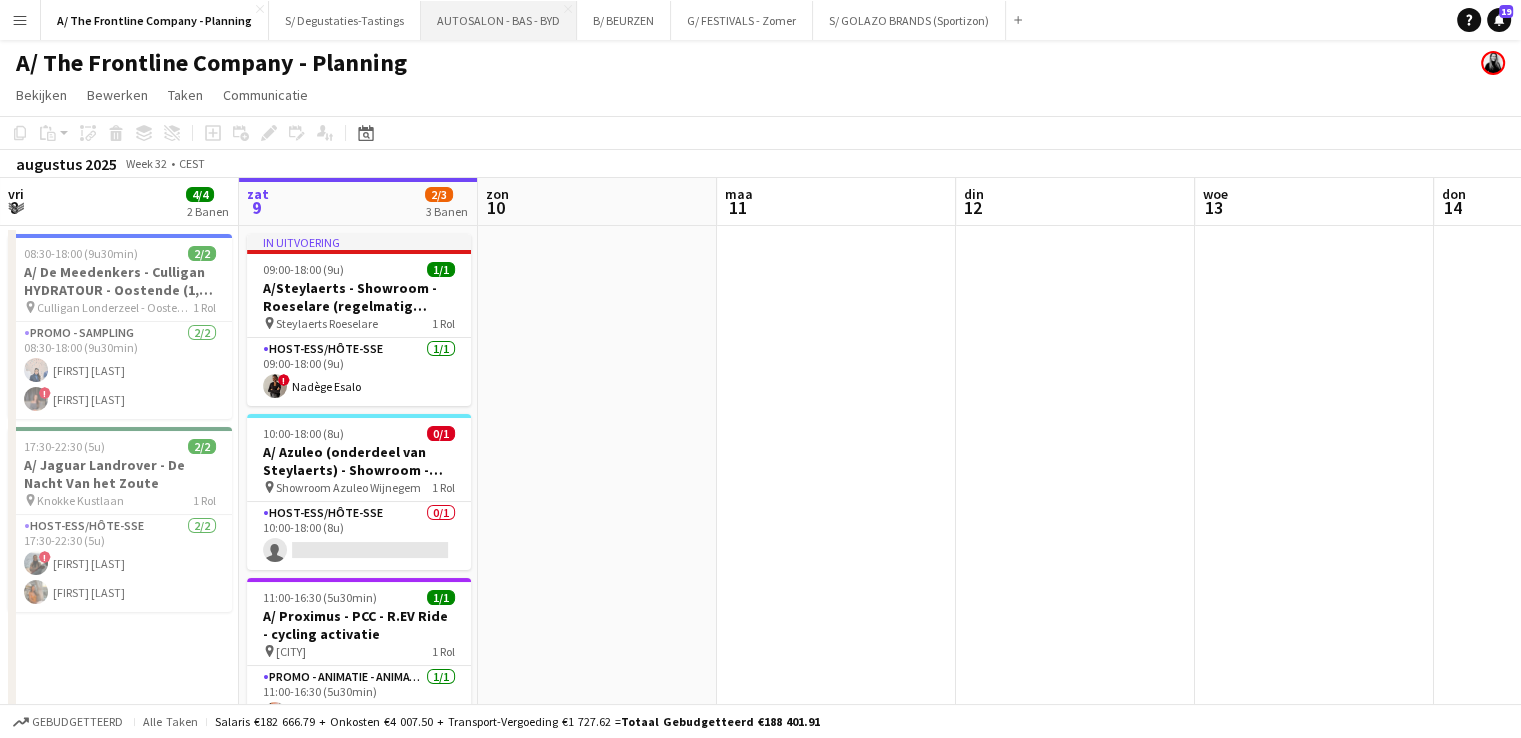 click on "AUTOSALON - BAS  - BYD
Sluiten" at bounding box center [499, 20] 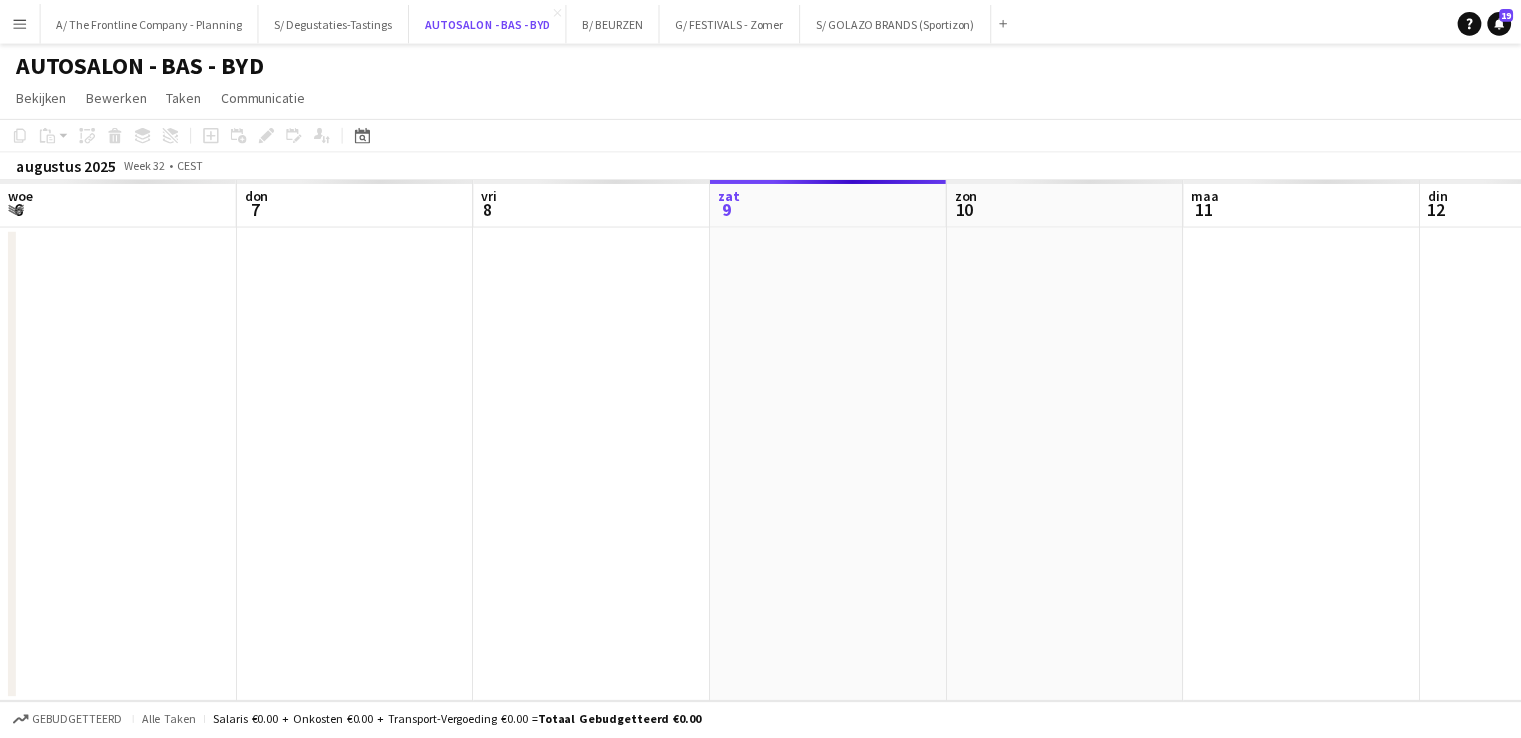 scroll, scrollTop: 0, scrollLeft: 478, axis: horizontal 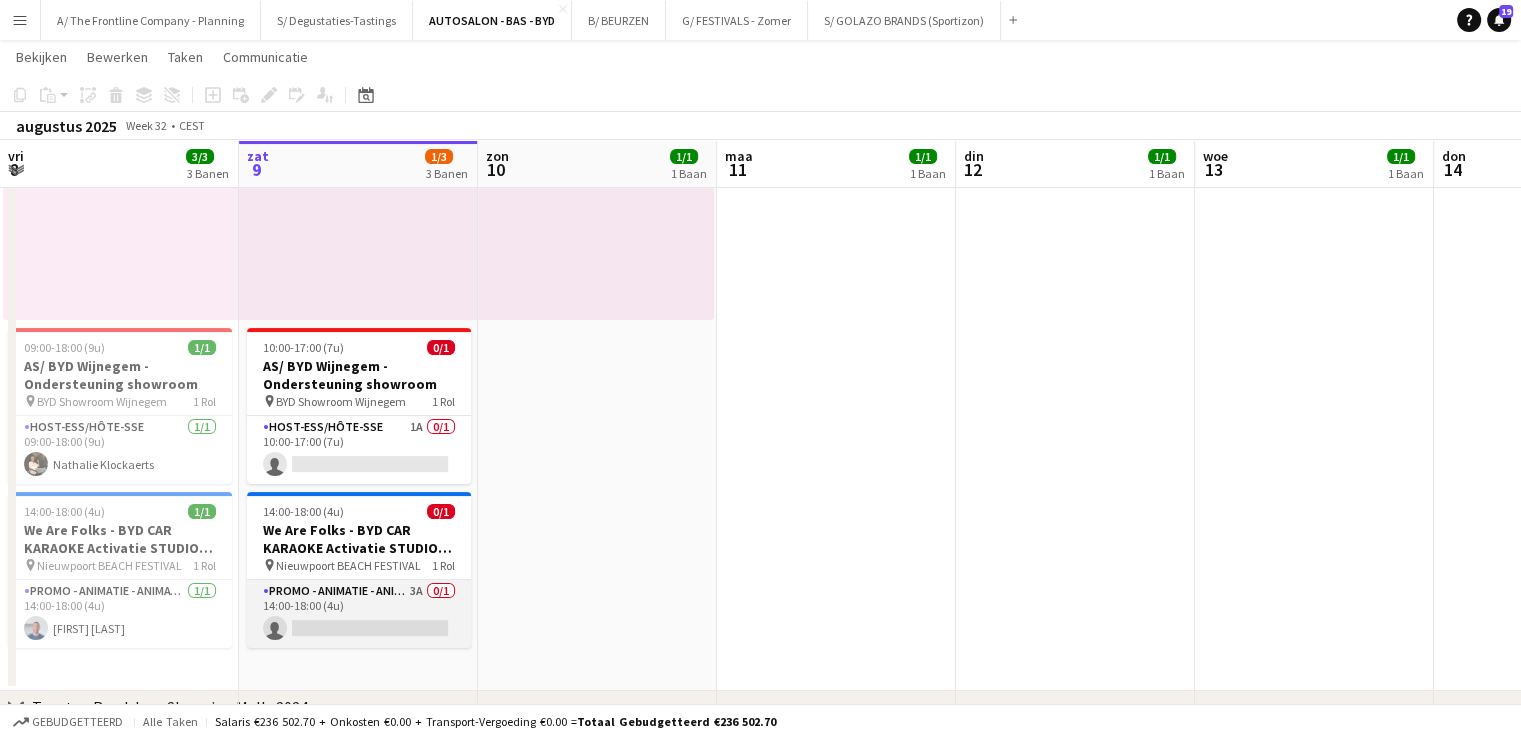 click on "Promo - Animatie - Animation   3A   0/1   14:00-18:00 (4u)
single-neutral-actions" at bounding box center [359, 614] 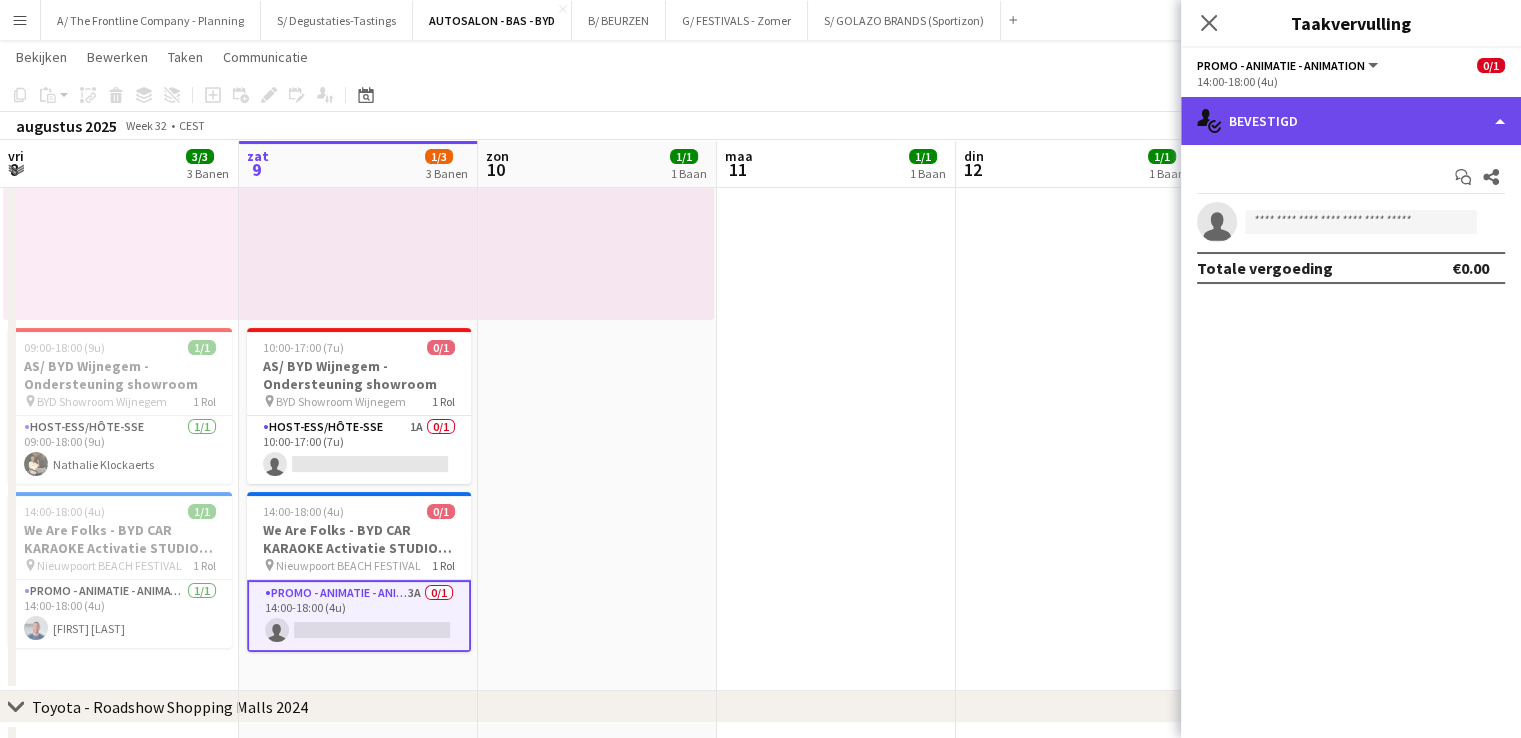 click on "single-neutral-actions-check-2
Bevestigd" 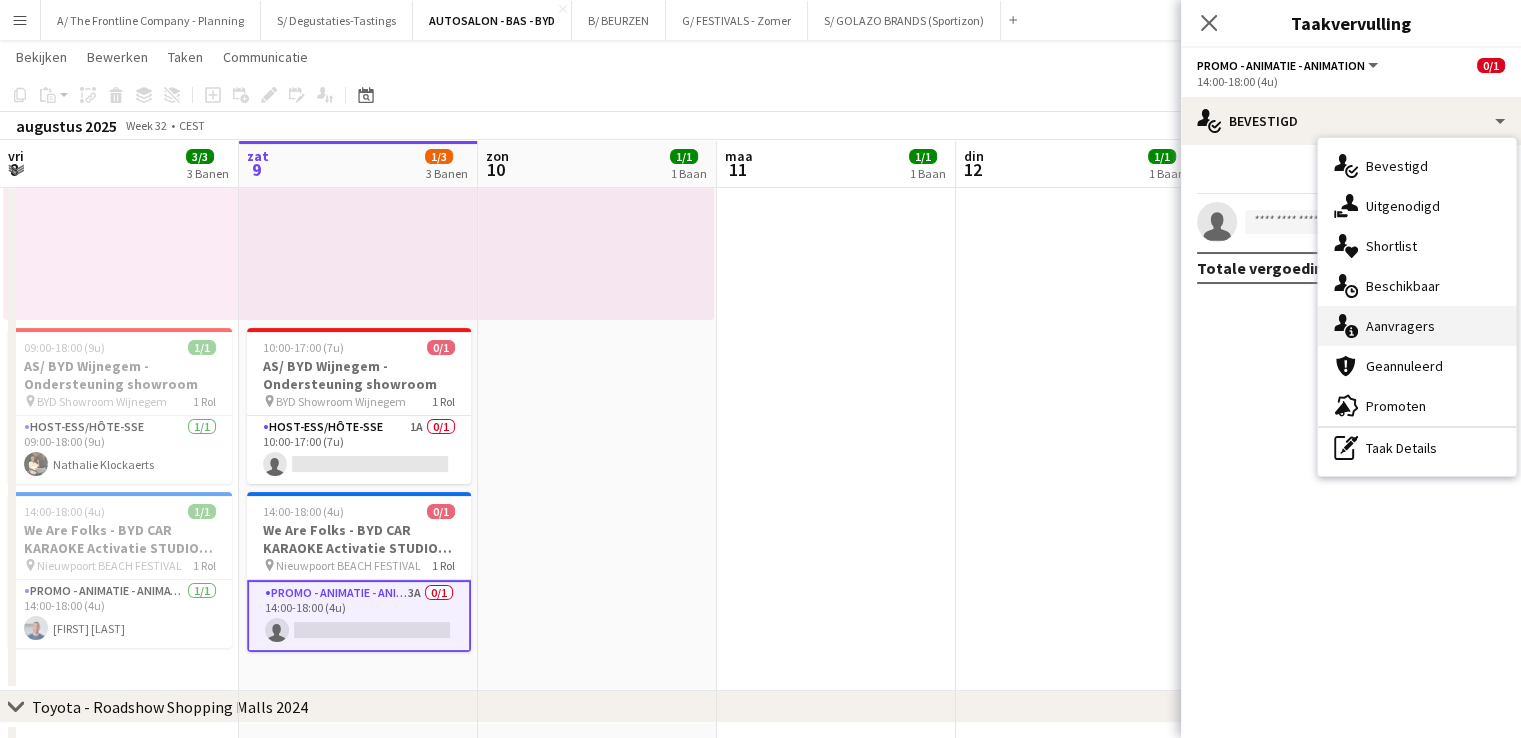 click on "single-neutral-actions-information
Aanvragers" at bounding box center [1417, 326] 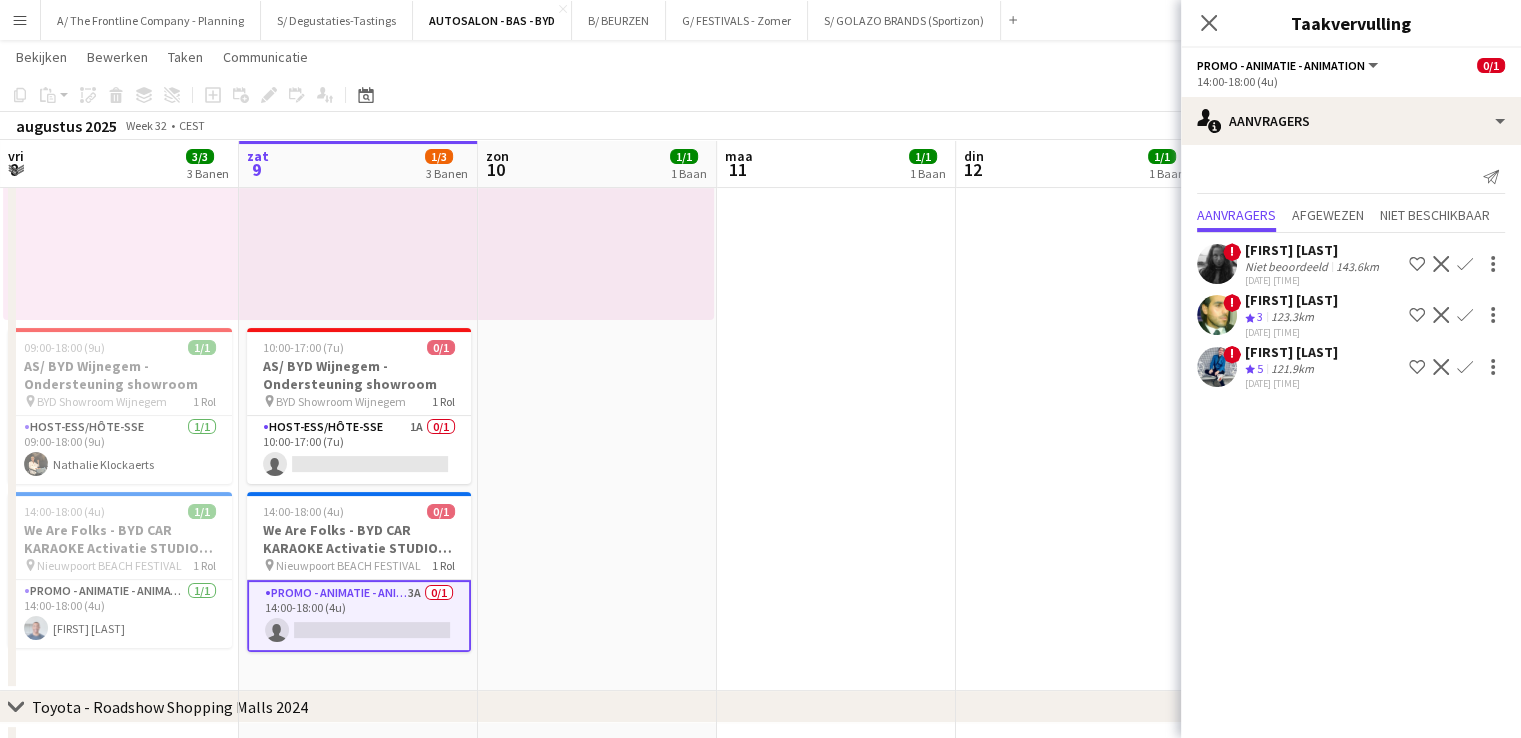 click on "5" 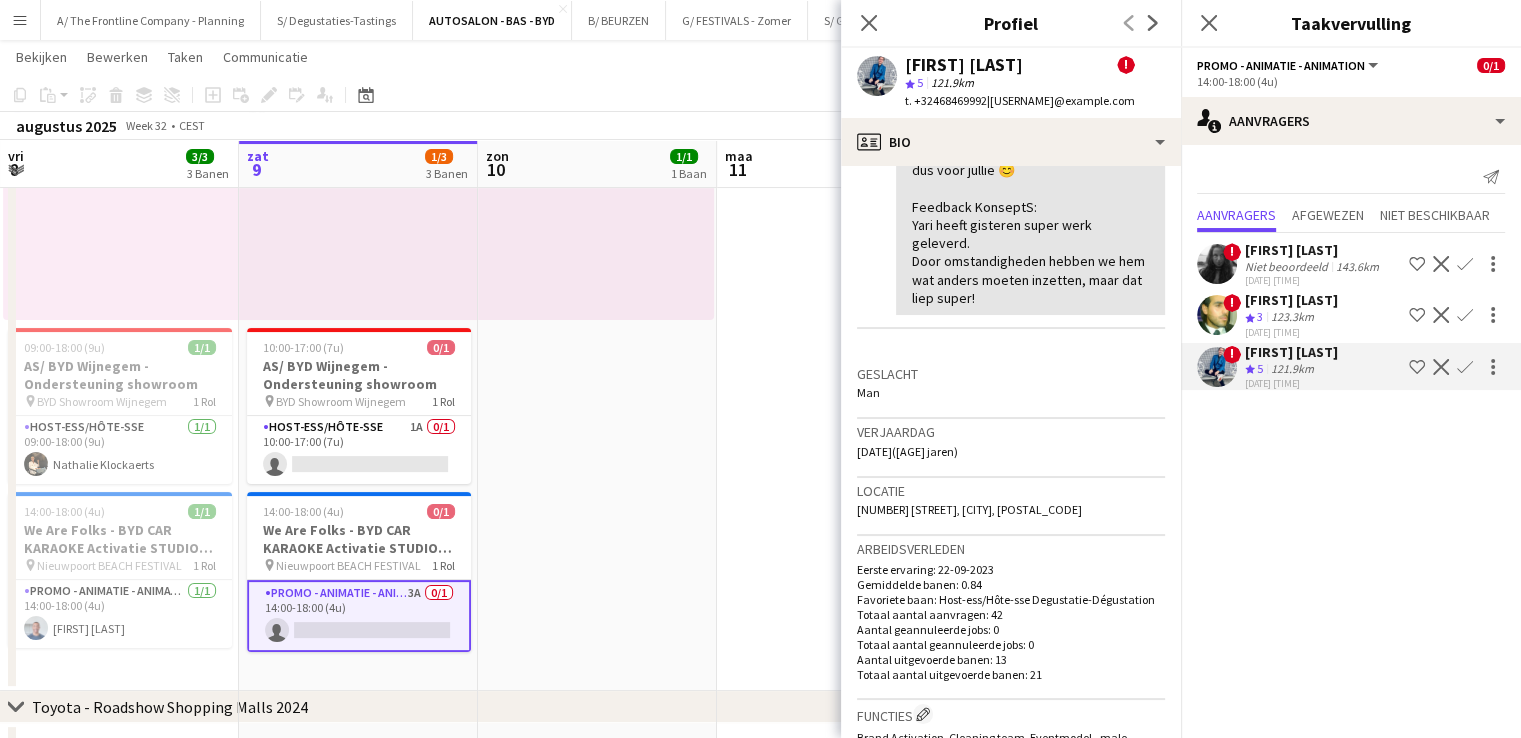 scroll, scrollTop: 594, scrollLeft: 0, axis: vertical 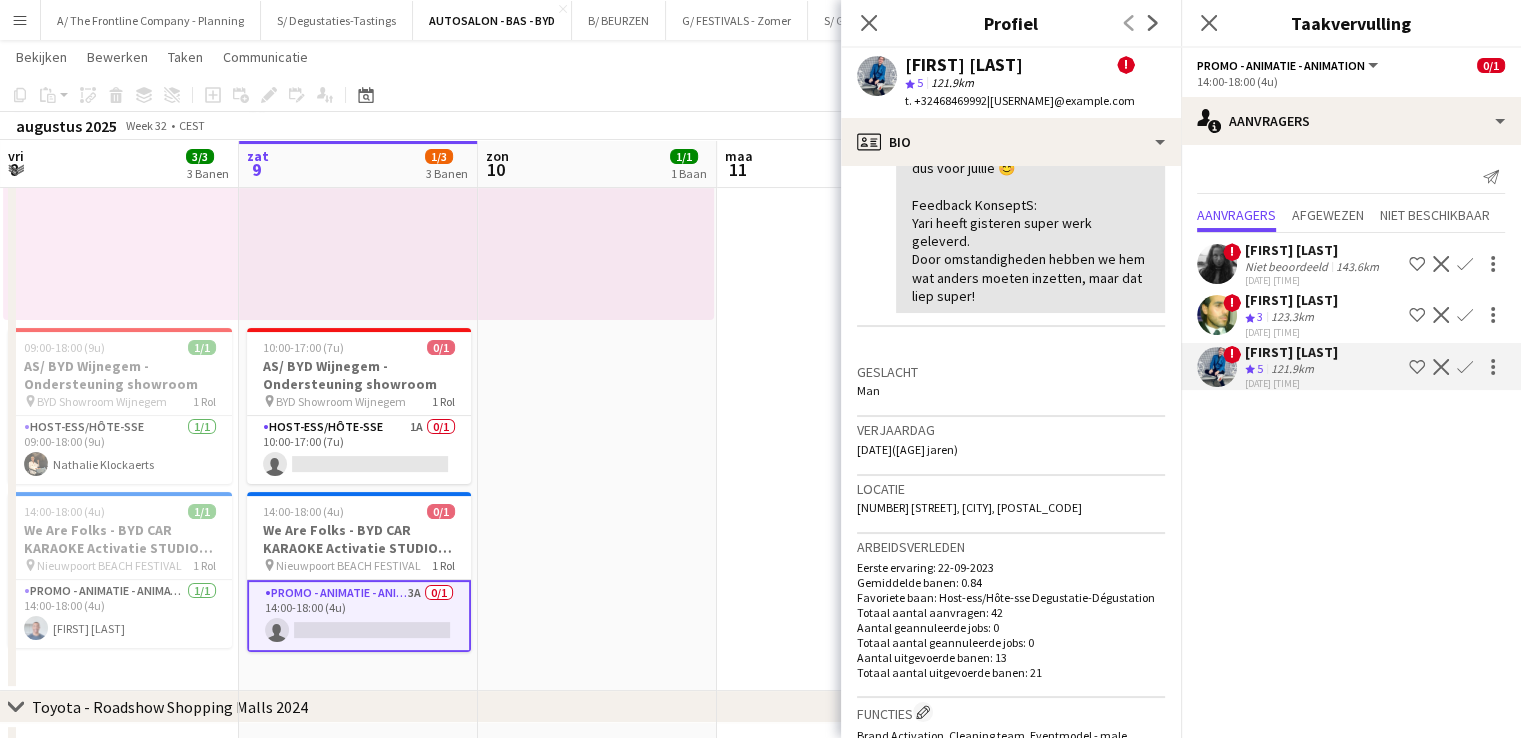 click on "[NUMBER] [STREET], [CITY], [POSTAL_CODE]" 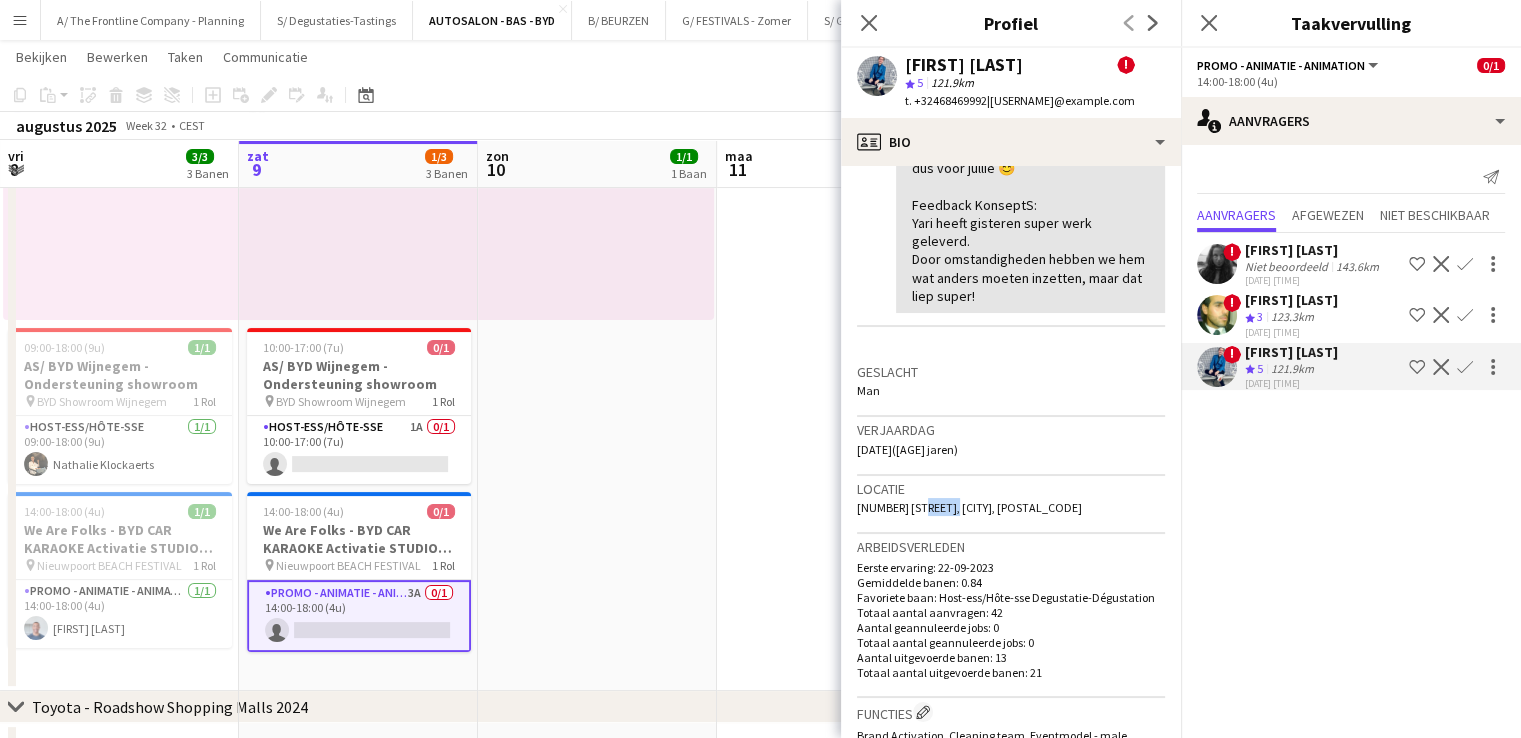 click on "[NUMBER] [STREET], [CITY], [POSTAL_CODE]" 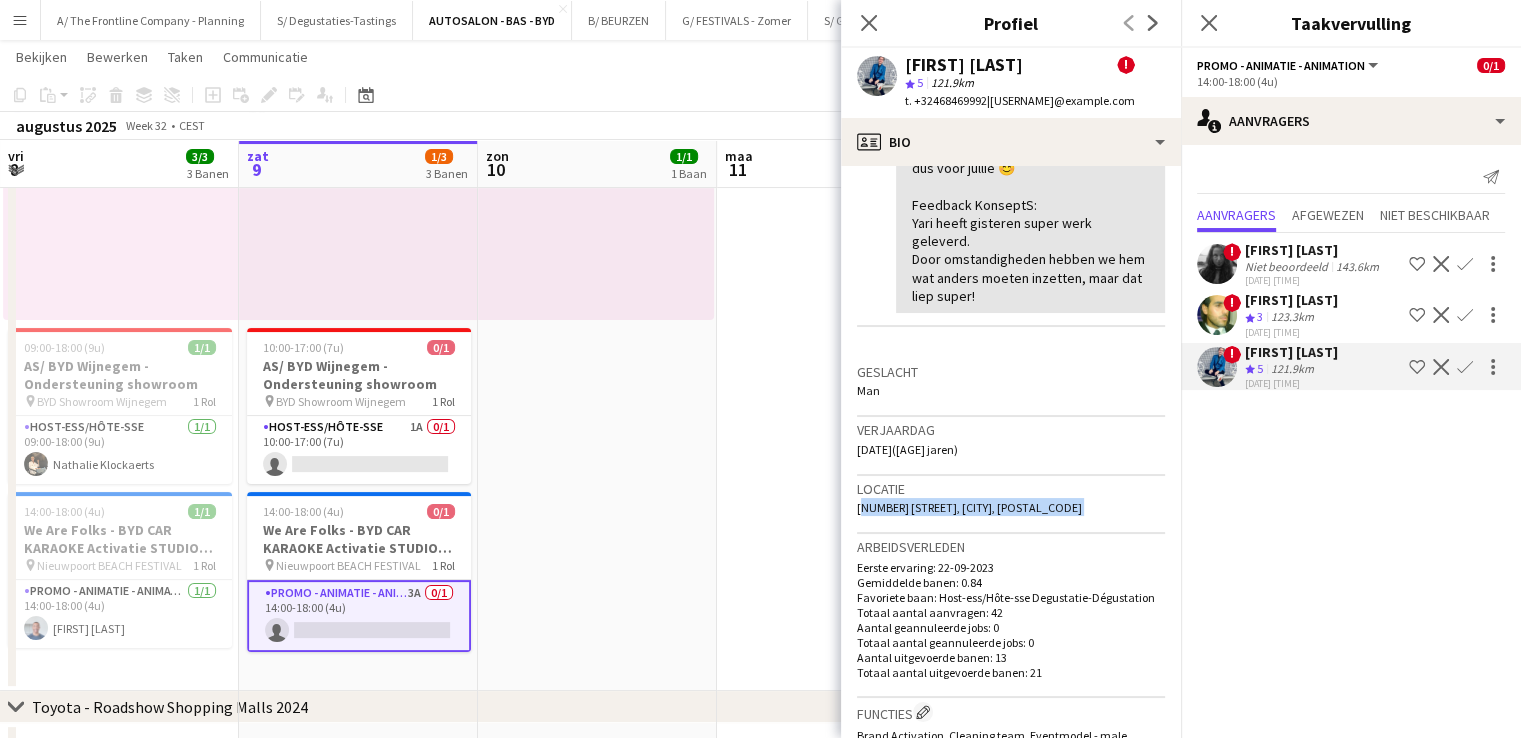click on "[NUMBER] [STREET], [CITY], [POSTAL_CODE]" 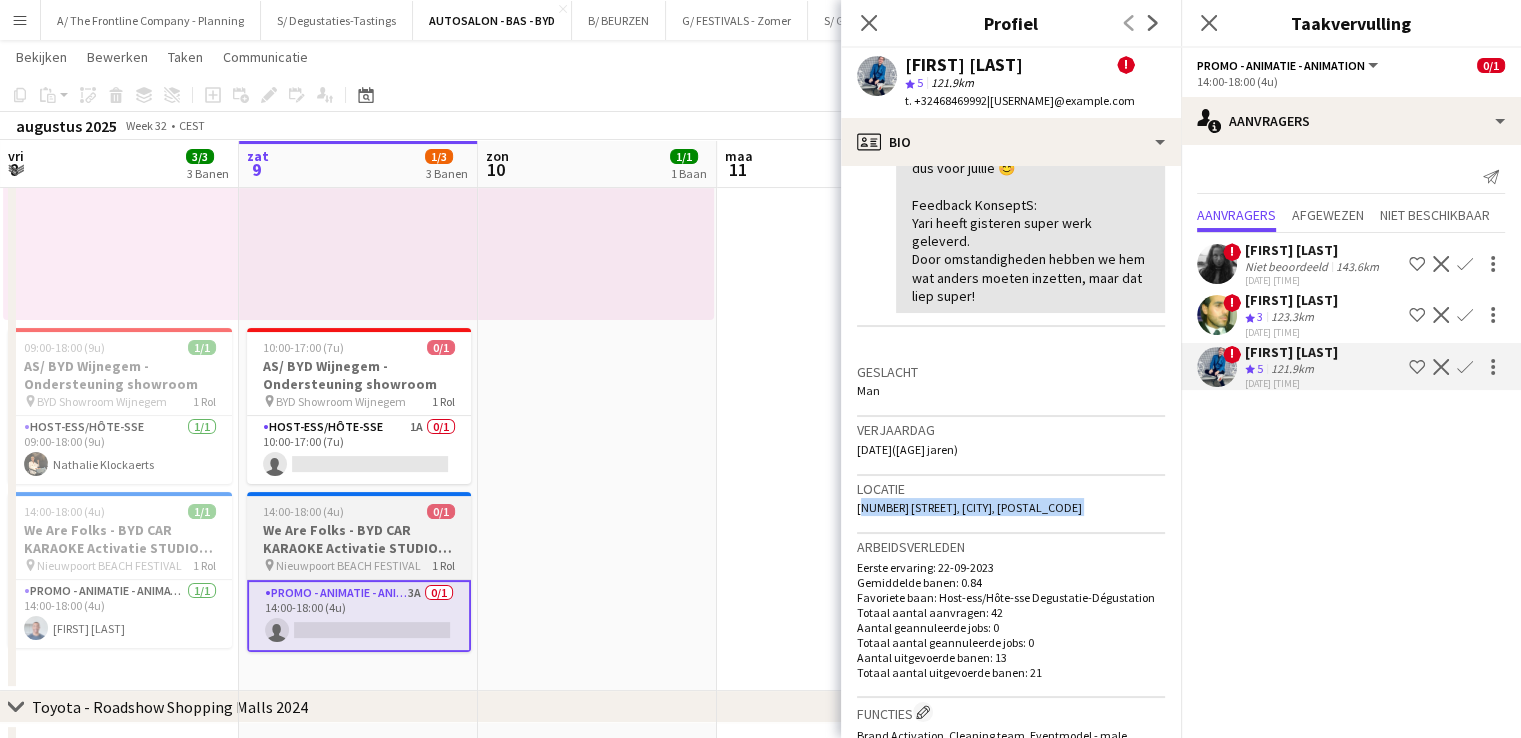 click on "We Are Folks - BYD CAR KARAOKE Activatie STUDIO NOSTALGIE - Nieuwpoort BEACH FESTIVAL (18+25+26 juli  + 01+02+08+09 augustus)" at bounding box center (359, 539) 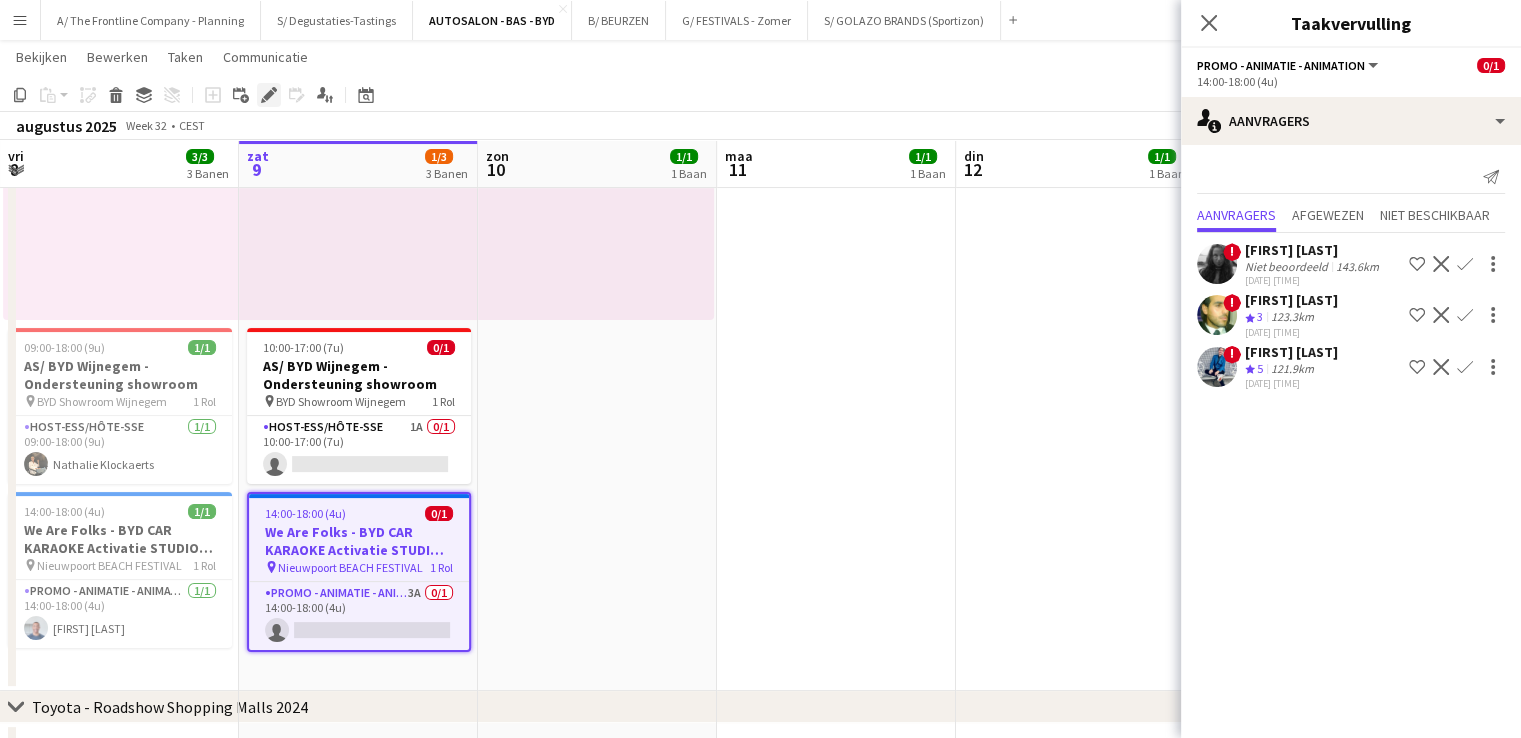 click on "Bewerken" 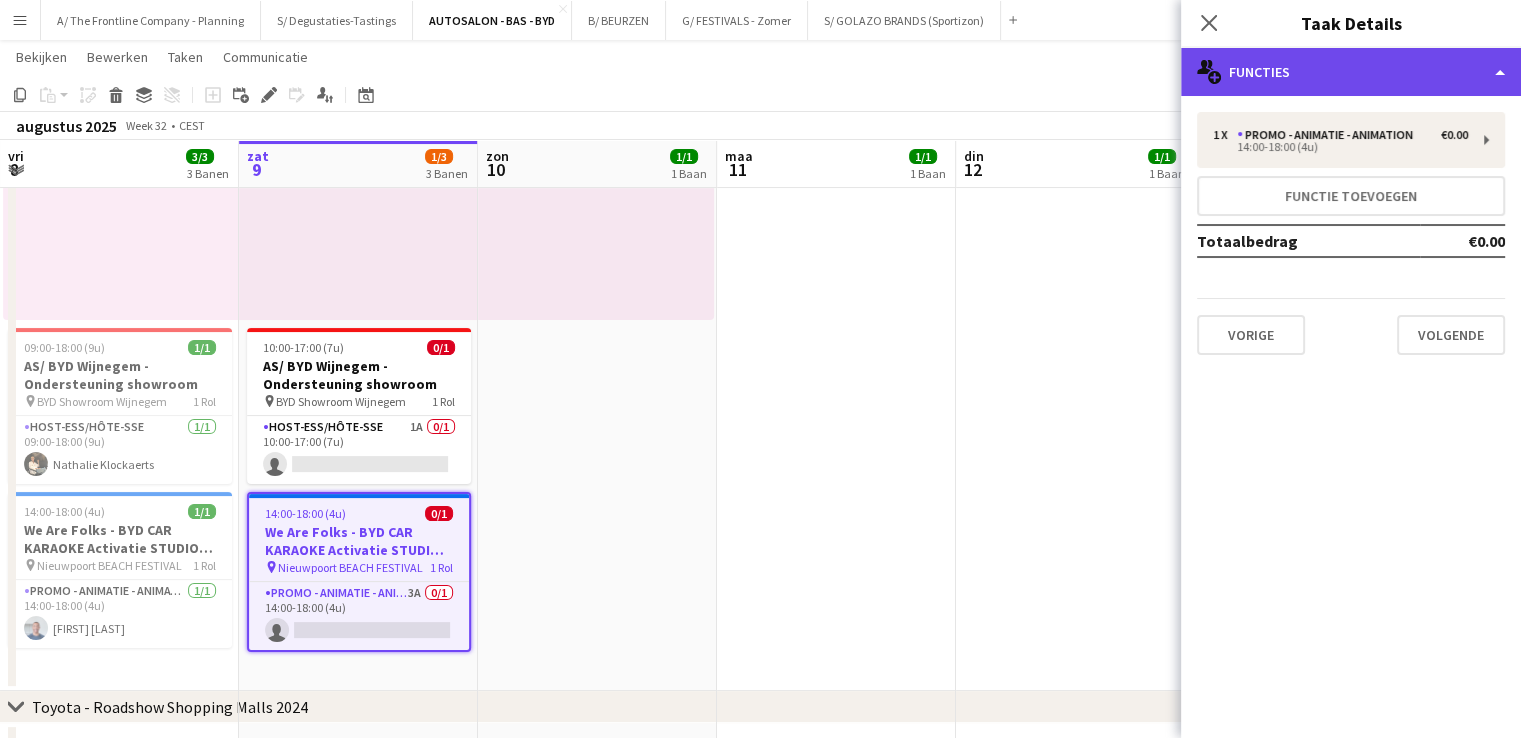 click on "multiple-users-add
Functies" 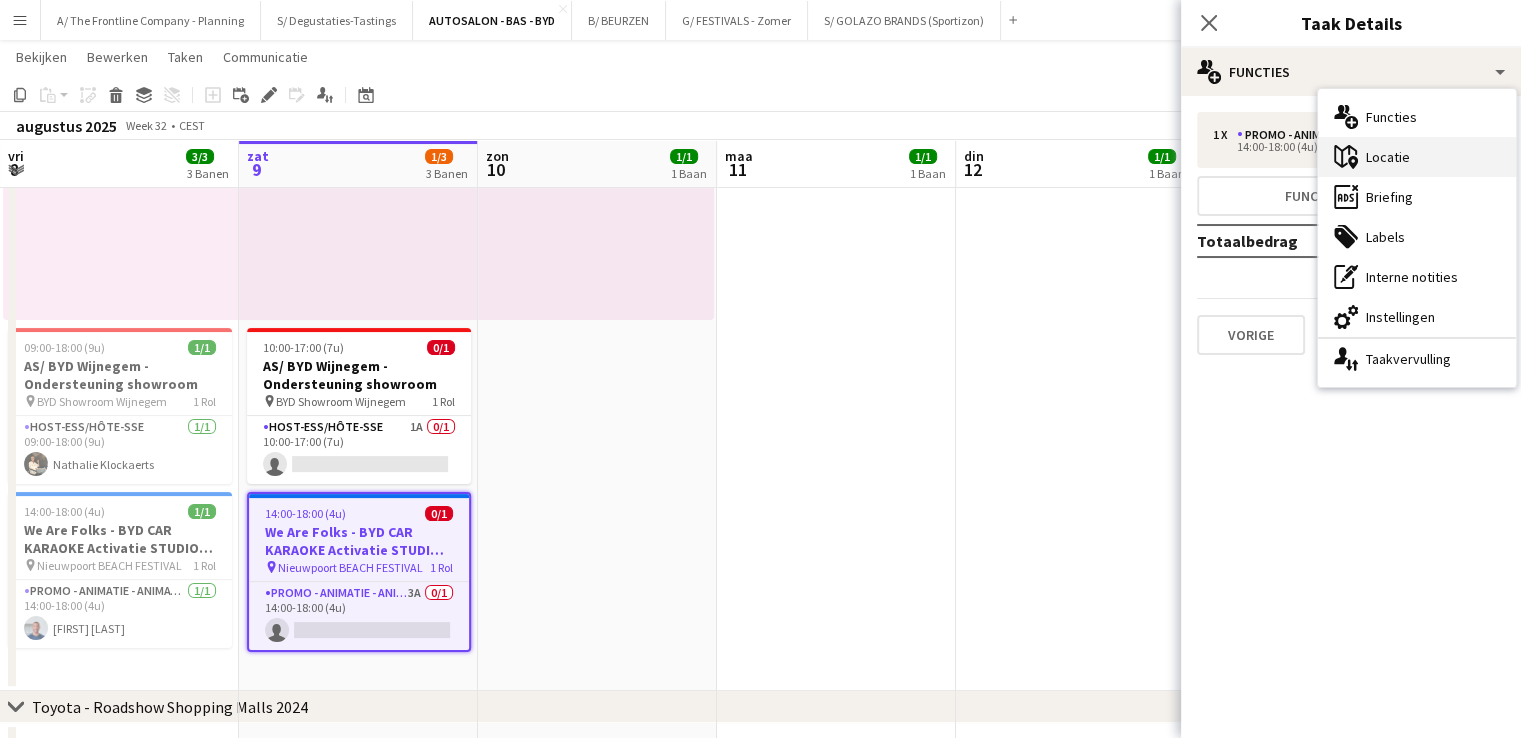 click on "maps-pin-1
Locatie" at bounding box center (1417, 157) 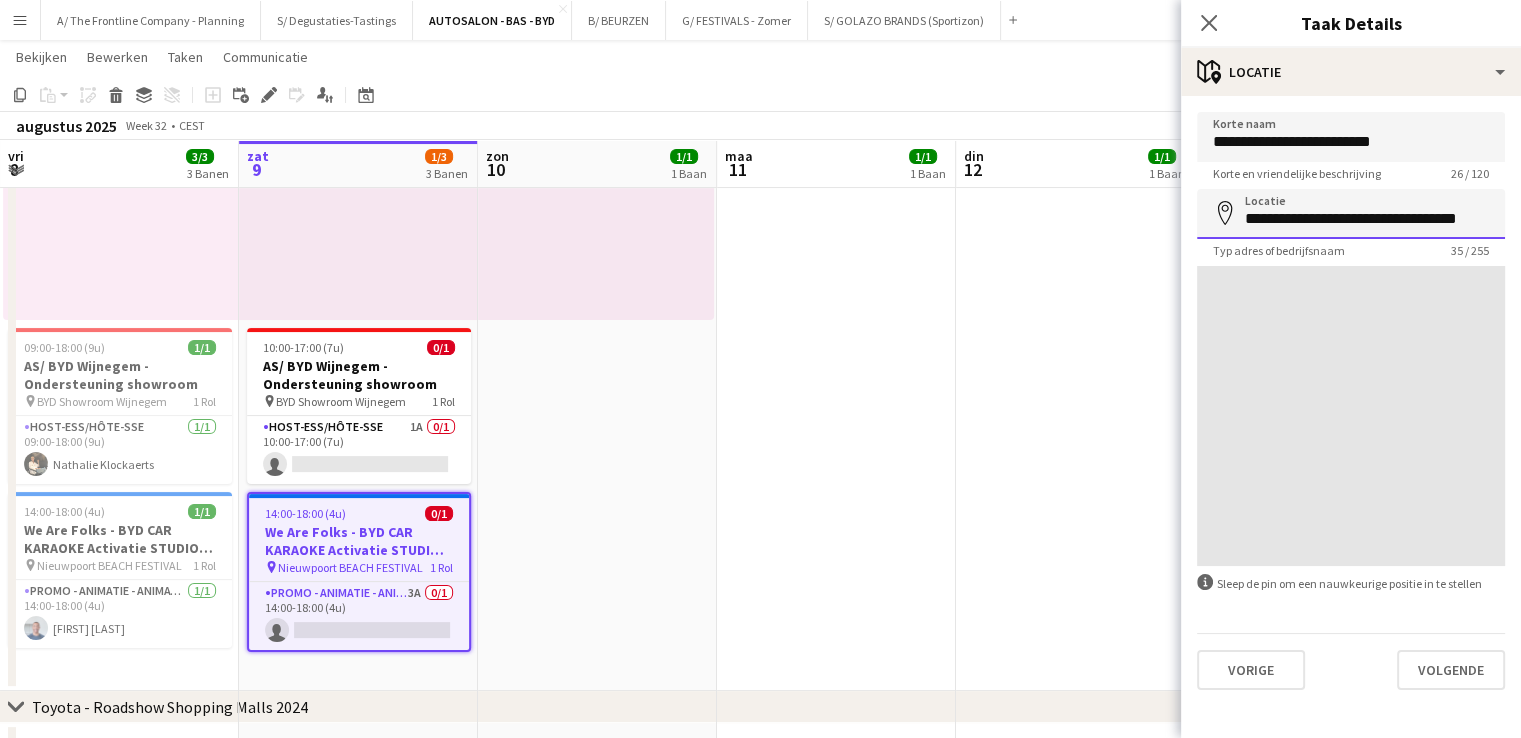 click on "**********" at bounding box center (1351, 214) 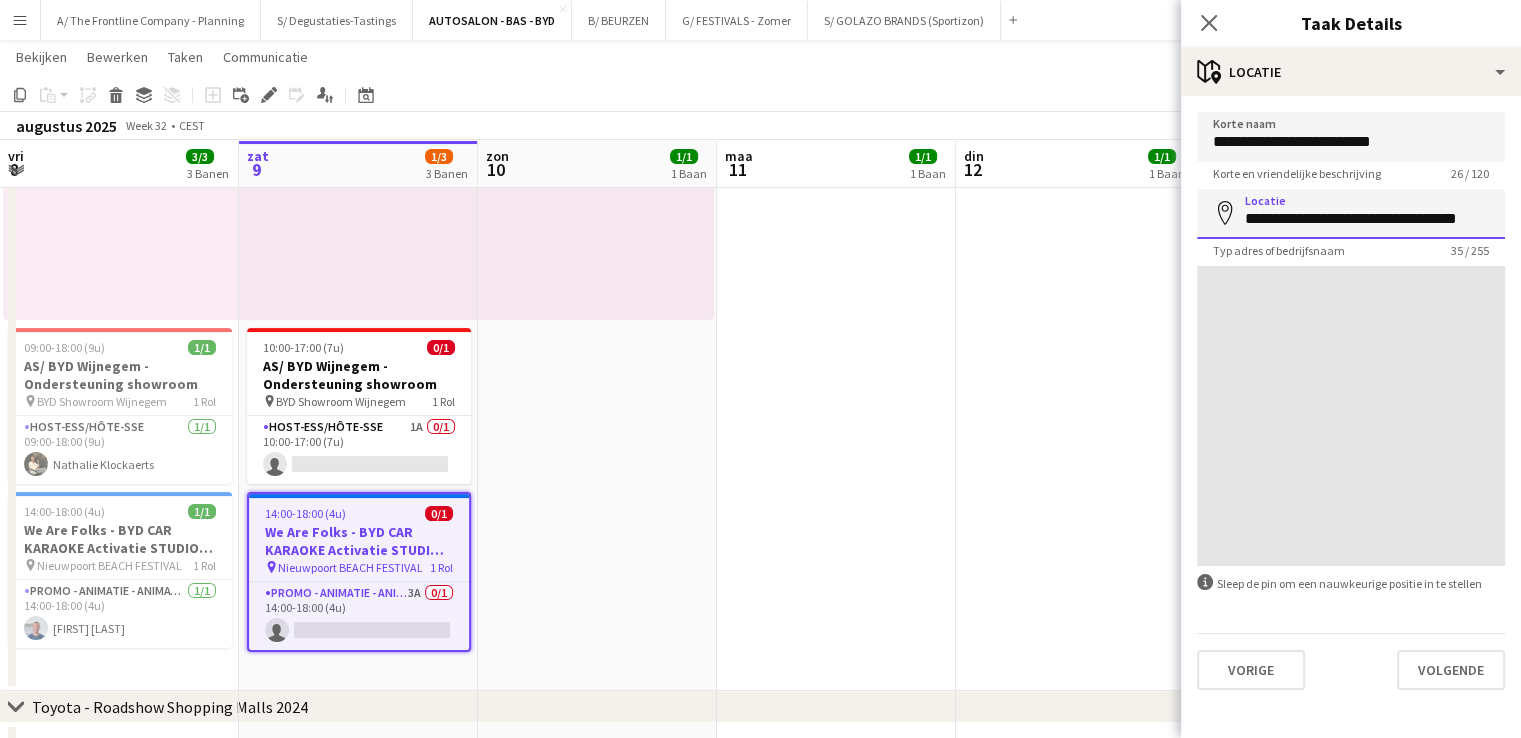 click on "**********" at bounding box center [1351, 214] 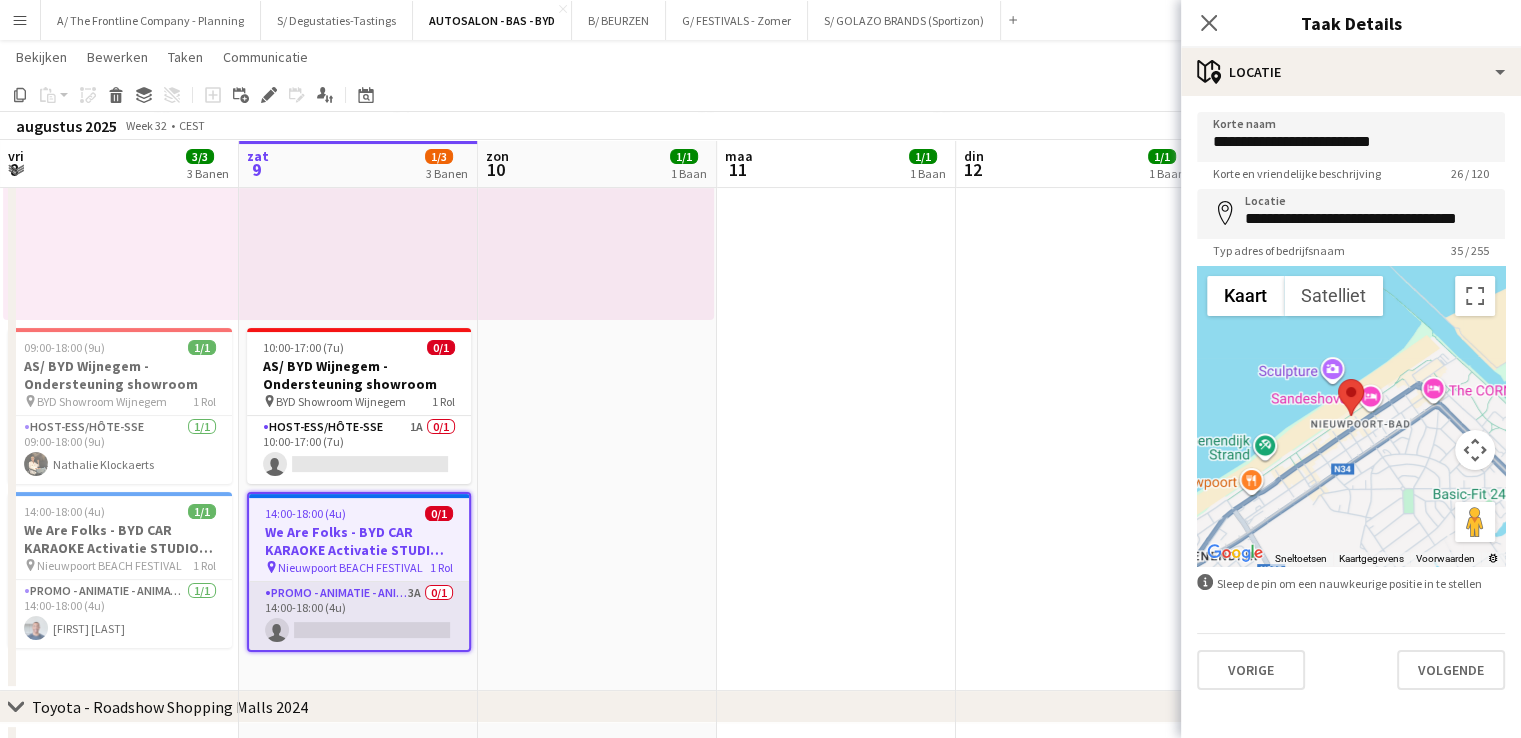 click on "Promo - Animatie - Animation   3A   0/1   14:00-18:00 (4u)
single-neutral-actions" at bounding box center (359, 616) 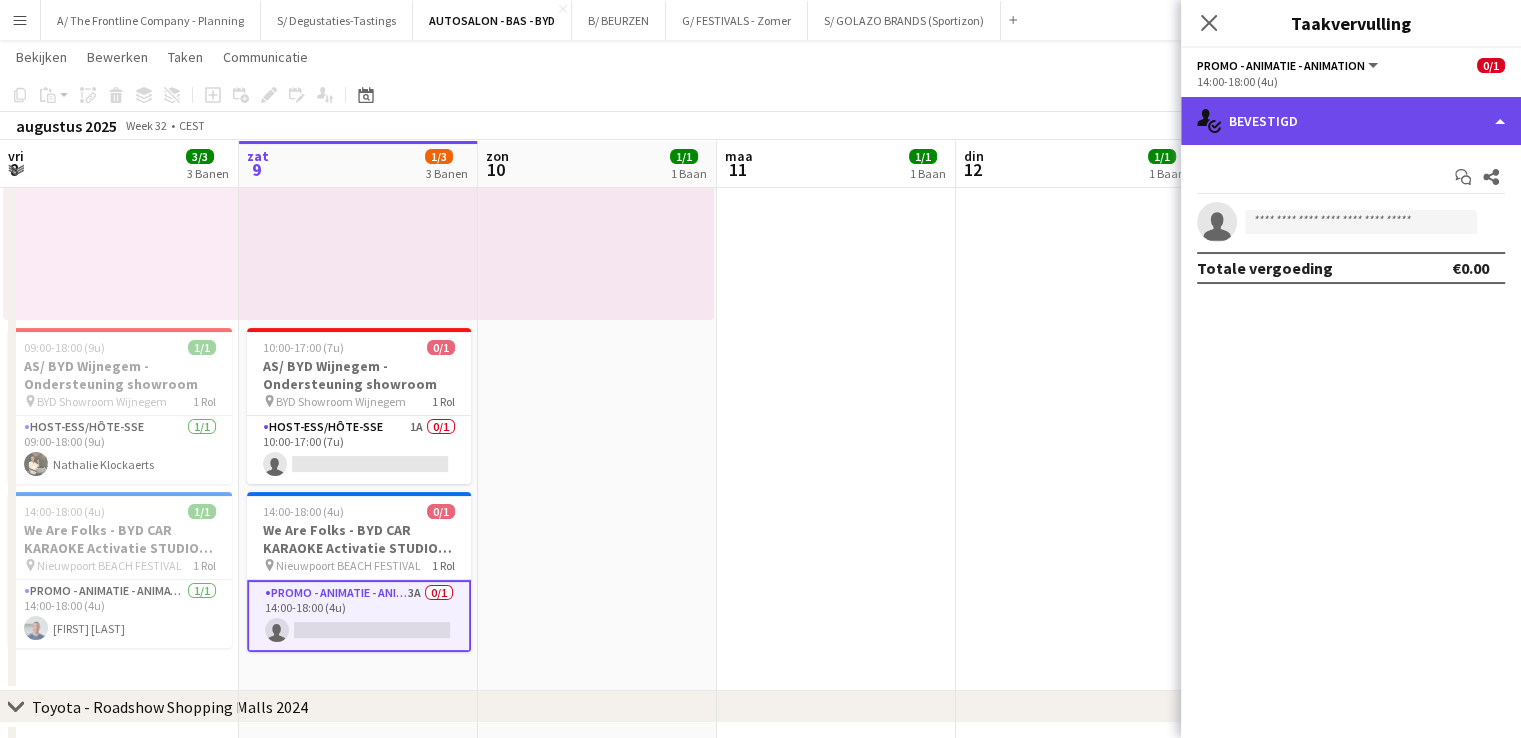 click on "single-neutral-actions-check-2
Bevestigd" 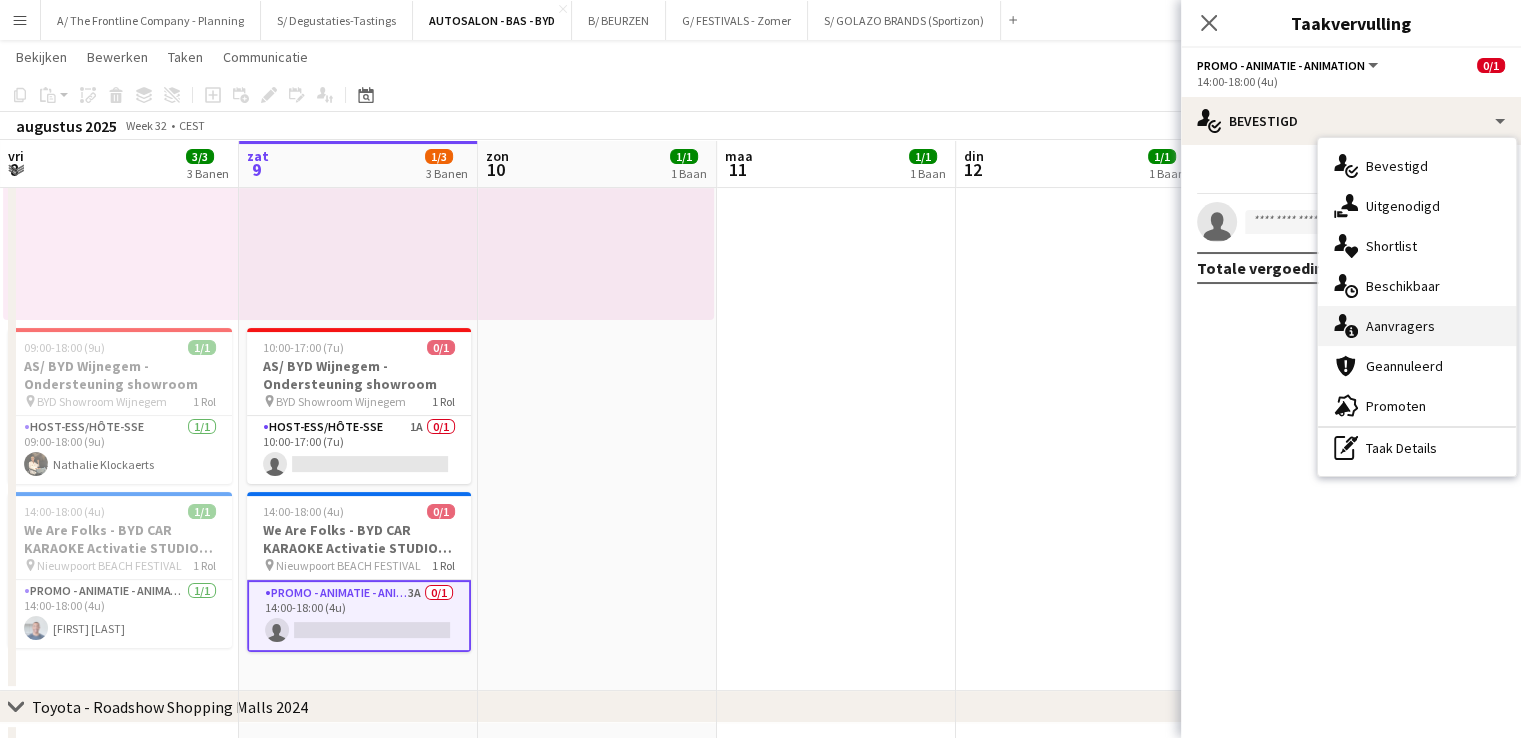 click on "single-neutral-actions-information
Aanvragers" at bounding box center [1417, 326] 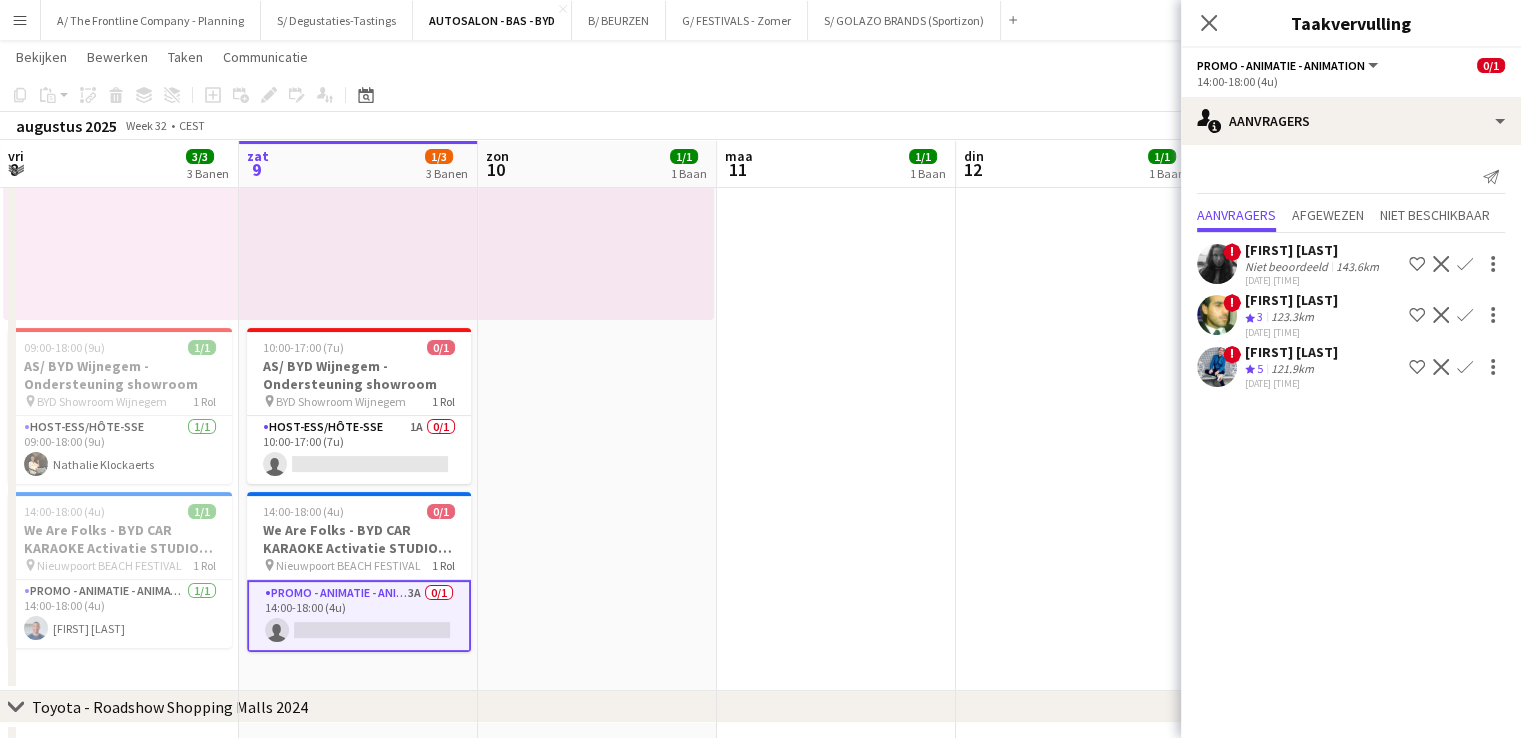 click on "09-08-2025 09:17" 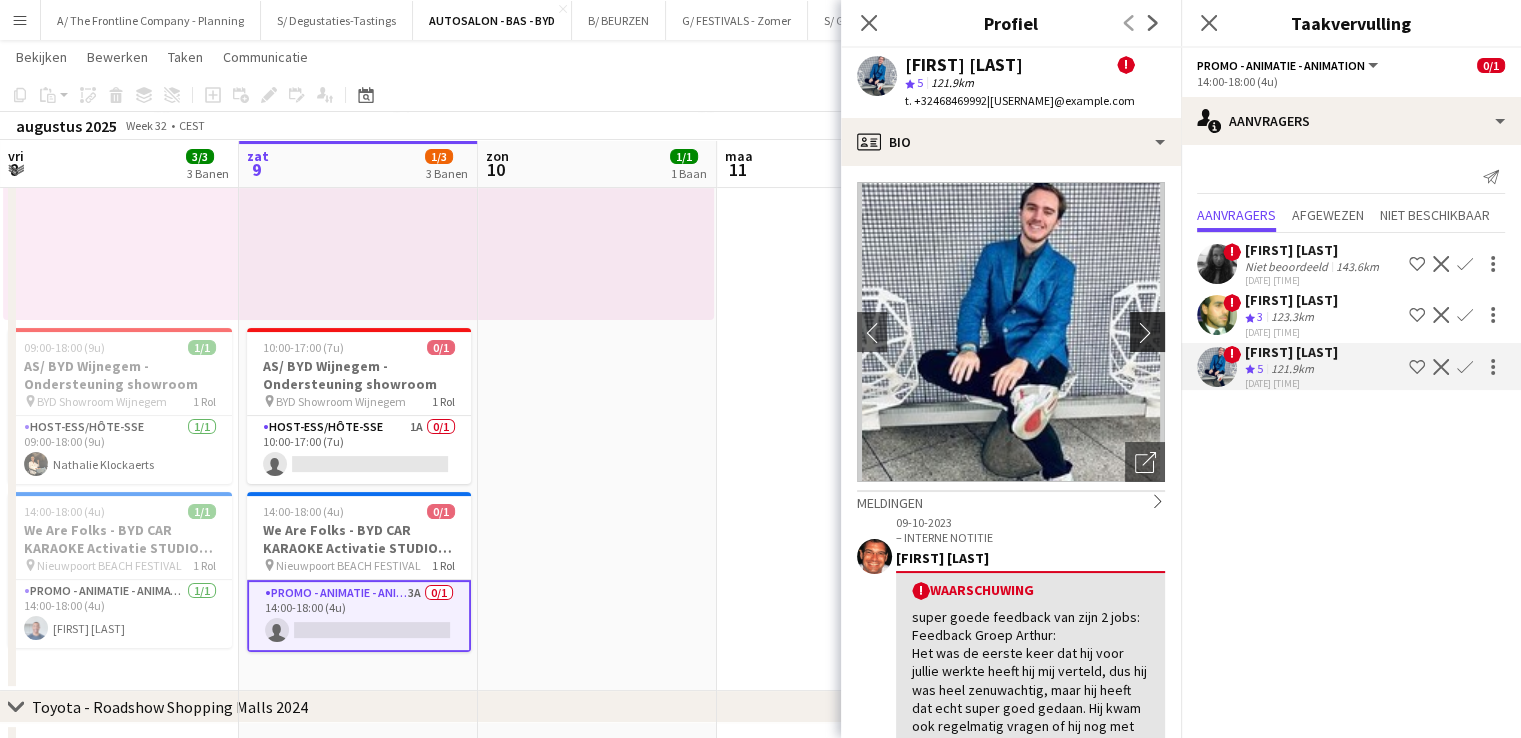 click on "chevron-right" 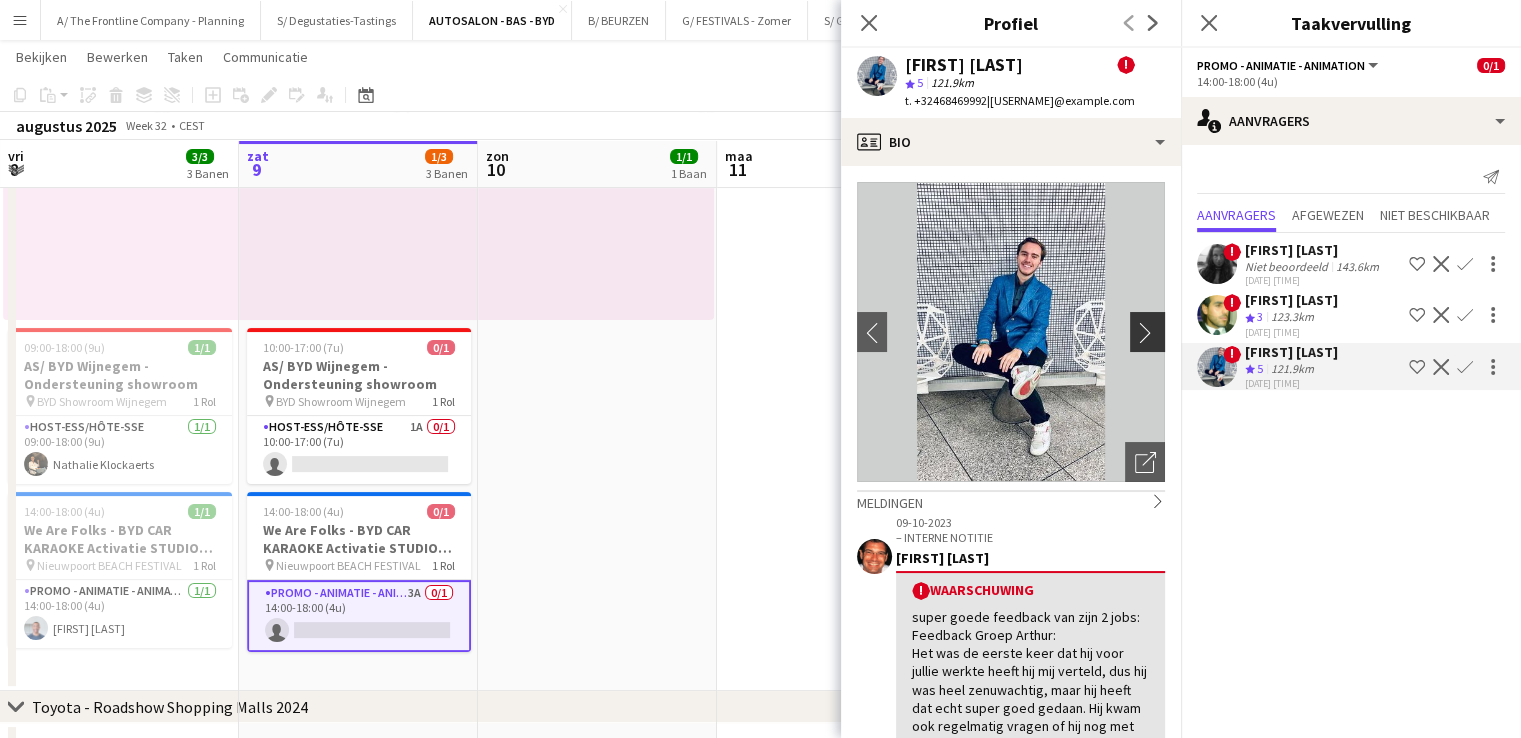 click on "chevron-right" 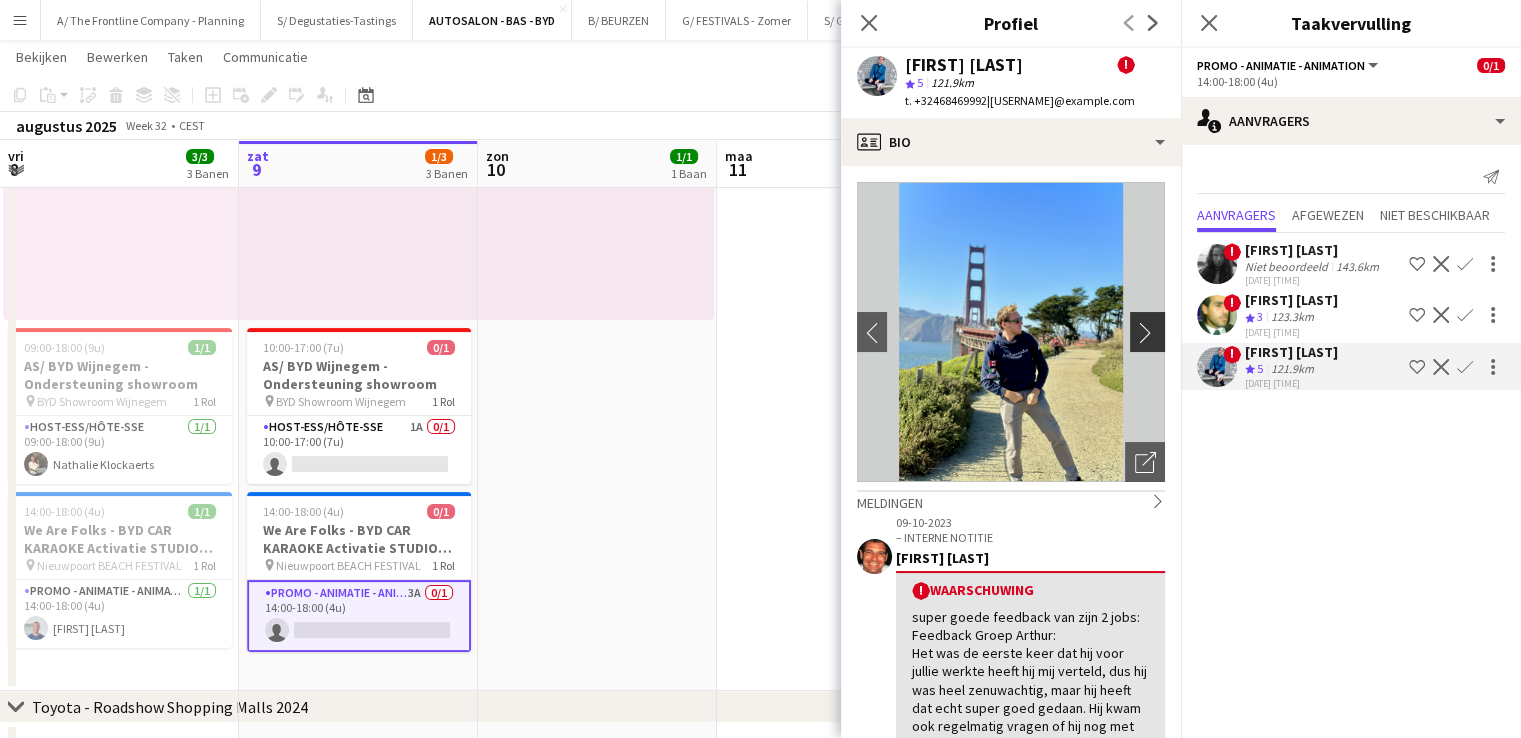 click on "chevron-right" 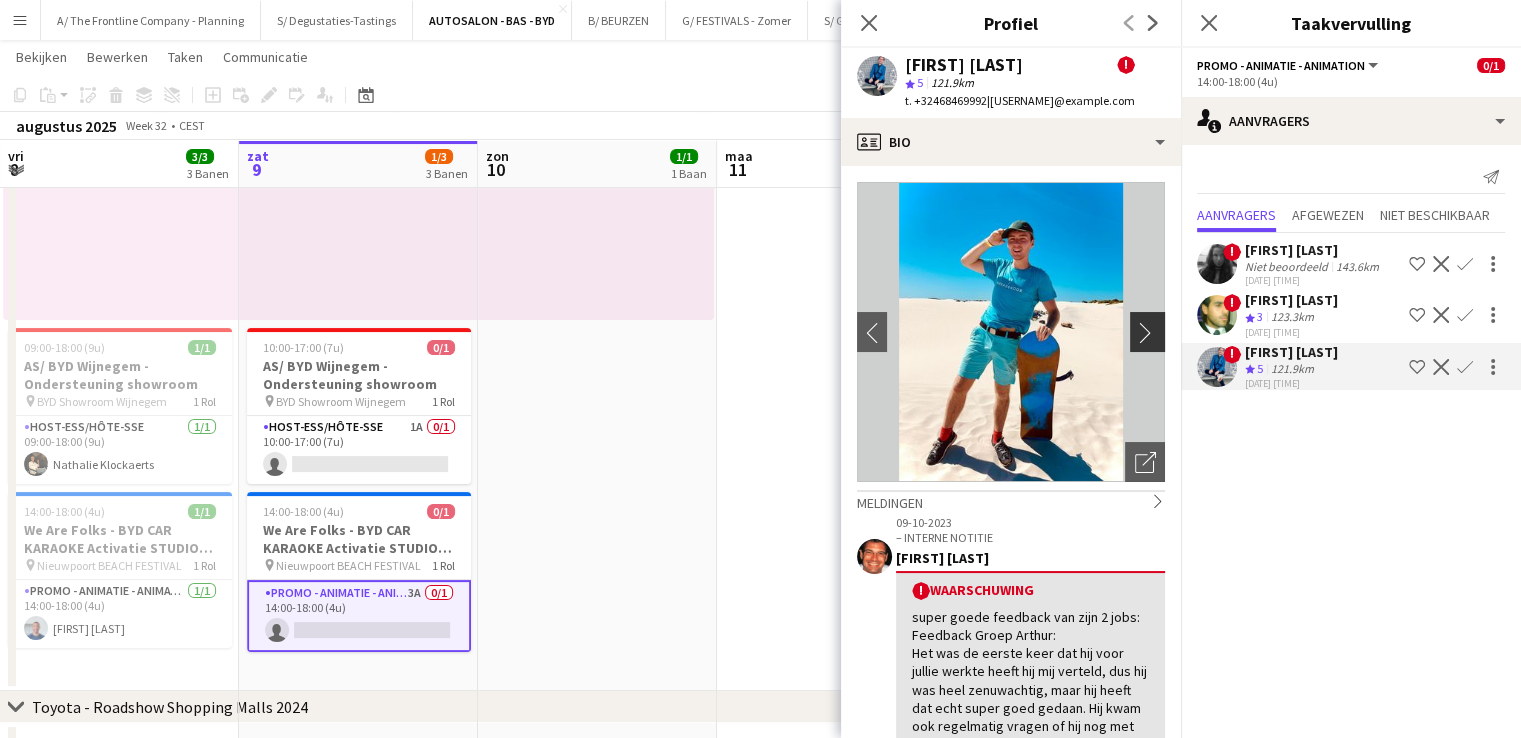 click on "chevron-right" 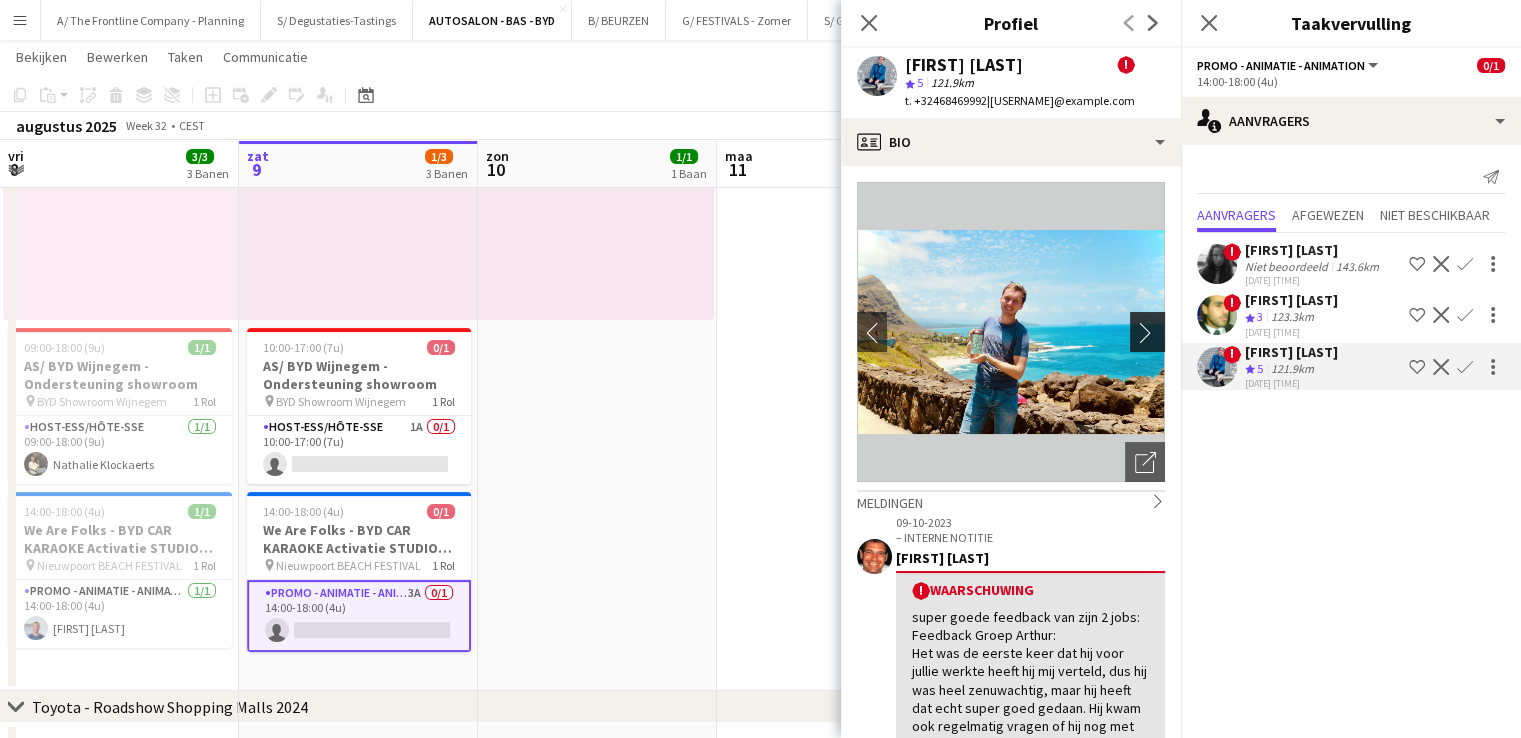 click on "chevron-right" 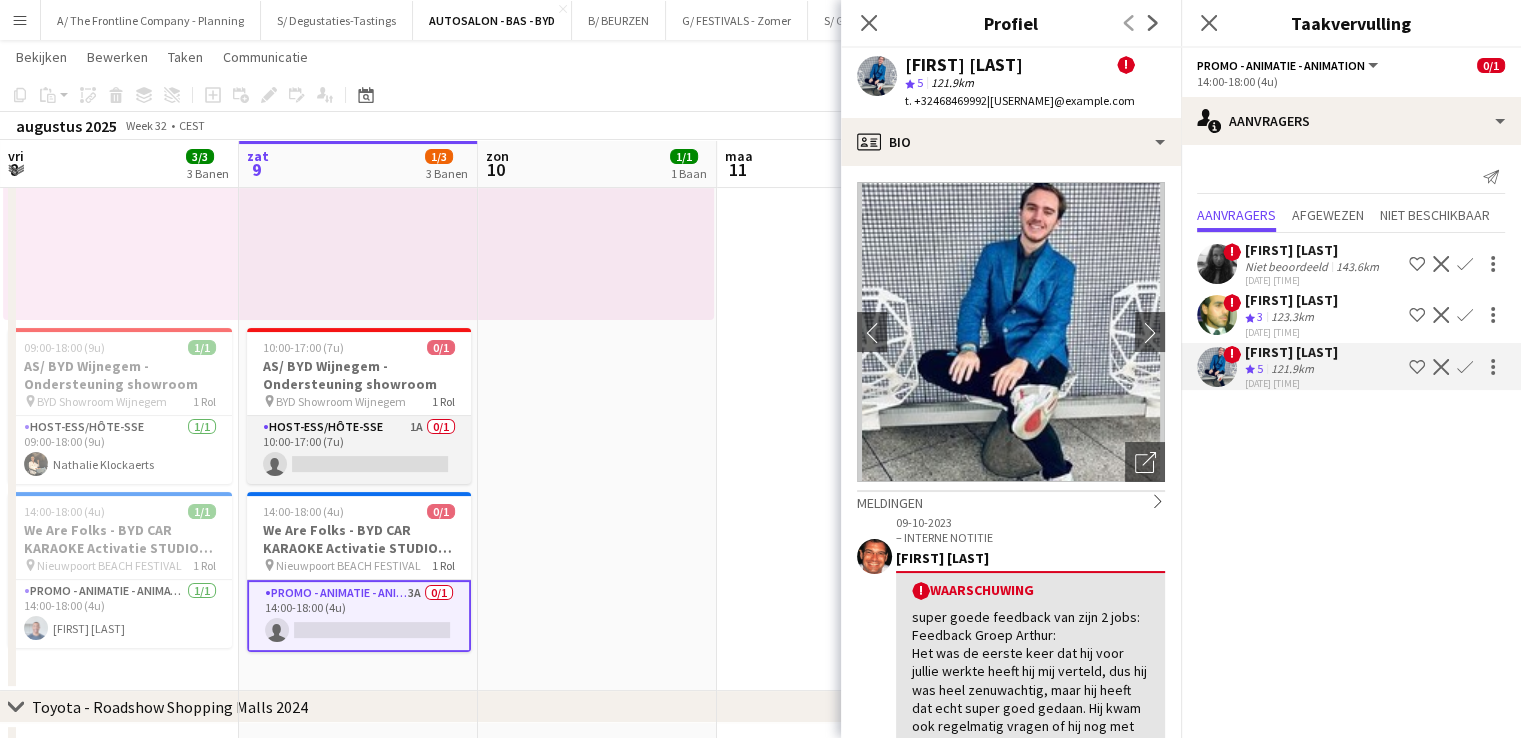 click on "Host-ess/Hôte-sse   1A   0/1   10:00-17:00 (7u)
single-neutral-actions" at bounding box center [359, 450] 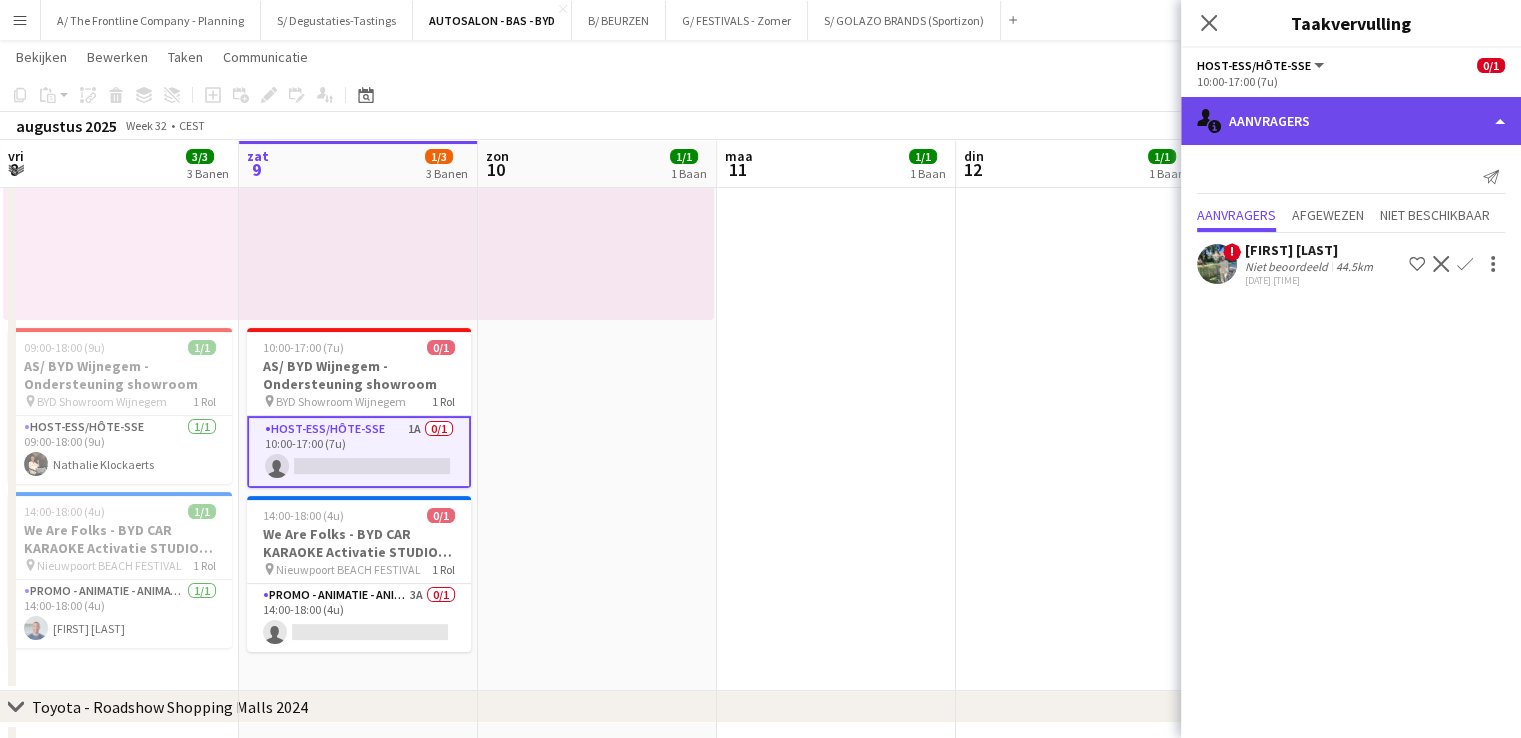 click on "single-neutral-actions-information
Aanvragers" 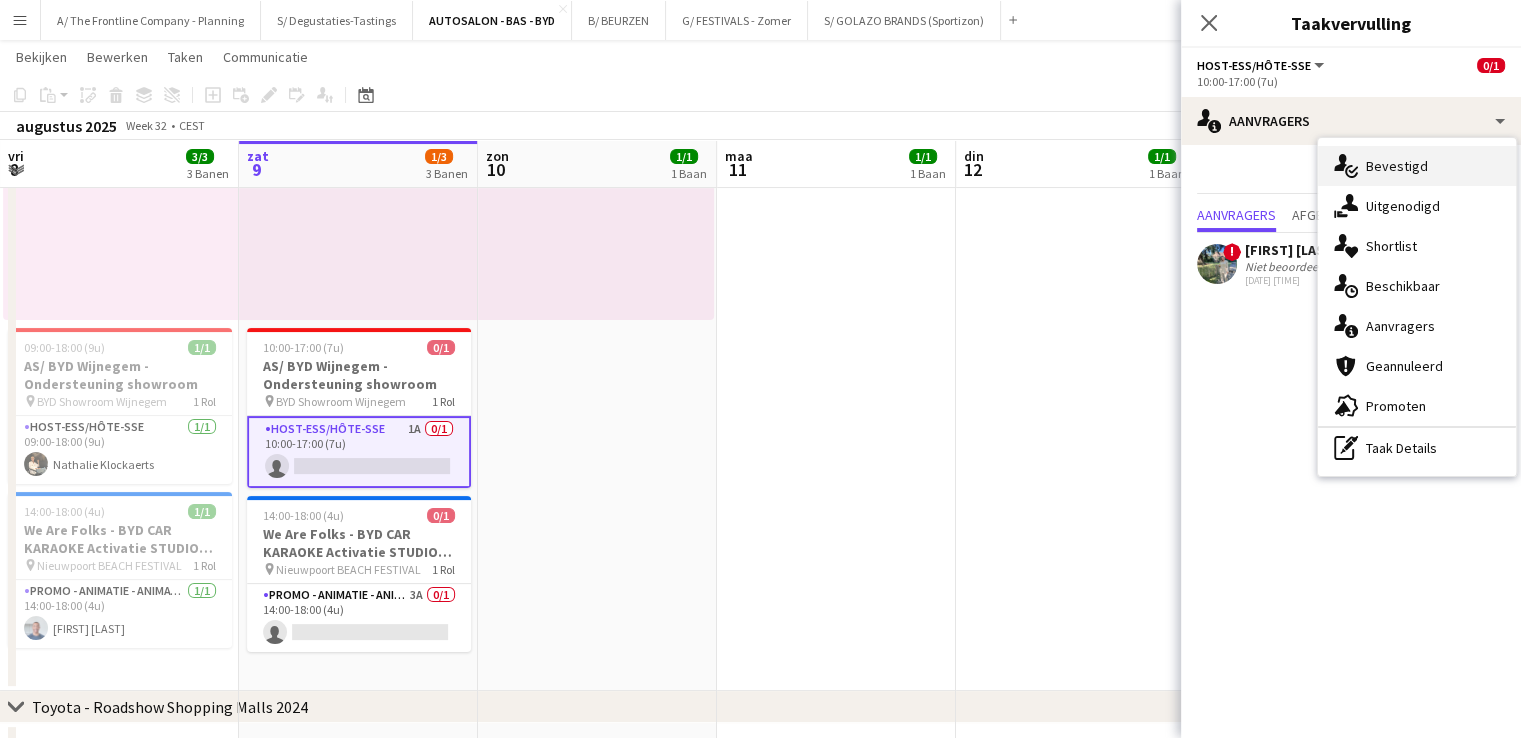 click on "single-neutral-actions-check-2
Bevestigd" at bounding box center [1417, 166] 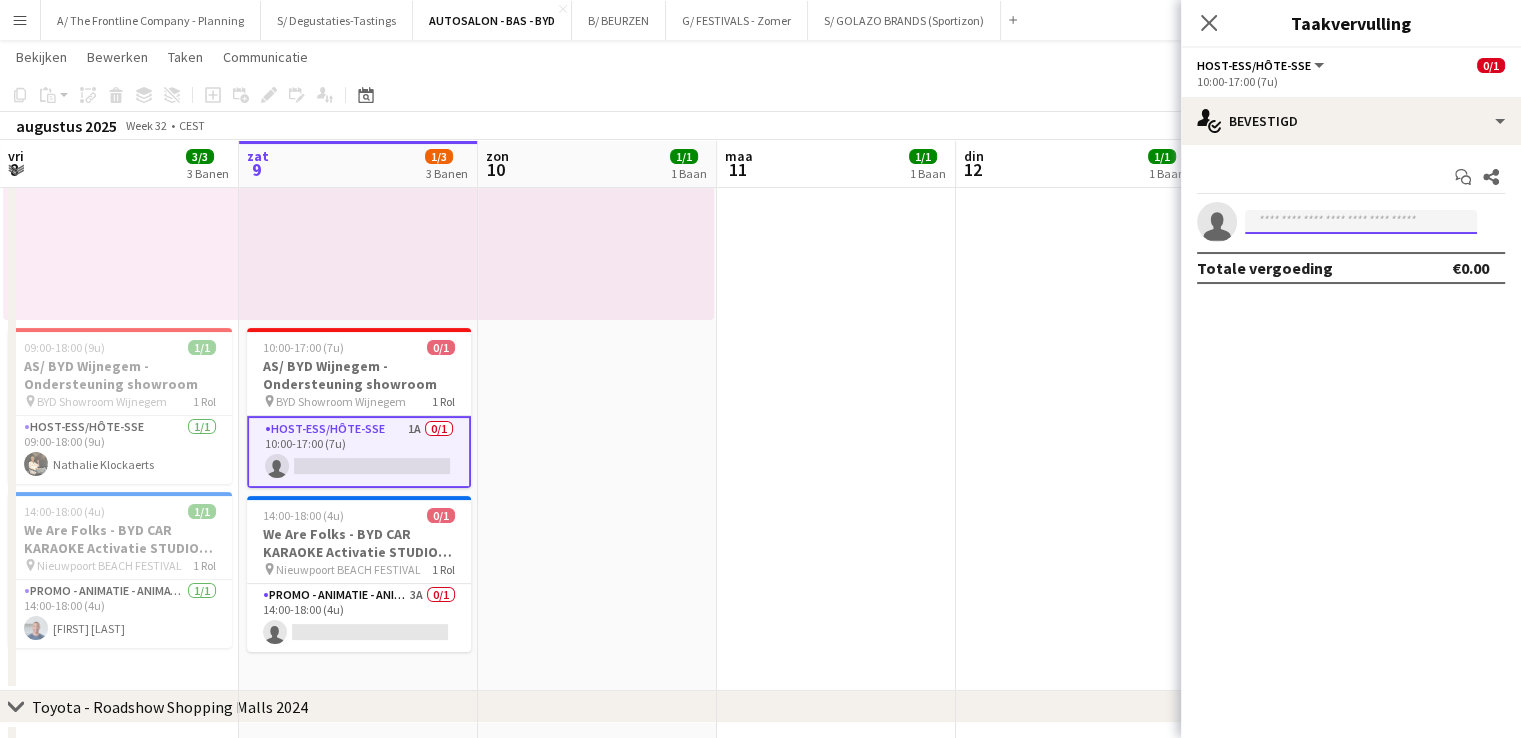 click at bounding box center (1361, 222) 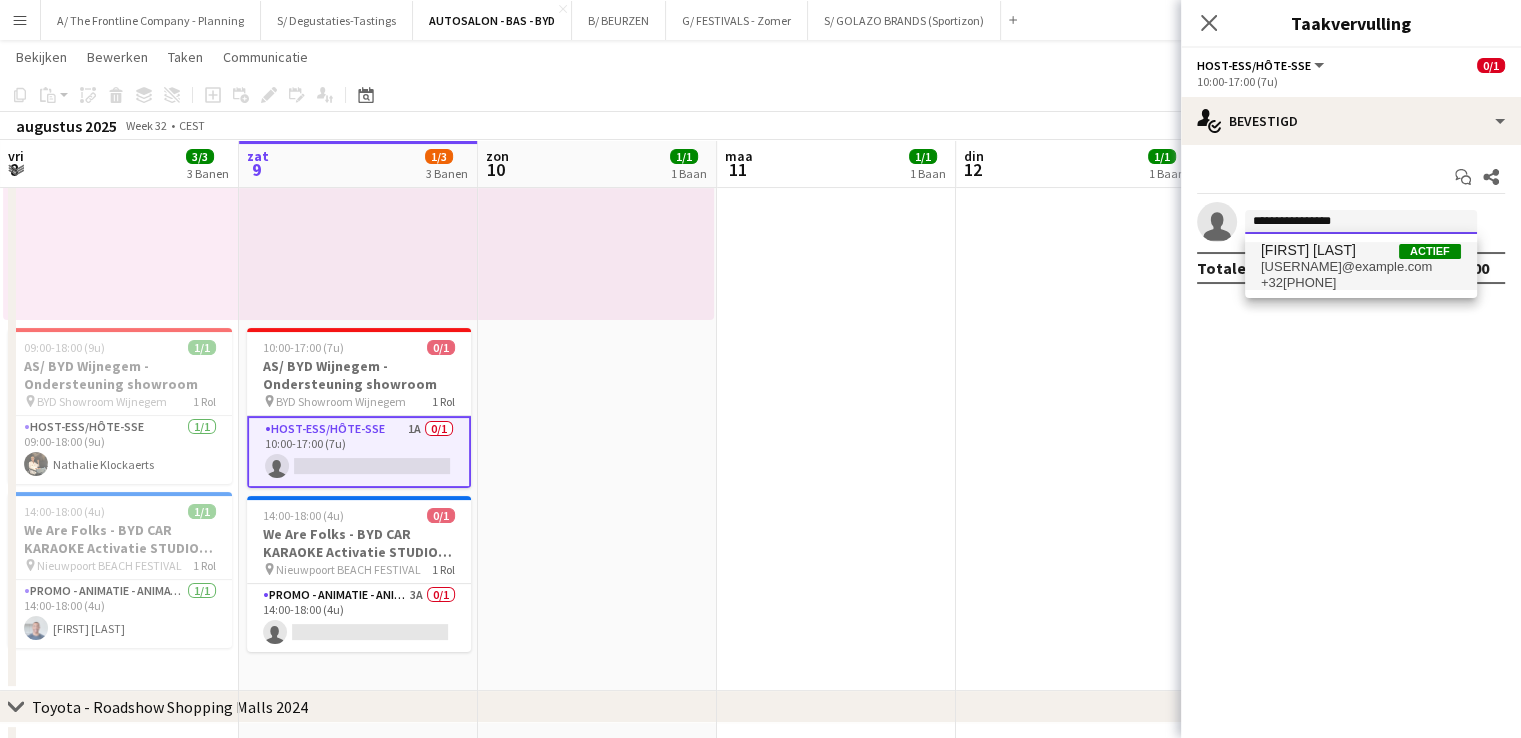type on "**********" 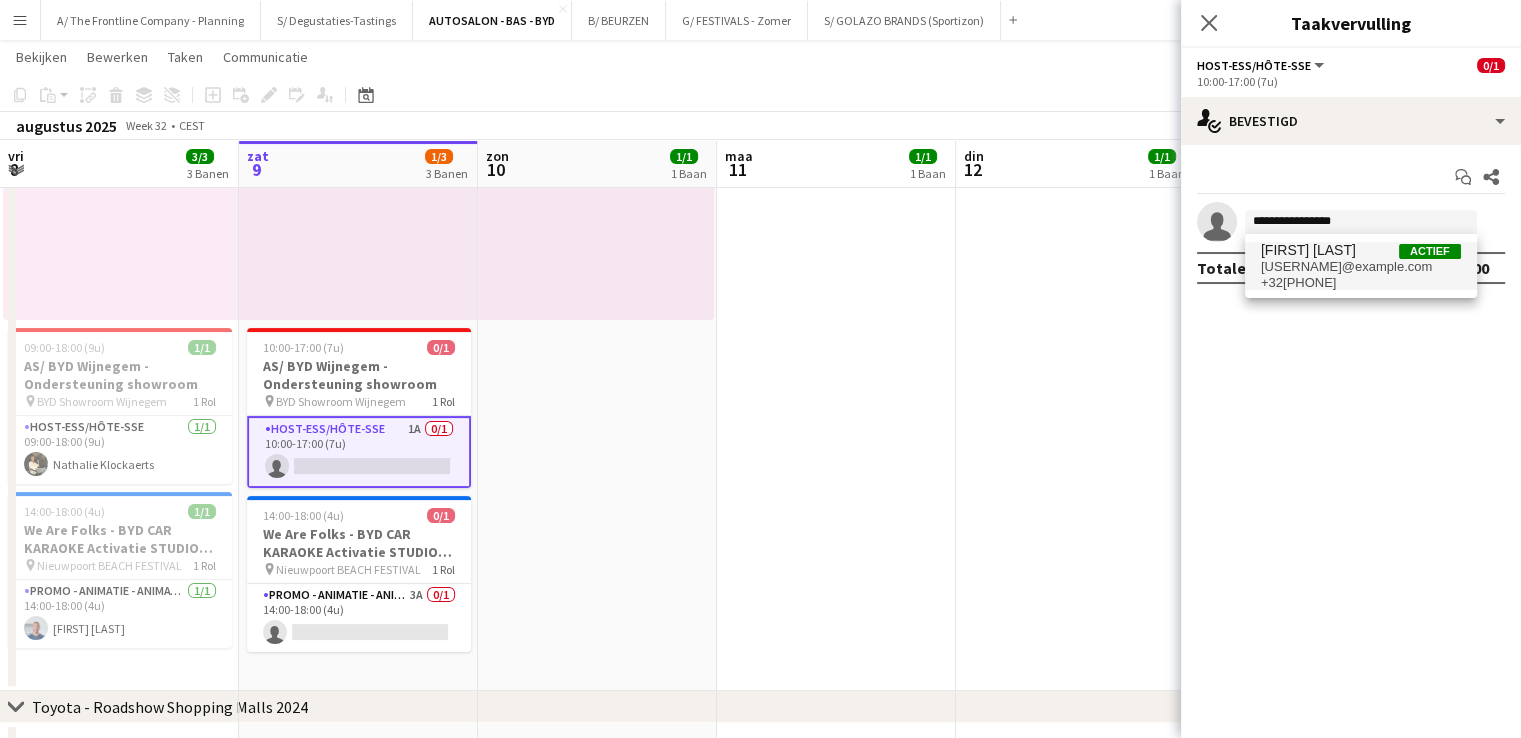 click on "veronique_de_man@hotmail.com" at bounding box center [1361, 267] 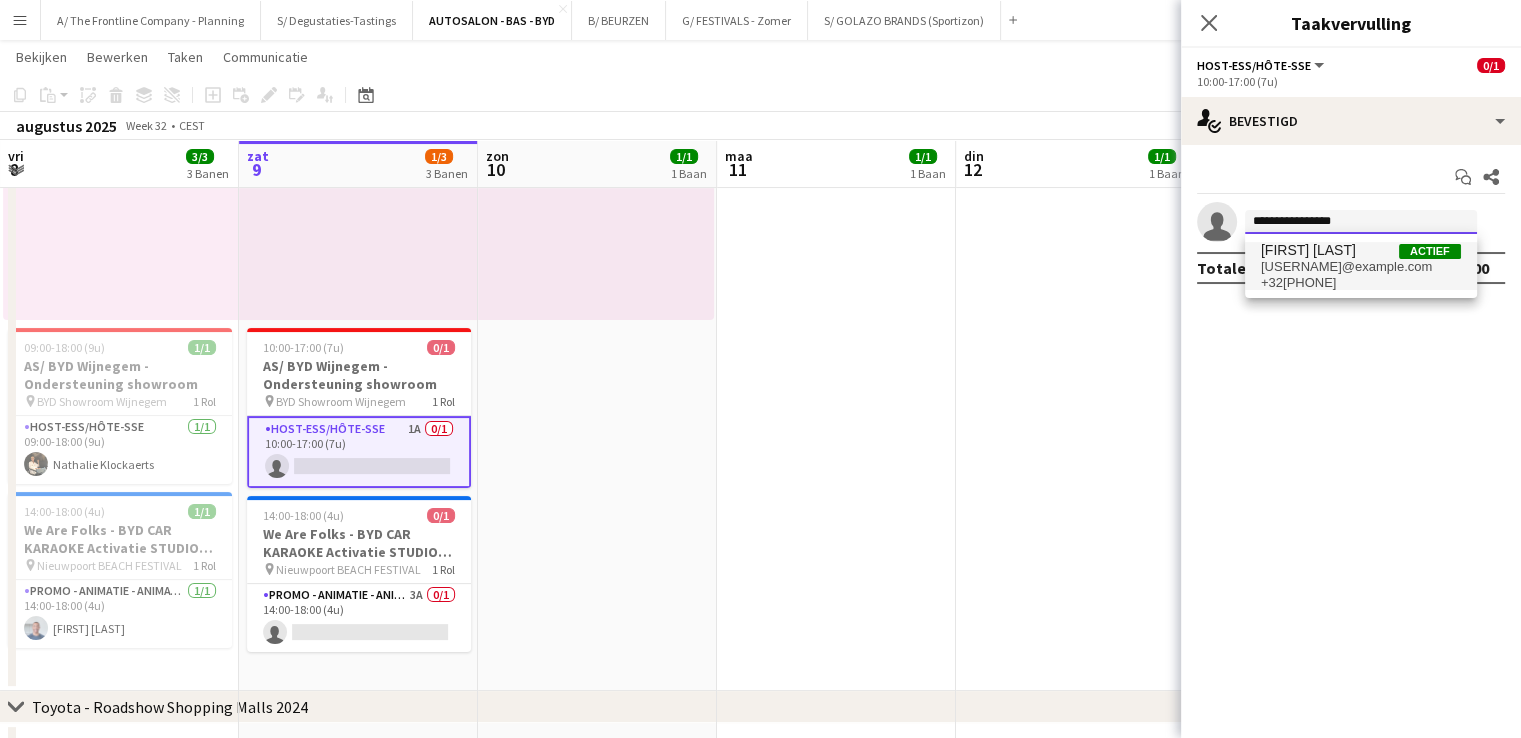 type 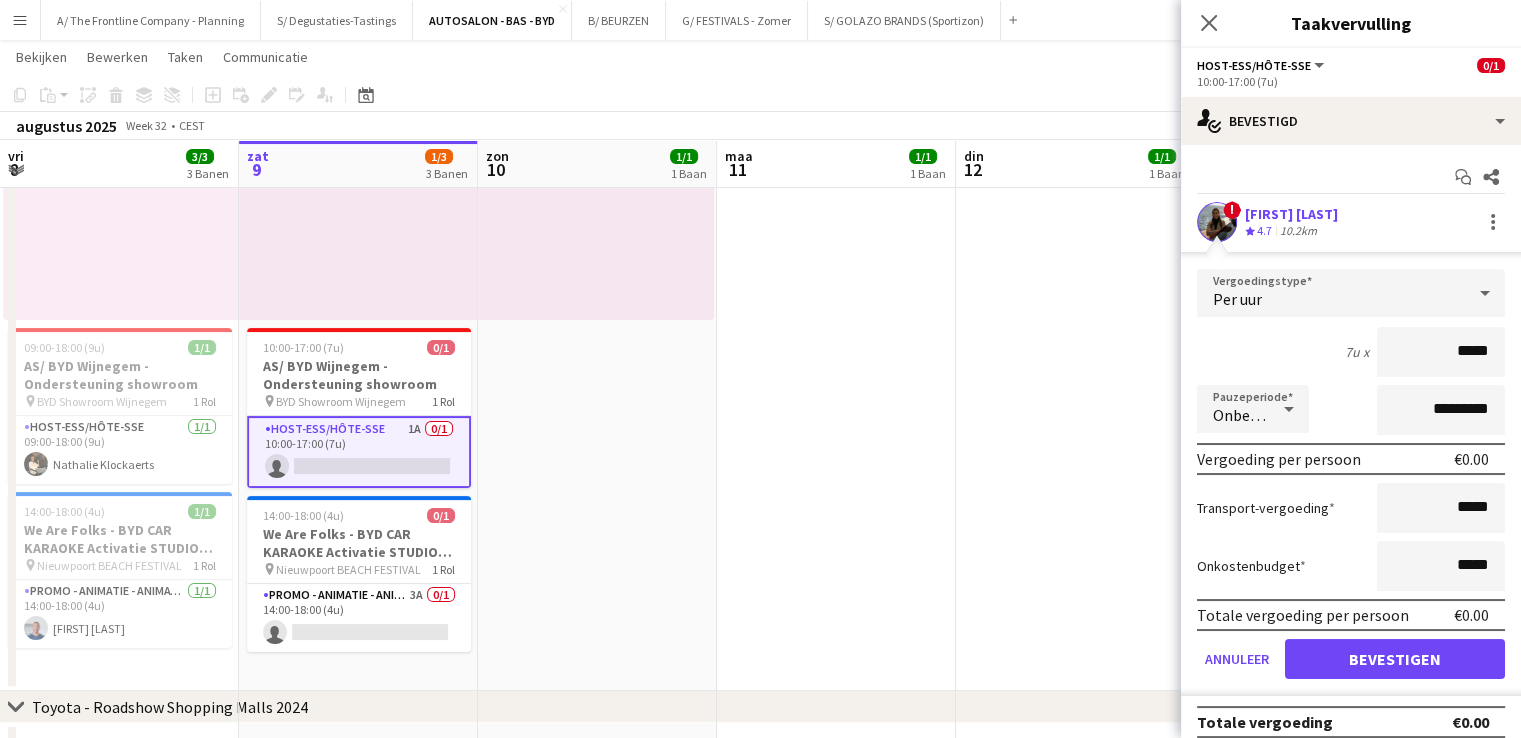 click at bounding box center (1217, 222) 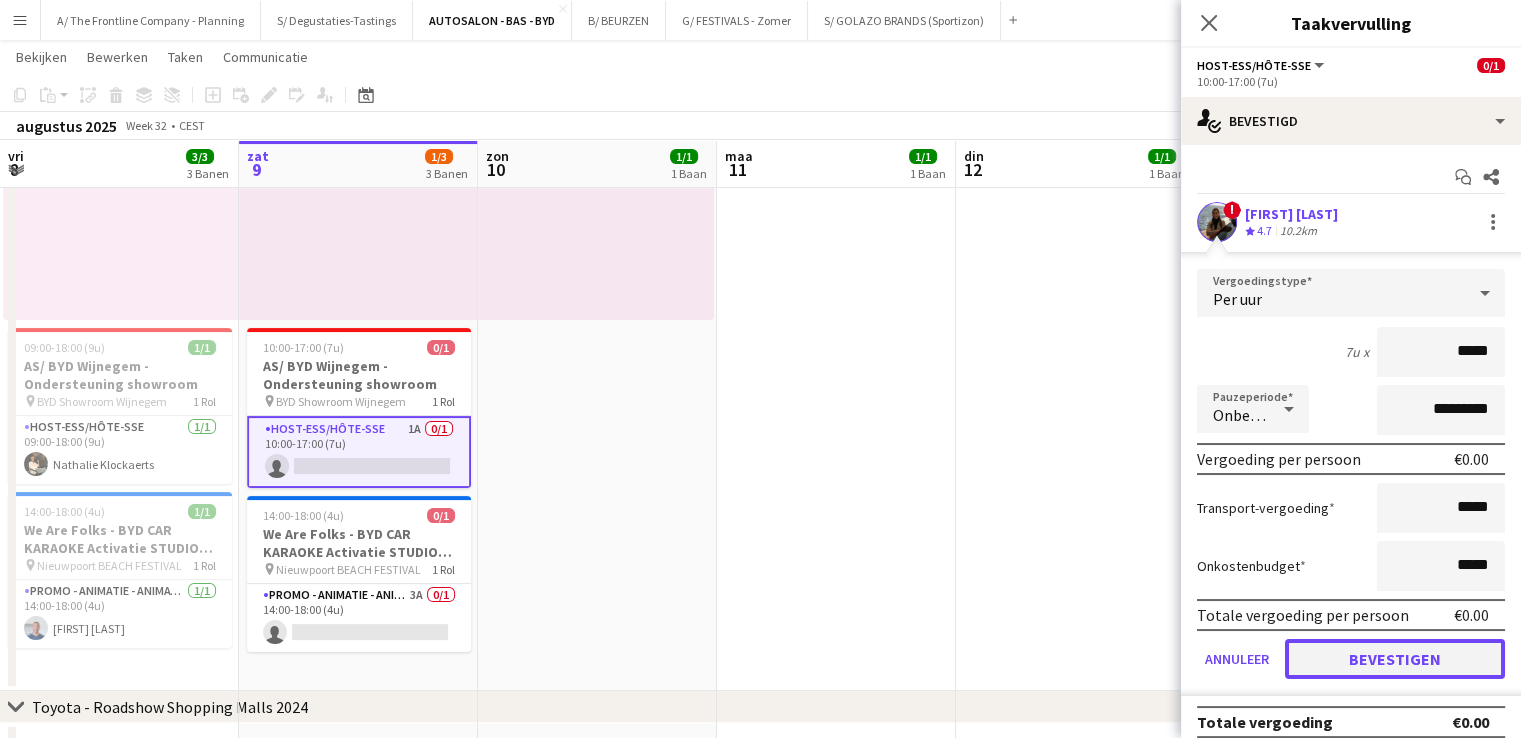 click on "Bevestigen" at bounding box center (1395, 659) 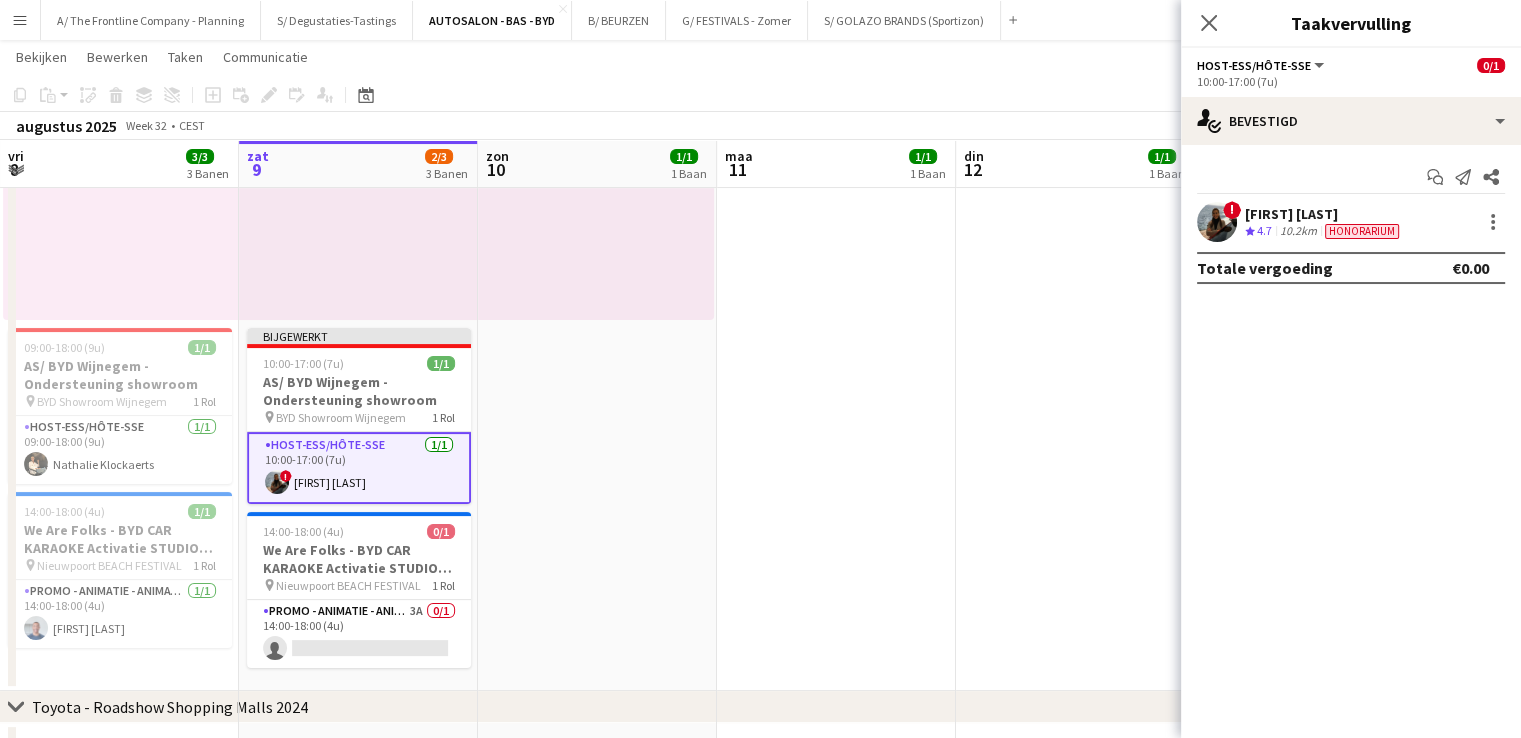 click on "[FIRST] [LAST]" at bounding box center [1324, 214] 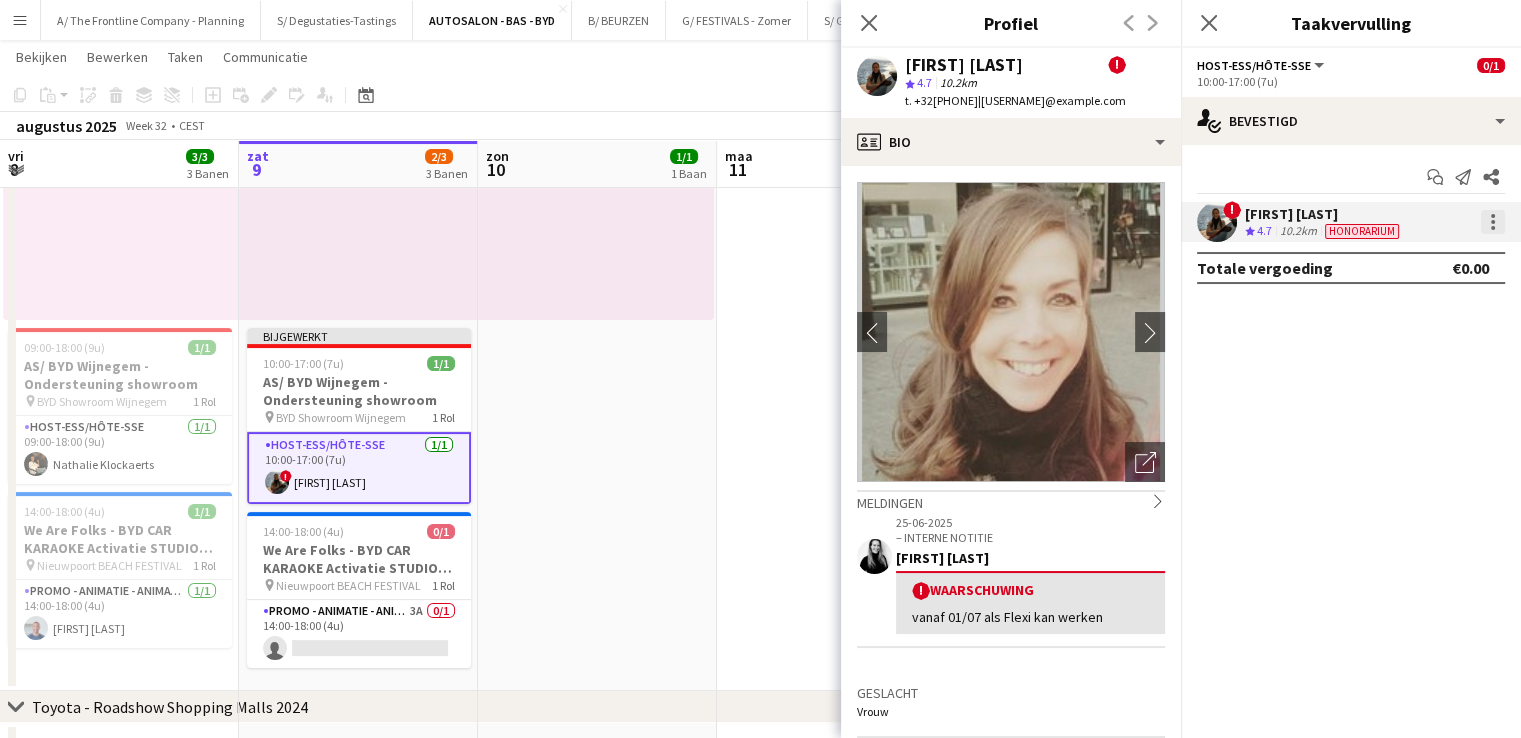 click at bounding box center [1493, 222] 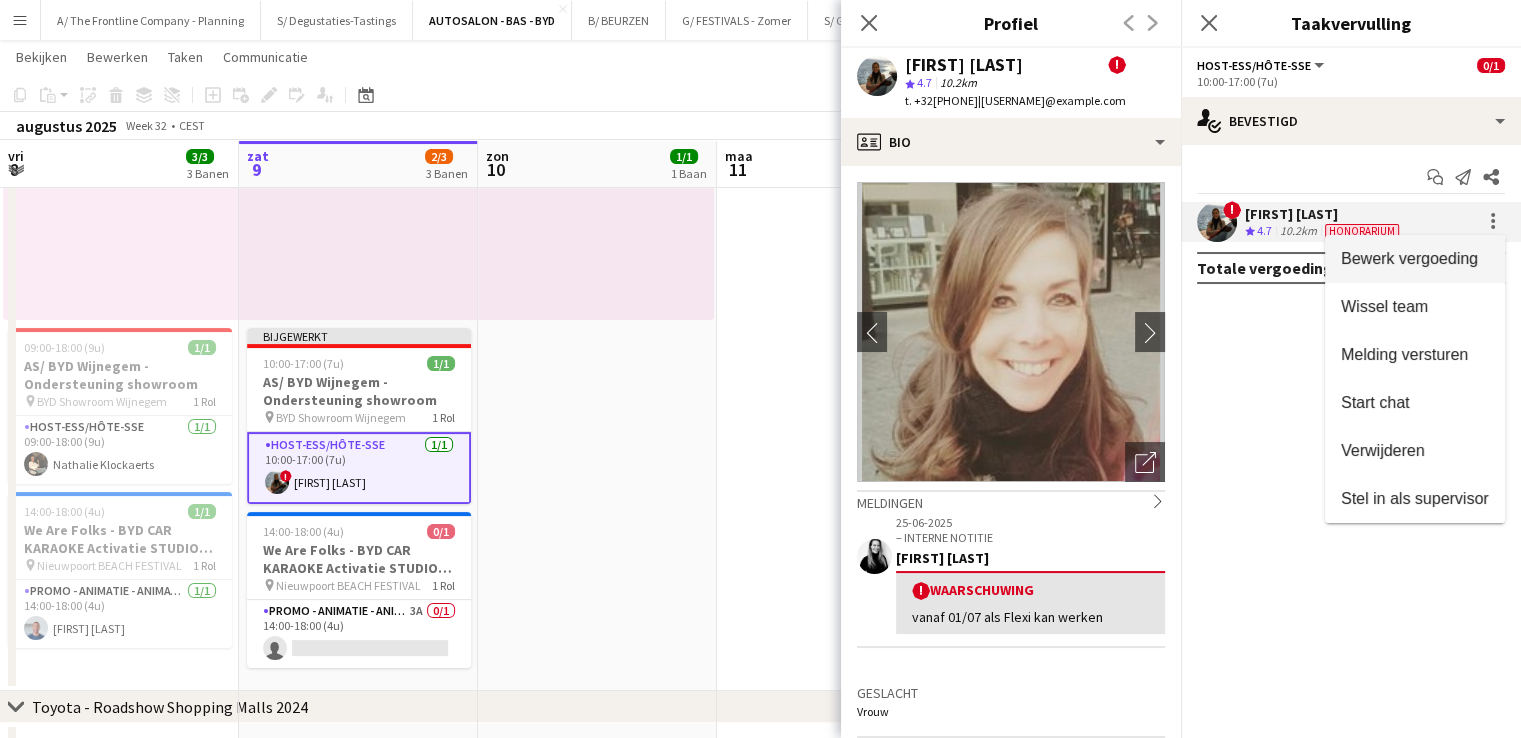 click on "Bewerk vergoeding" at bounding box center (1409, 258) 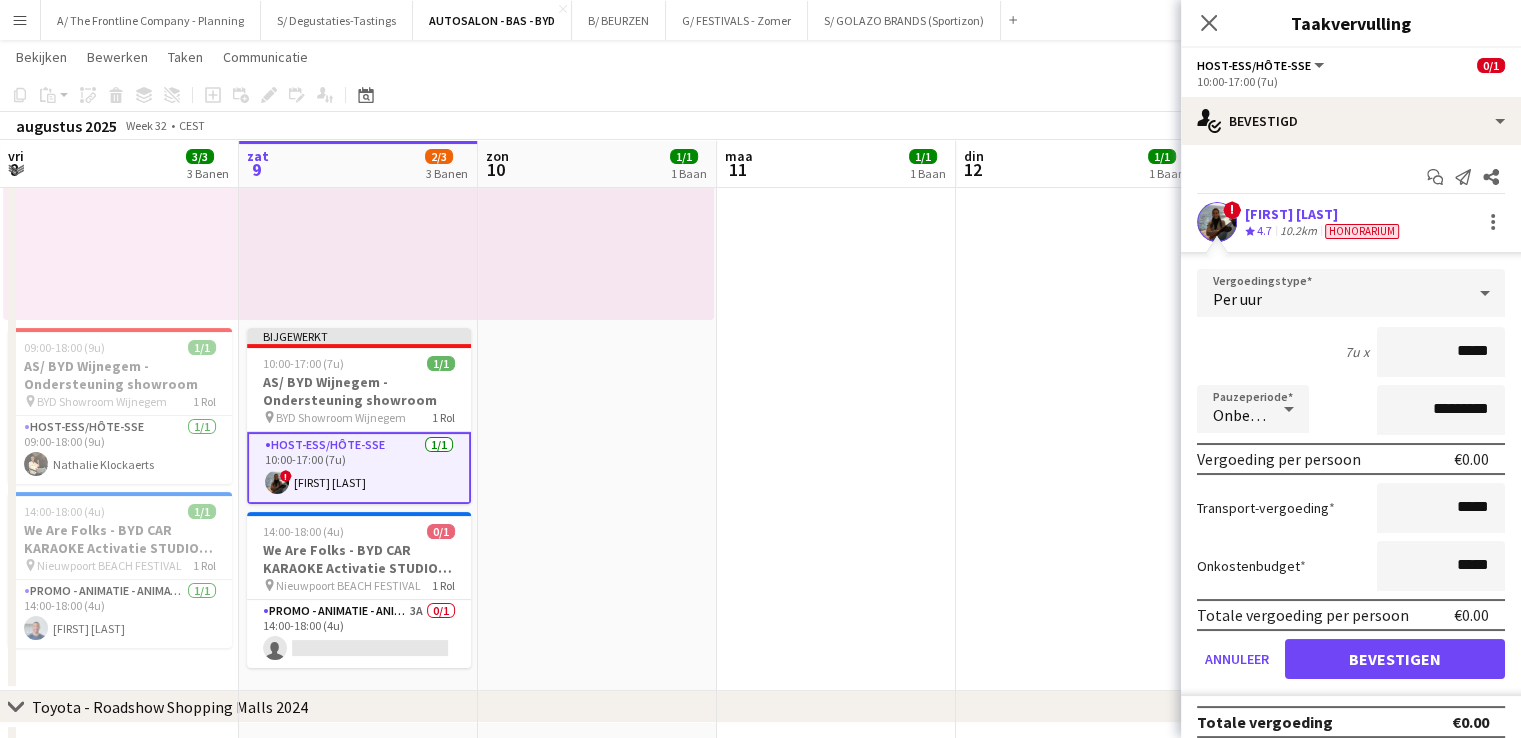 click on "10.2km" at bounding box center (1298, 231) 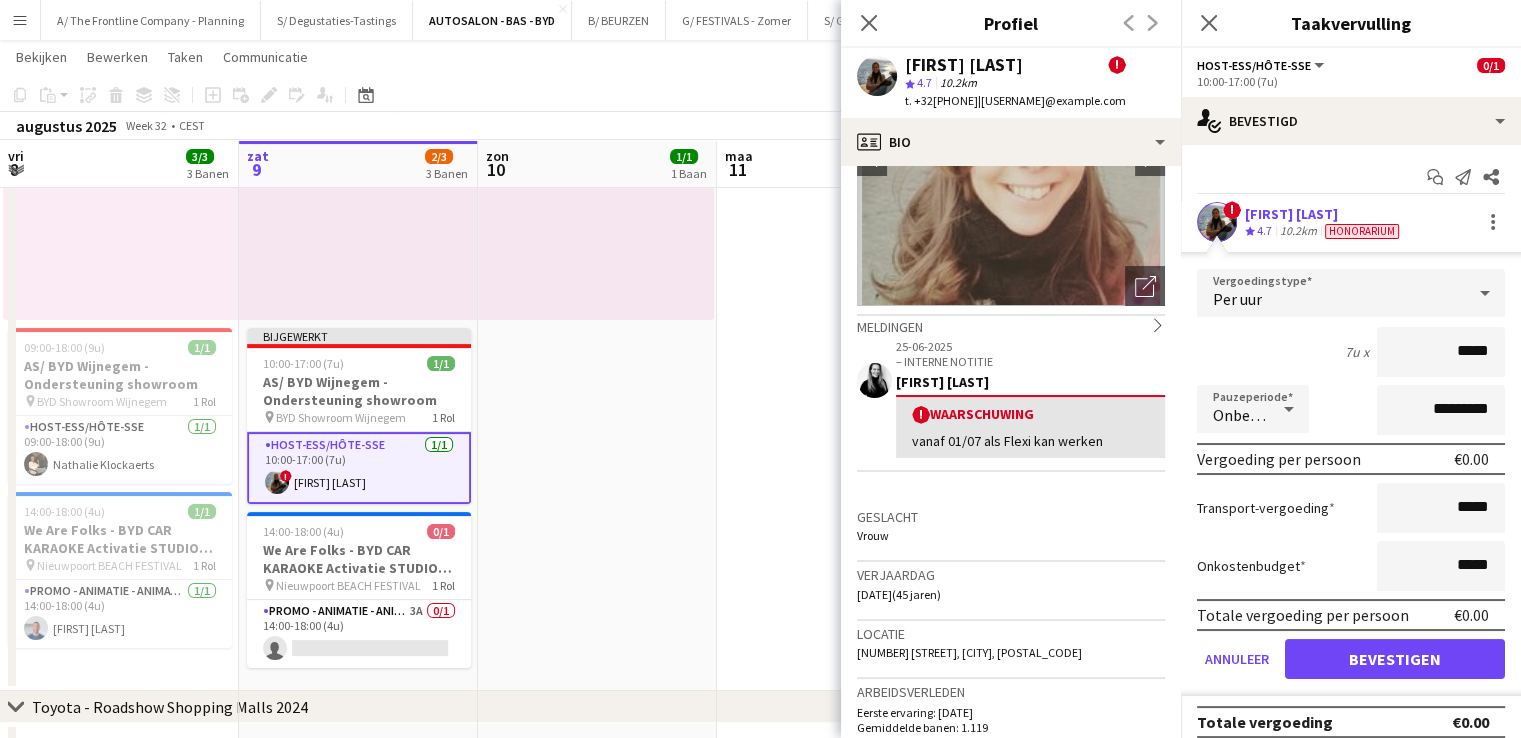 scroll, scrollTop: 176, scrollLeft: 0, axis: vertical 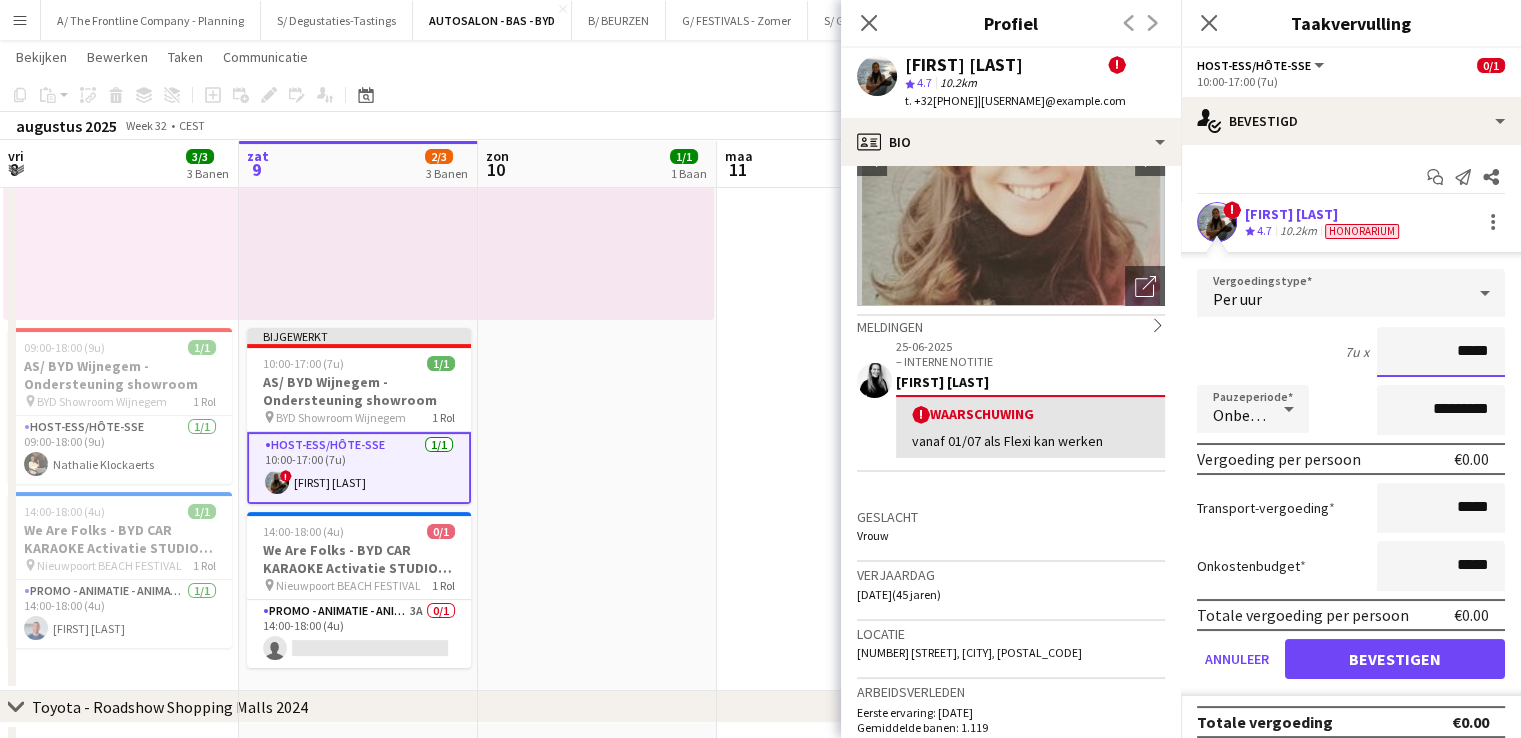 drag, startPoint x: 1442, startPoint y: 349, endPoint x: 1505, endPoint y: 355, distance: 63.28507 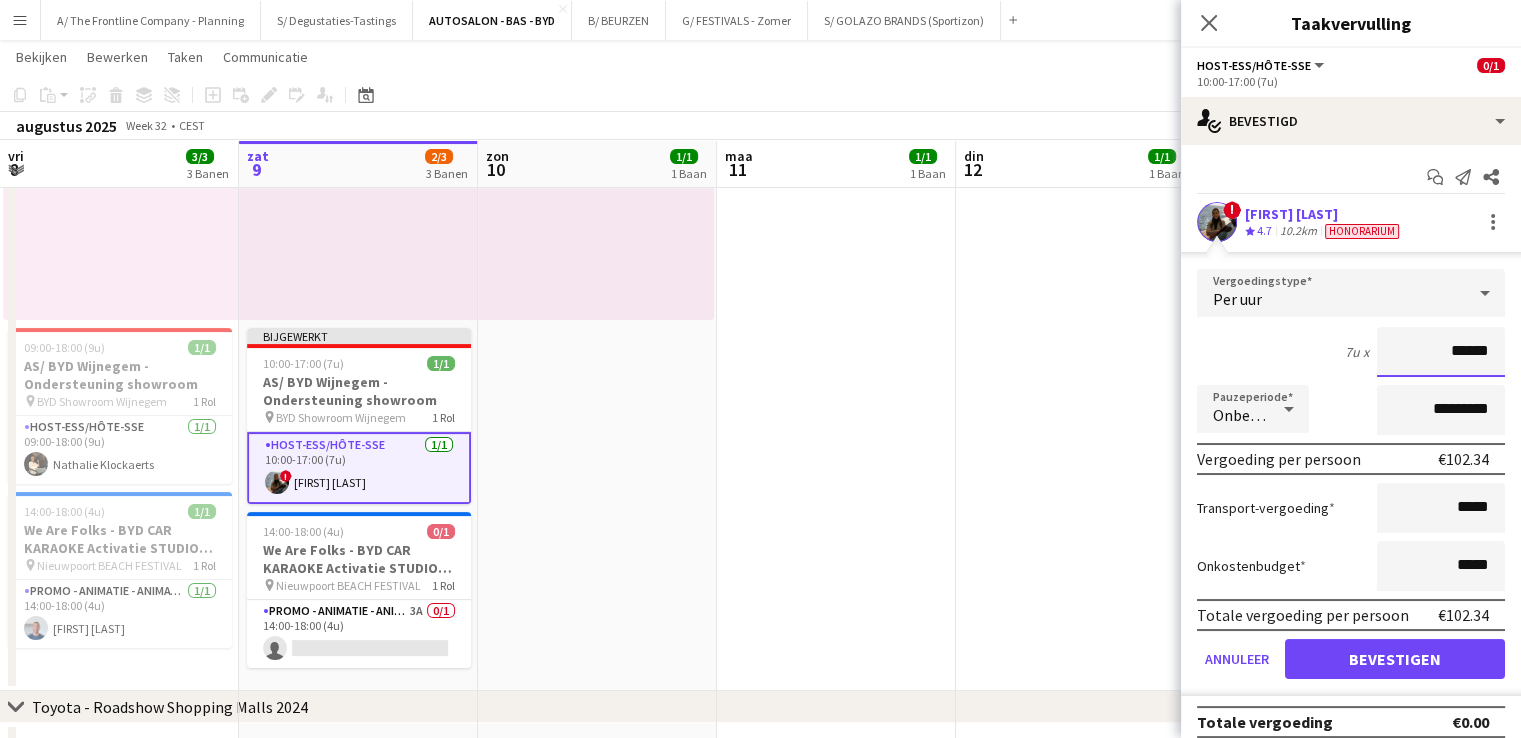 type on "******" 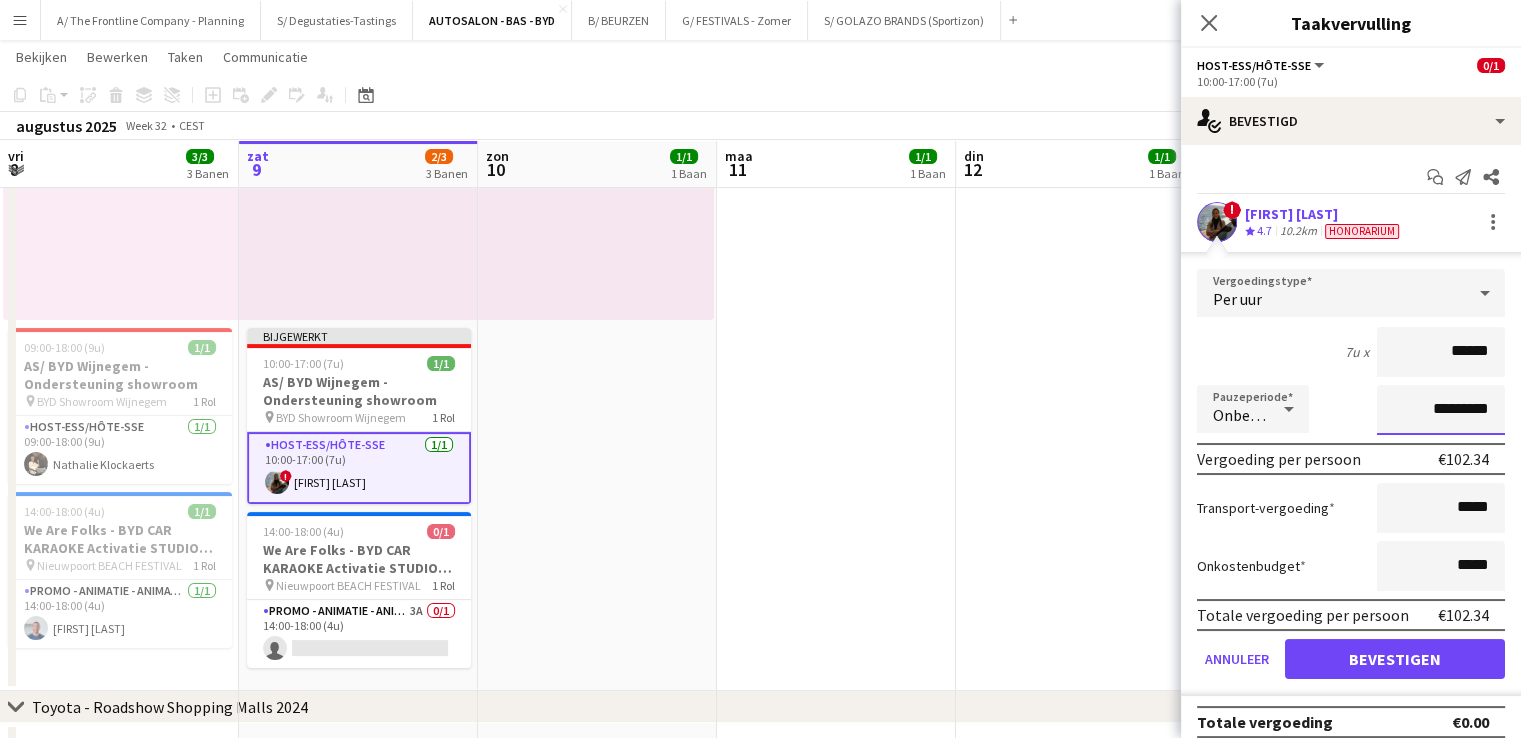 drag, startPoint x: 1415, startPoint y: 405, endPoint x: 1400, endPoint y: 406, distance: 15.033297 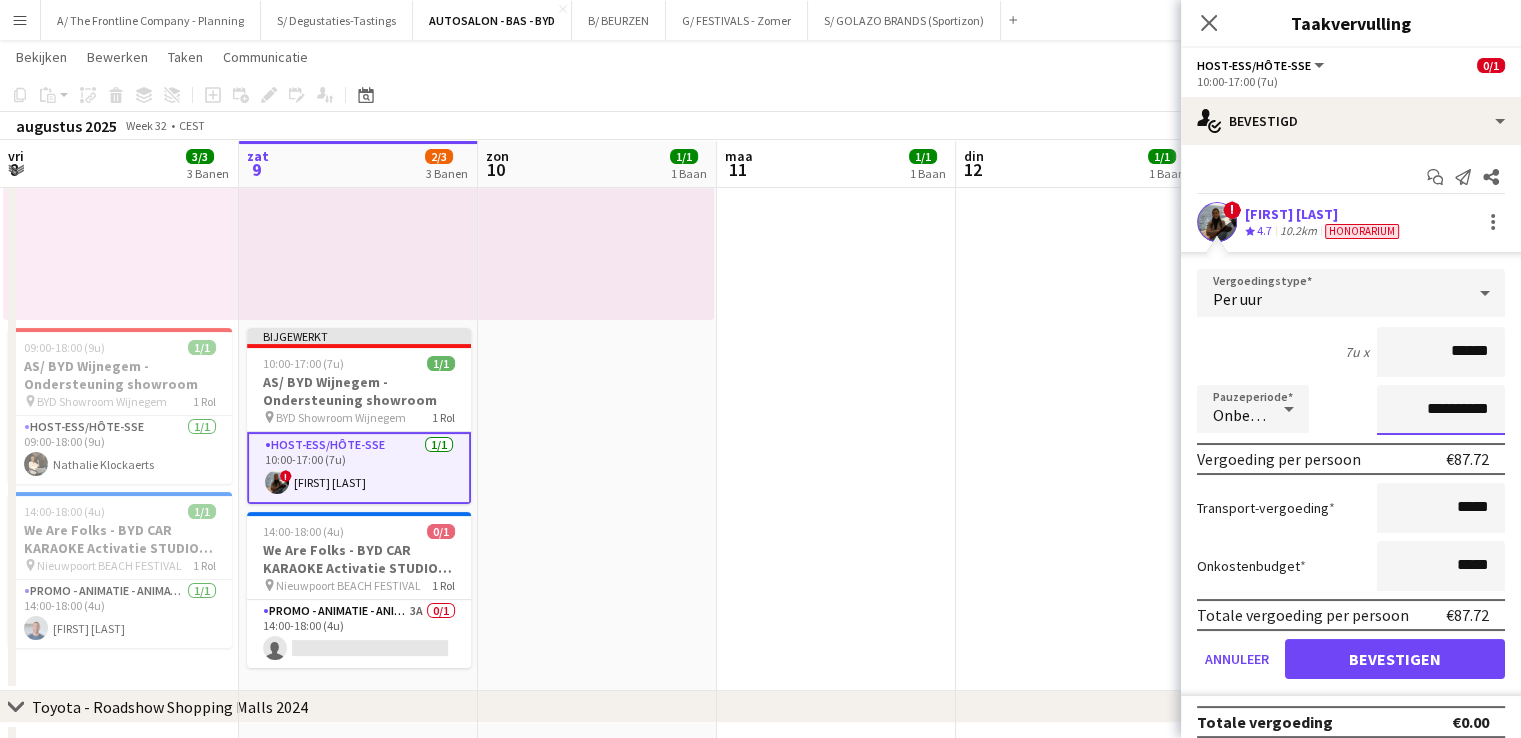 type on "**********" 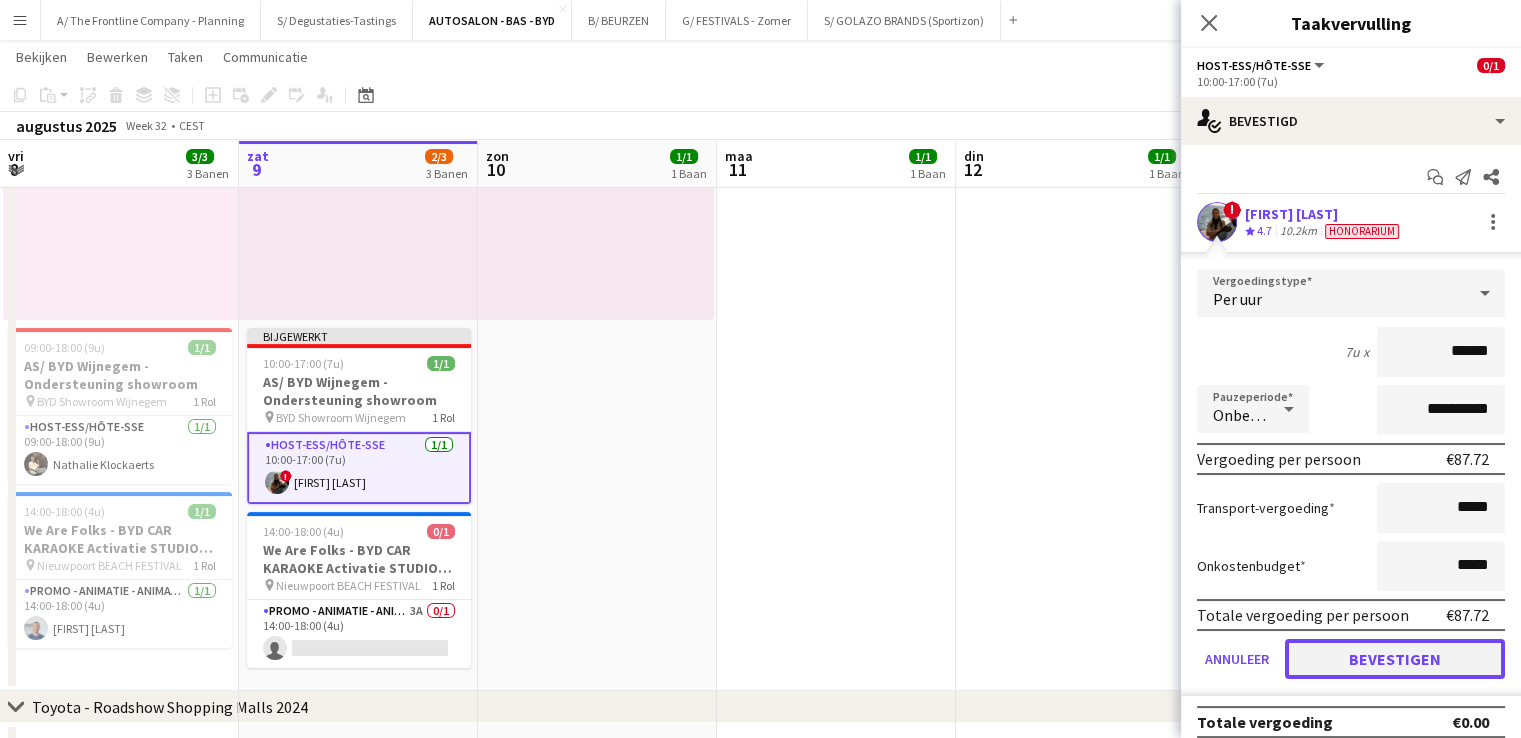 click on "Bevestigen" at bounding box center (1395, 659) 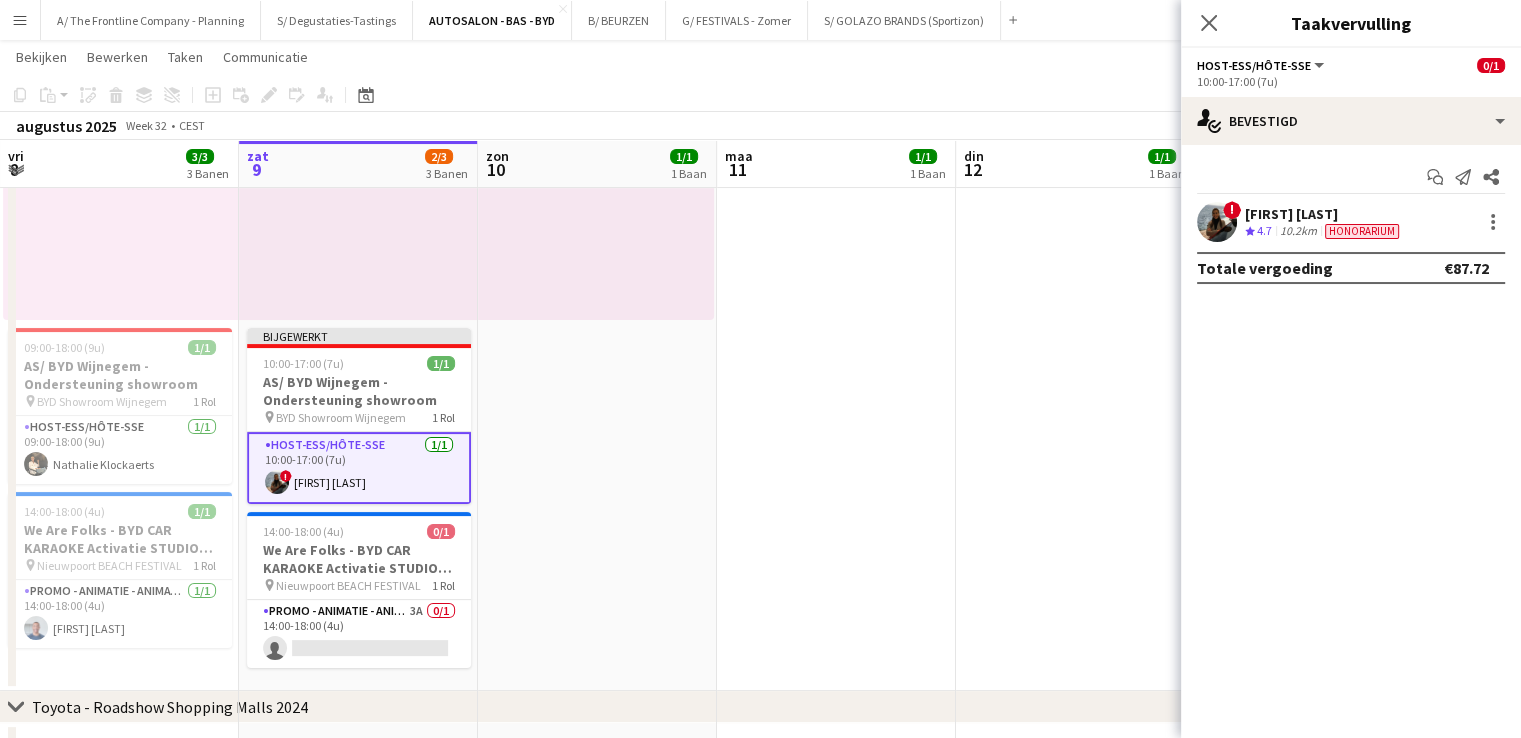 click on "09:00-18:00 (9u)    1/1   AS/ BYD Wijnegem - Ondersteuning showroom
pin
BYD Showroom Wijnegem   1 Rol   Host-ess/Hôte-sse   1/1   09:00-18:00 (9u)
! Veronique De Man" at bounding box center [836, 326] 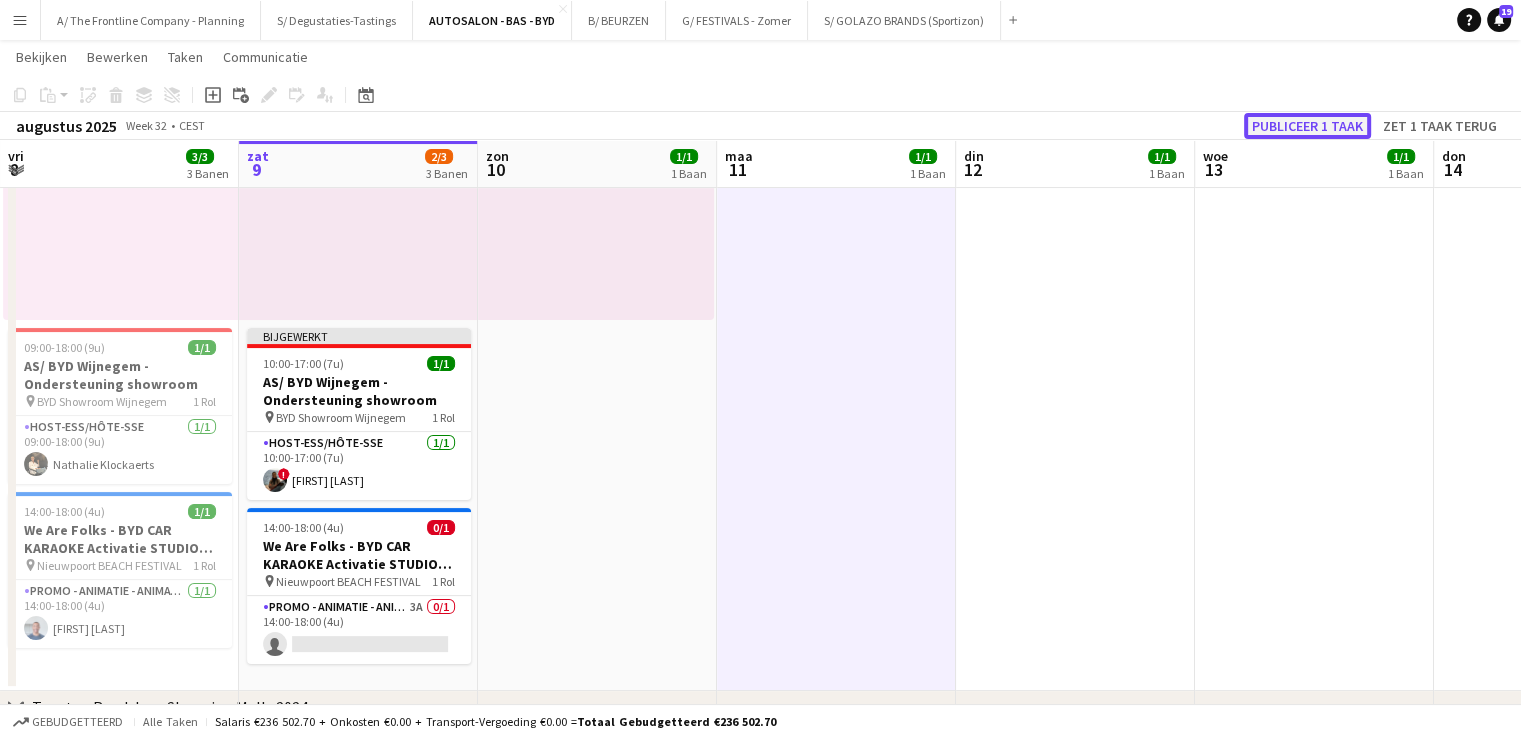 click on "Publiceer 1 taak" 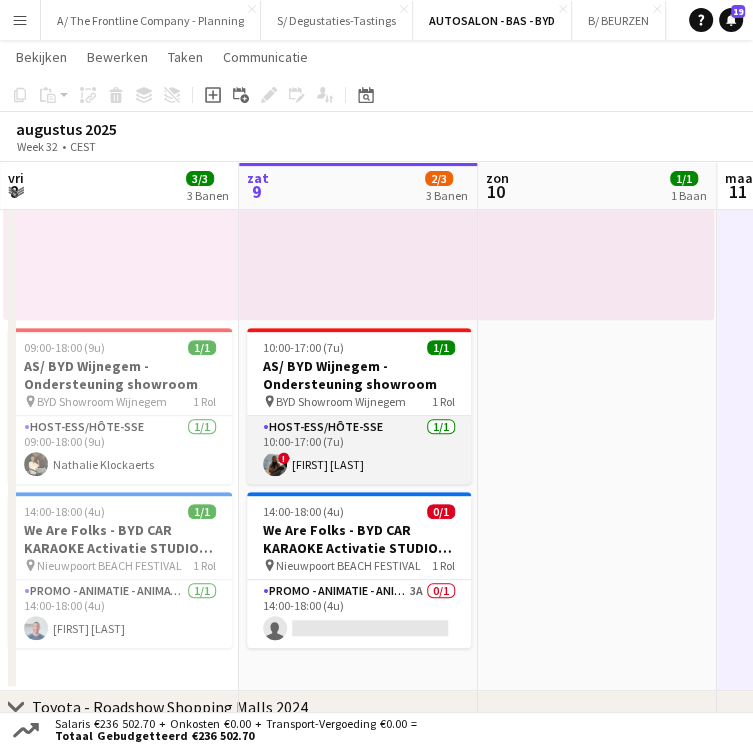 click on "Host-ess/Hôte-sse   1/1   10:00-17:00 (7u)
! Veronique De Man" at bounding box center (359, 450) 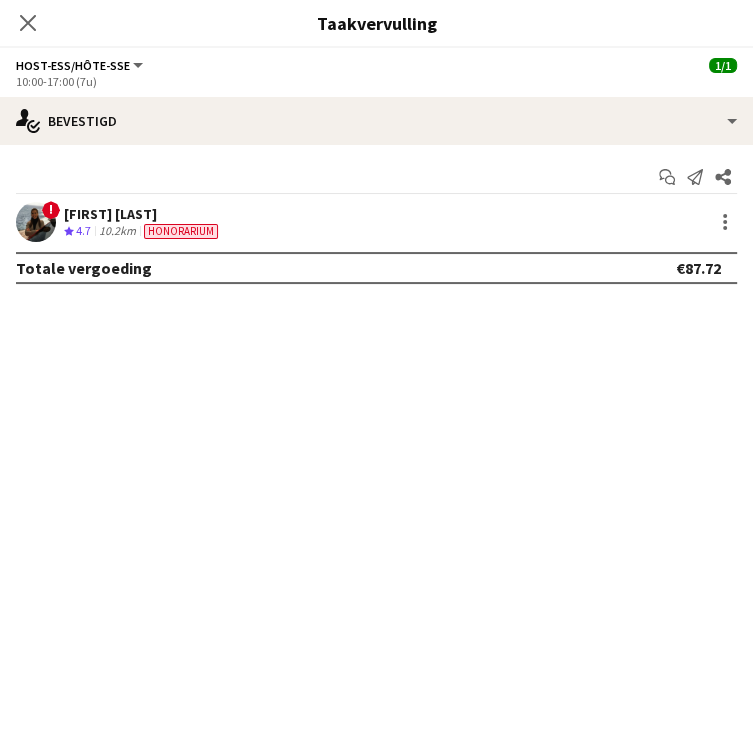 click on "!  Veronique De Man
Ploegbeoordeling
4.7   10.2km   Honorarium" at bounding box center (376, 222) 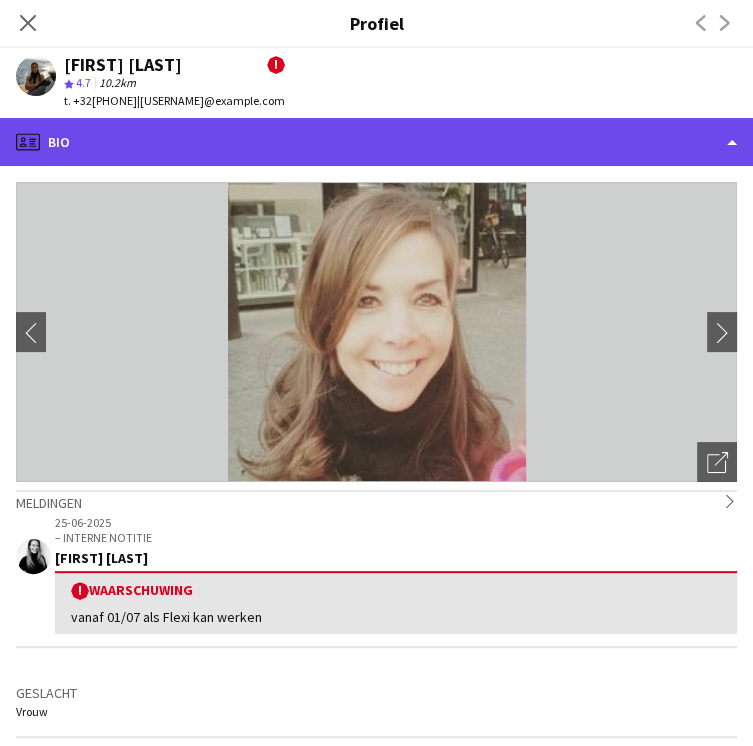 click on "profile
Bio" 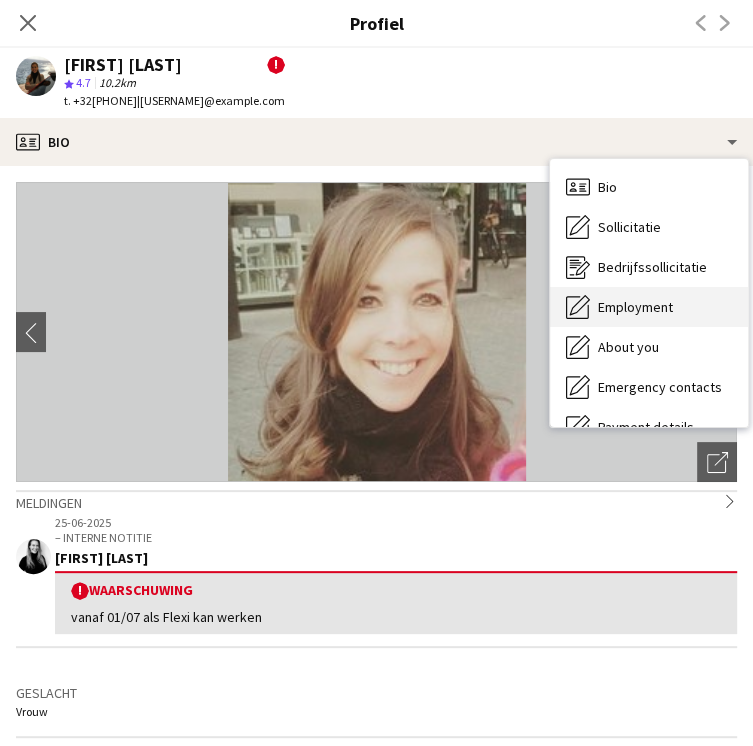 click on "Employment" at bounding box center (635, 307) 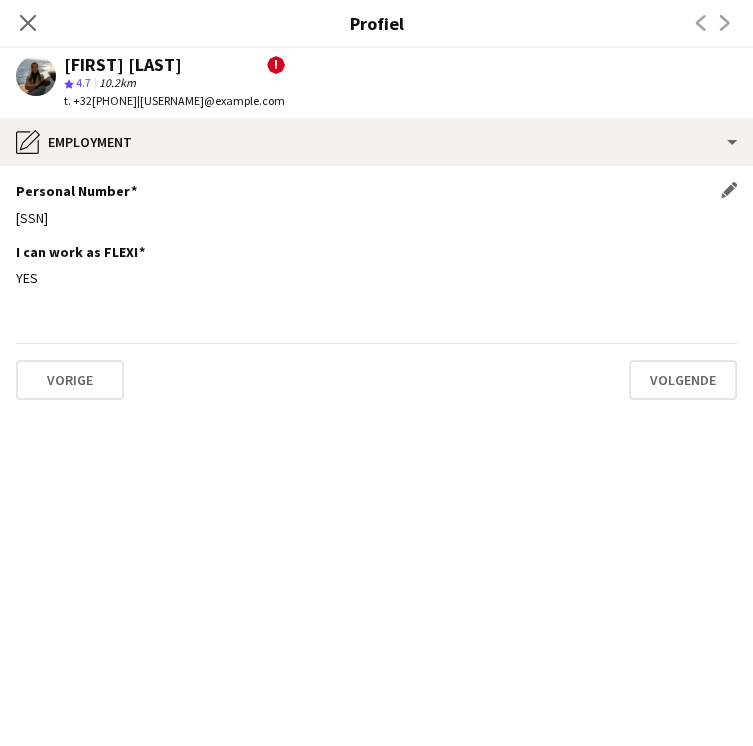 click on "80060505463" 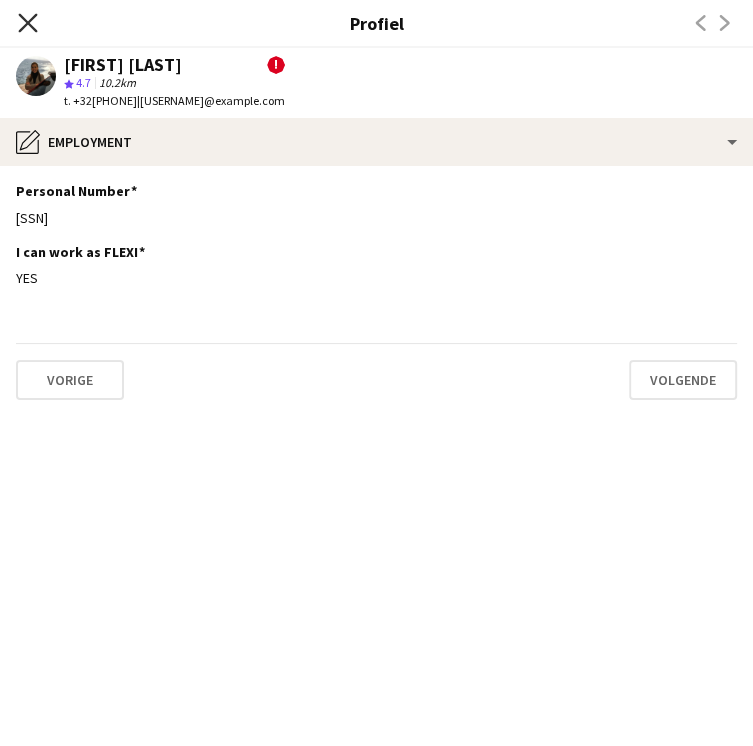 click on "Sluit pop-in" 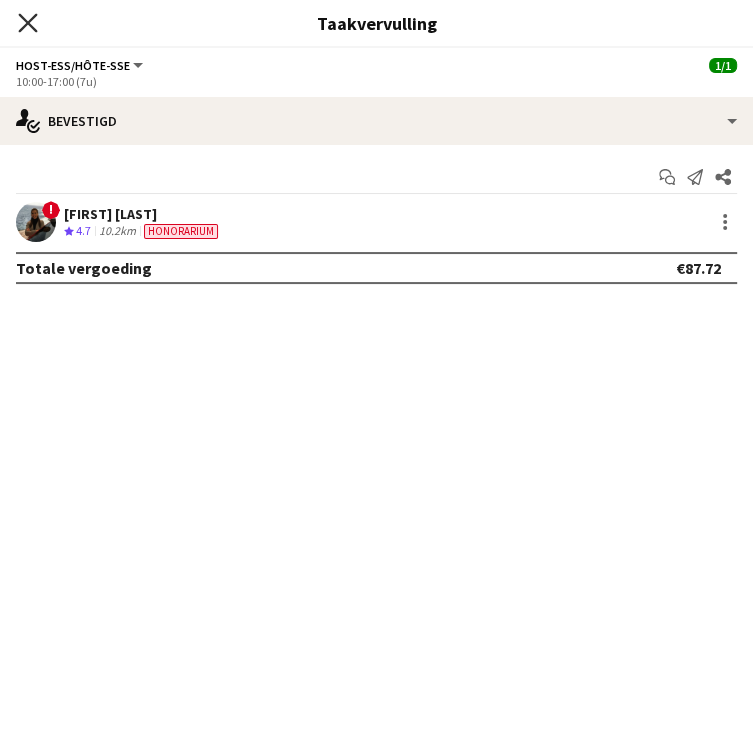 click 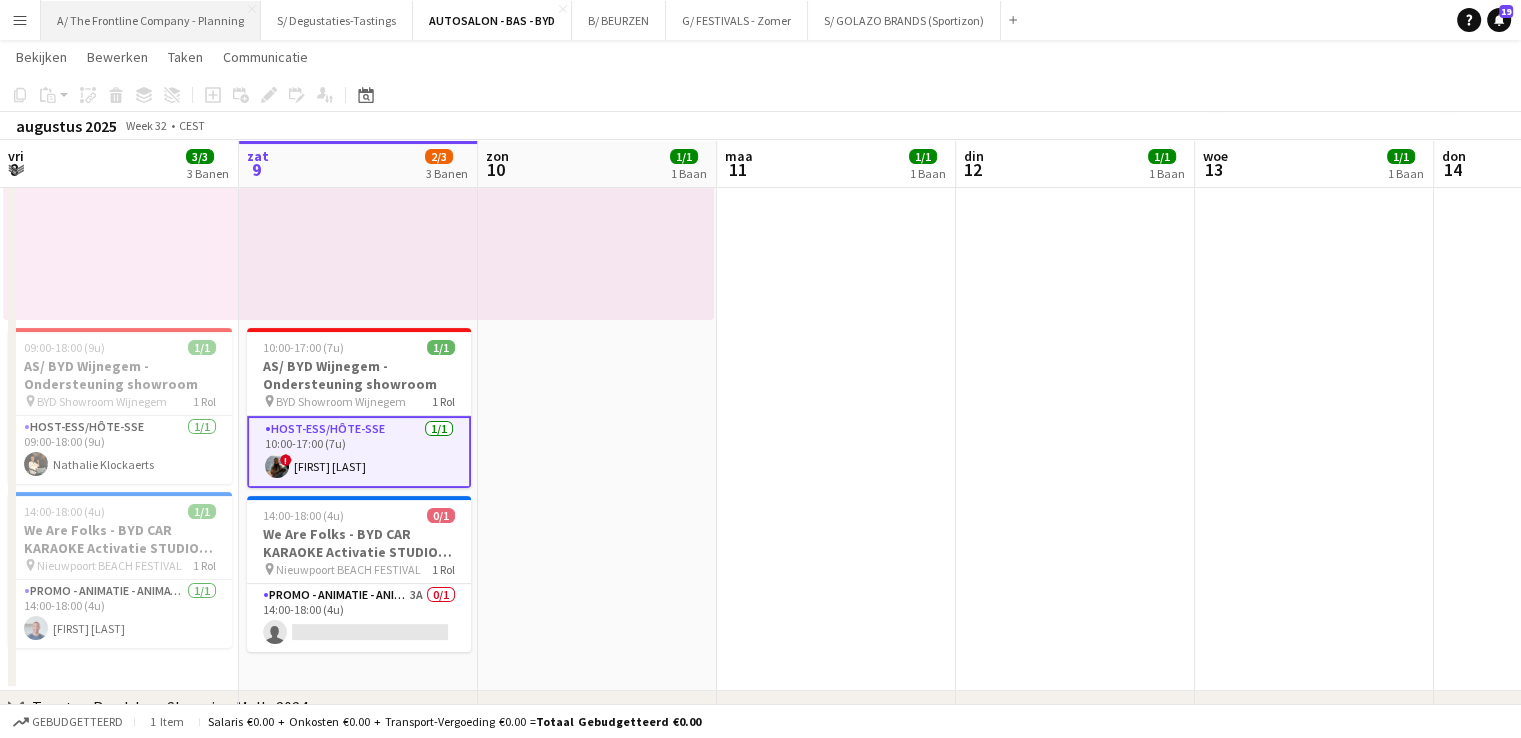 click on "A/ The Frontline Company - Planning
Sluiten" at bounding box center (151, 20) 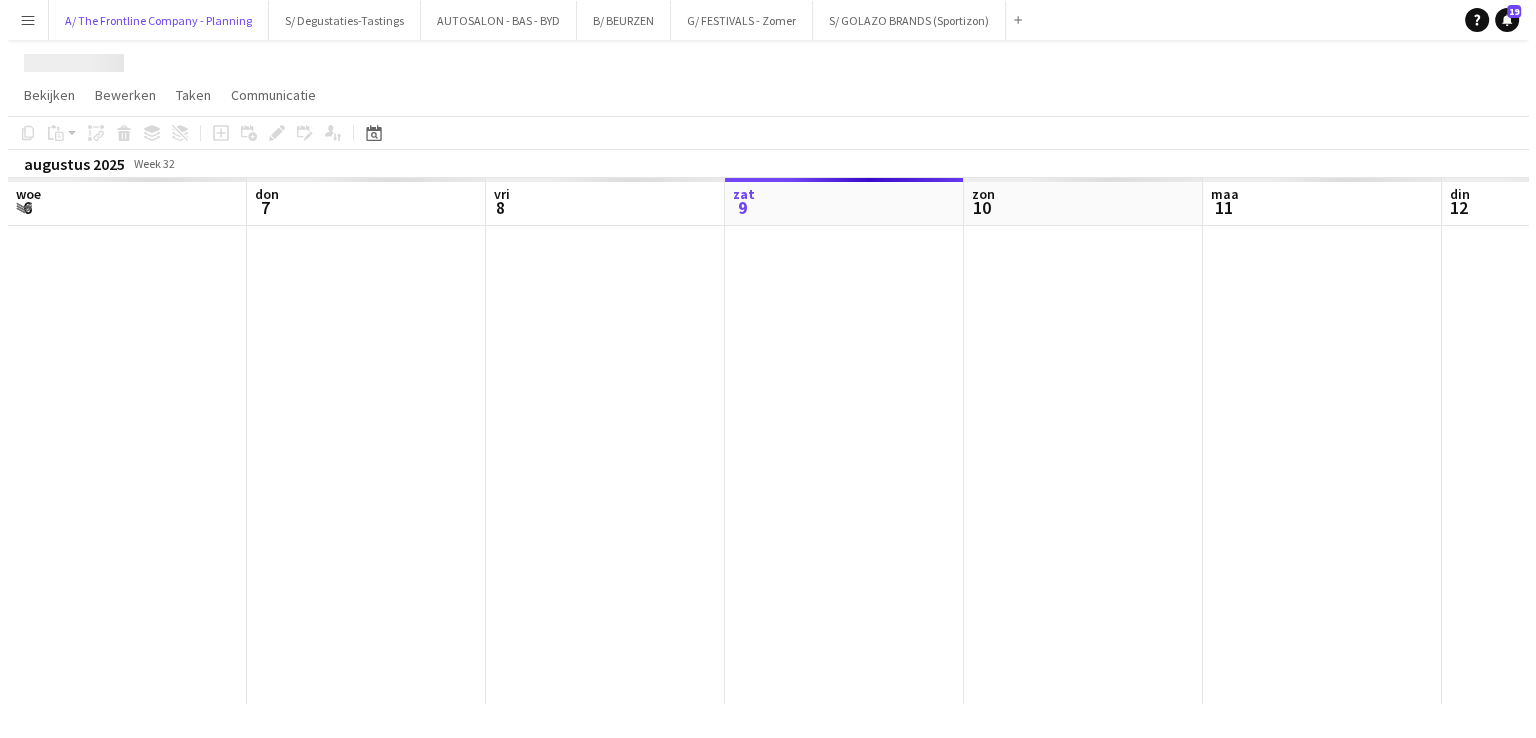 scroll, scrollTop: 0, scrollLeft: 0, axis: both 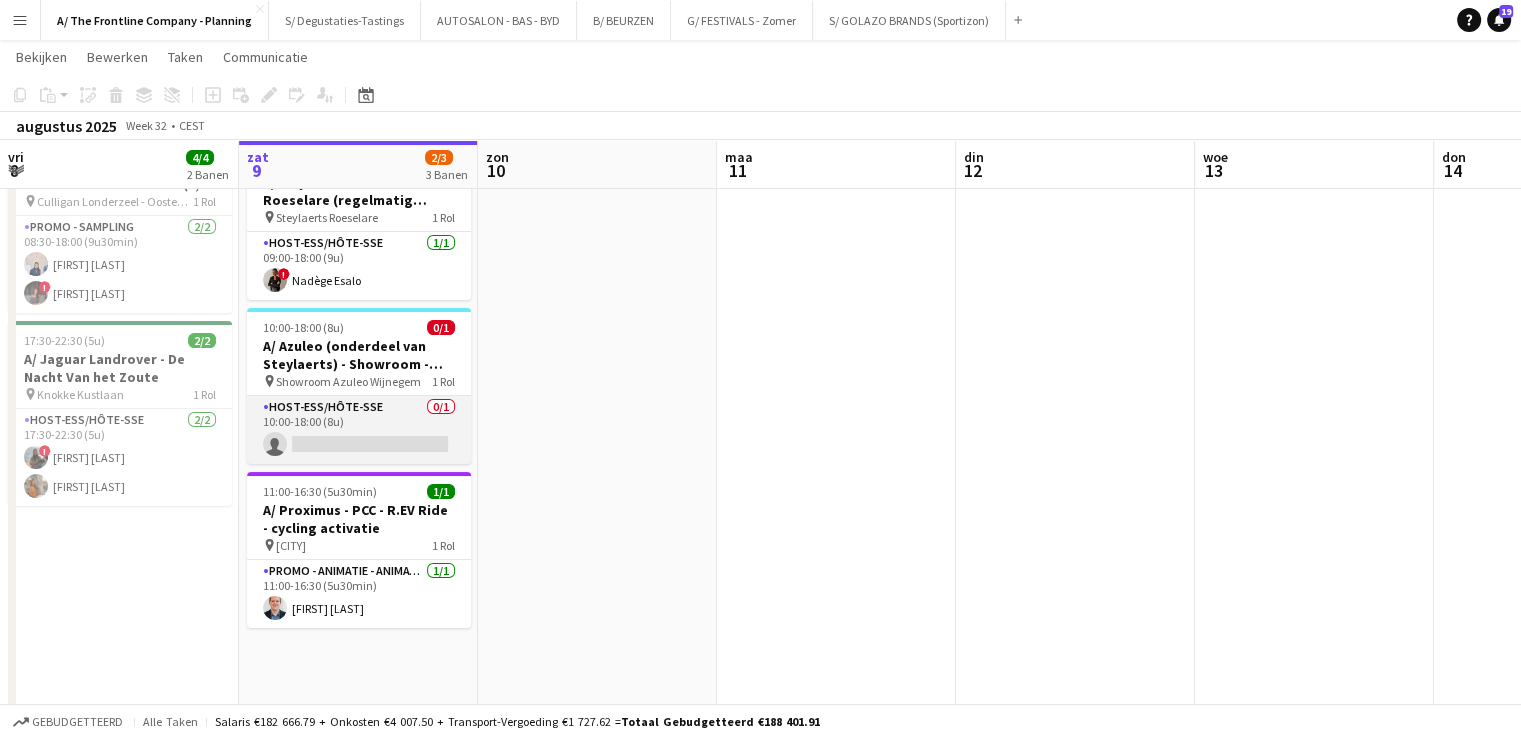 click on "Host-ess/Hôte-sse   0/1   10:00-18:00 (8u)
single-neutral-actions" at bounding box center (359, 430) 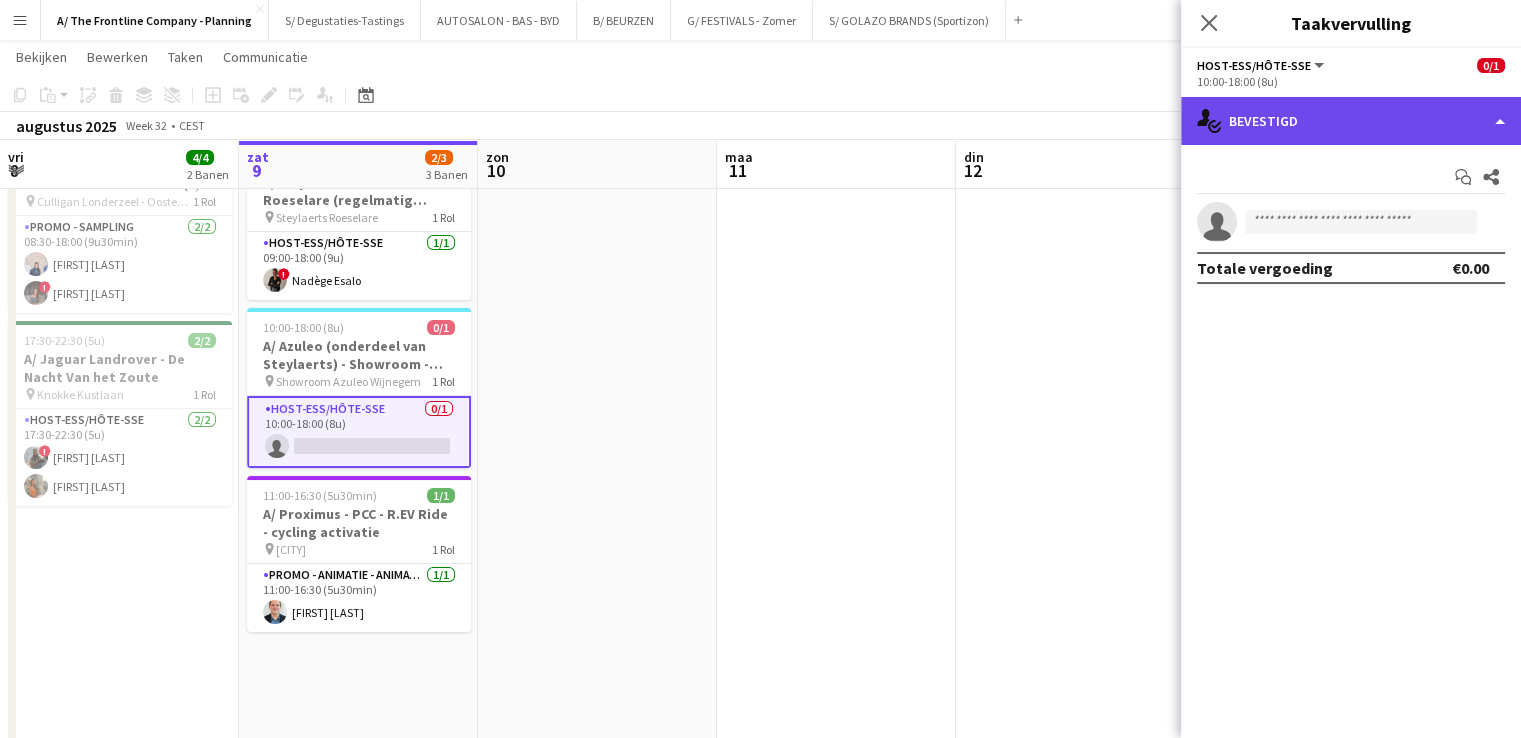 click on "single-neutral-actions-check-2
Bevestigd" 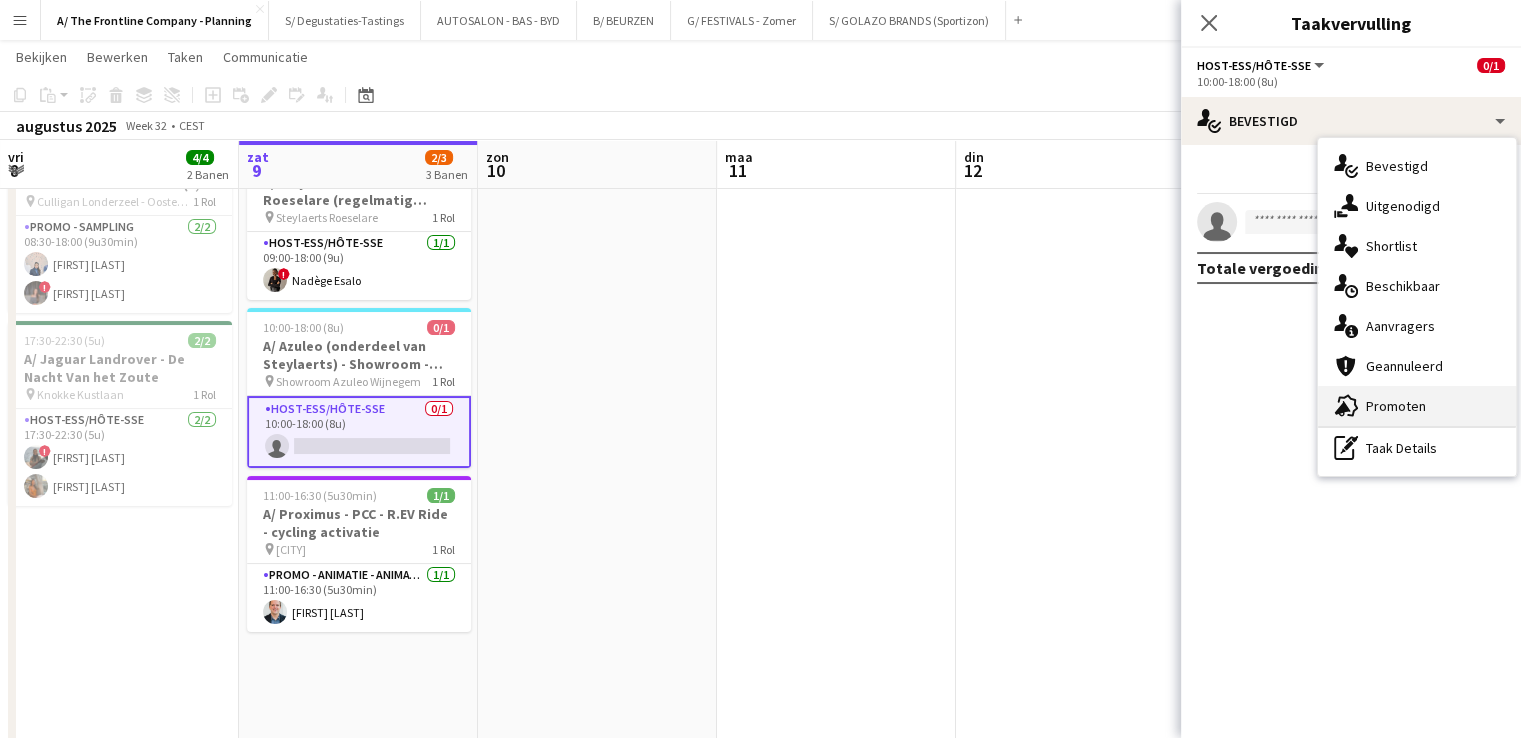 click on "advertising-megaphone
Promoten" at bounding box center [1417, 406] 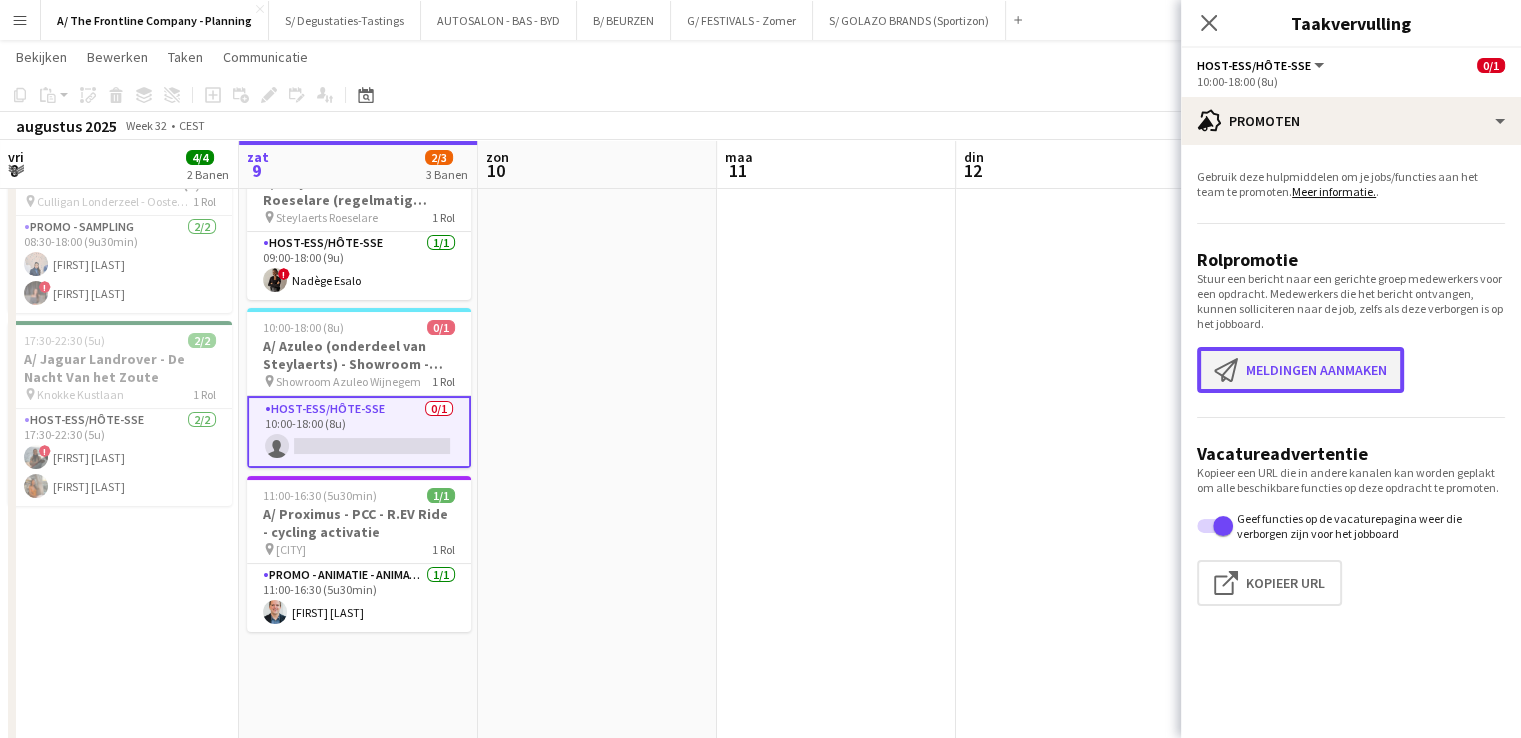 click on "Meldingen aanmaken
Meldingen aanmaken" at bounding box center [1300, 370] 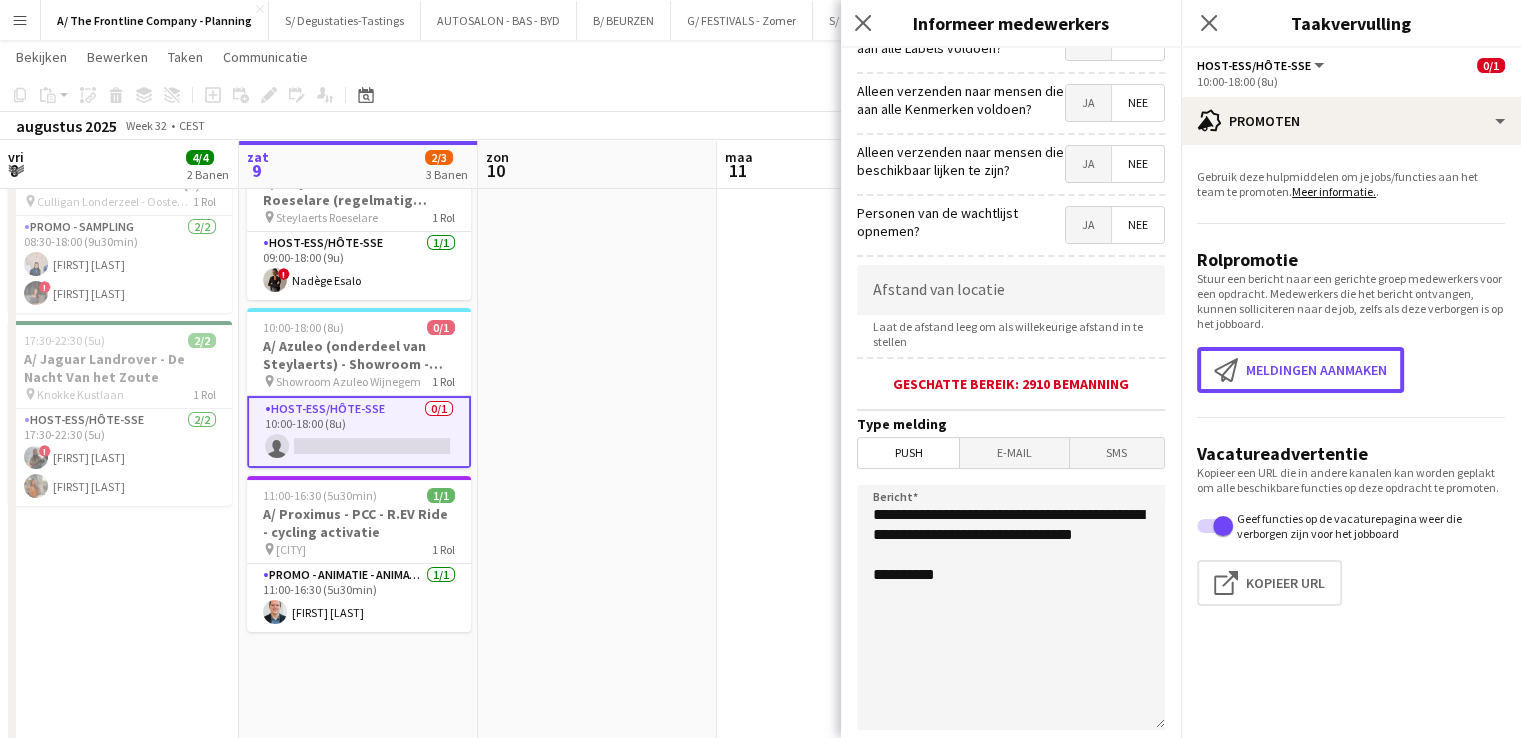 scroll, scrollTop: 236, scrollLeft: 0, axis: vertical 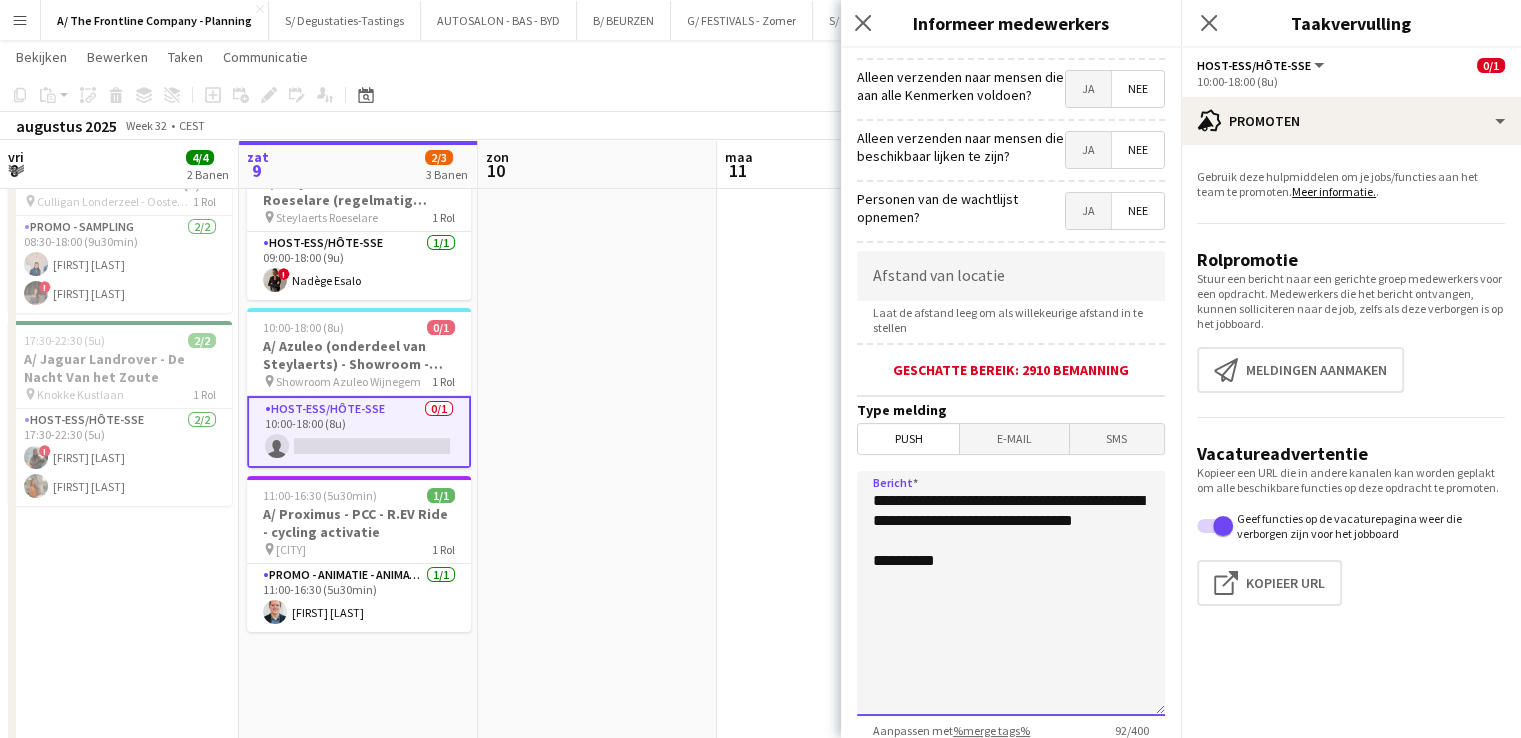 drag, startPoint x: 986, startPoint y: 537, endPoint x: 756, endPoint y: 458, distance: 243.18922 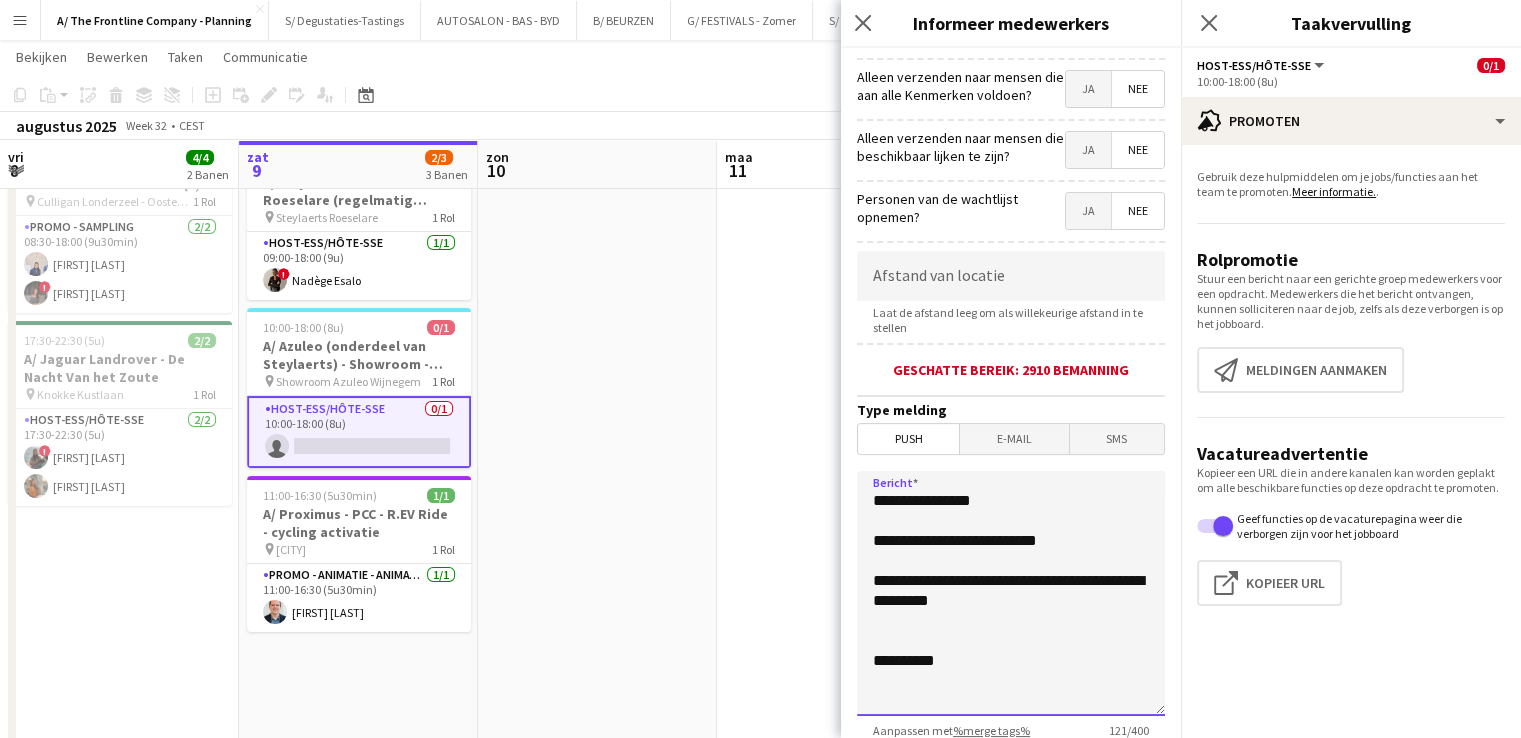 click on "**********" at bounding box center [1011, 593] 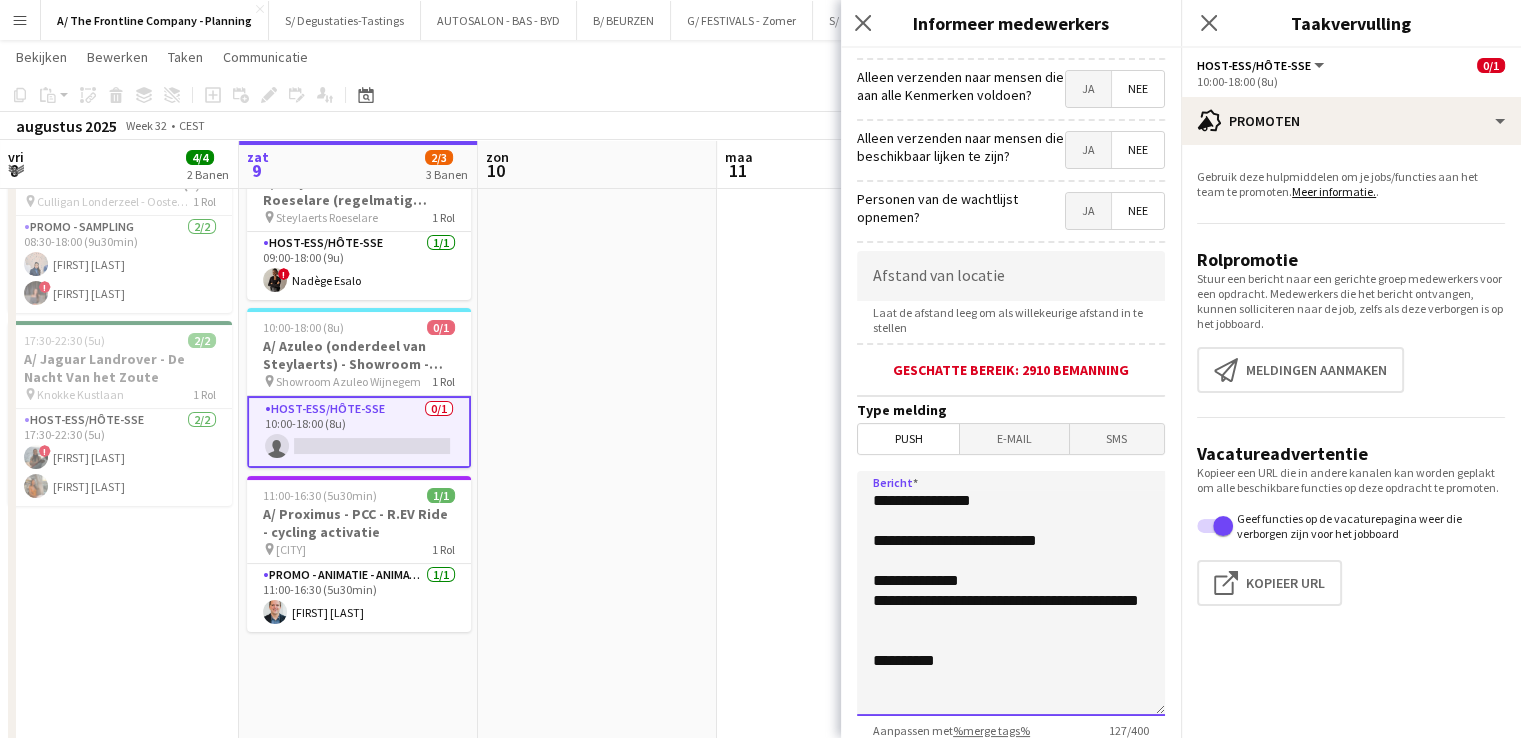 click on "**********" at bounding box center [1011, 593] 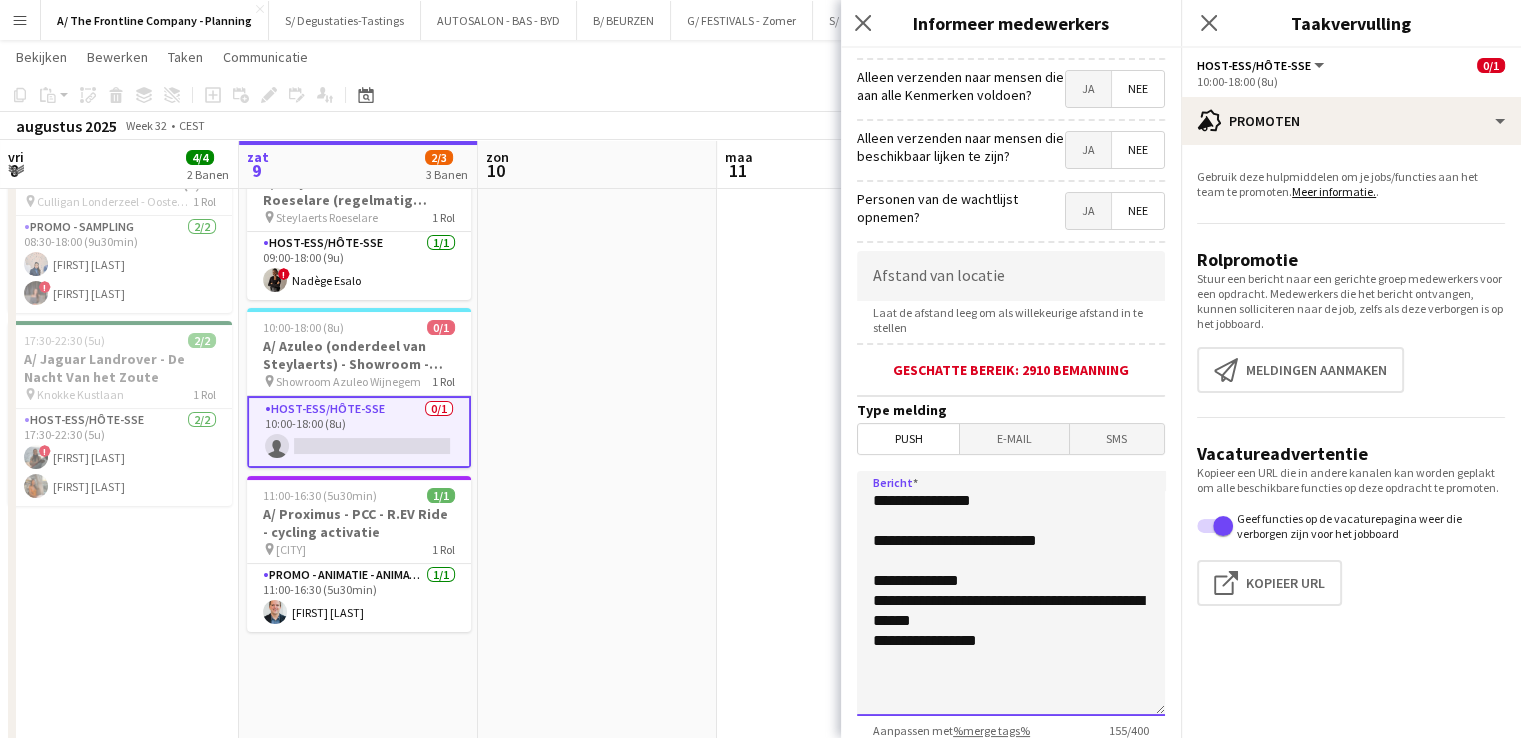 scroll, scrollTop: 24, scrollLeft: 0, axis: vertical 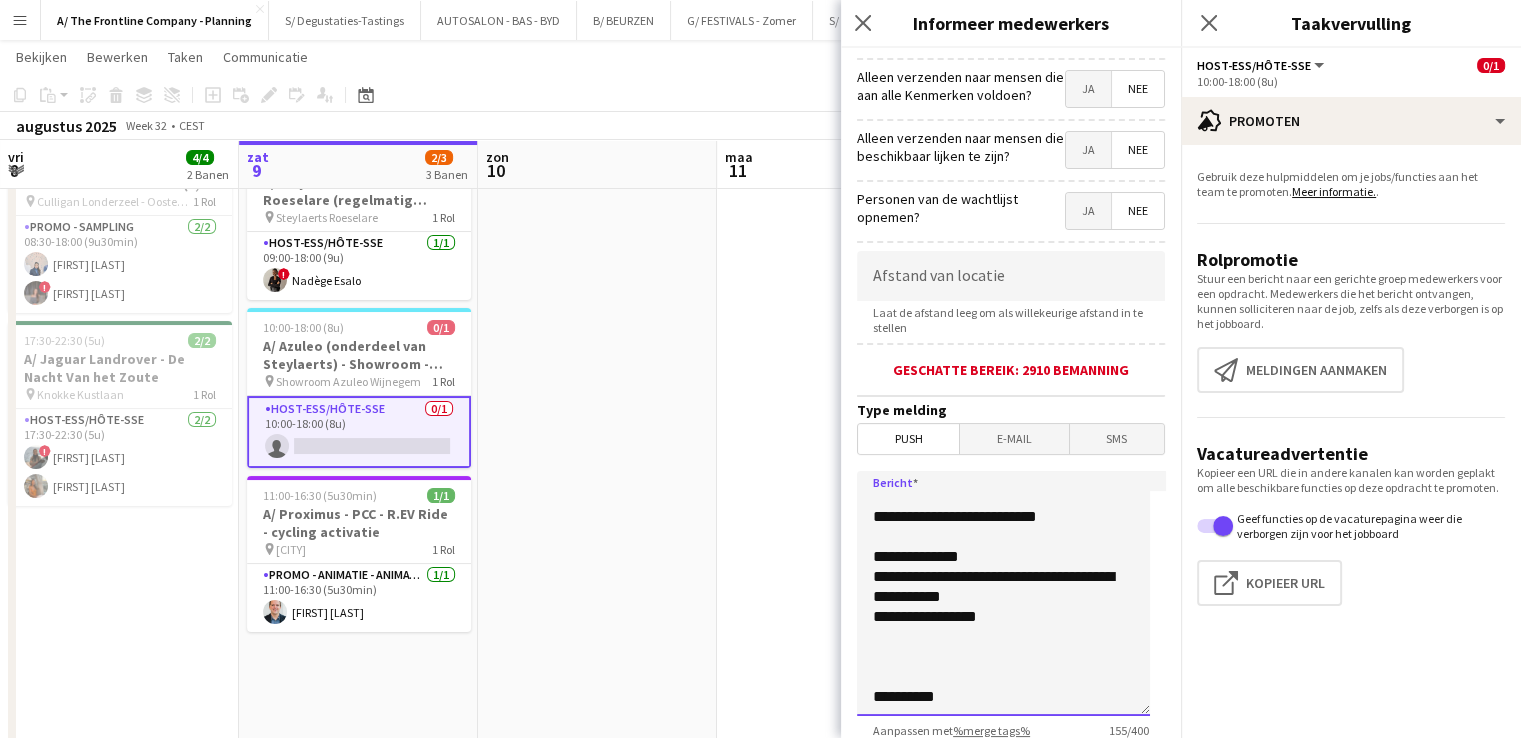 click on "**********" at bounding box center [1003, 593] 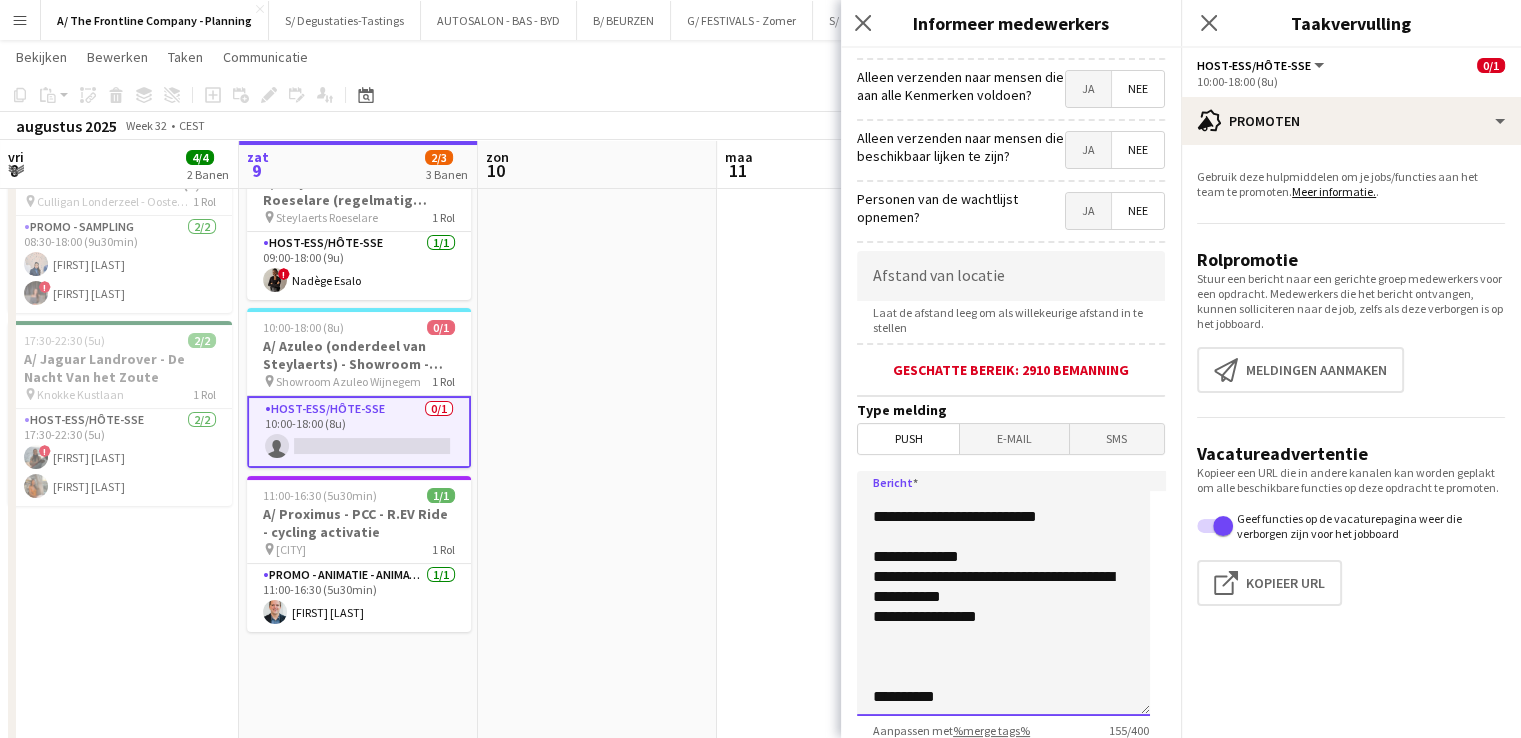 click on "**********" at bounding box center [1003, 593] 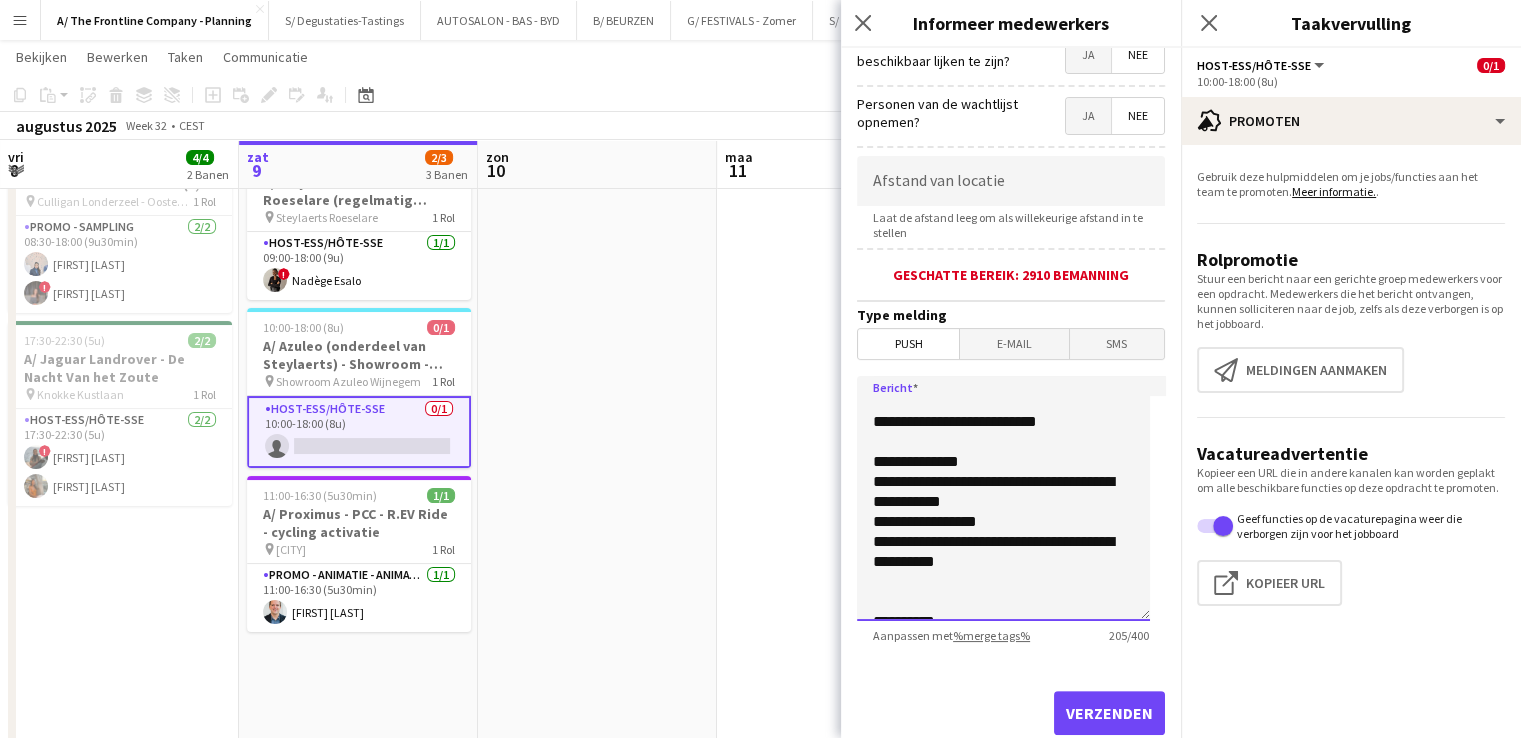scroll, scrollTop: 340, scrollLeft: 0, axis: vertical 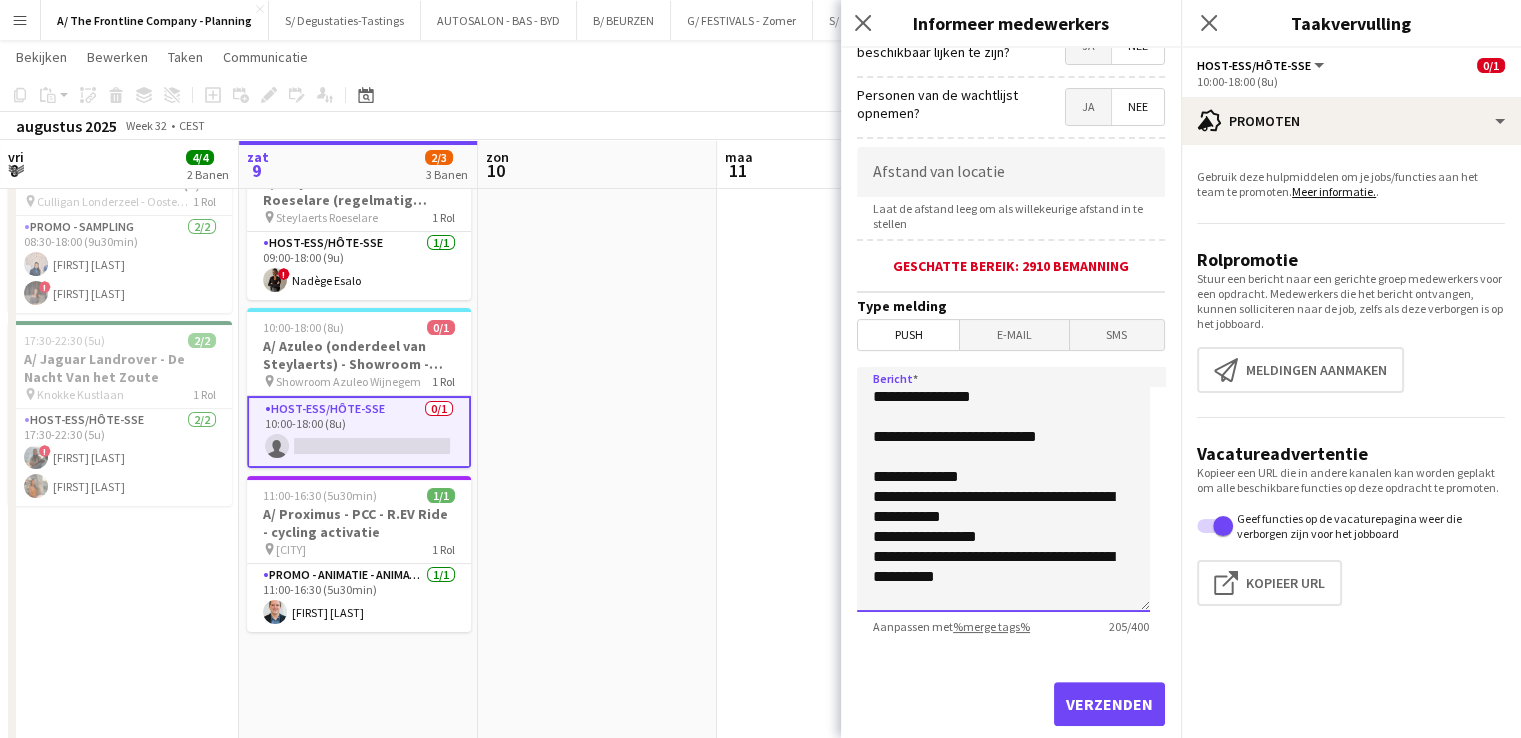 click on "**********" at bounding box center (1003, 489) 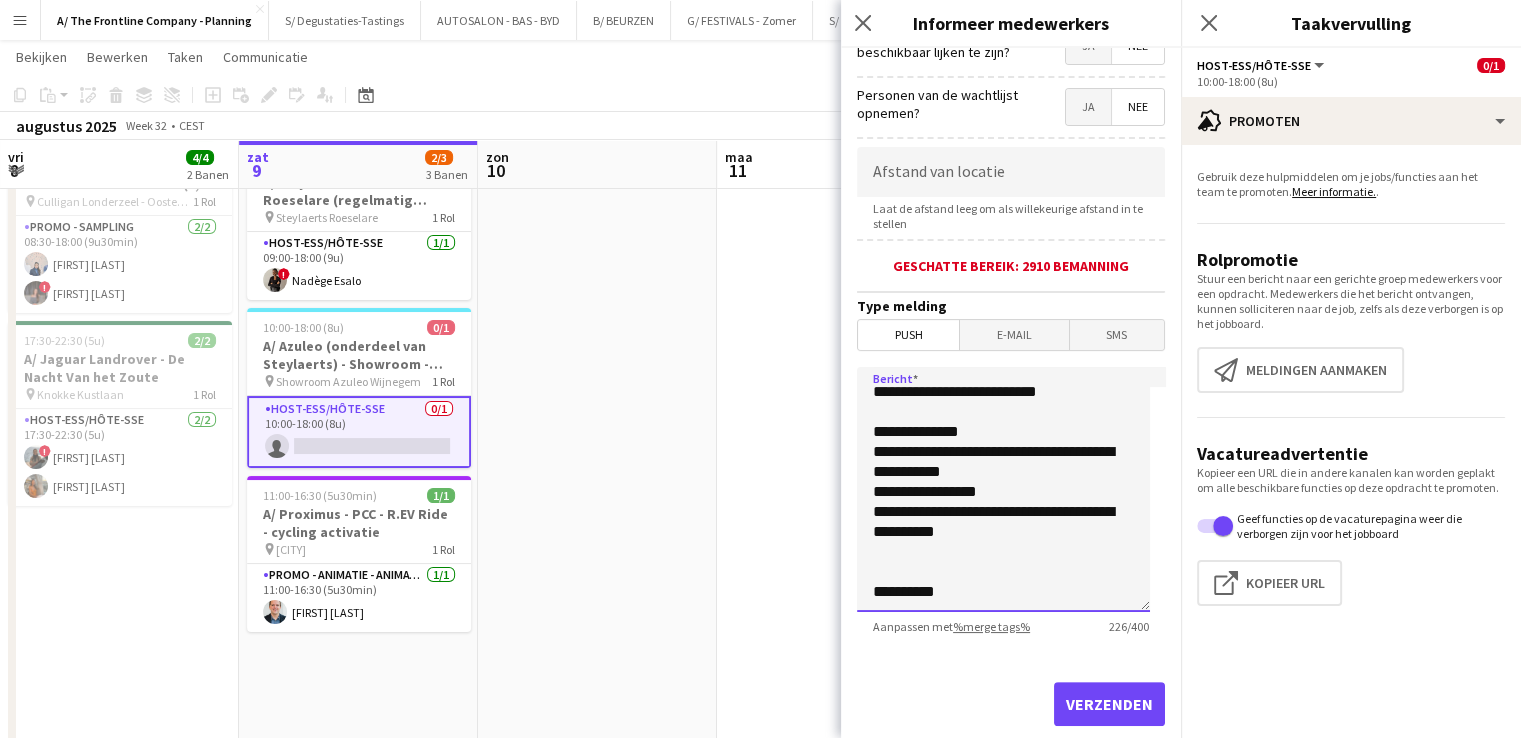 scroll, scrollTop: 64, scrollLeft: 0, axis: vertical 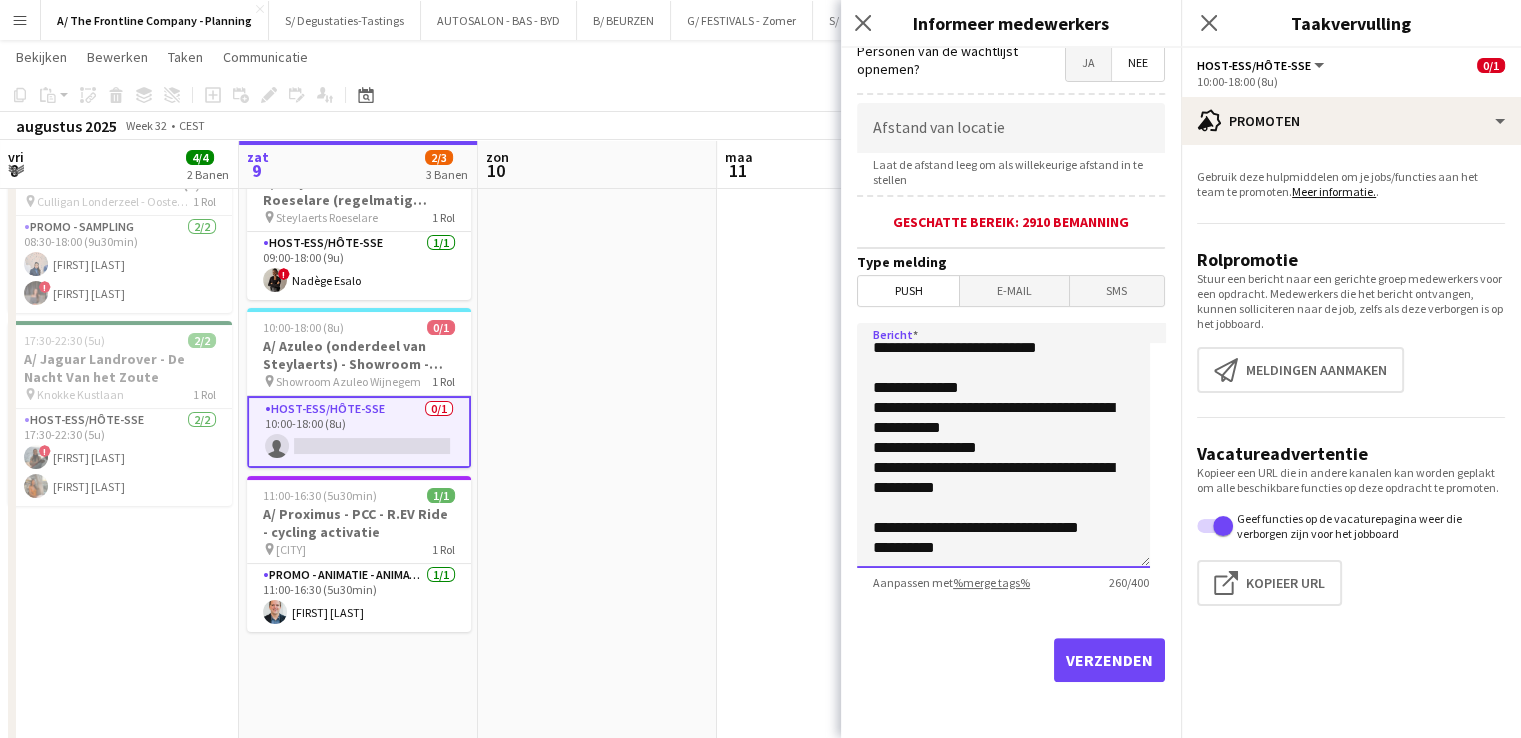 type on "**********" 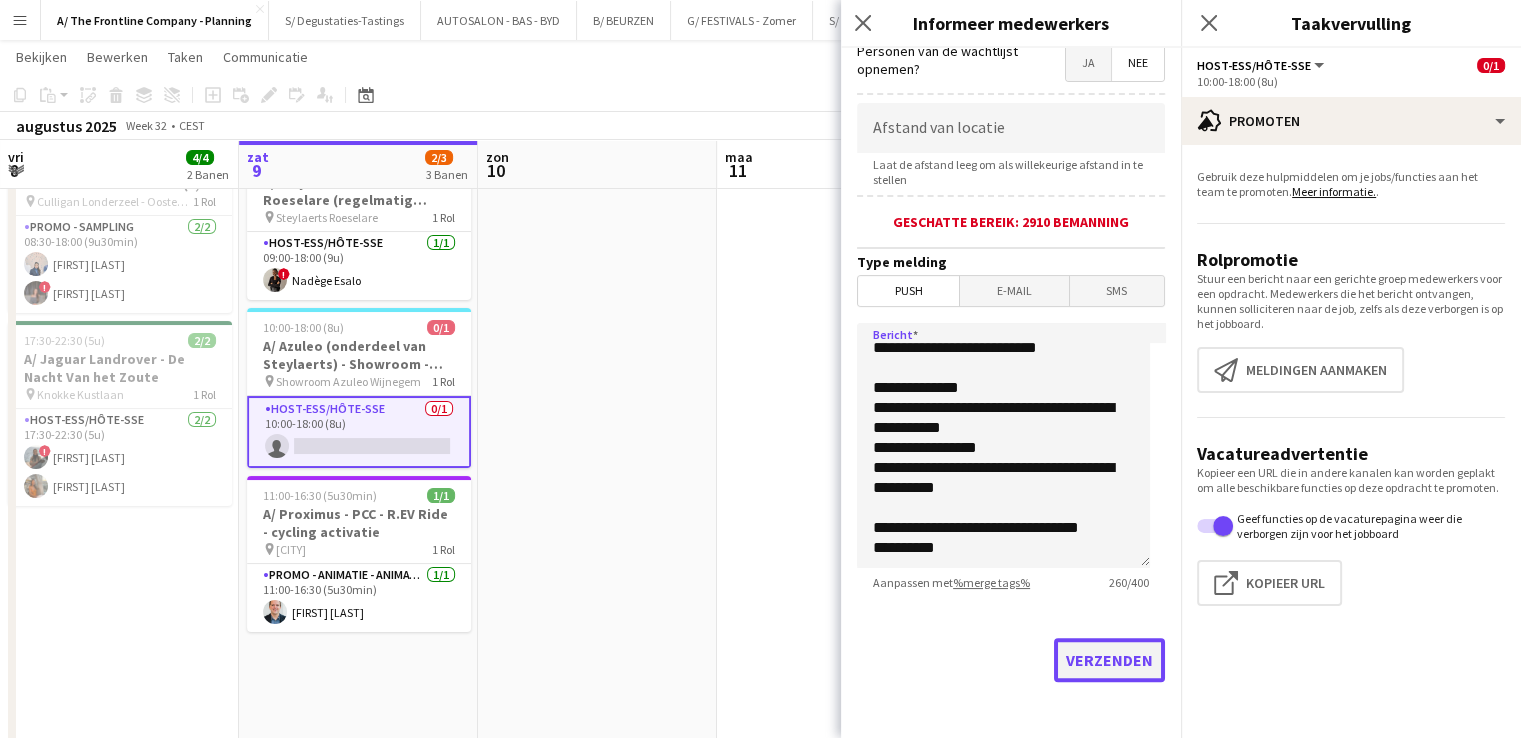 click on "Verzenden" 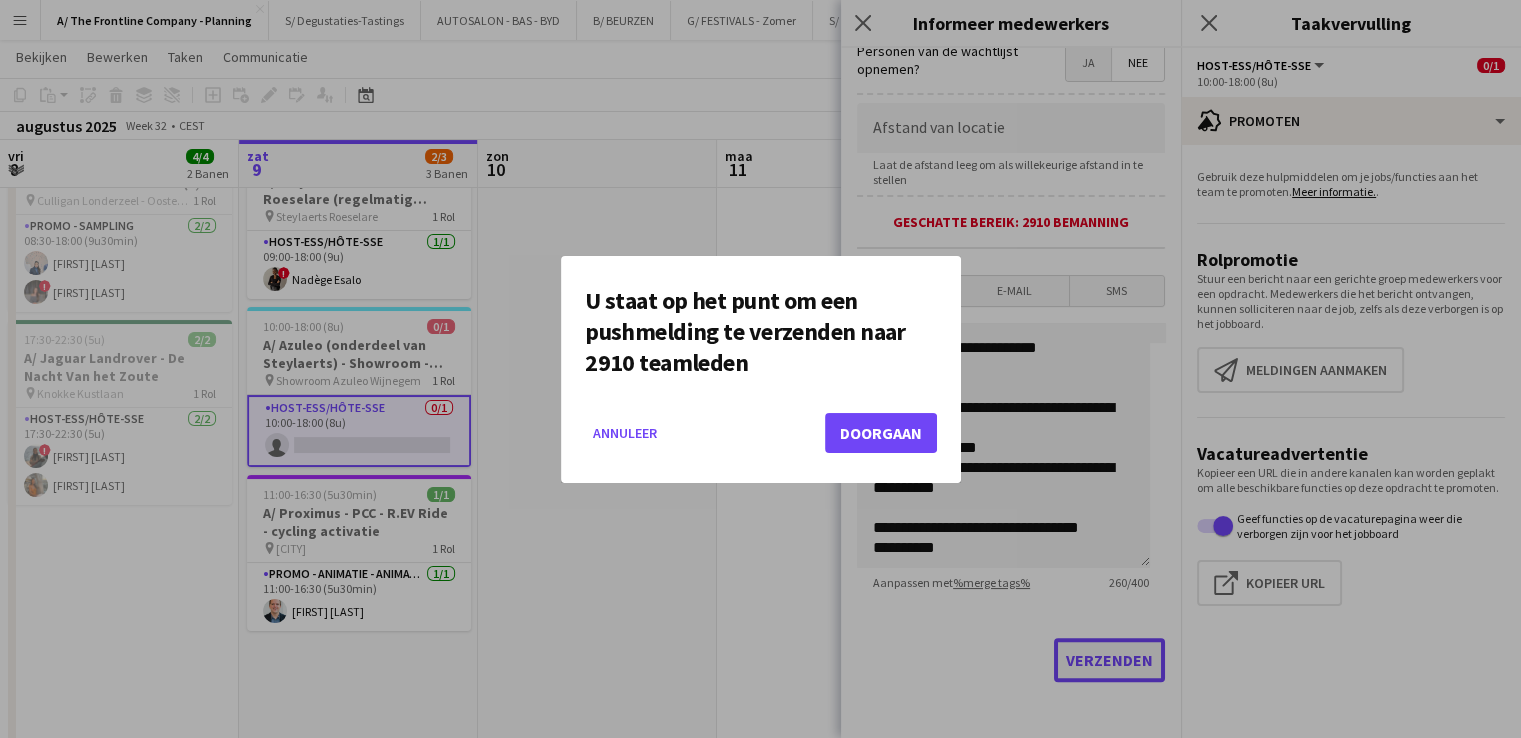 scroll, scrollTop: 0, scrollLeft: 0, axis: both 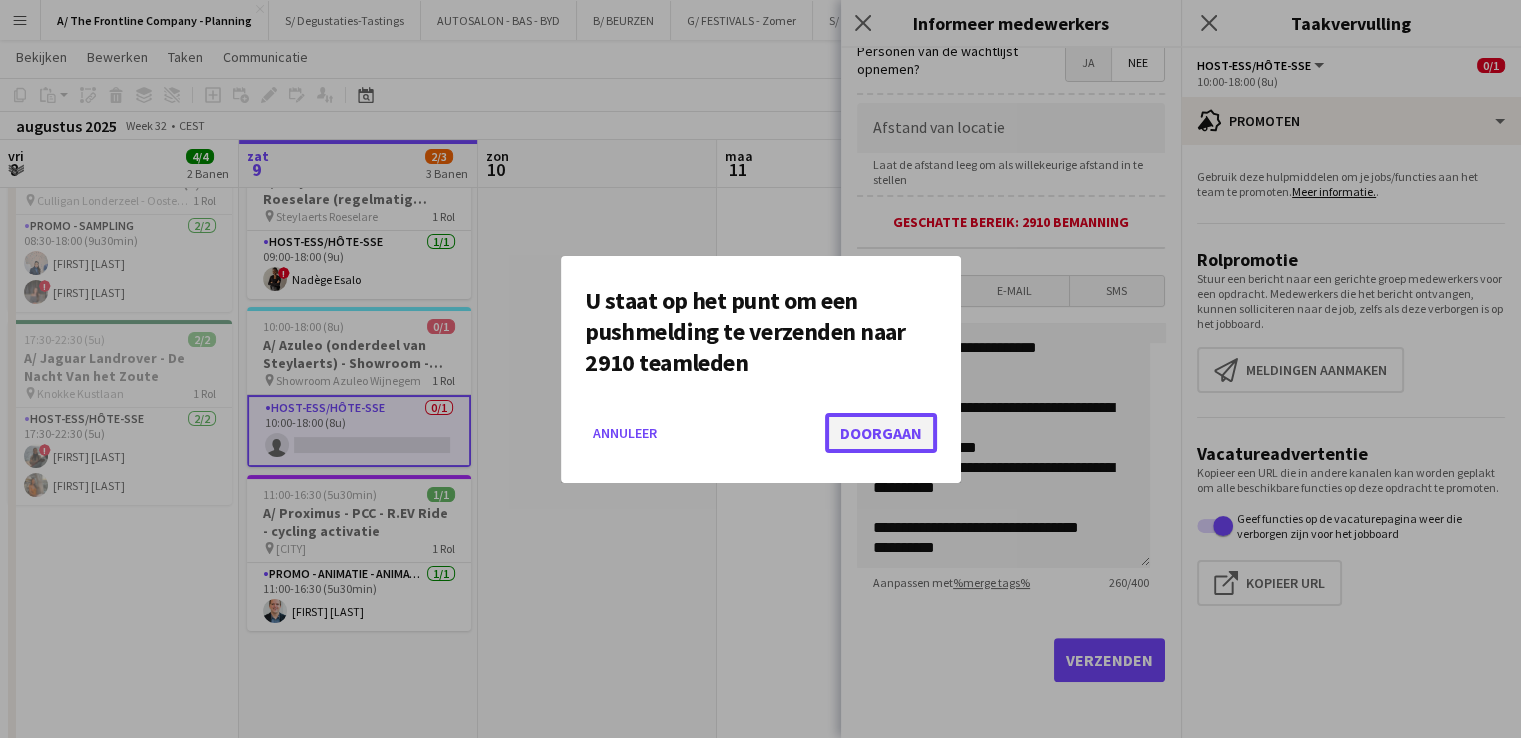 click on "Doorgaan" 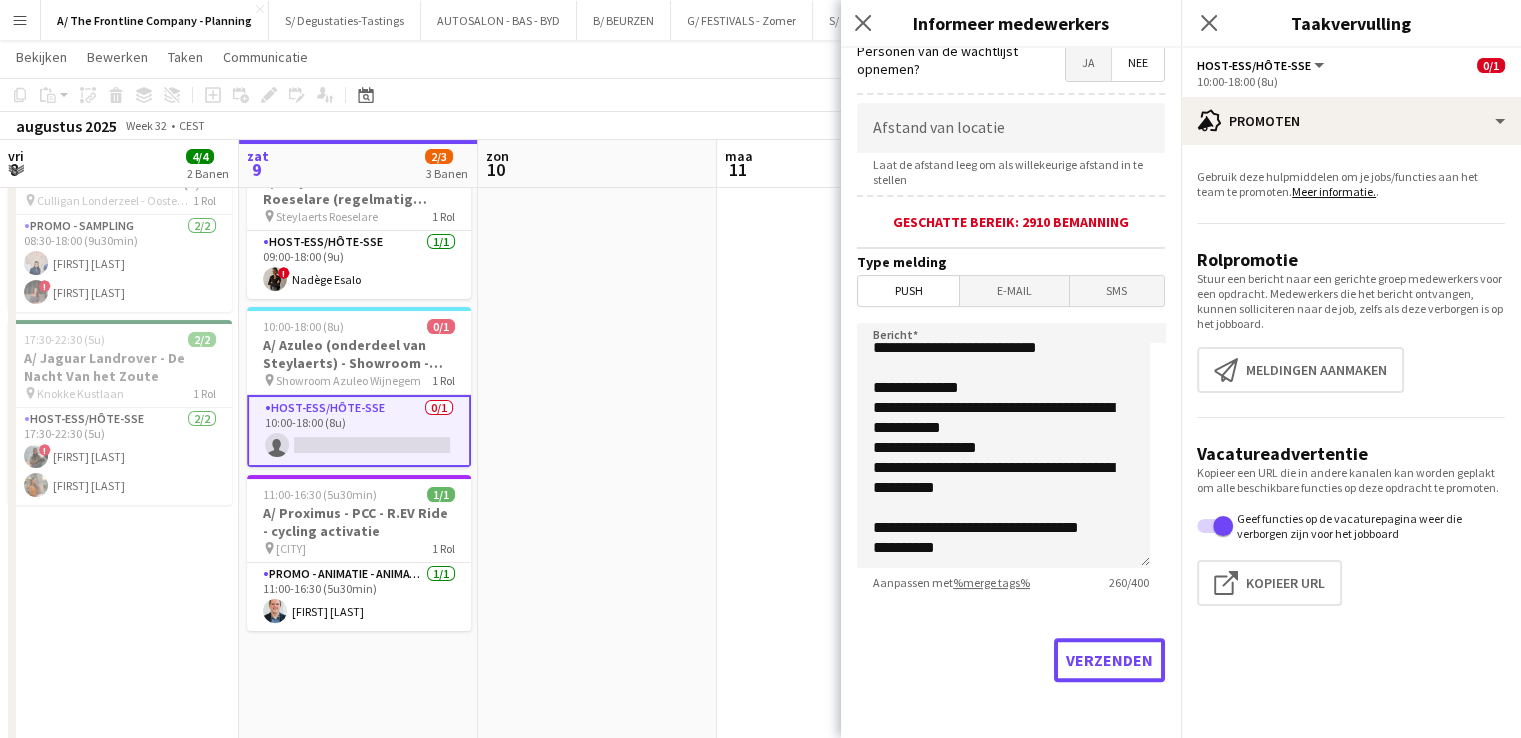 scroll, scrollTop: 104, scrollLeft: 0, axis: vertical 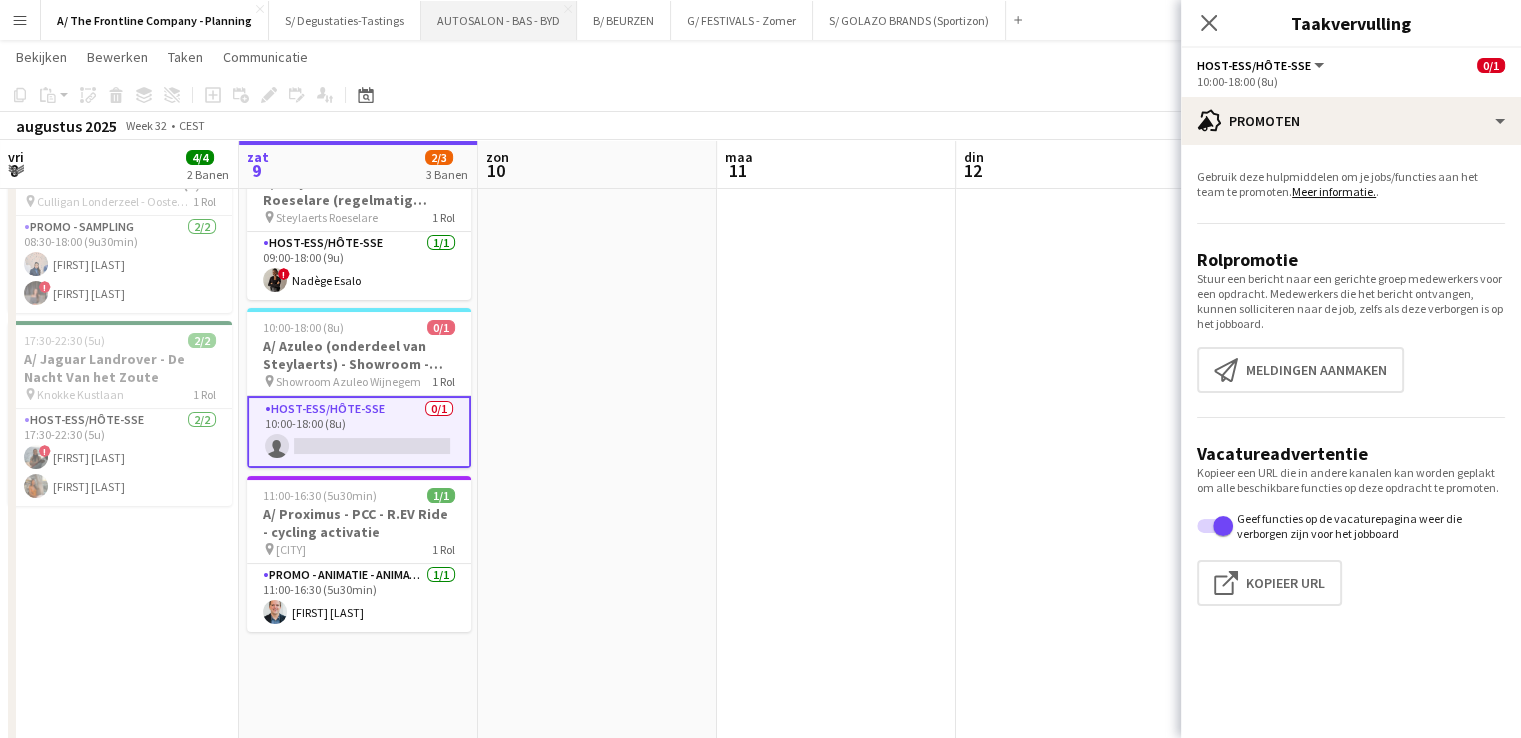 click on "AUTOSALON - BAS  - BYD
Sluiten" at bounding box center (499, 20) 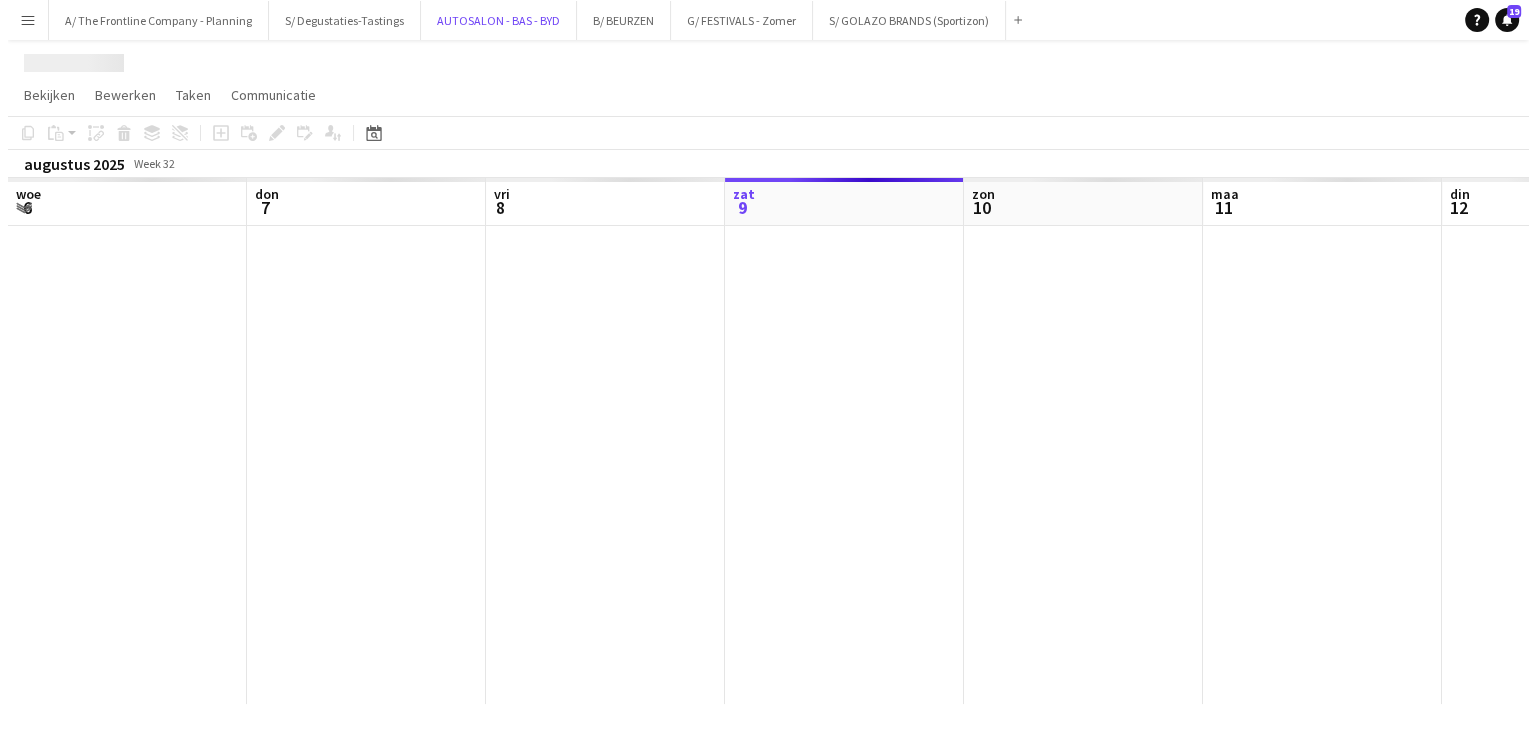 scroll, scrollTop: 0, scrollLeft: 0, axis: both 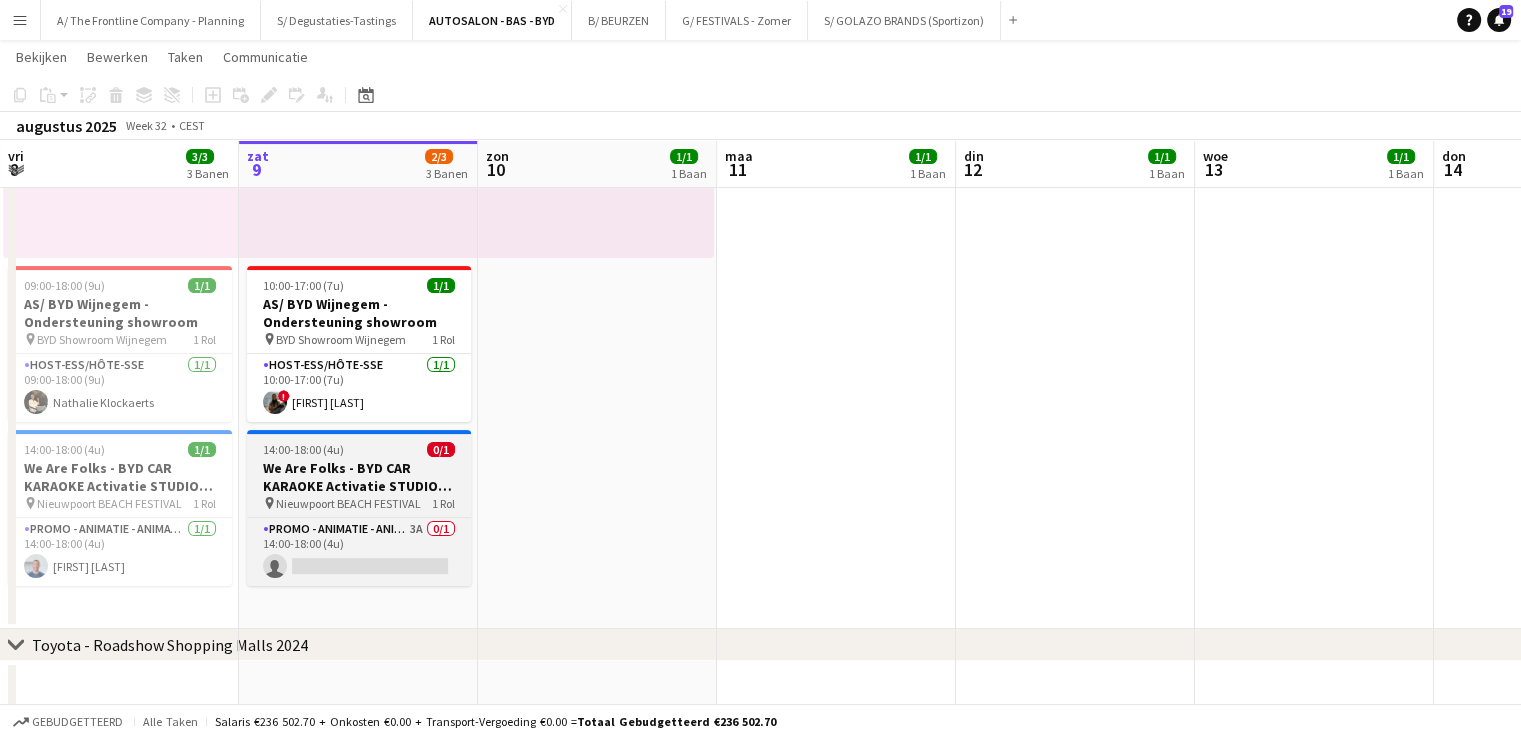 click on "We Are Folks - BYD CAR KARAOKE Activatie STUDIO NOSTALGIE - Nieuwpoort BEACH FESTIVAL (18+25+26 juli  + 01+02+08+09 augustus)" at bounding box center (359, 477) 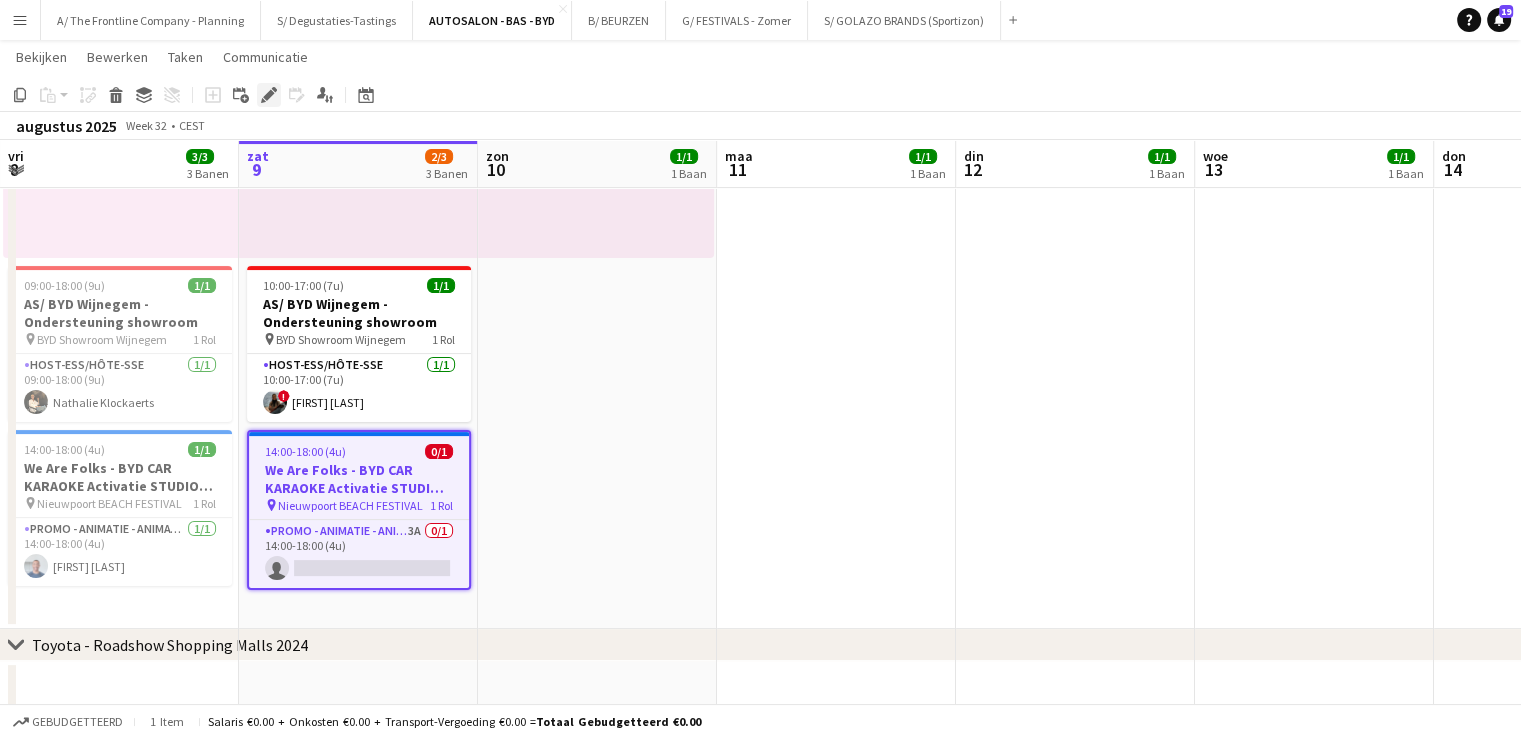 click 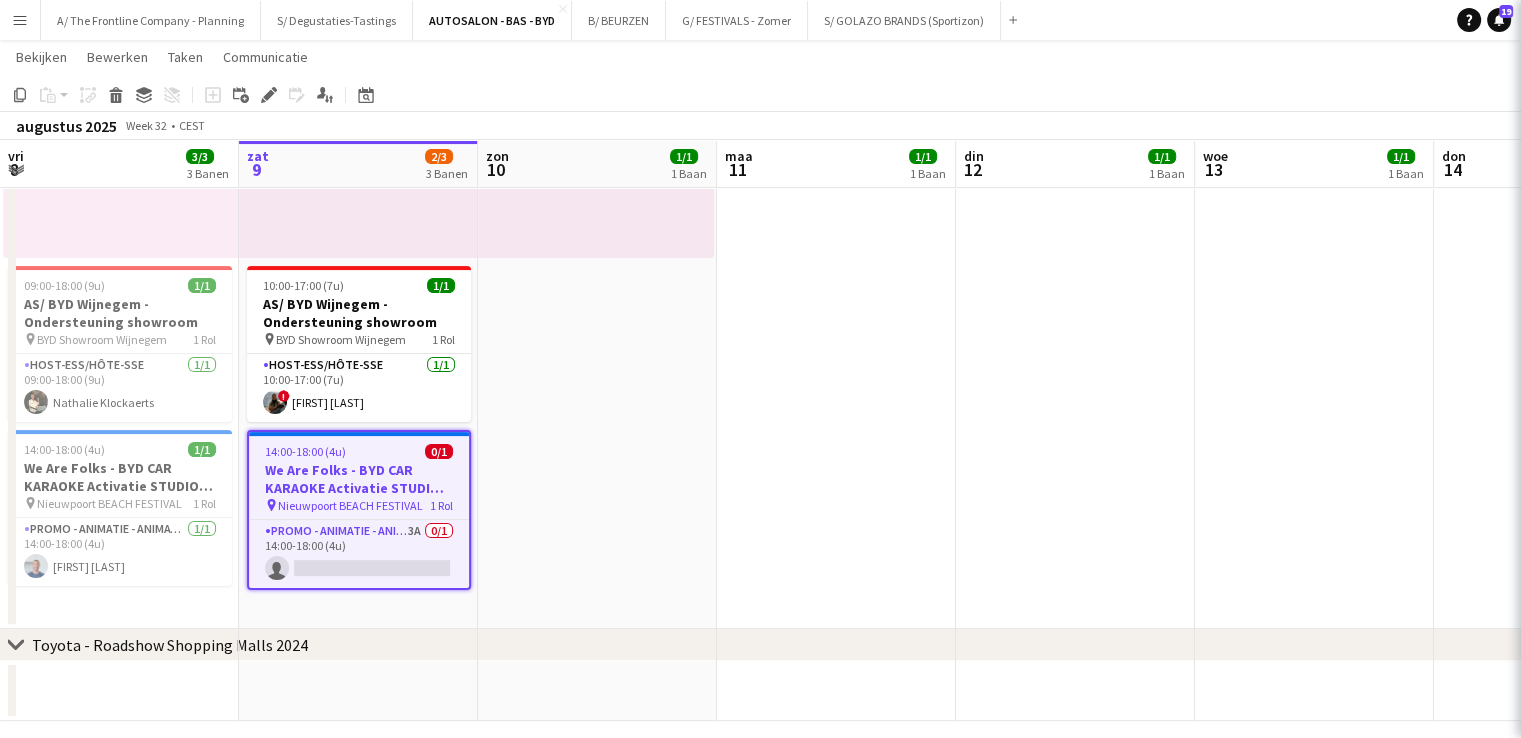 type on "**********" 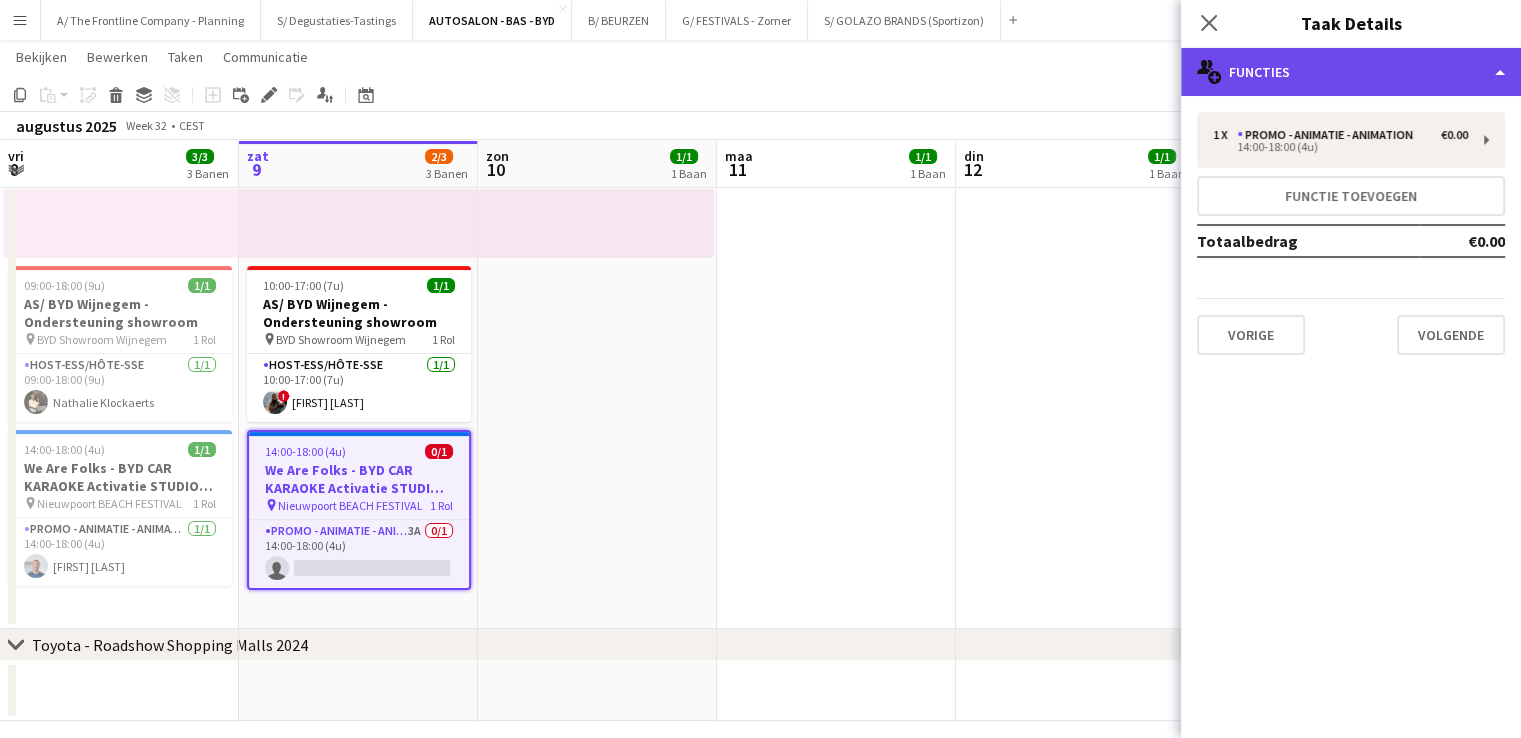 click on "multiple-users-add
Functies" 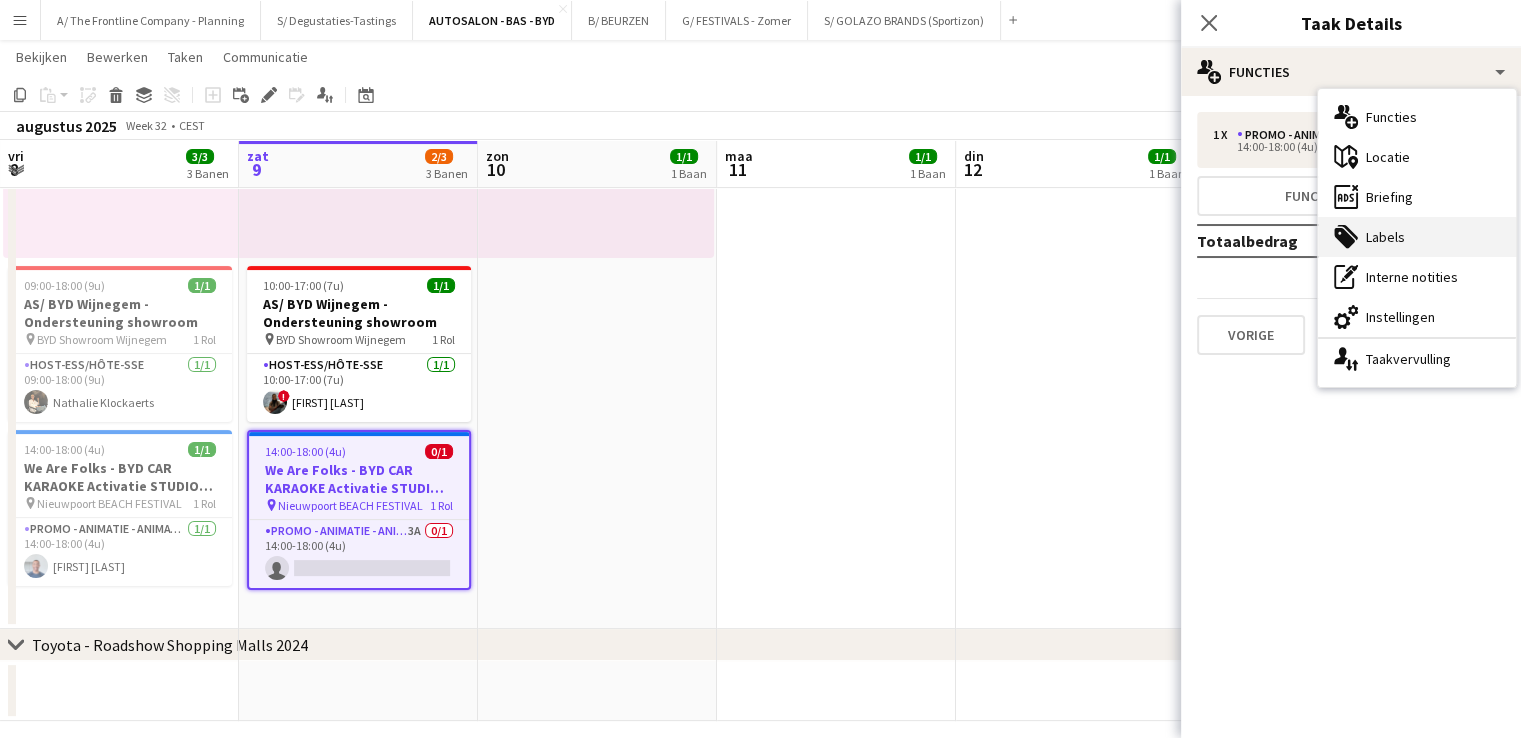 click on "tags-double
Labels" at bounding box center (1417, 237) 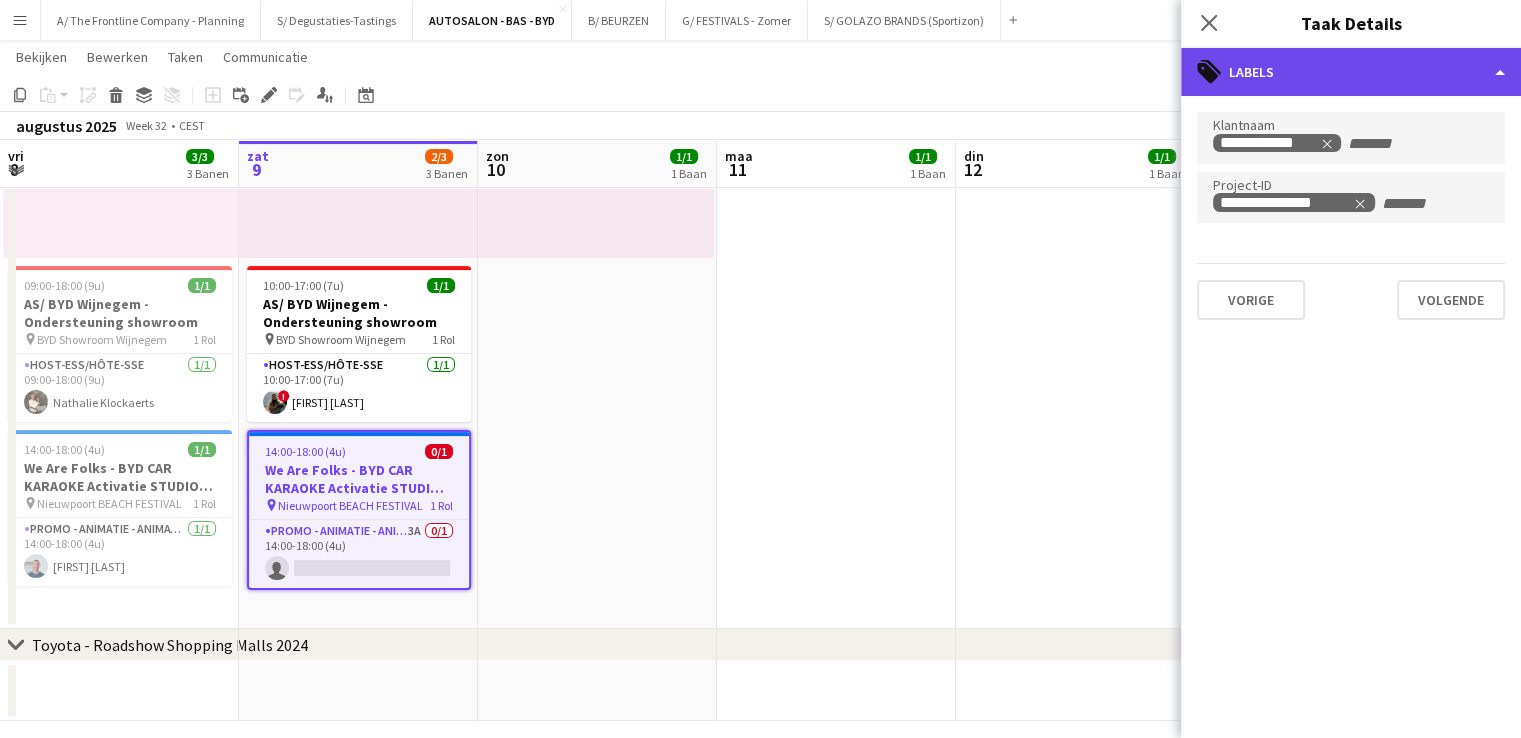click on "tags-double
Labels" 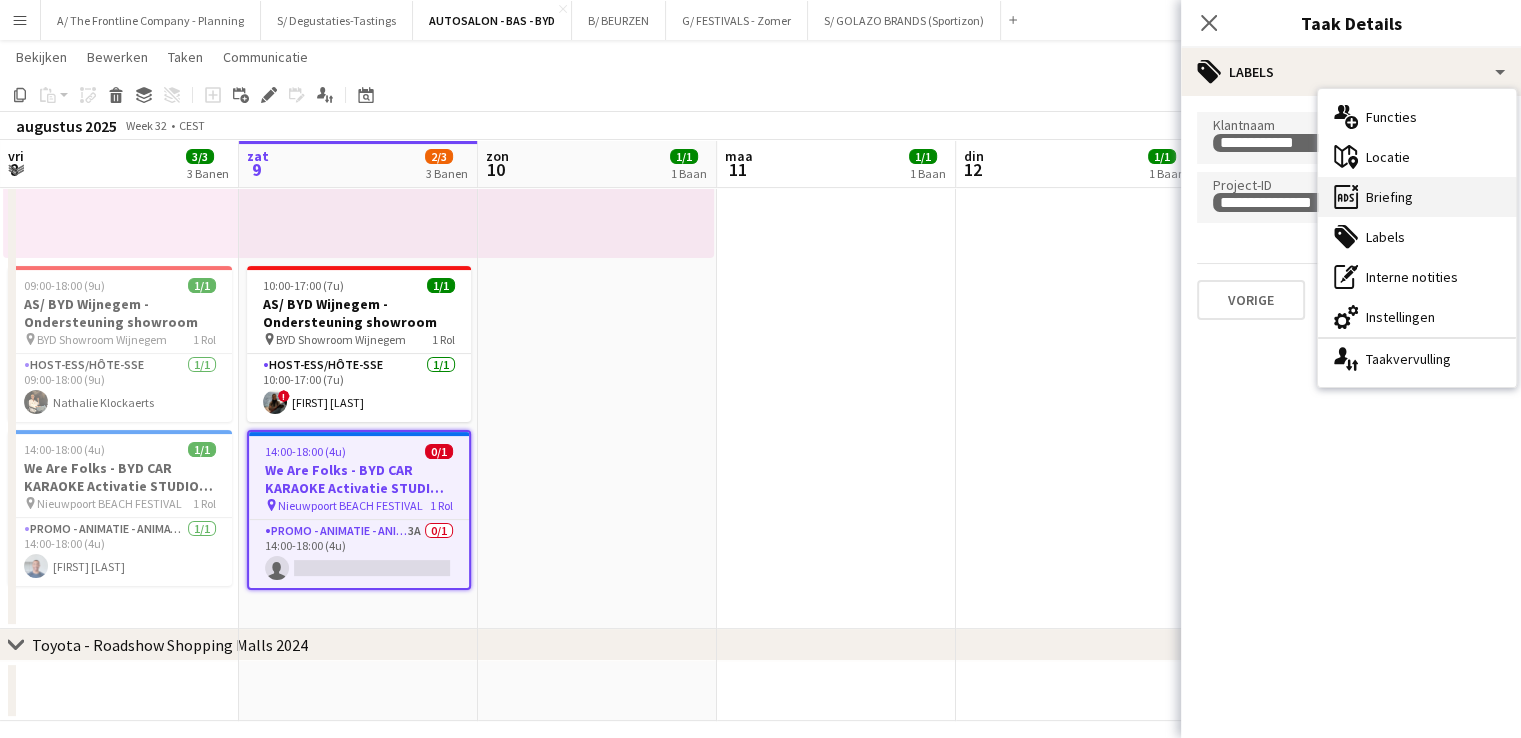 click on "ads-window
Briefing" at bounding box center (1417, 197) 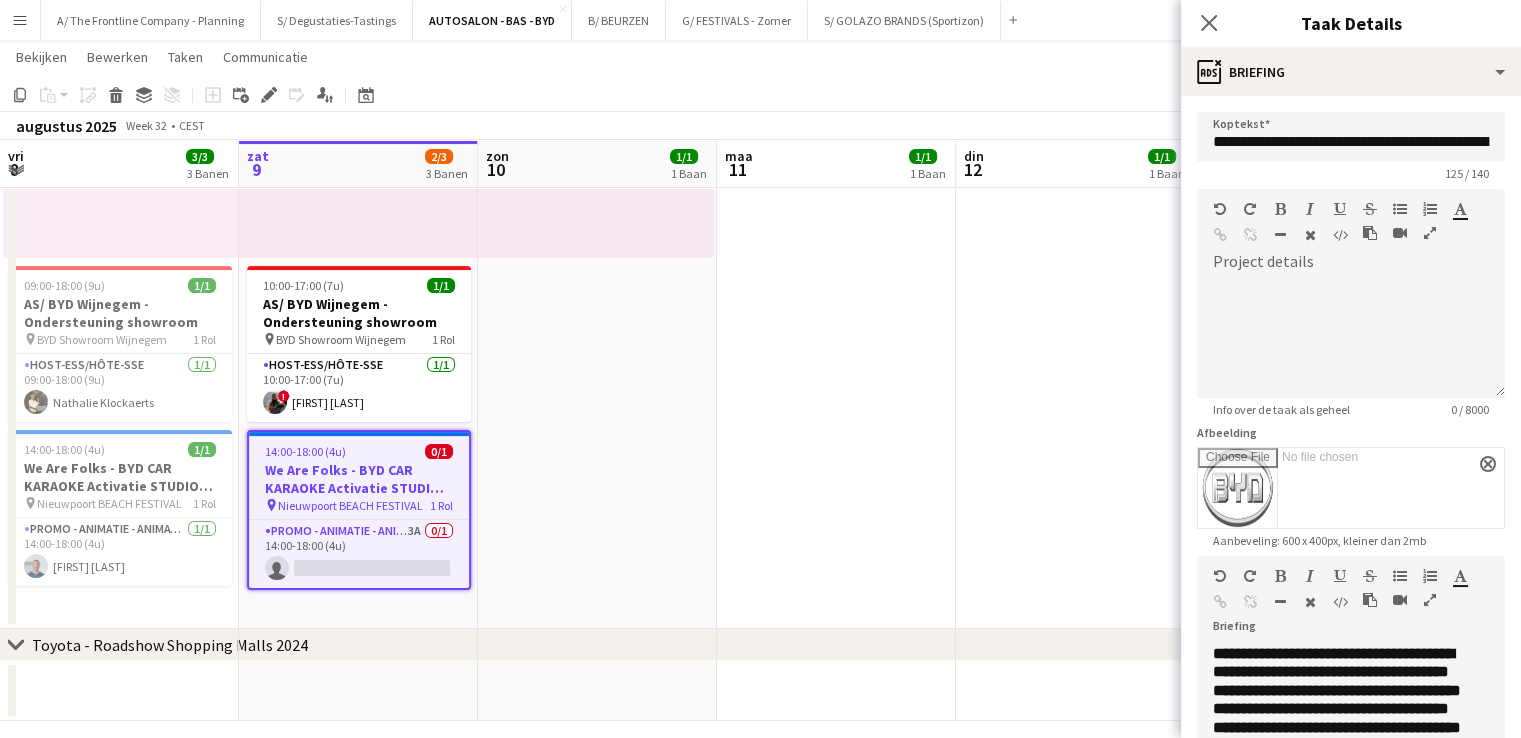 click at bounding box center [1430, 600] 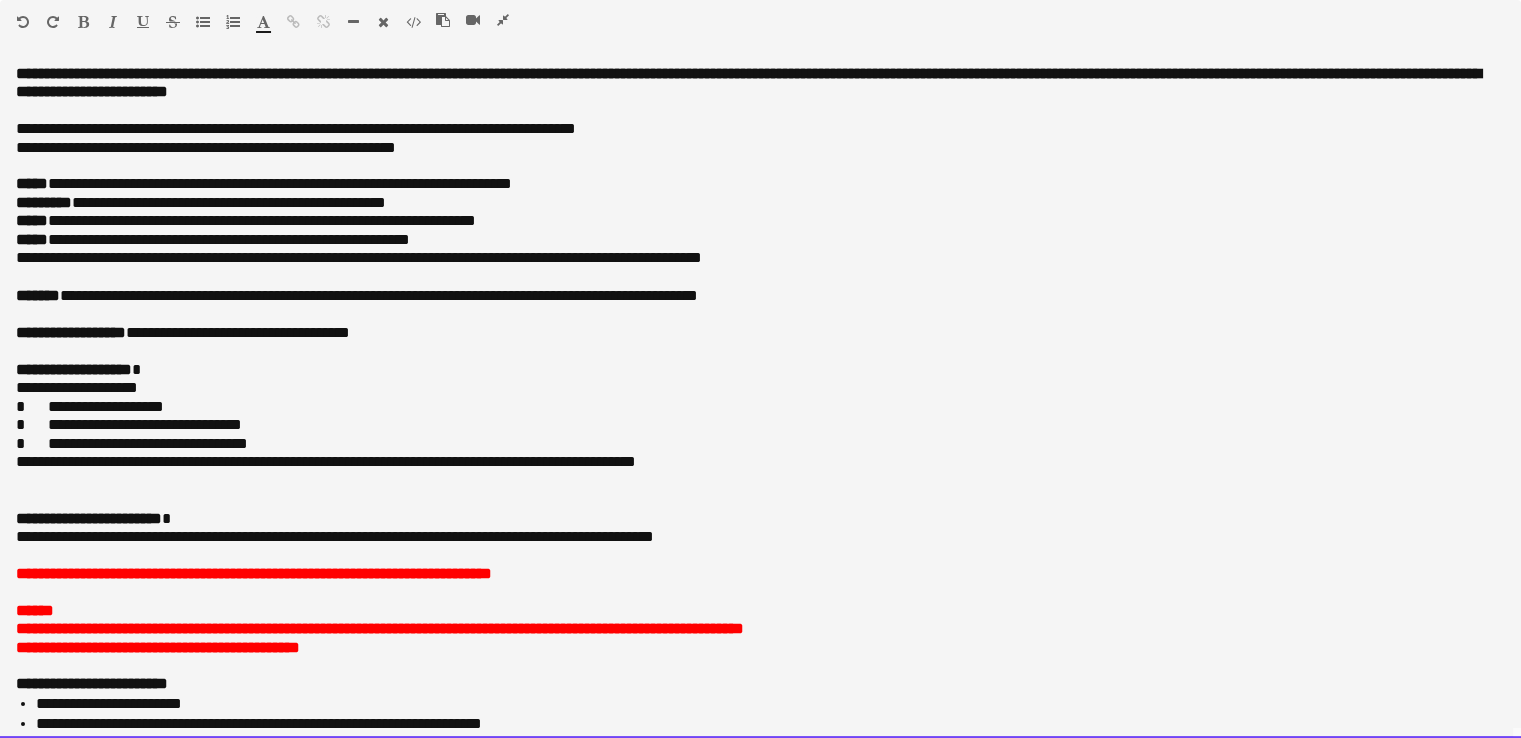 drag, startPoint x: 391, startPoint y: 461, endPoint x: 497, endPoint y: 469, distance: 106.30146 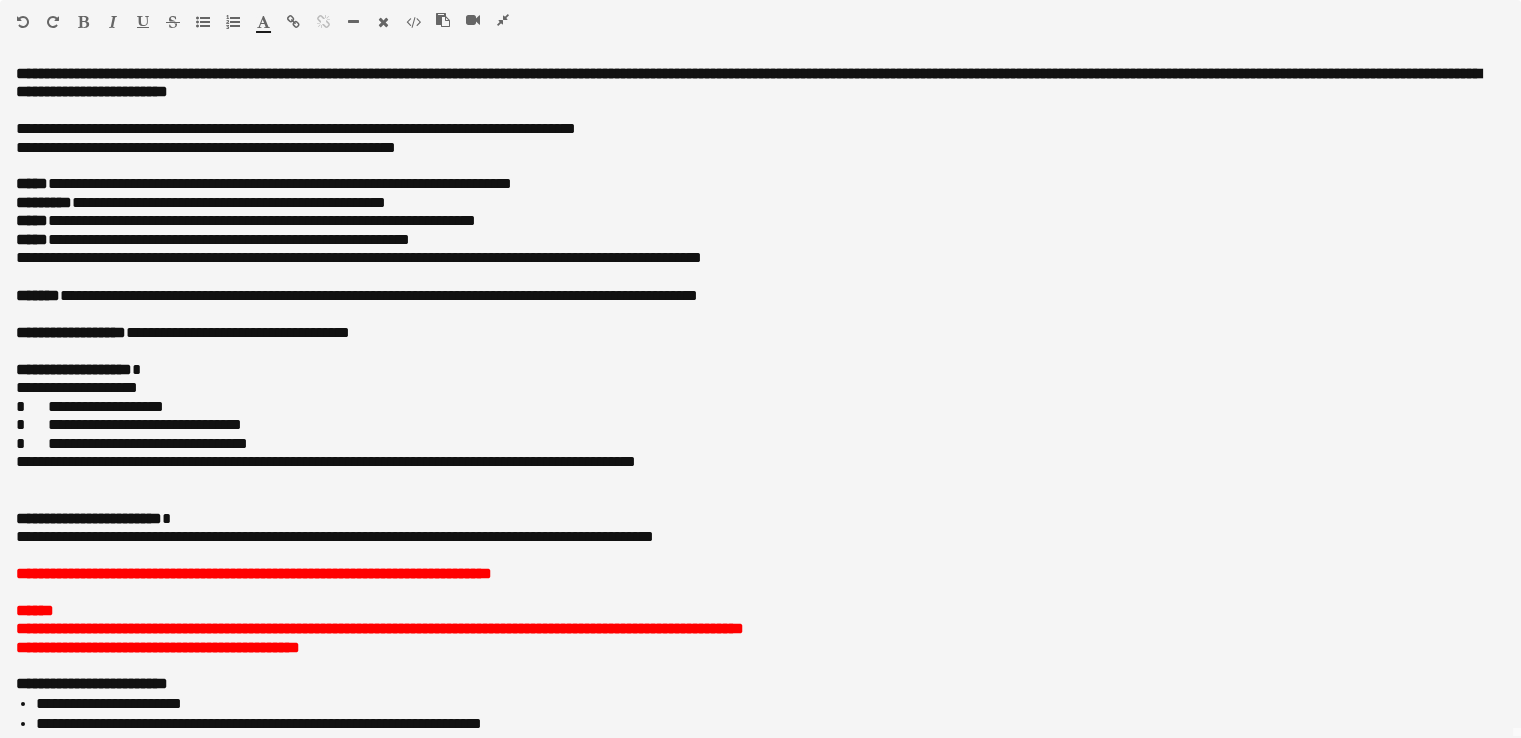 click at bounding box center [503, 20] 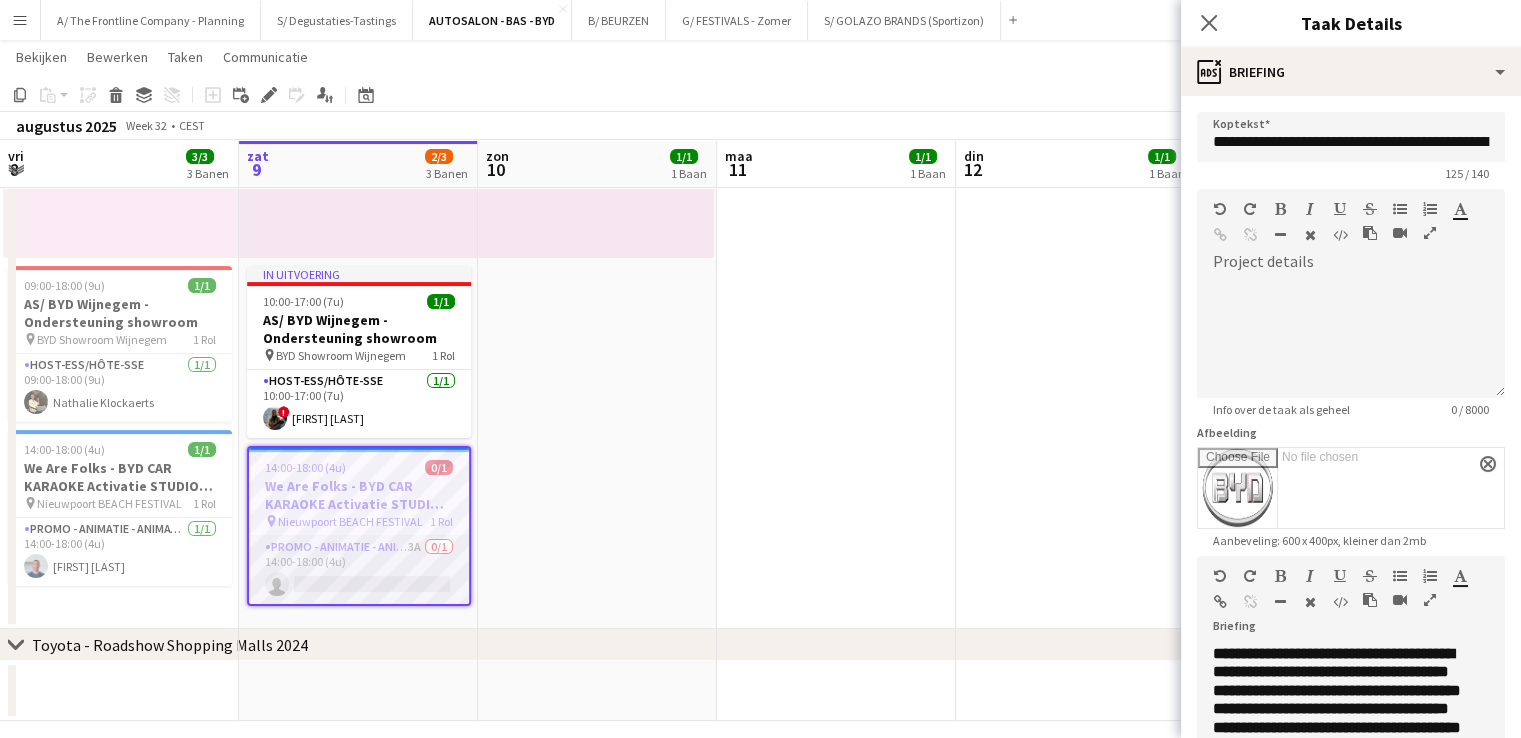 click on "Promo - Animatie - Animation   3A   0/1   14:00-18:00 (4u)
single-neutral-actions" at bounding box center [359, 570] 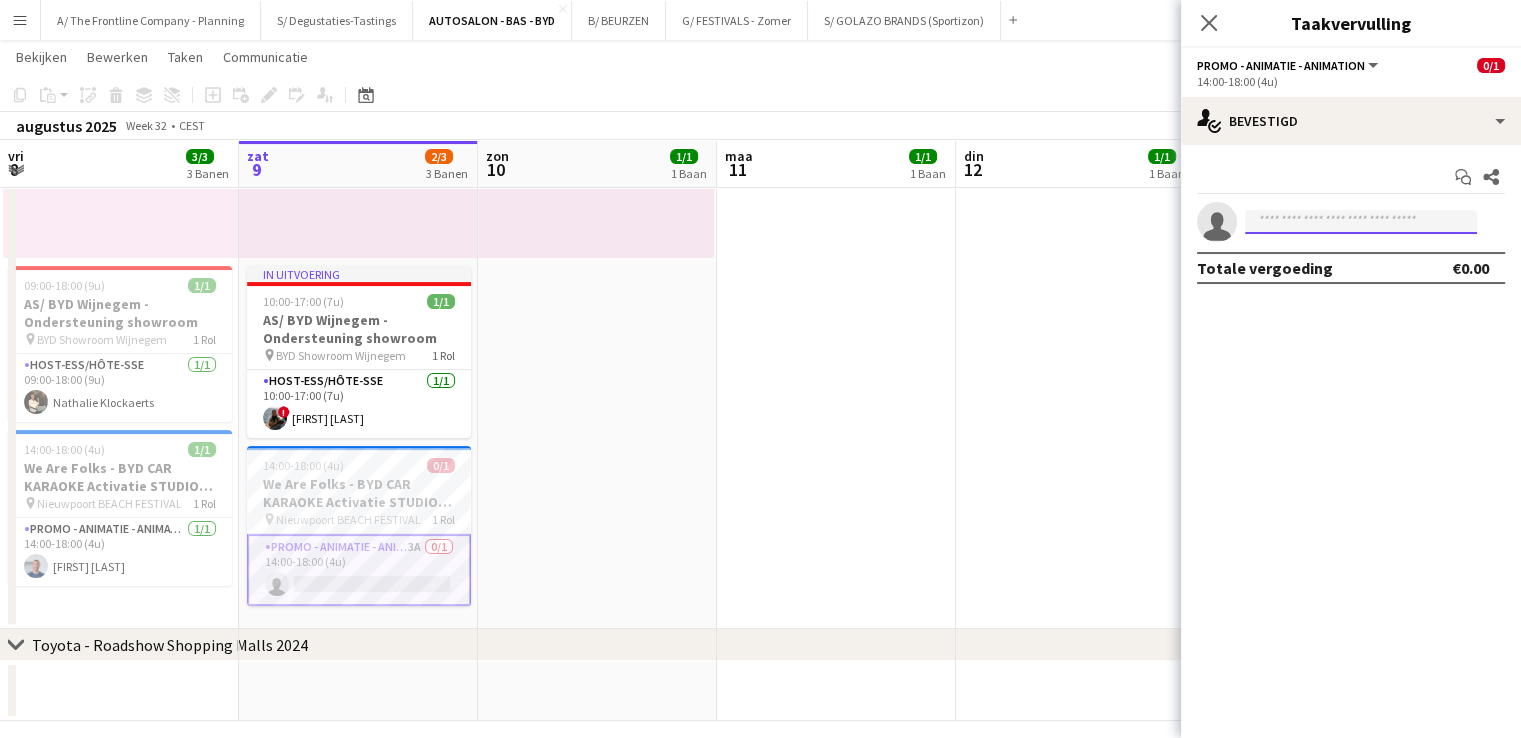 click at bounding box center [1361, 222] 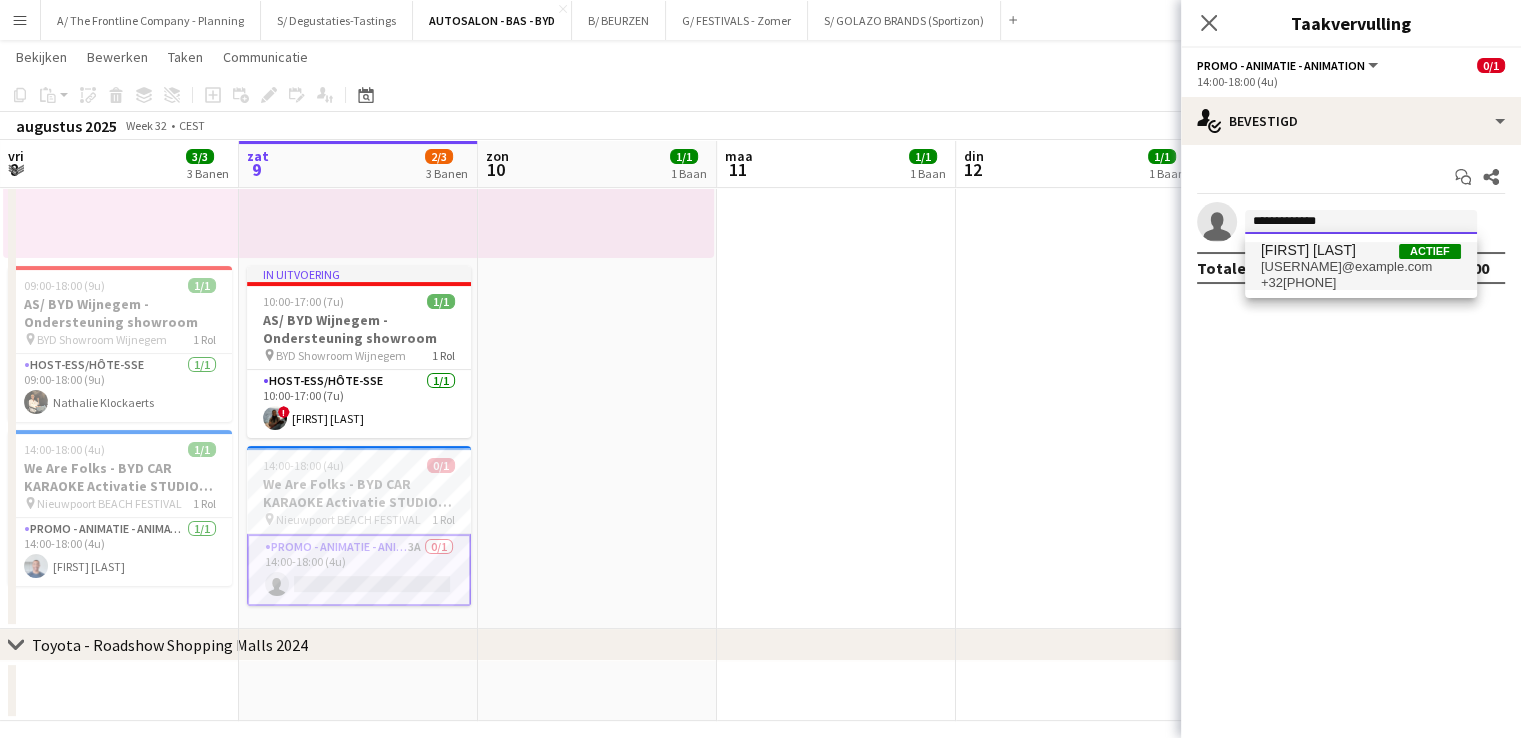 type on "**********" 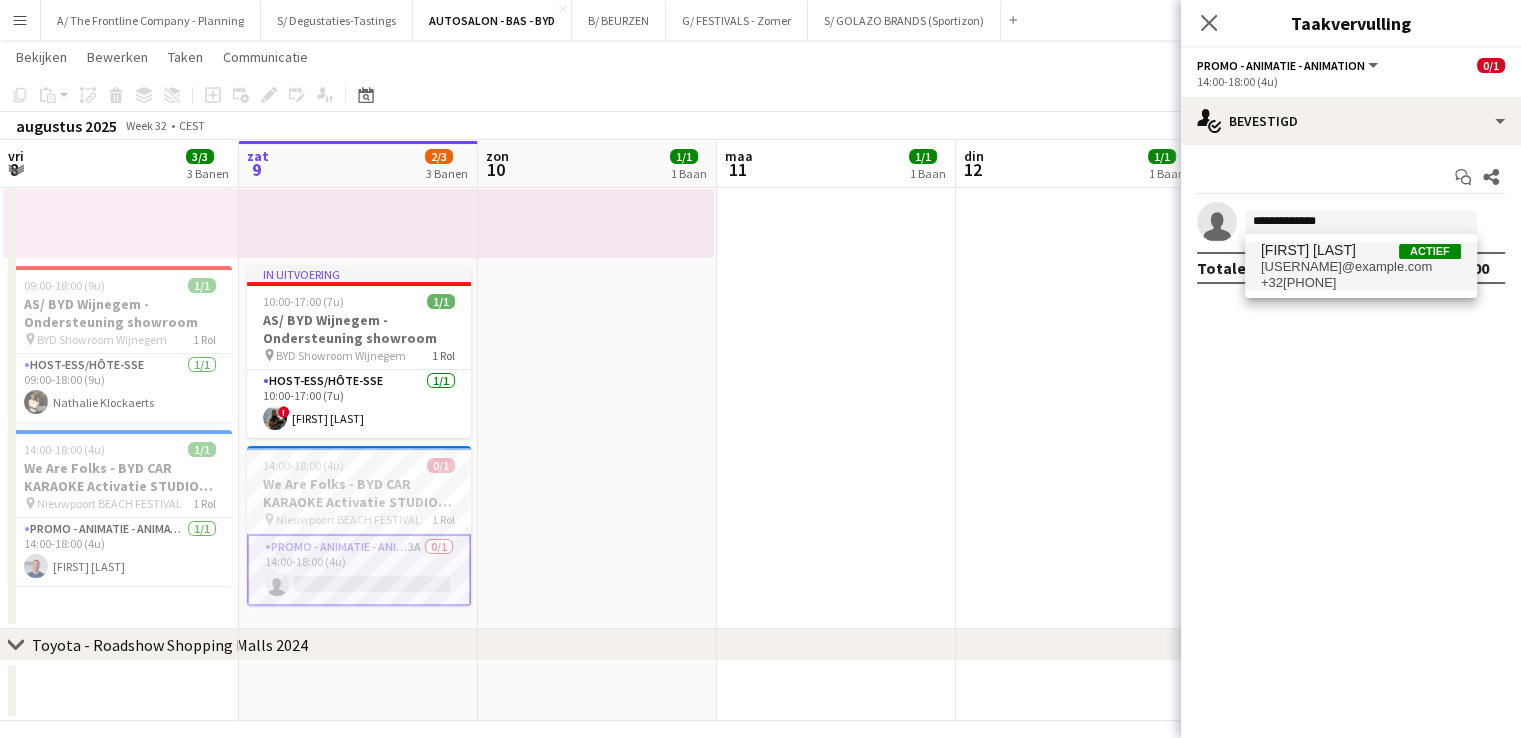 click on "Yari De Herdt" at bounding box center (1308, 250) 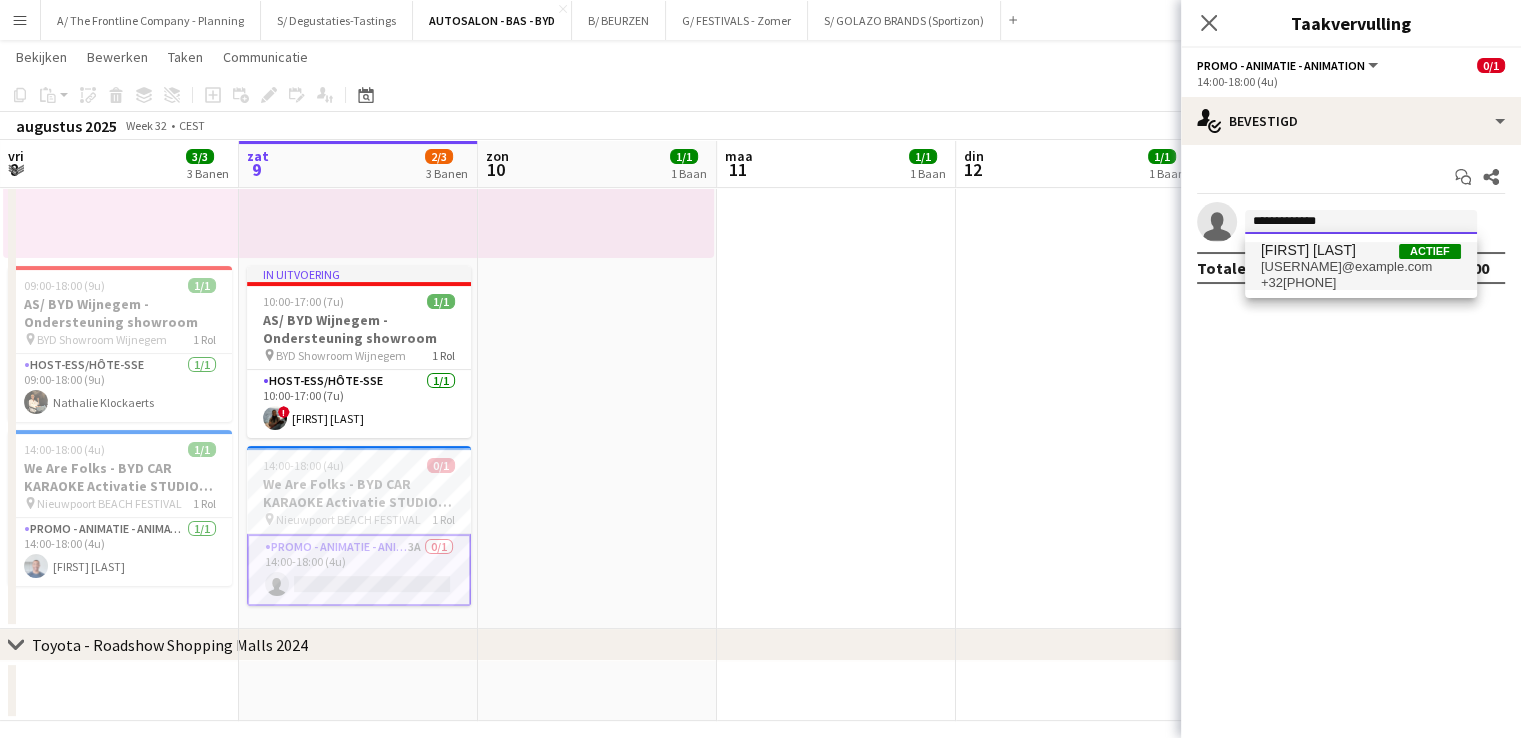 type 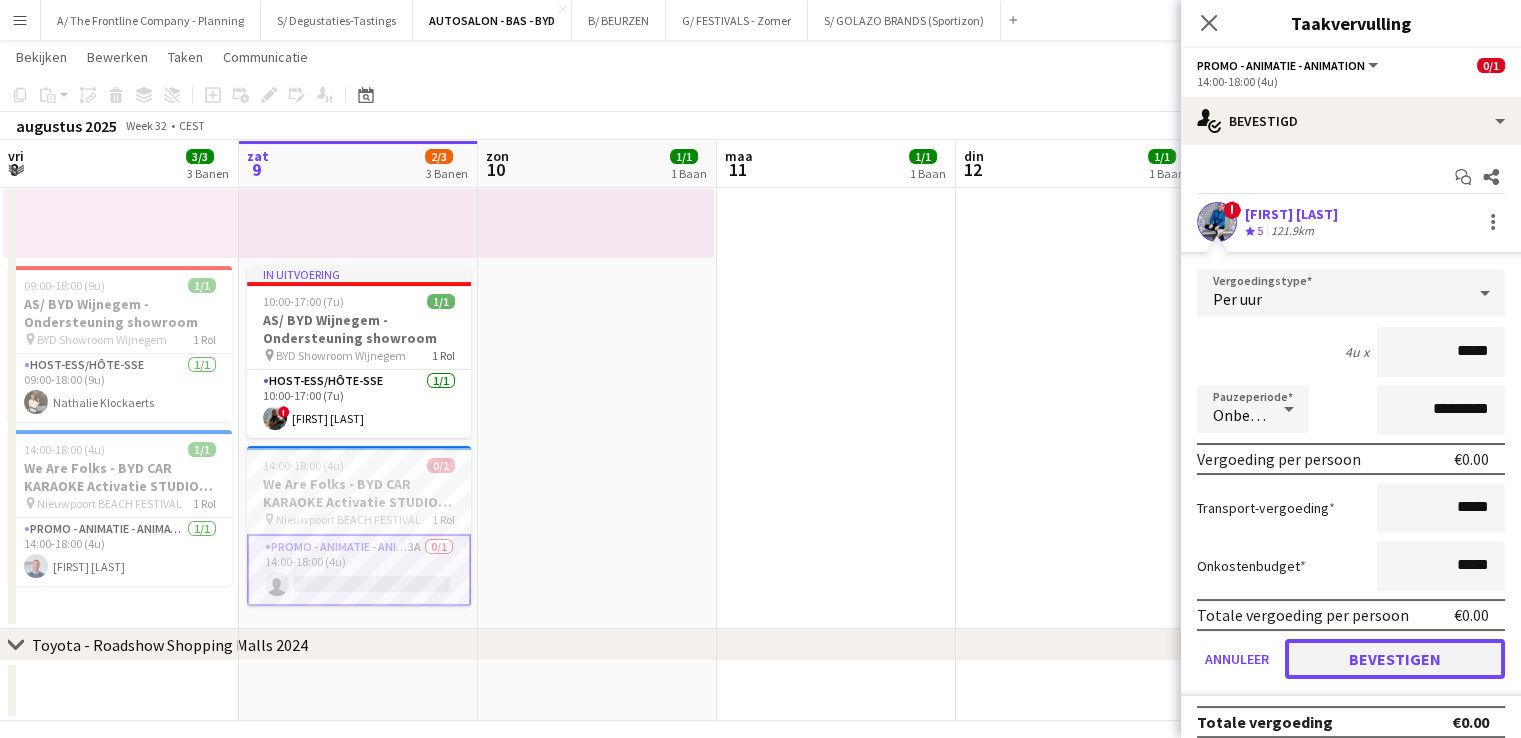 click on "Bevestigen" at bounding box center [1395, 659] 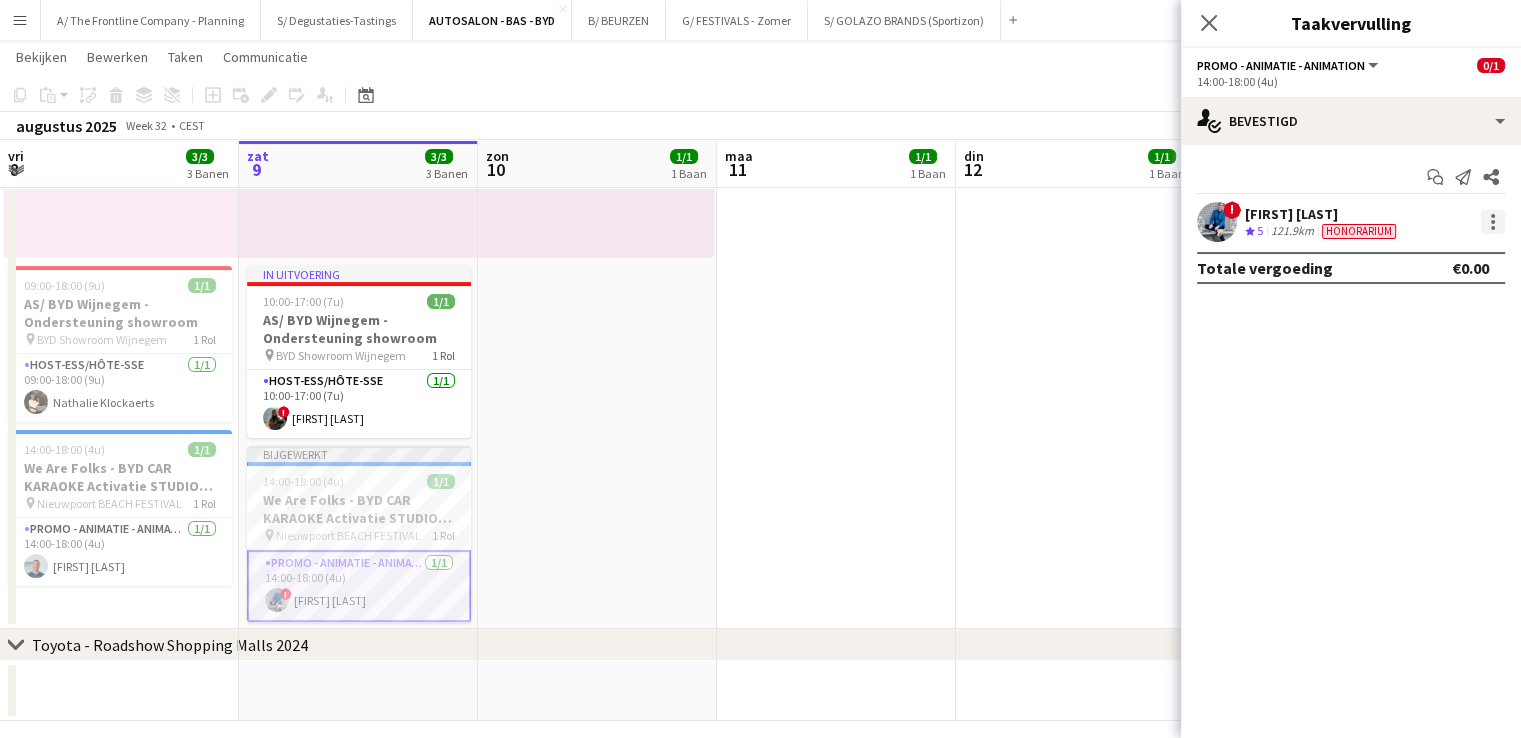 click at bounding box center (1493, 222) 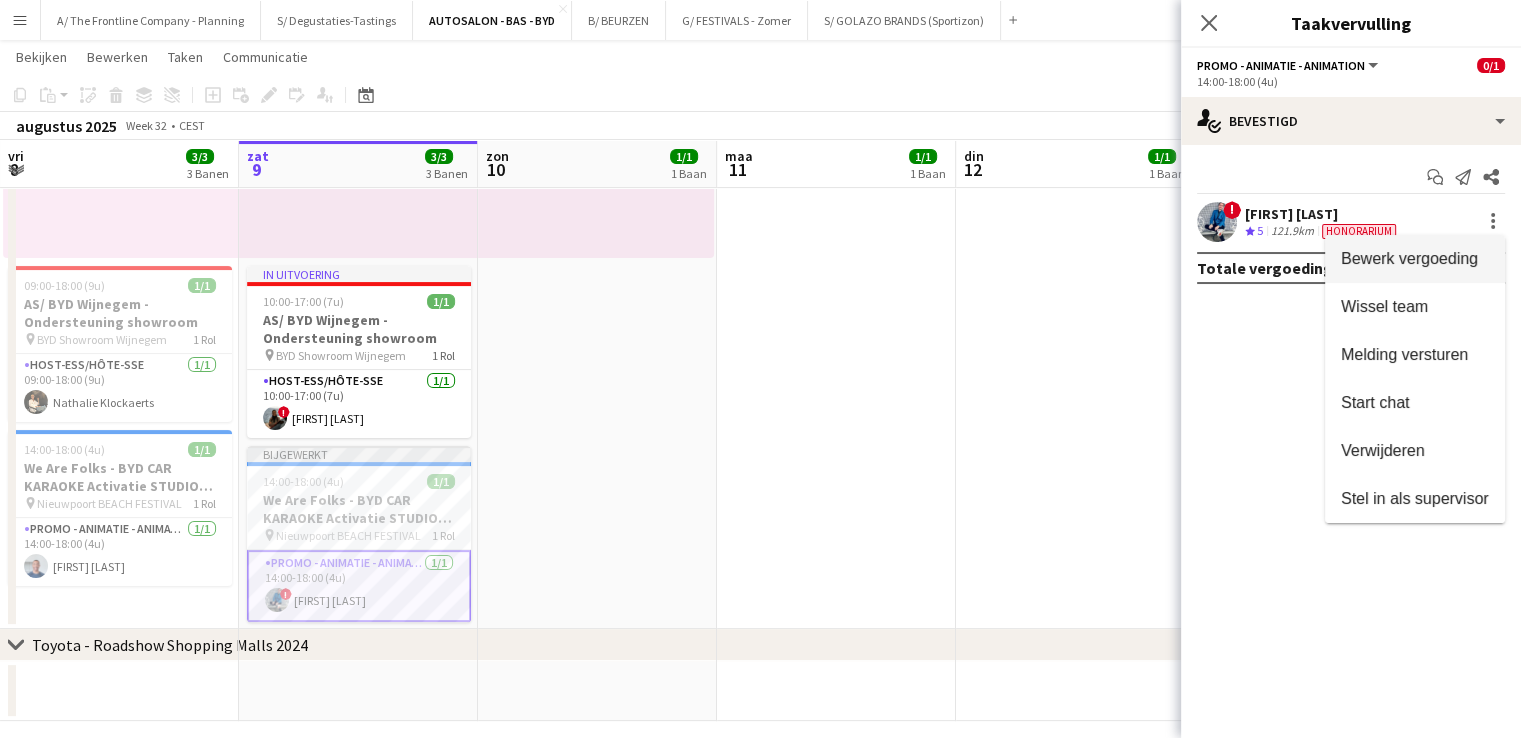 click on "Bewerk vergoeding" at bounding box center [1415, 259] 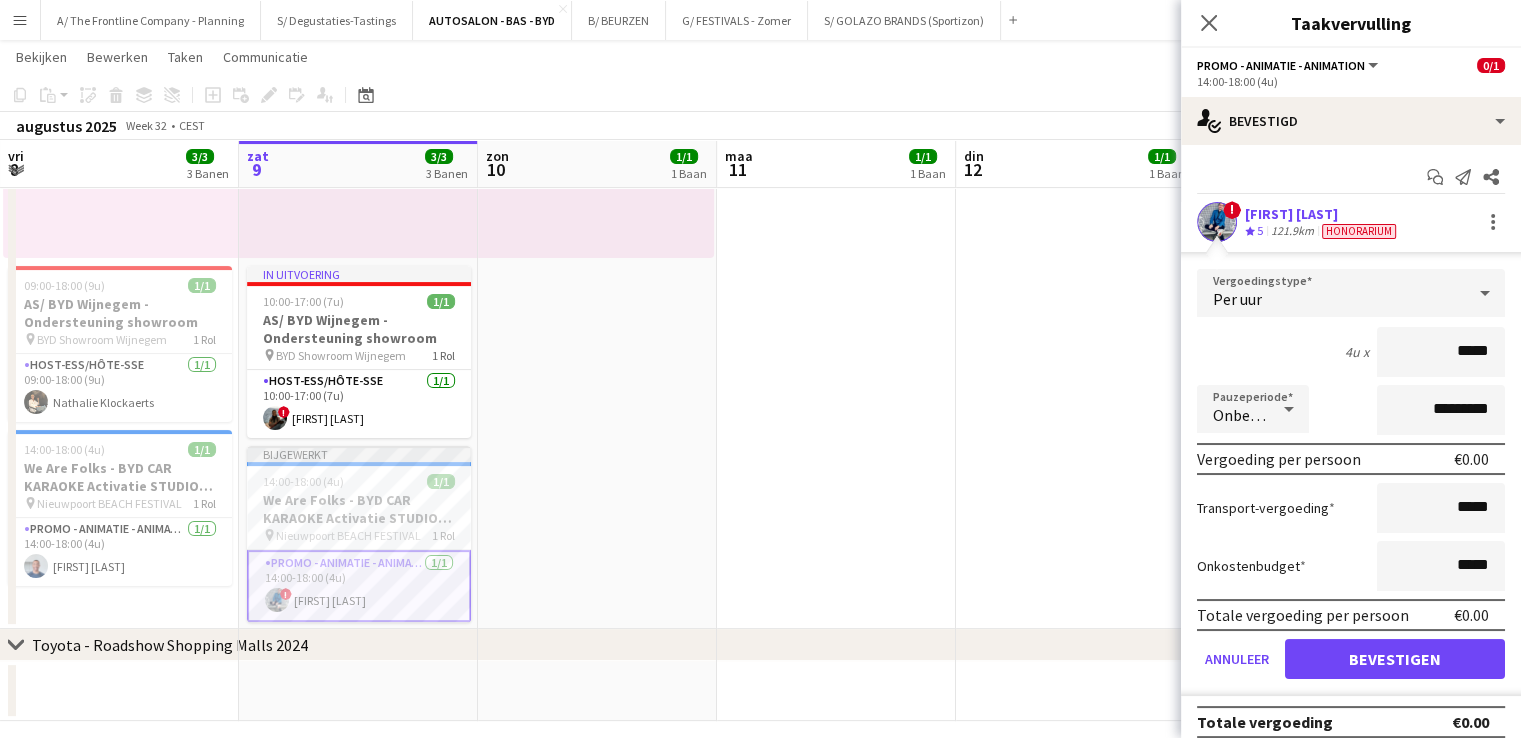 drag, startPoint x: 1451, startPoint y: 349, endPoint x: 1476, endPoint y: 352, distance: 25.179358 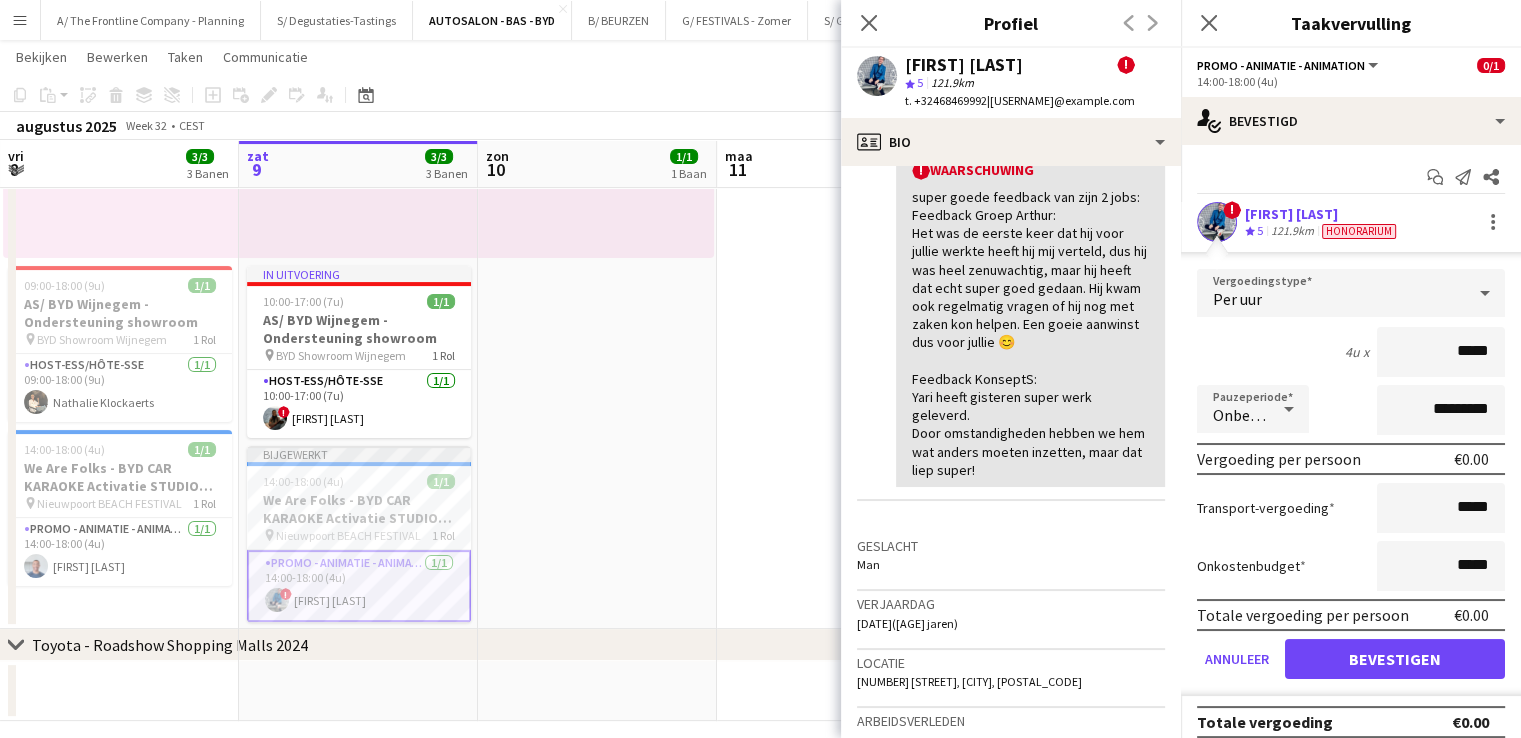 scroll, scrollTop: 432, scrollLeft: 0, axis: vertical 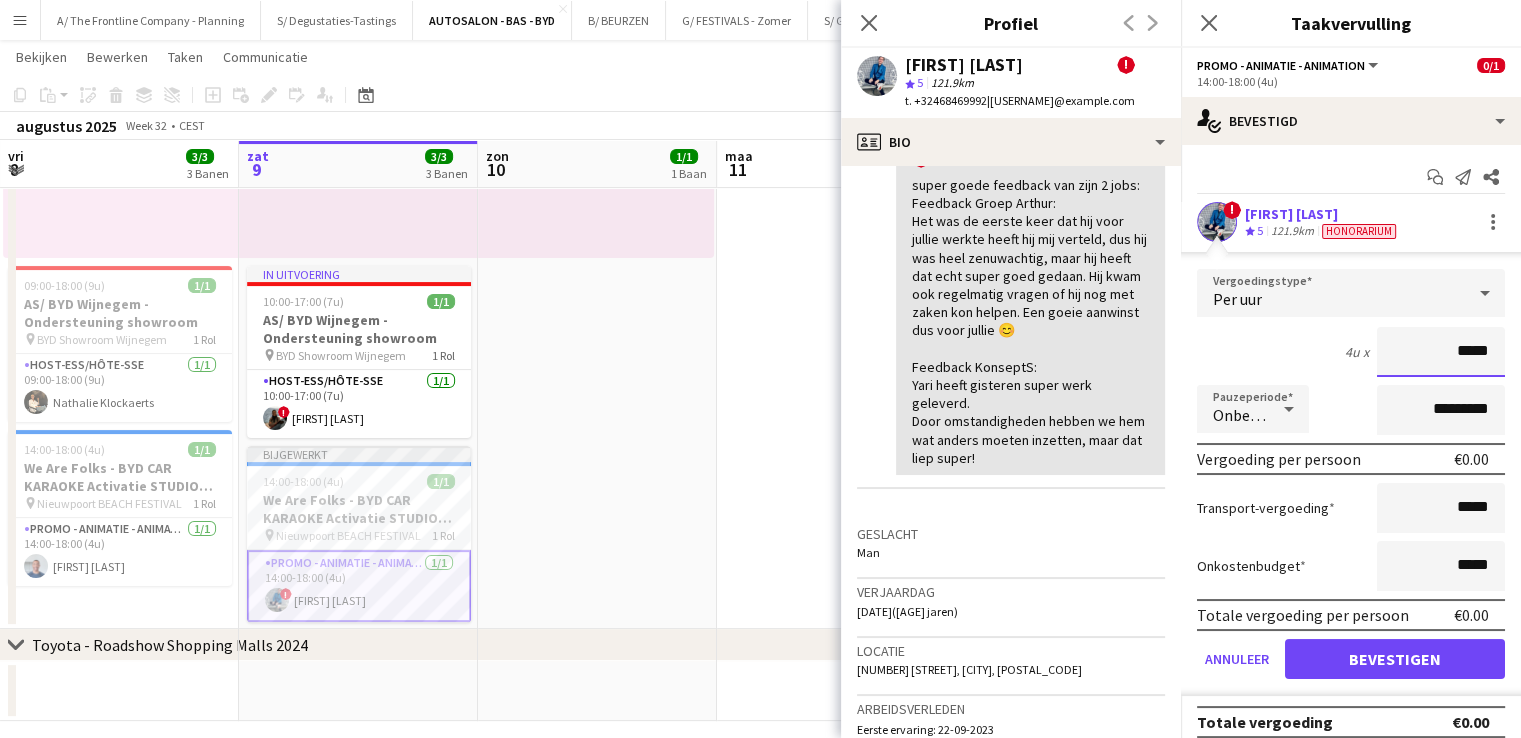 drag, startPoint x: 1448, startPoint y: 351, endPoint x: 1488, endPoint y: 357, distance: 40.4475 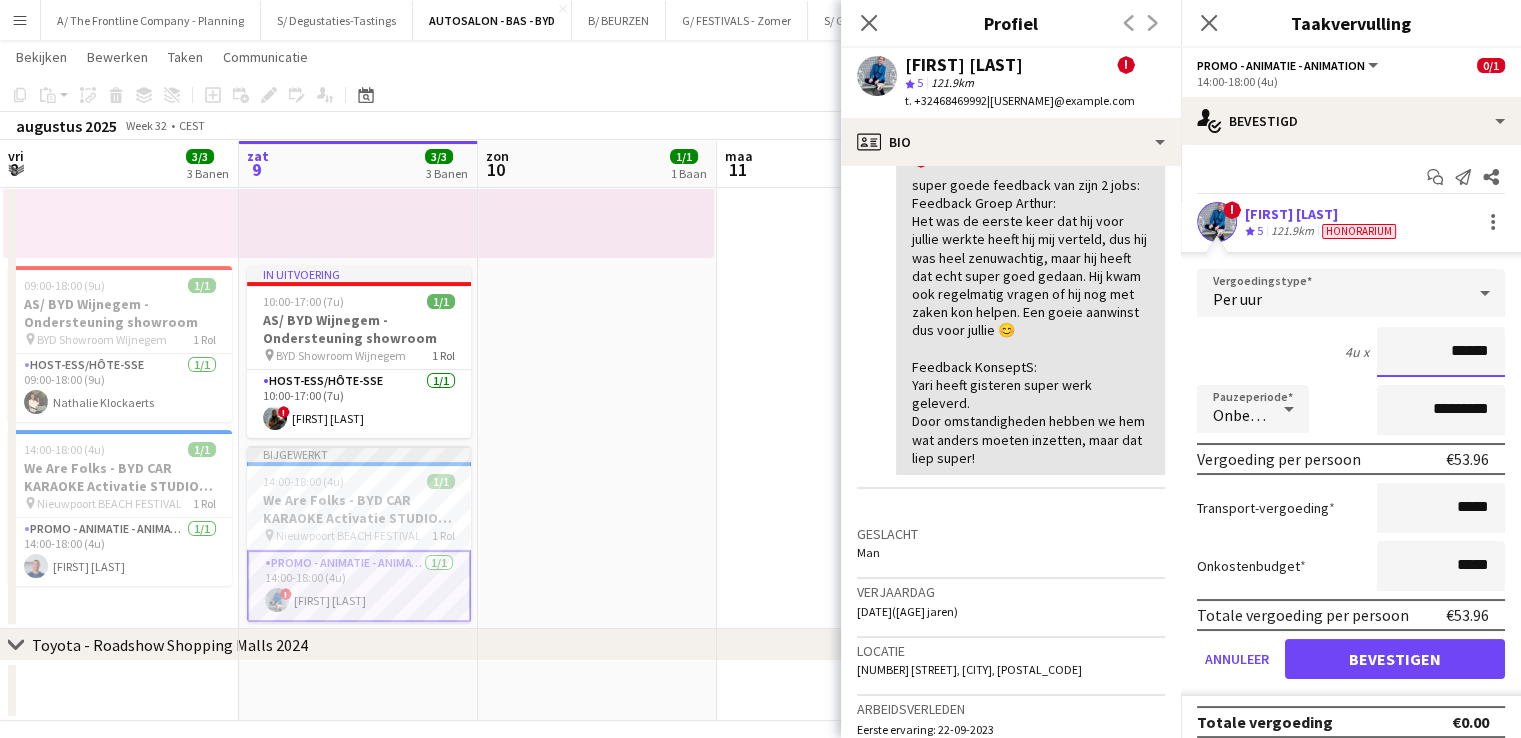 type on "******" 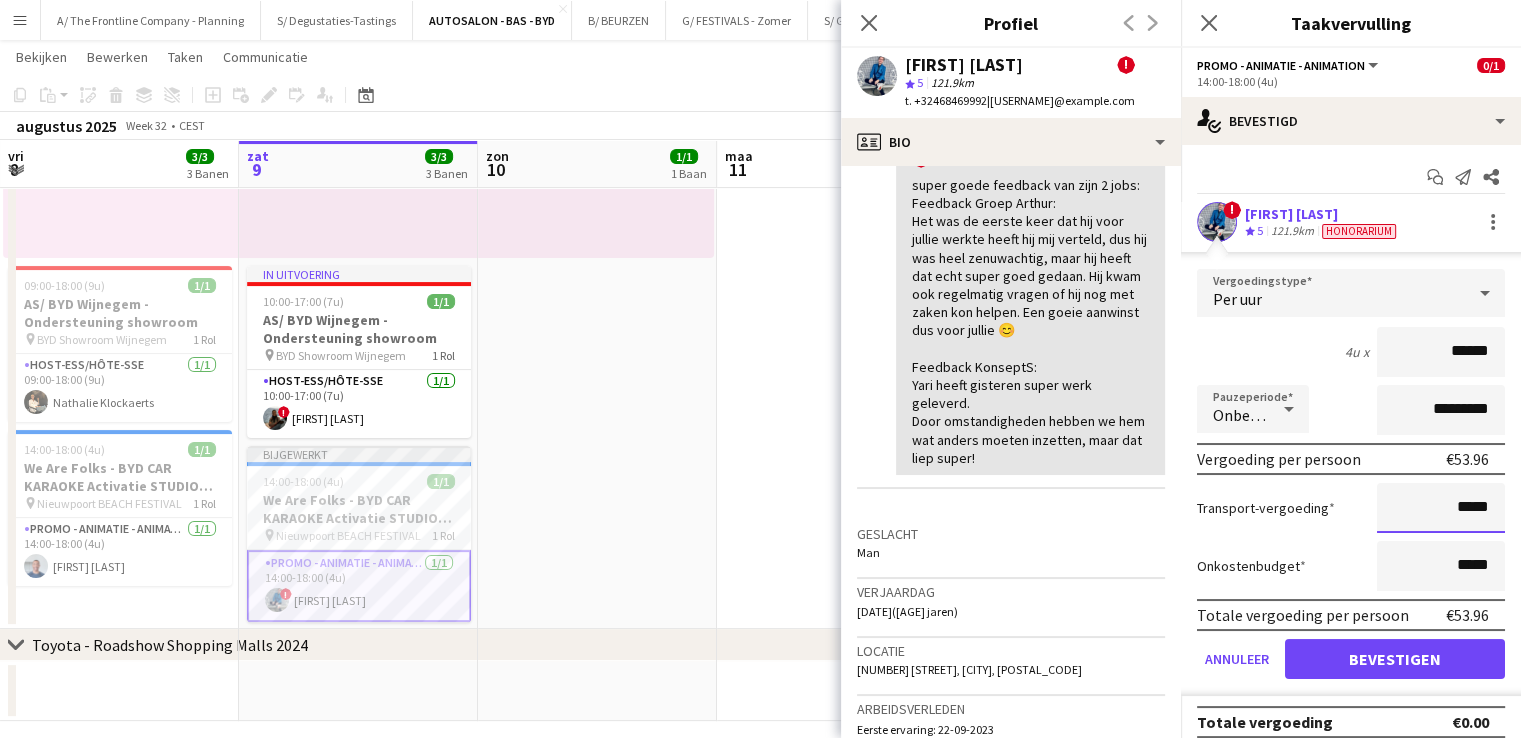drag, startPoint x: 1444, startPoint y: 505, endPoint x: 1511, endPoint y: 505, distance: 67 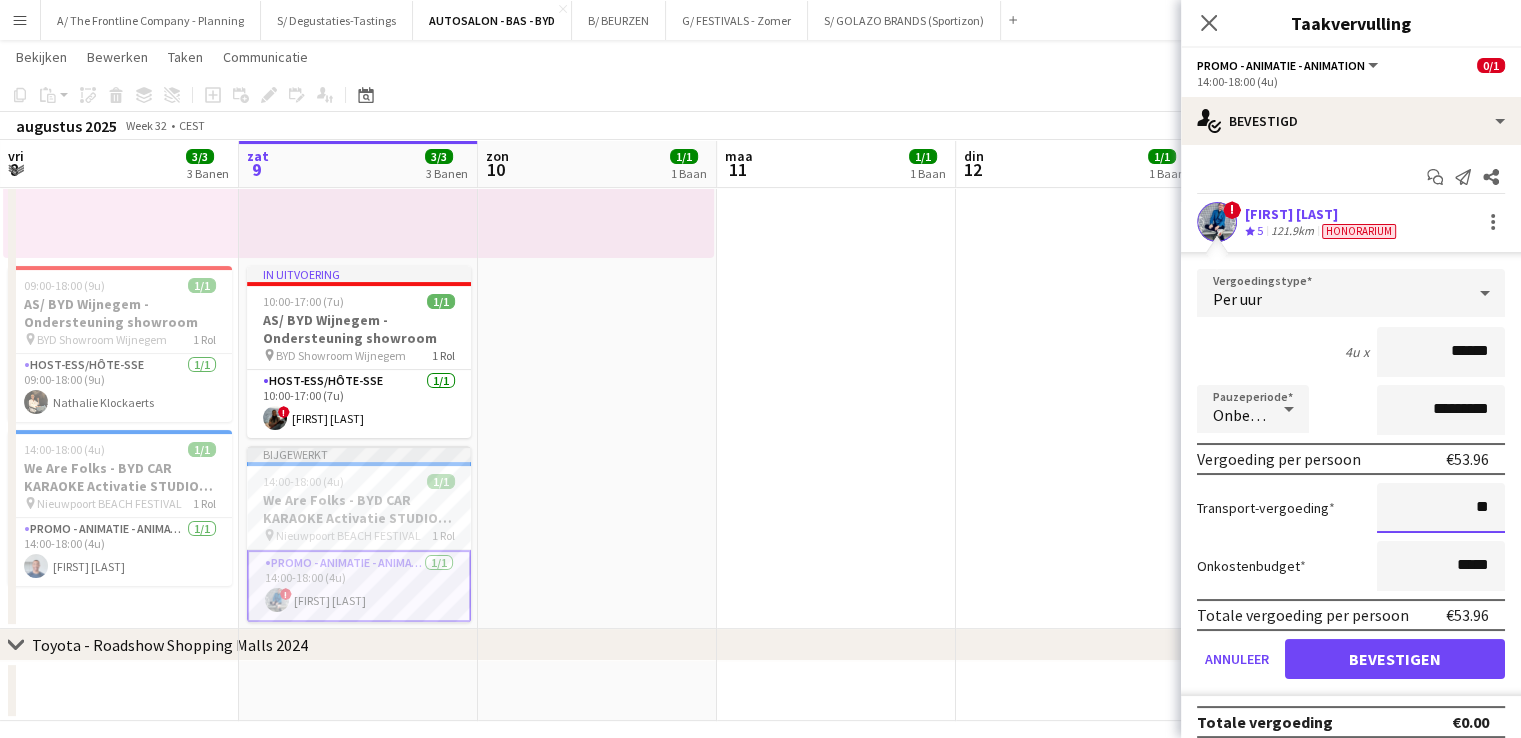 type on "***" 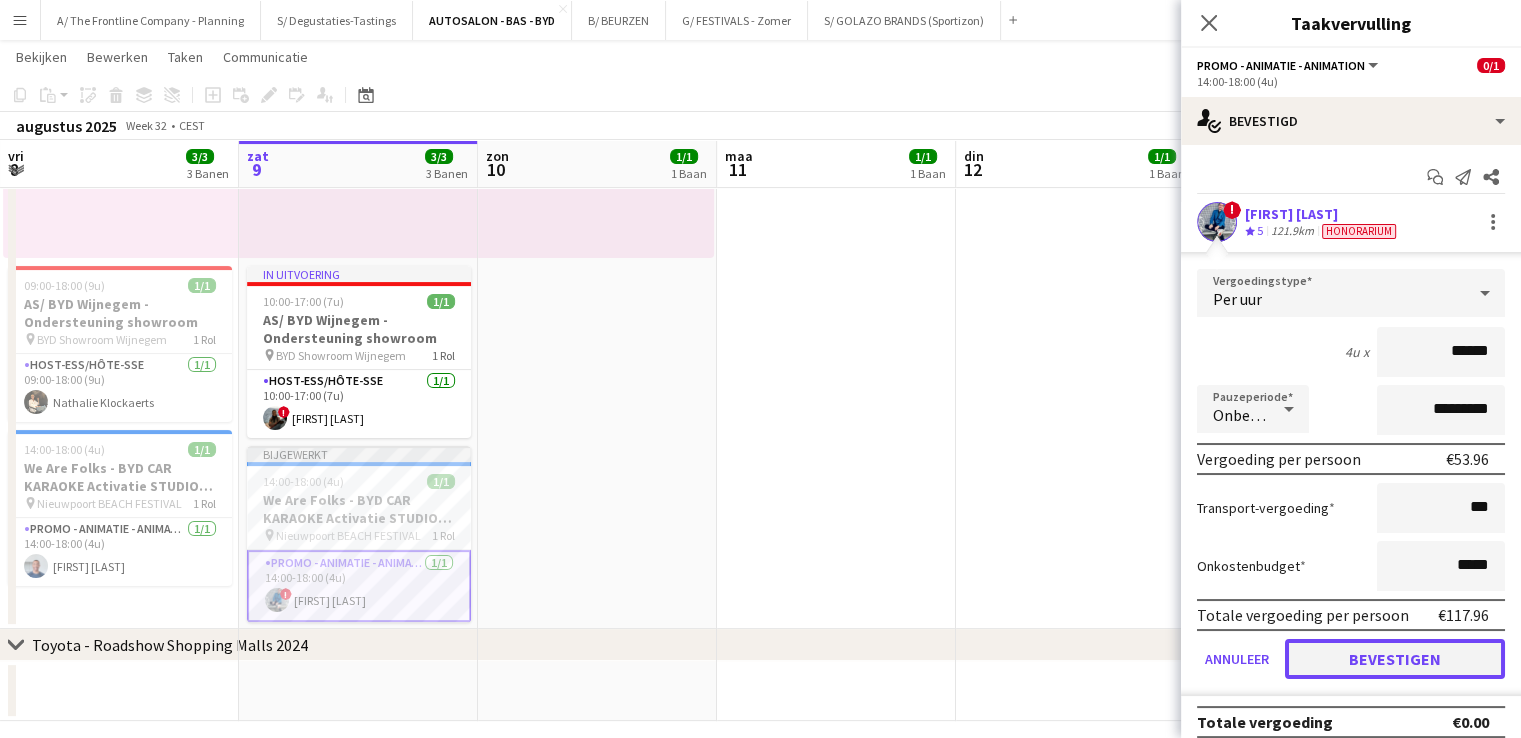 click on "Bevestigen" at bounding box center [1395, 659] 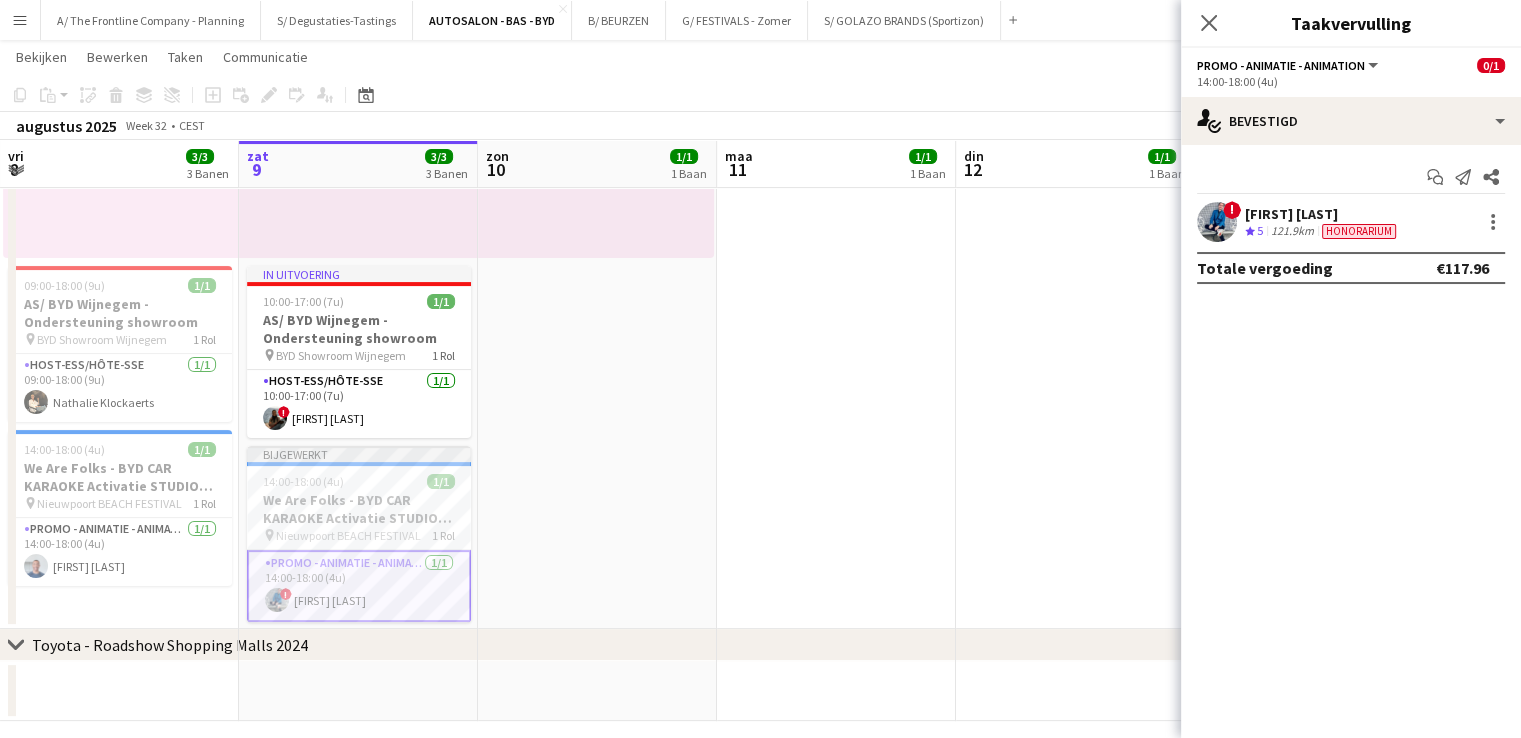 click on "09:00-18:00 (9u)    1/1   AS/ BYD Wijnegem - Ondersteuning showroom
pin
BYD Showroom Wijnegem   1 Rol   Host-ess/Hôte-sse   1/1   09:00-18:00 (9u)
! Veronique De Man" at bounding box center [1075, 264] 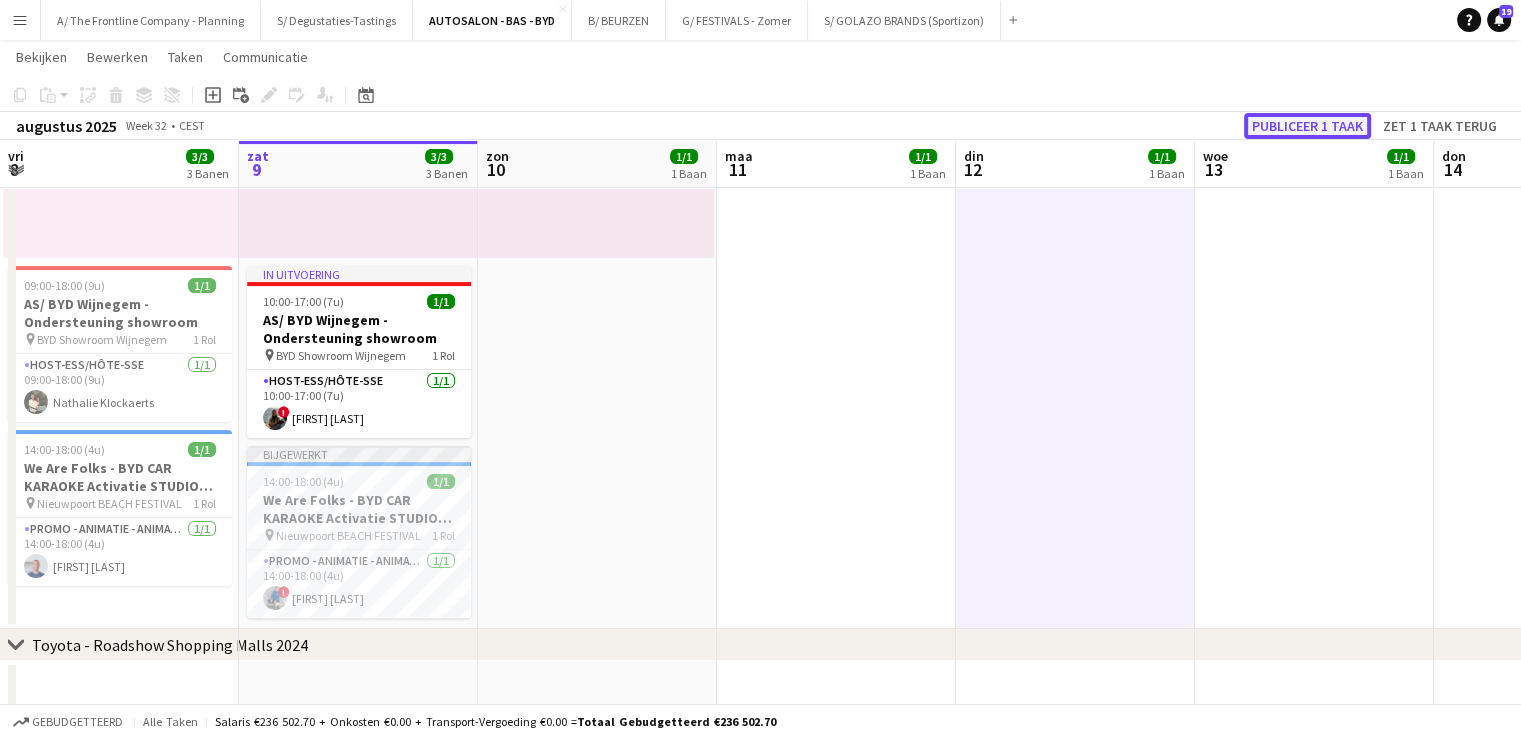 click on "Publiceer 1 taak" 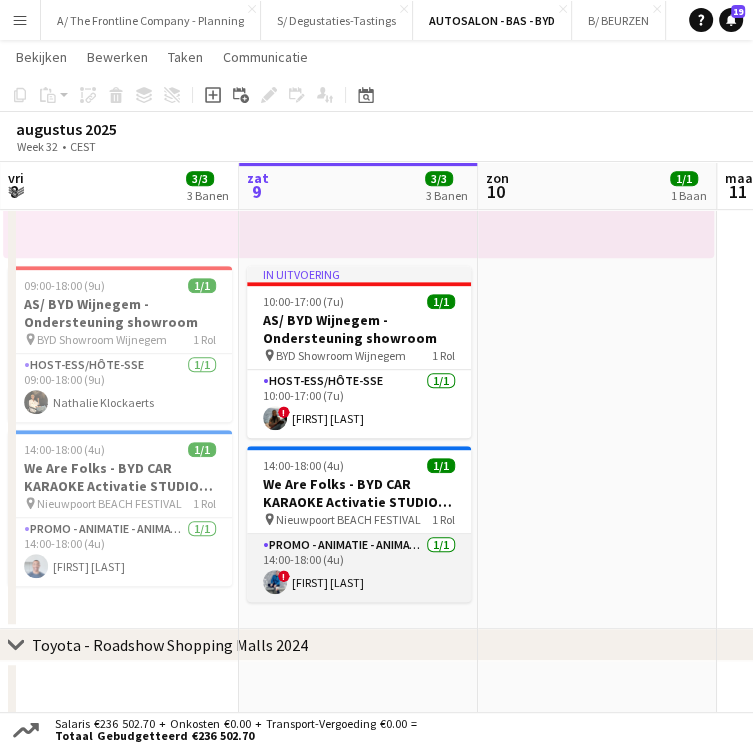 click on "Promo - Animatie - Animation   1/1   14:00-18:00 (4u)
! Yari De Herdt" at bounding box center [359, 568] 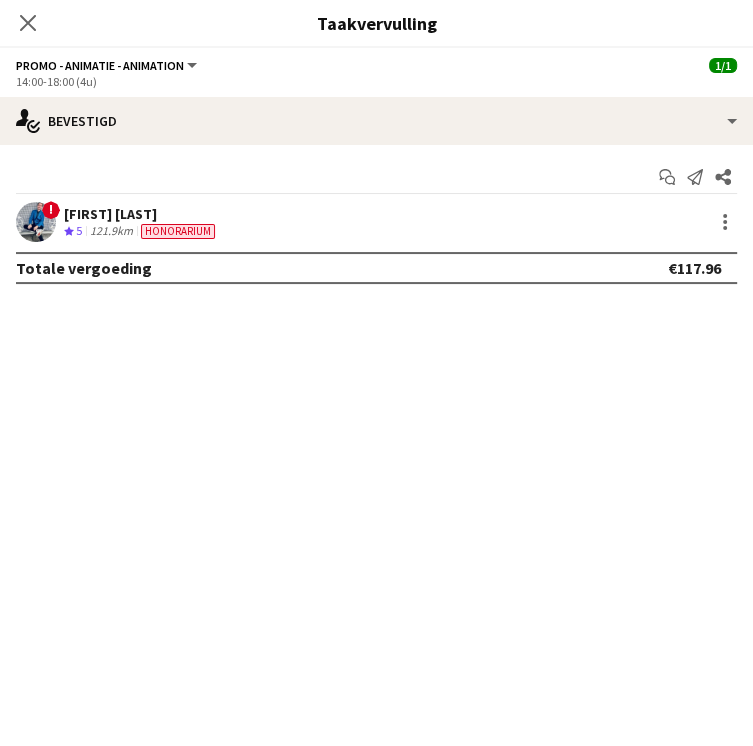 click on "Start chat
Melding versturen
Delen" at bounding box center [376, 177] 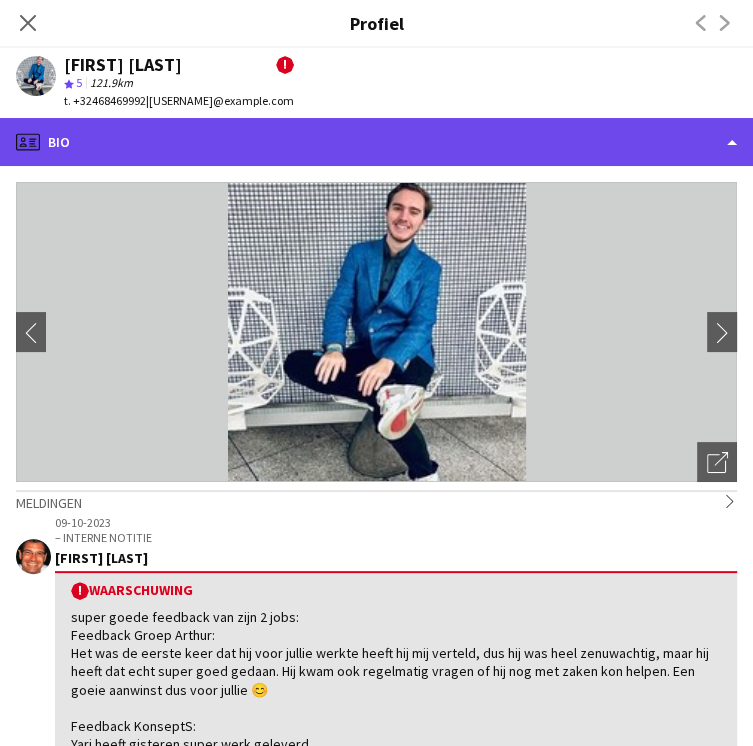click on "profile
Bio" 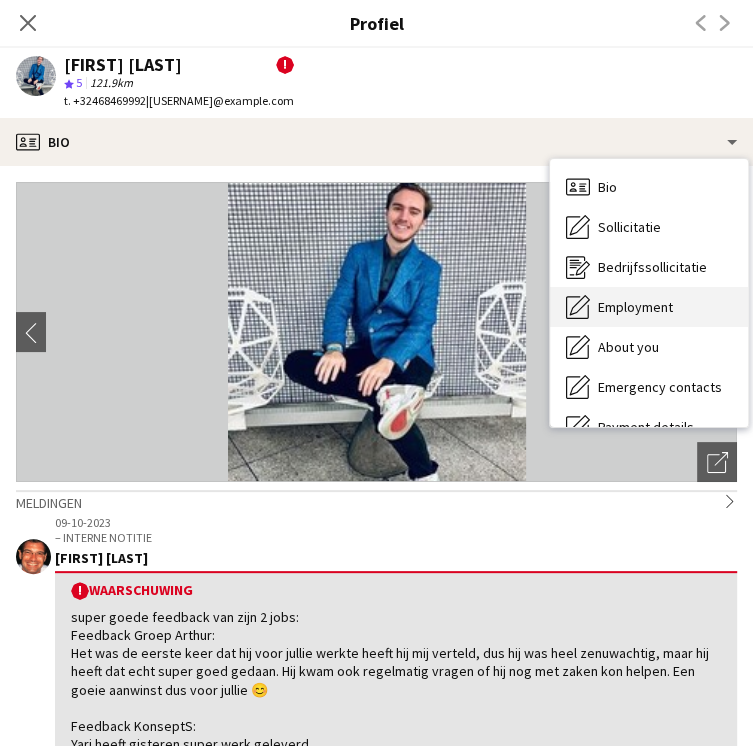 click on "Employment
Employment" at bounding box center (649, 307) 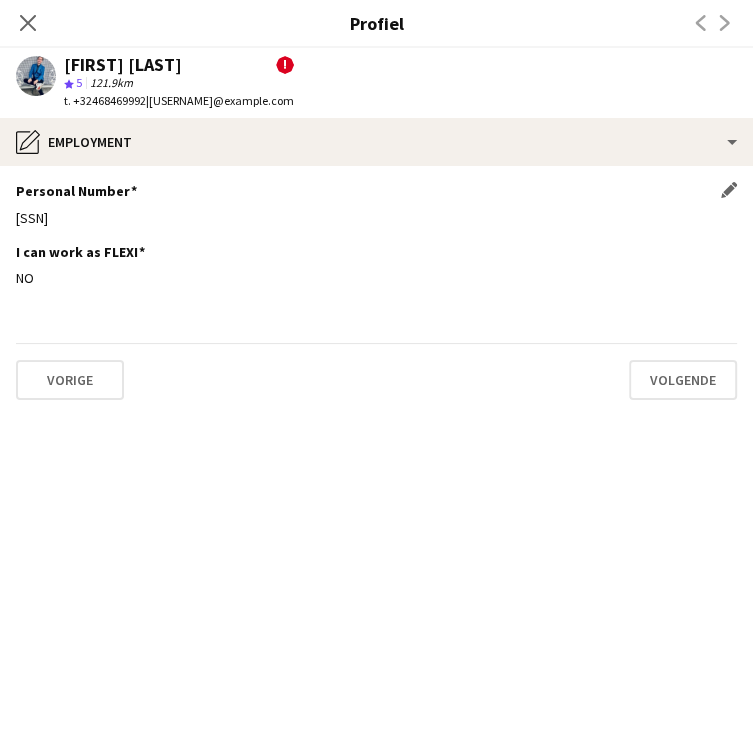 click on "01.10.25-095.51" 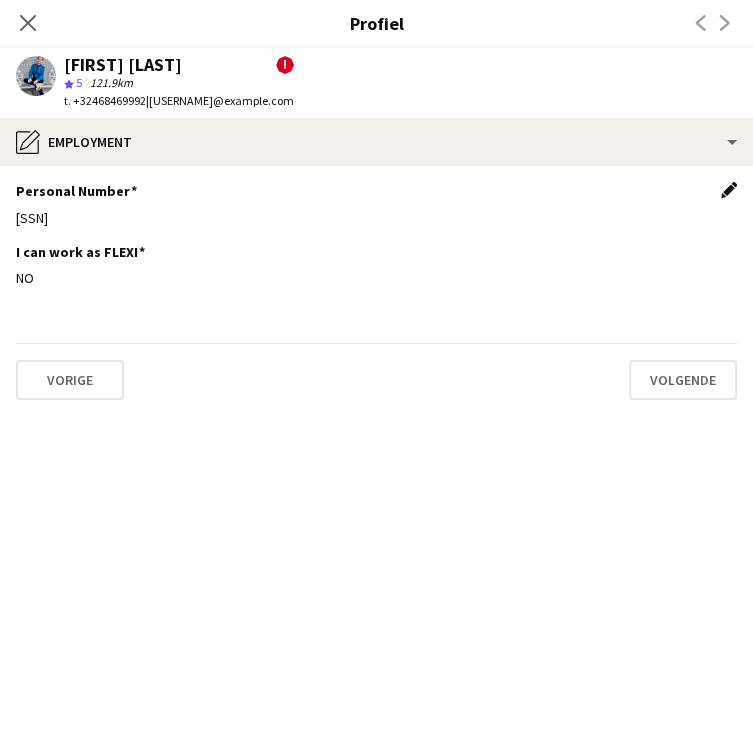 click on "Dit veld bewerken" 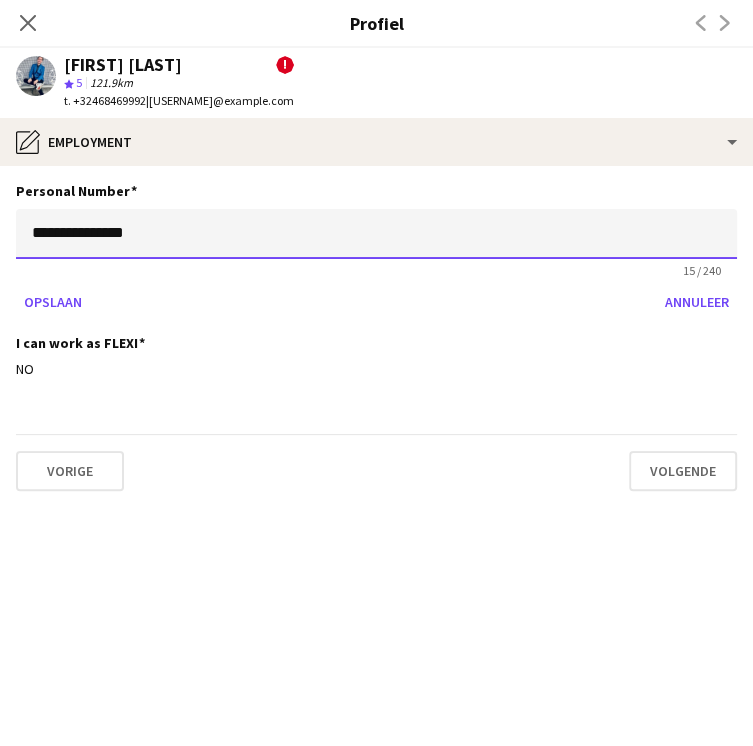 click on "**********" 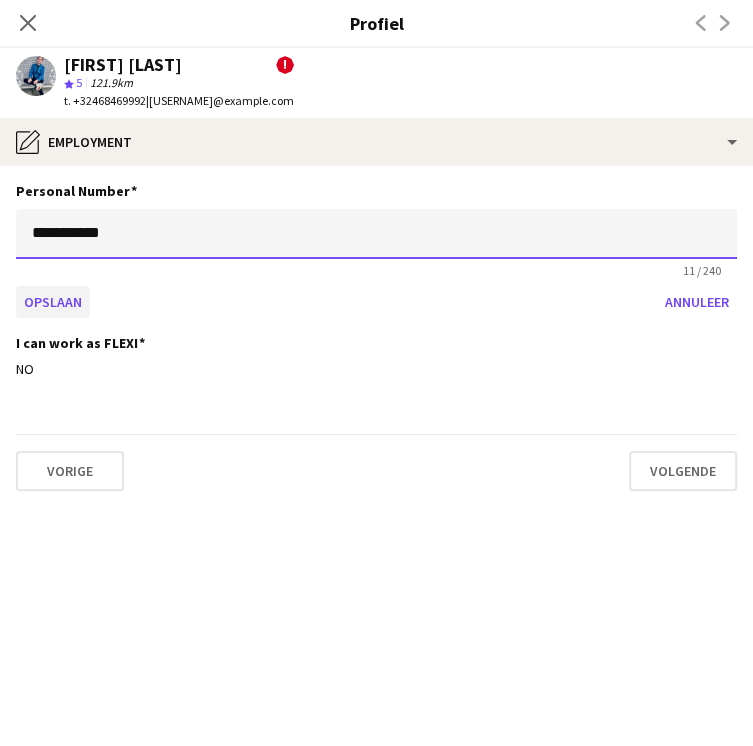 type on "**********" 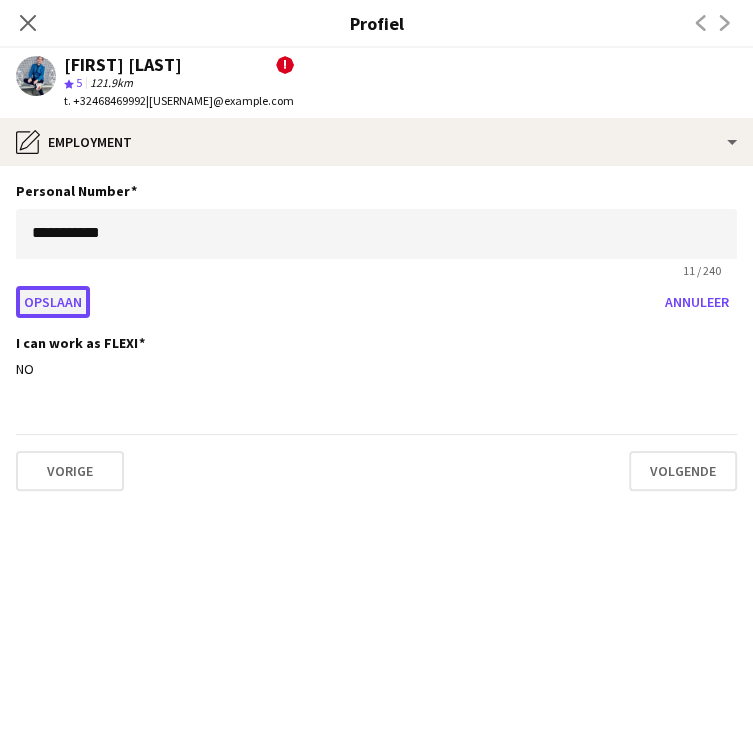 click on "Opslaan" 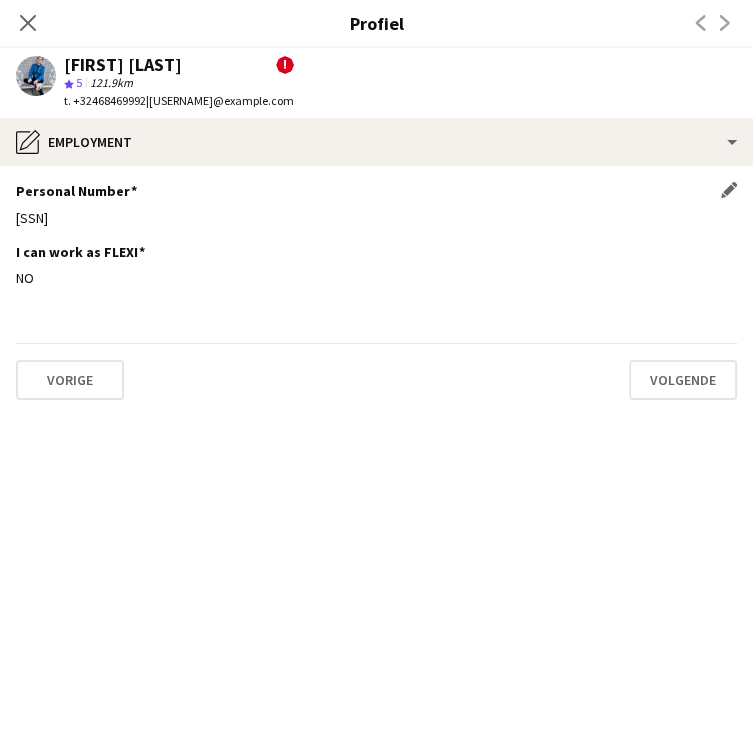 click on "01102509551" 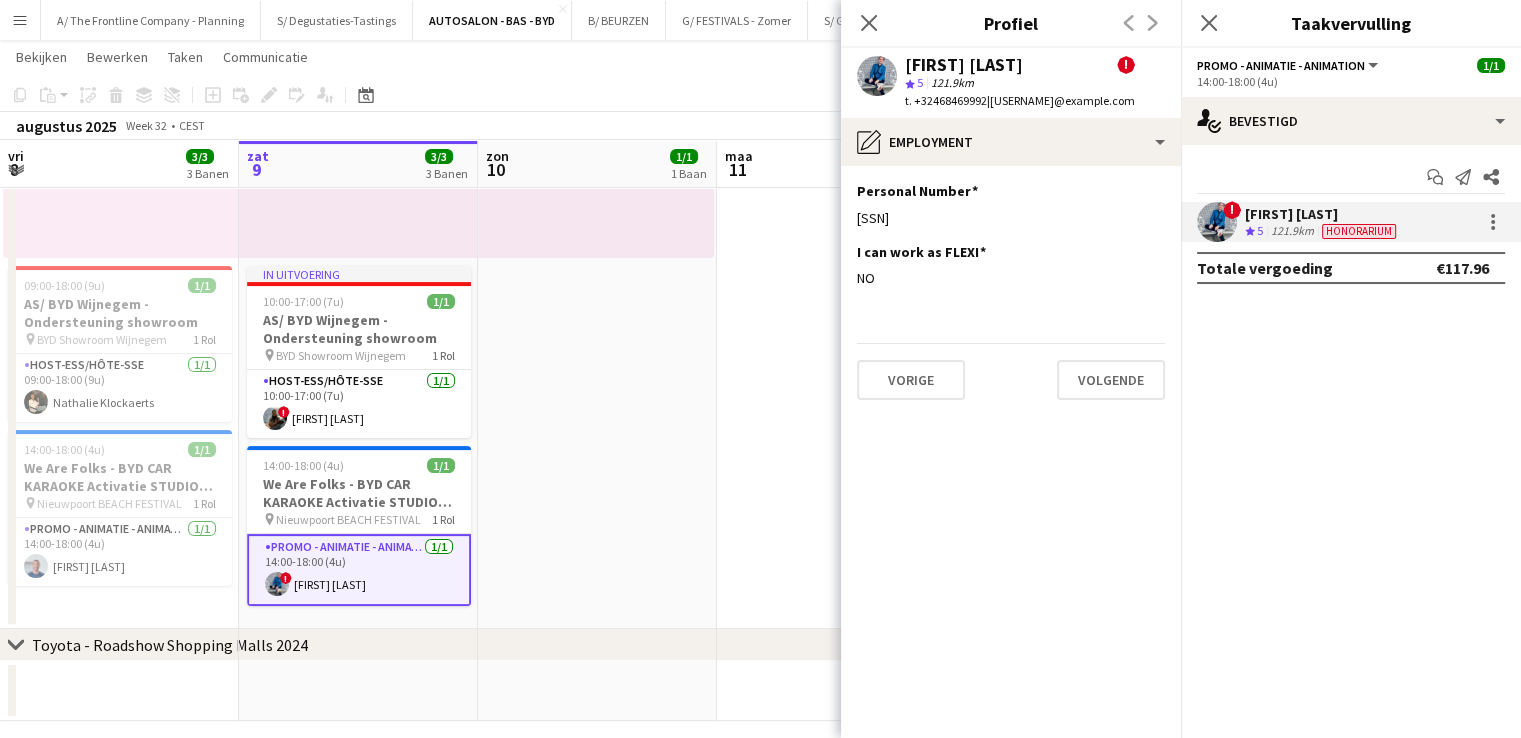 click on "14:00-22:00 (8u)    1/1
pin
Knokke-Heist   1 Rol   Informant-e   1/1   14:00-22:00 (8u)
Thierry Seghers" at bounding box center [597, 264] 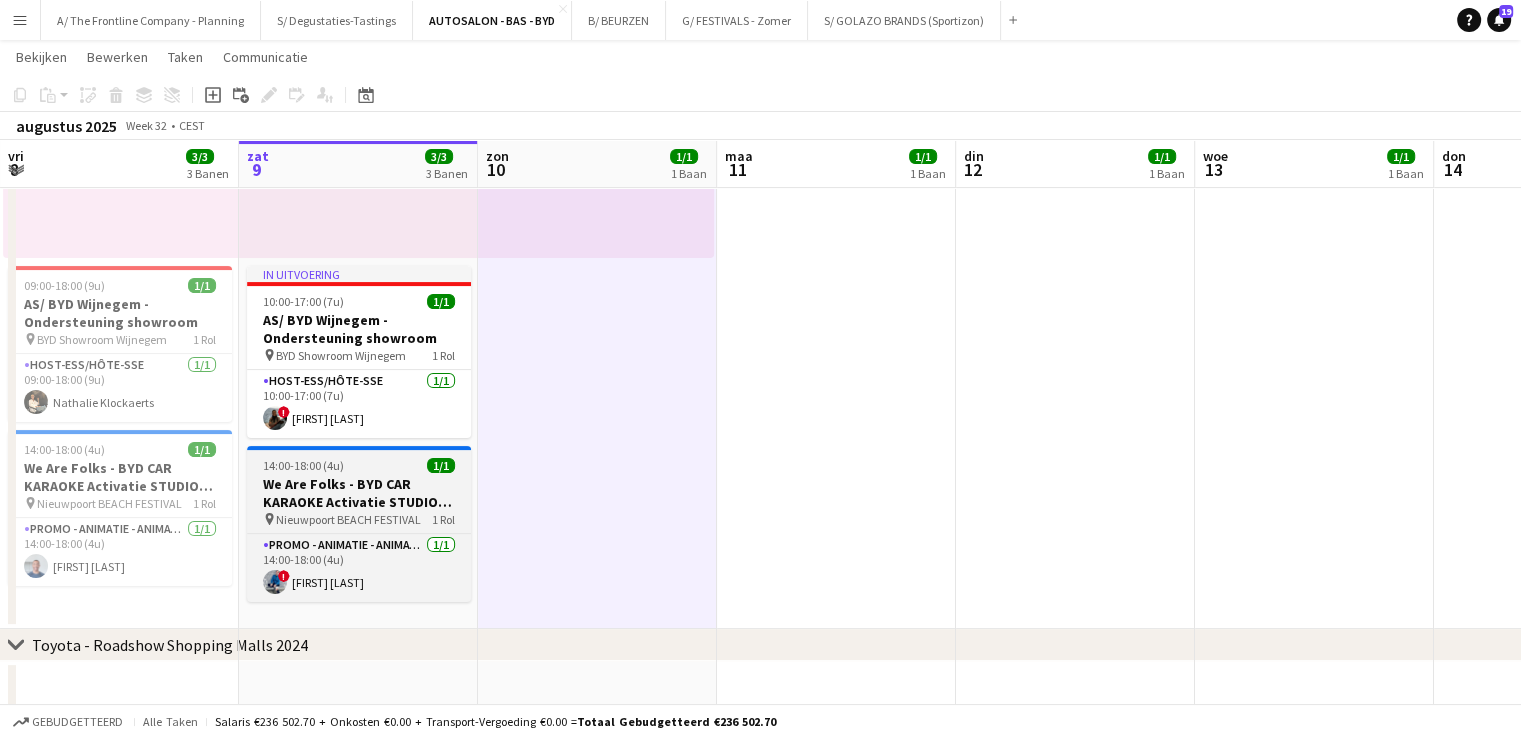 click on "We Are Folks - BYD CAR KARAOKE Activatie STUDIO NOSTALGIE - Nieuwpoort BEACH FESTIVAL (18+25+26 juli  + 01+02+08+09 augustus)" at bounding box center [359, 493] 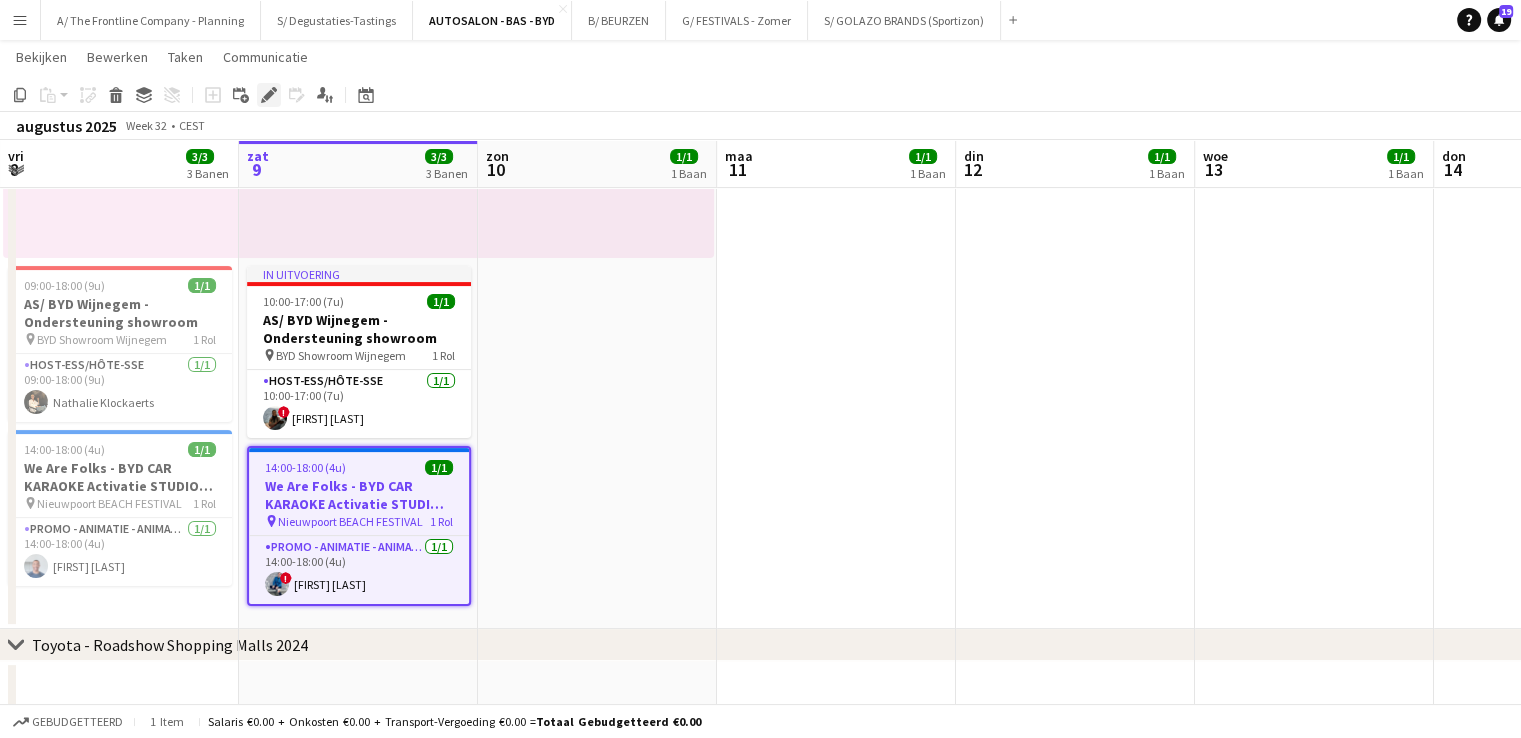 click 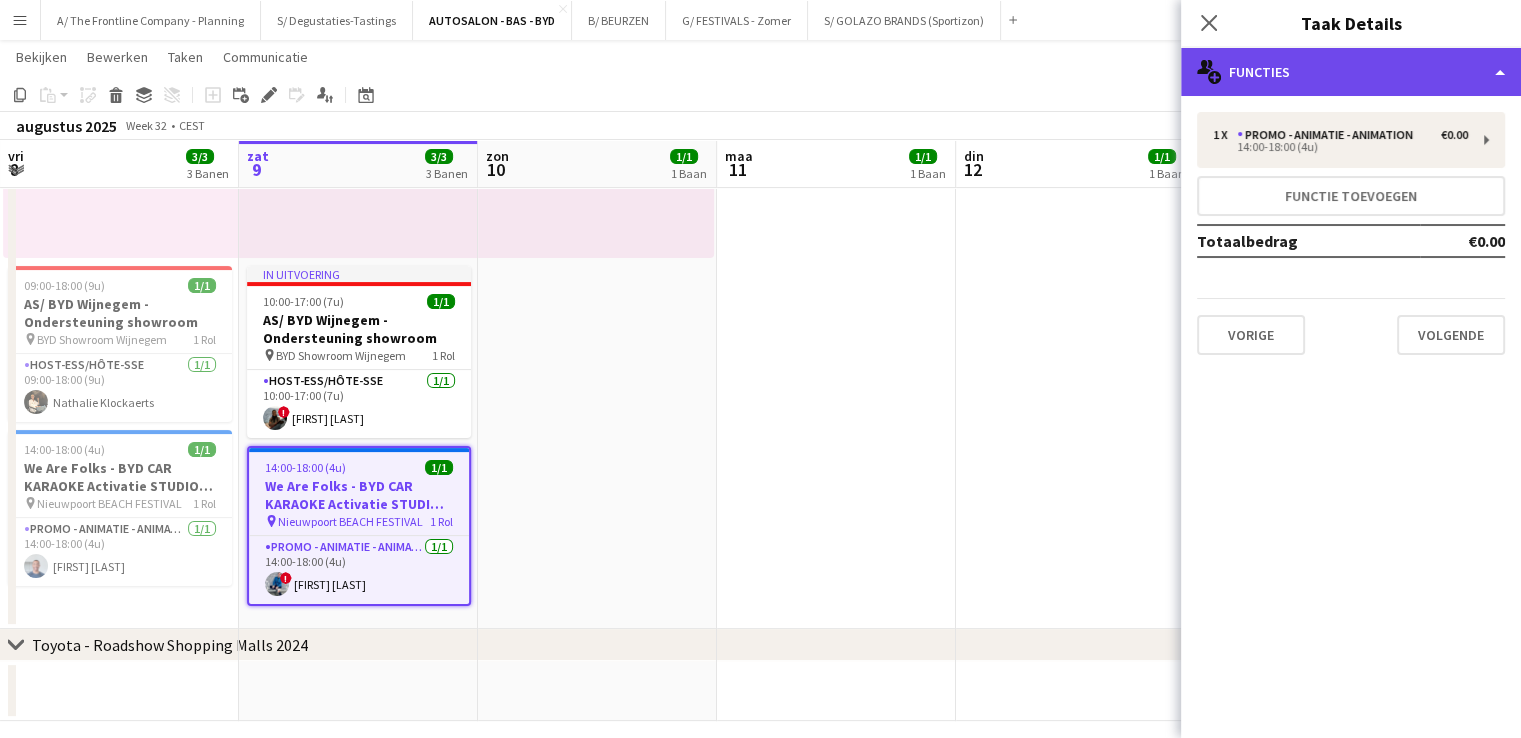 click on "multiple-users-add
Functies" 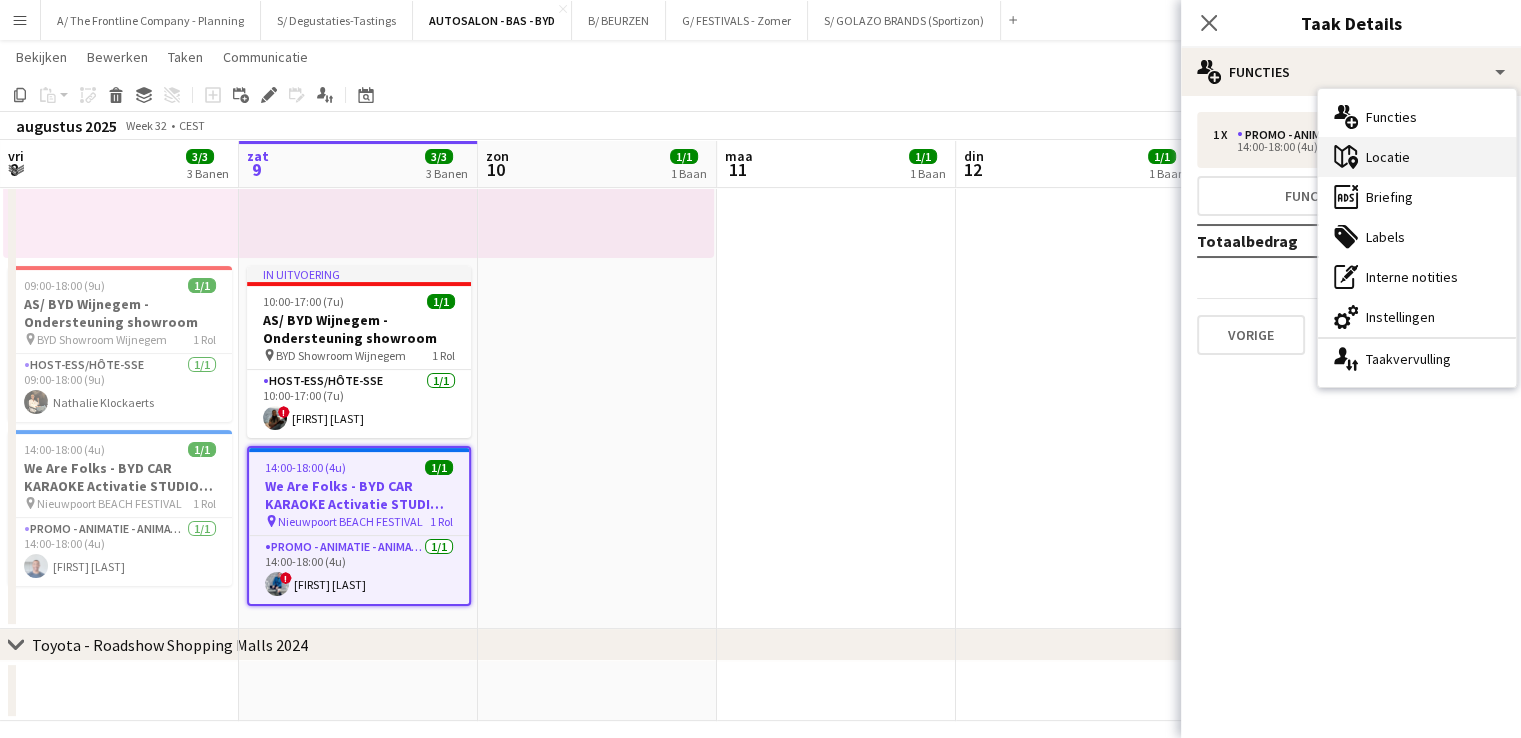 click on "maps-pin-1
Locatie" at bounding box center [1417, 157] 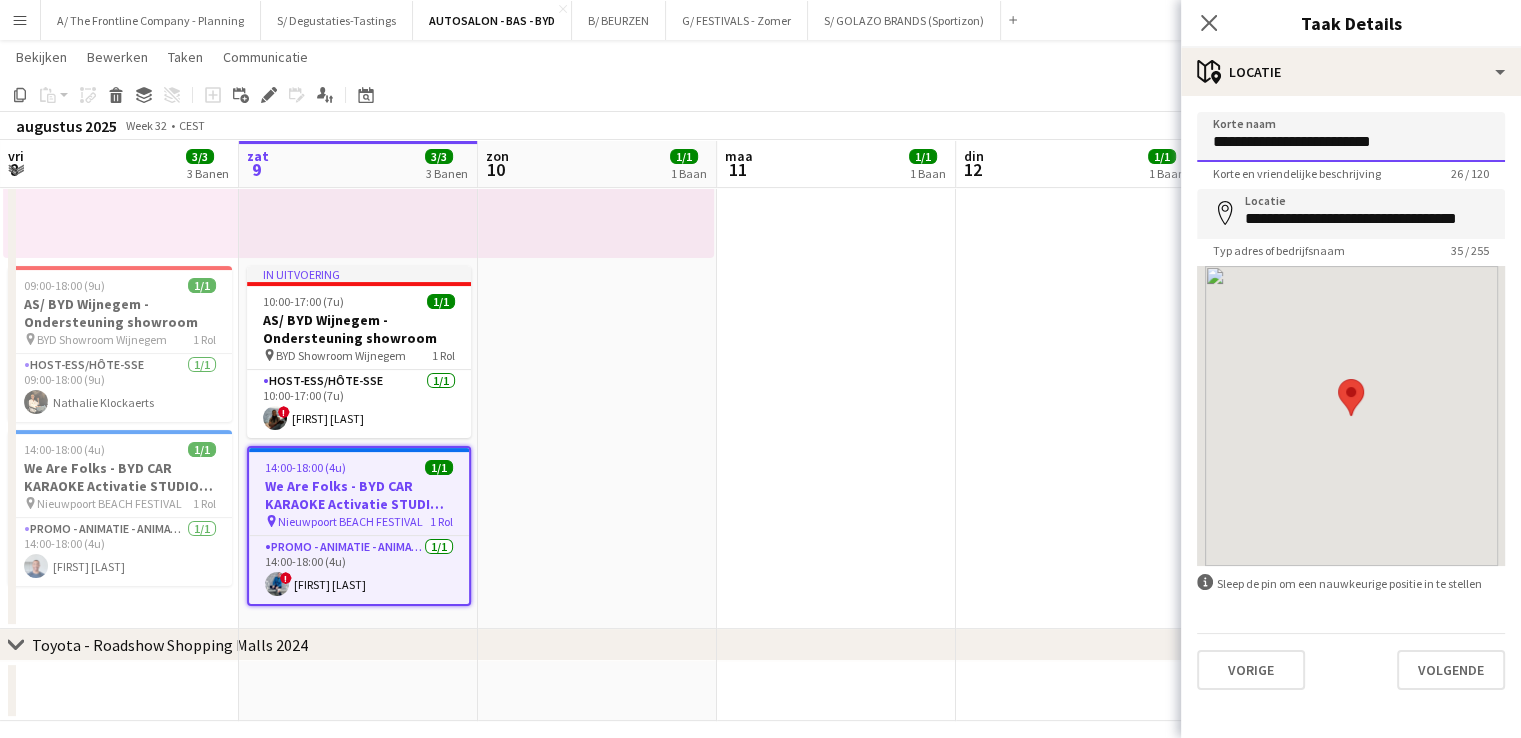 click on "**********" at bounding box center [1351, 137] 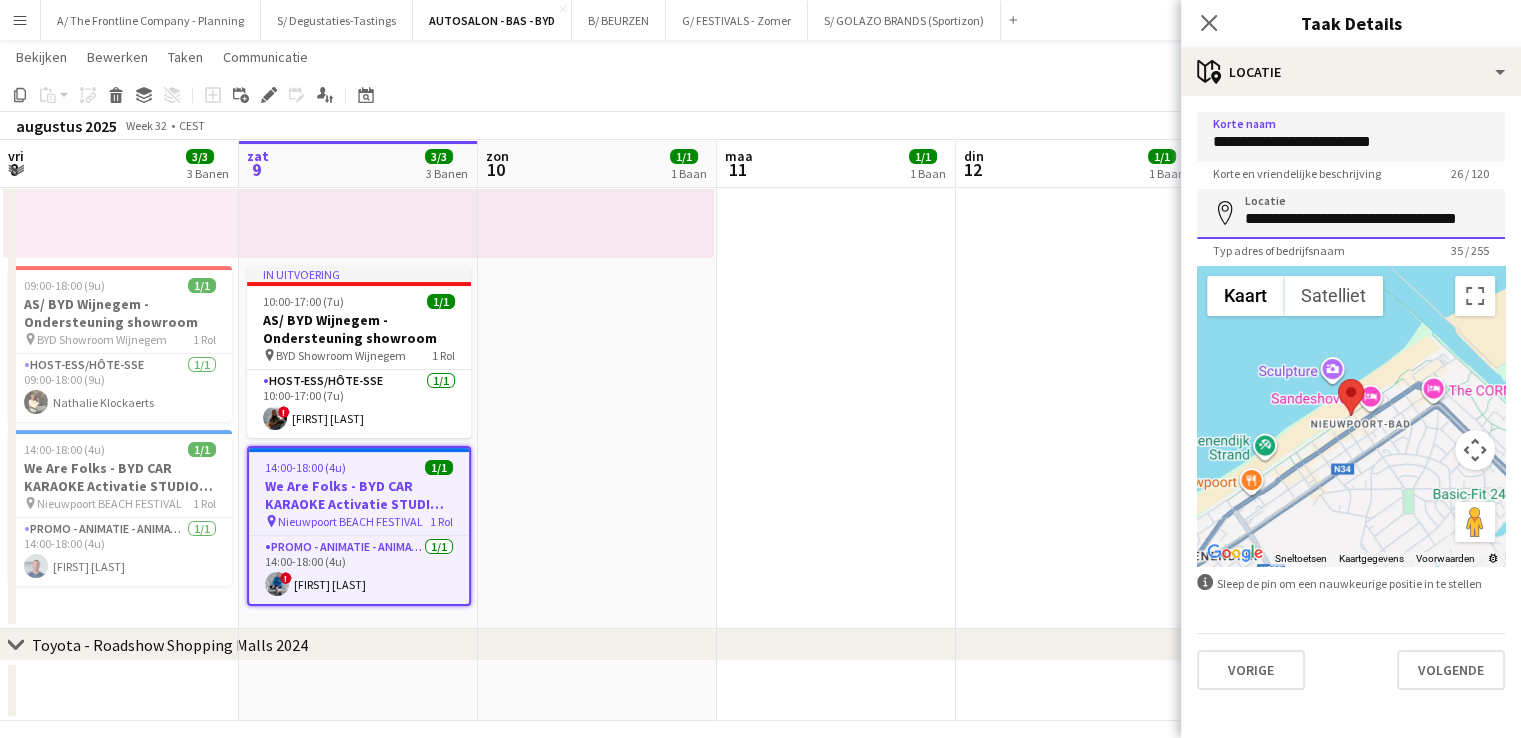 click on "**********" at bounding box center [1351, 214] 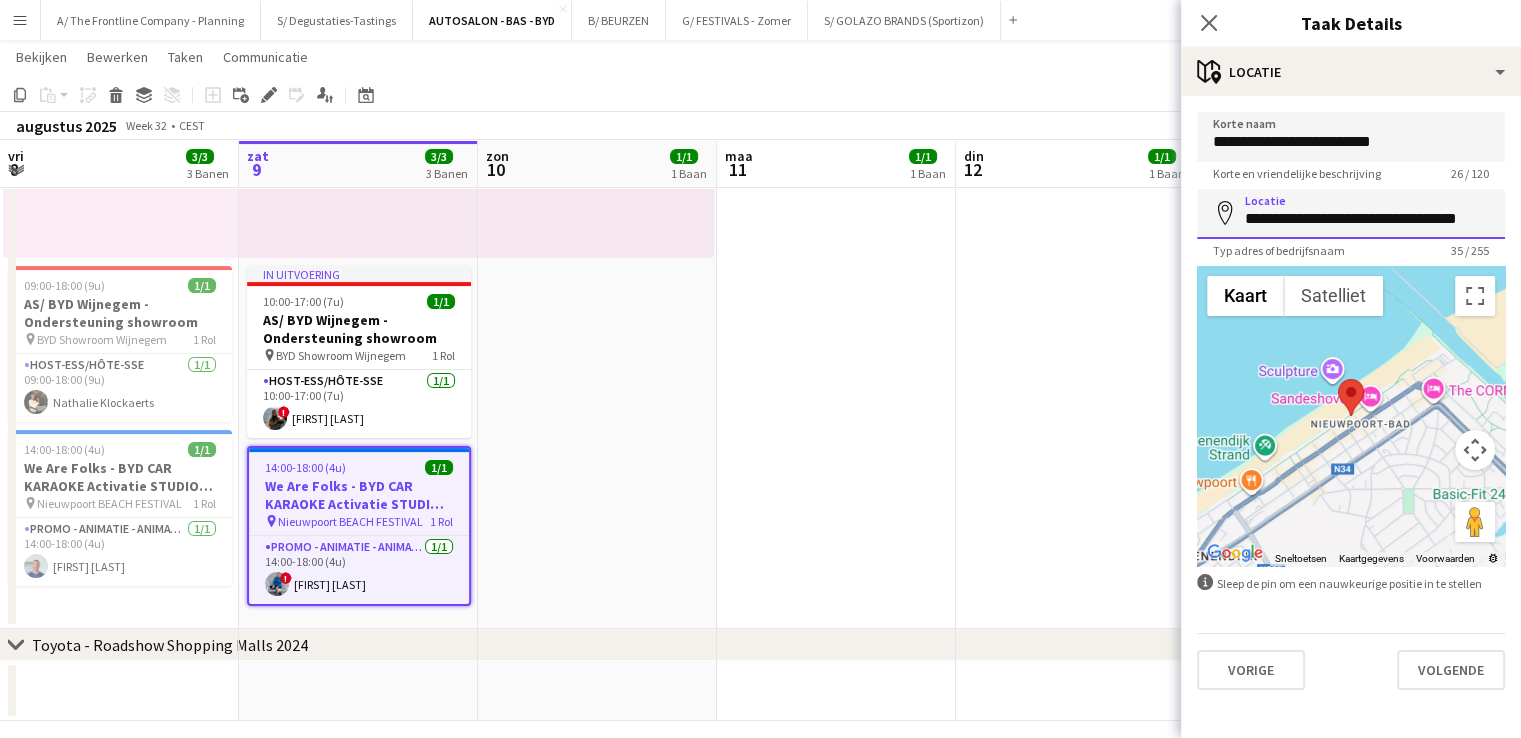 click on "**********" at bounding box center (1351, 214) 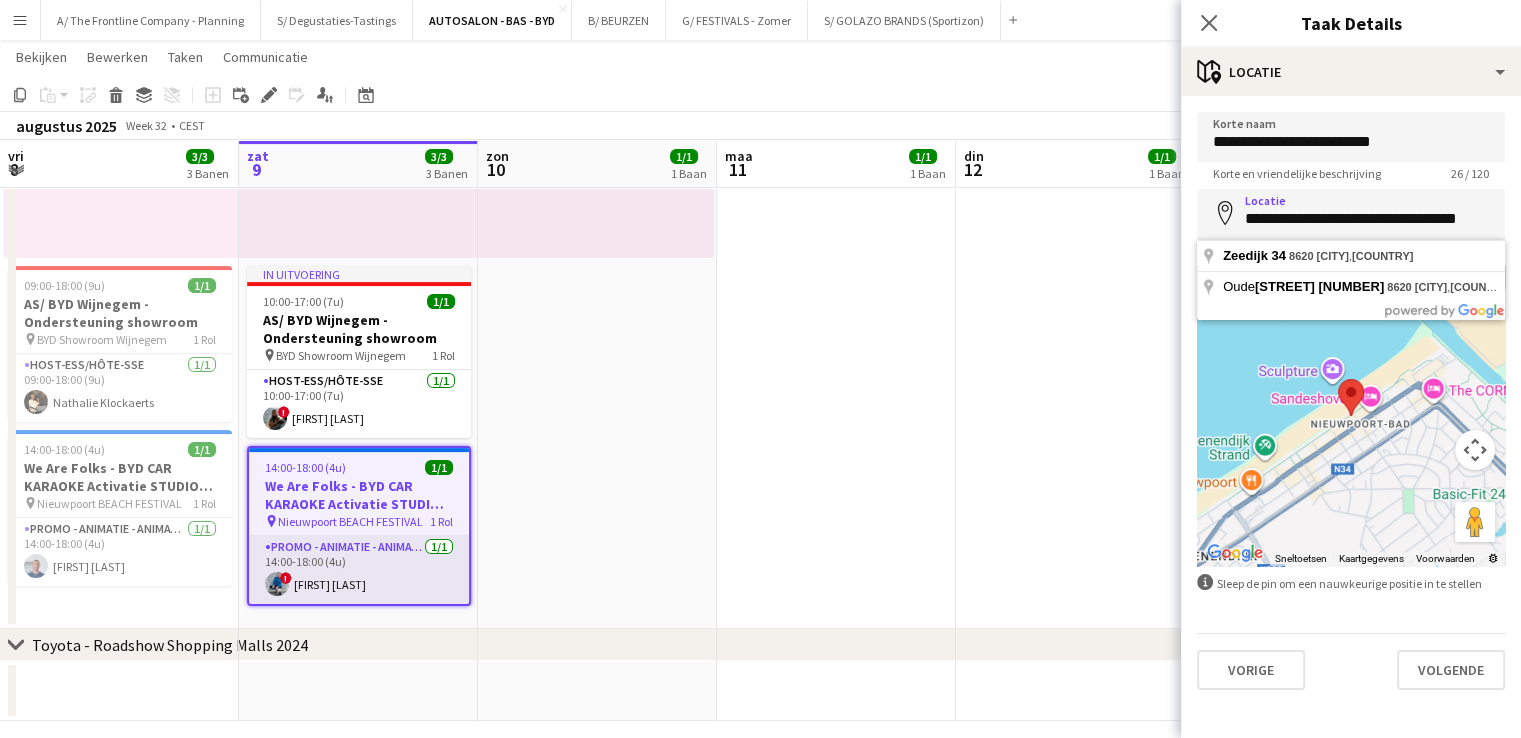 click on "Promo - Animatie - Animation   1/1   14:00-18:00 (4u)
! Yari De Herdt" at bounding box center (359, 570) 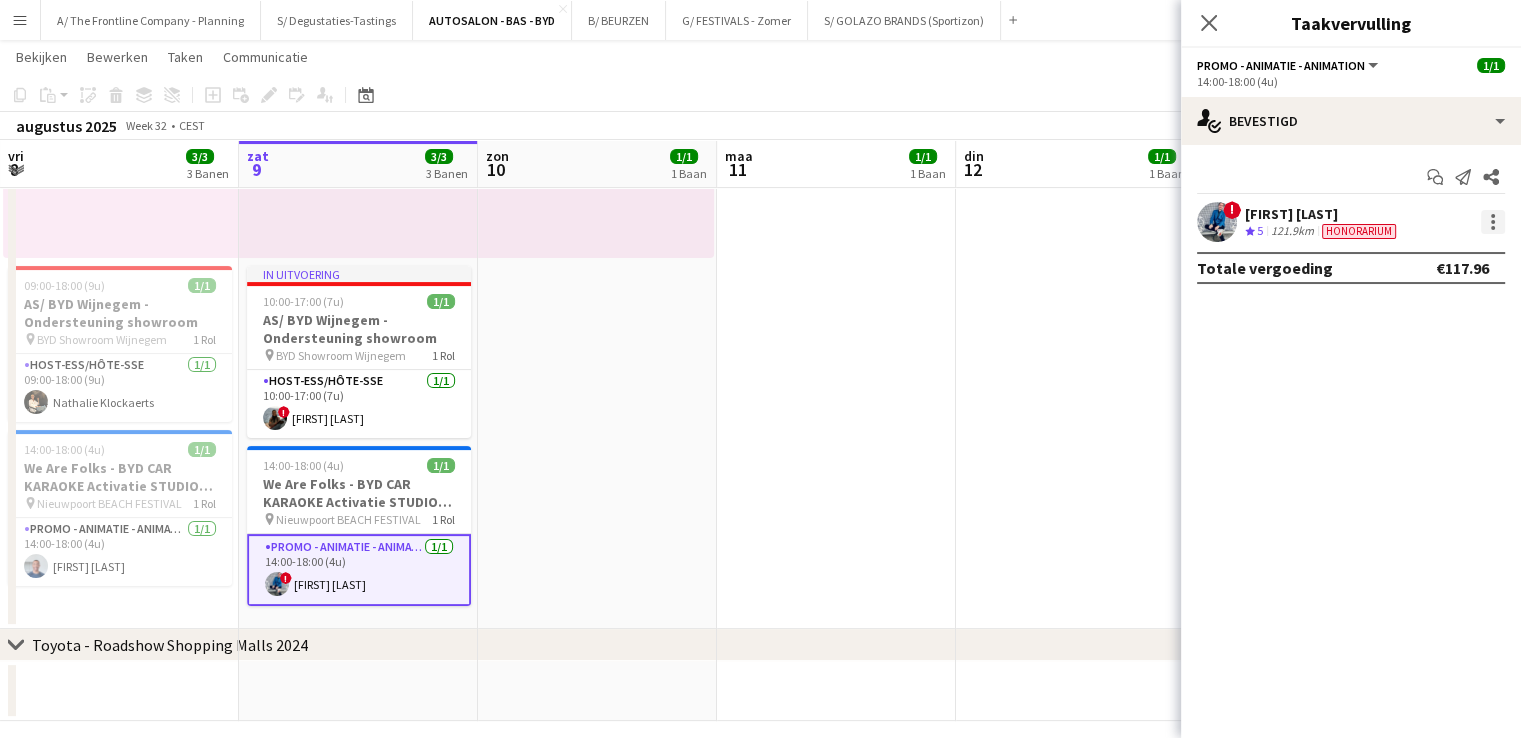 click at bounding box center [1493, 222] 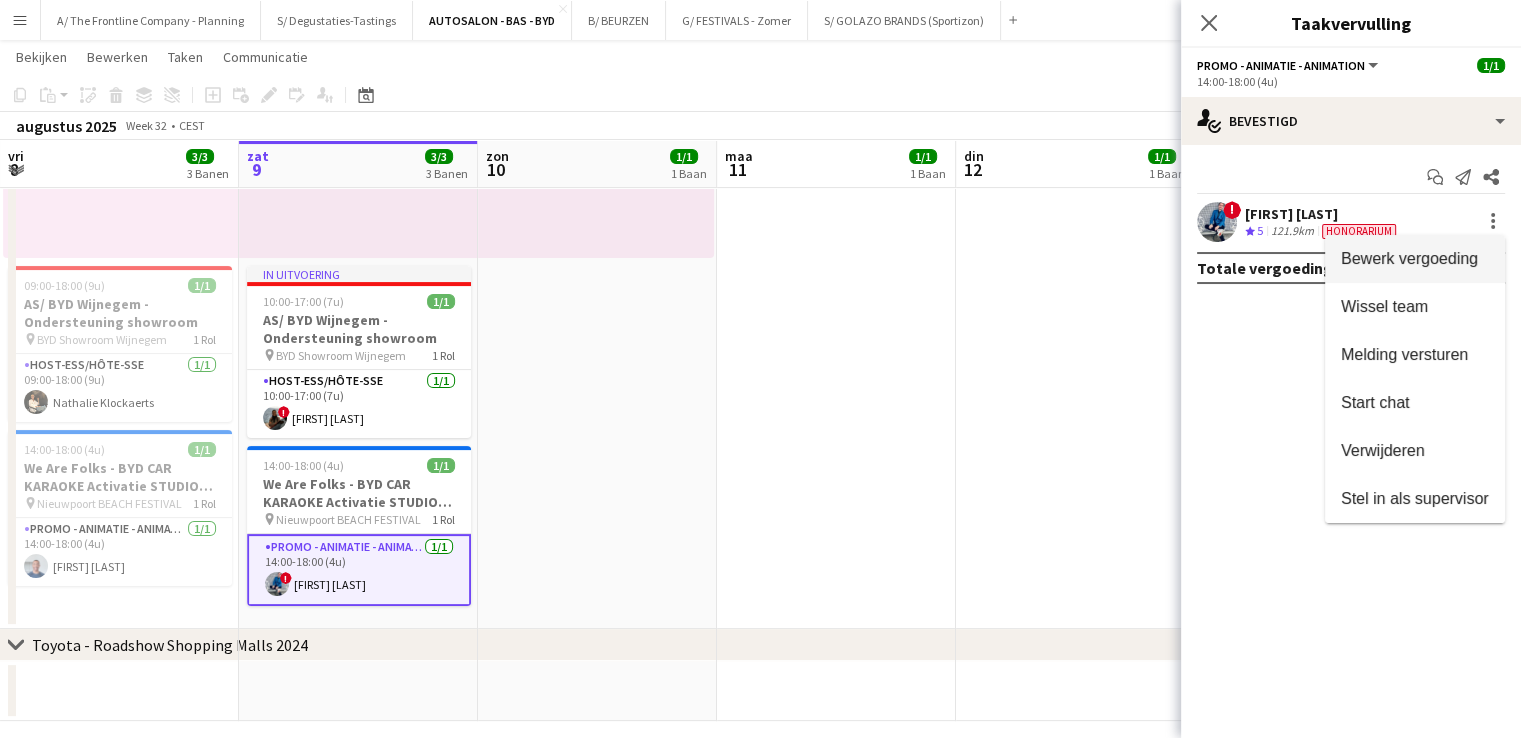 click on "Bewerk vergoeding" at bounding box center (1409, 258) 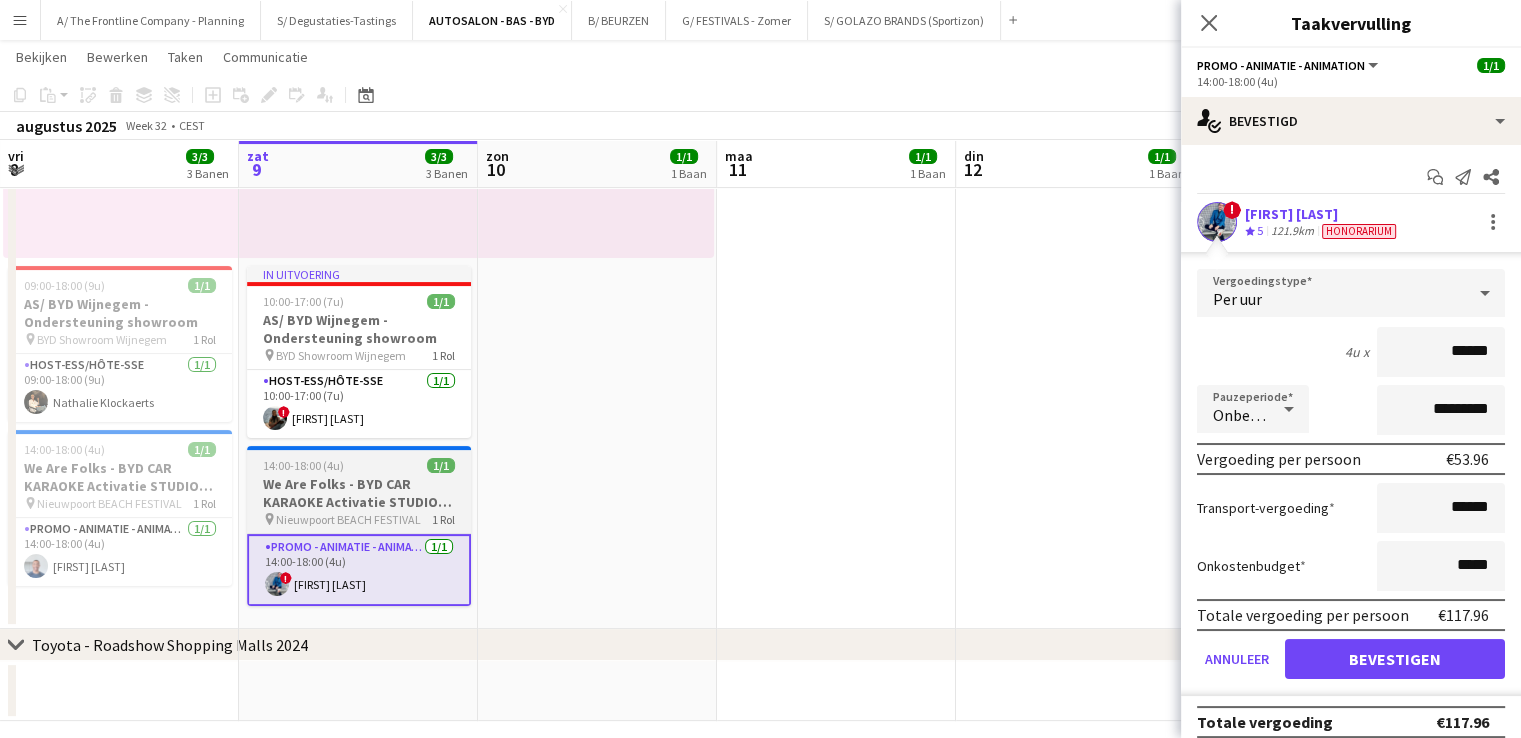 click on "We Are Folks - BYD CAR KARAOKE Activatie STUDIO NOSTALGIE - Nieuwpoort BEACH FESTIVAL (18+25+26 juli  + 01+02+08+09 augustus)" at bounding box center (359, 493) 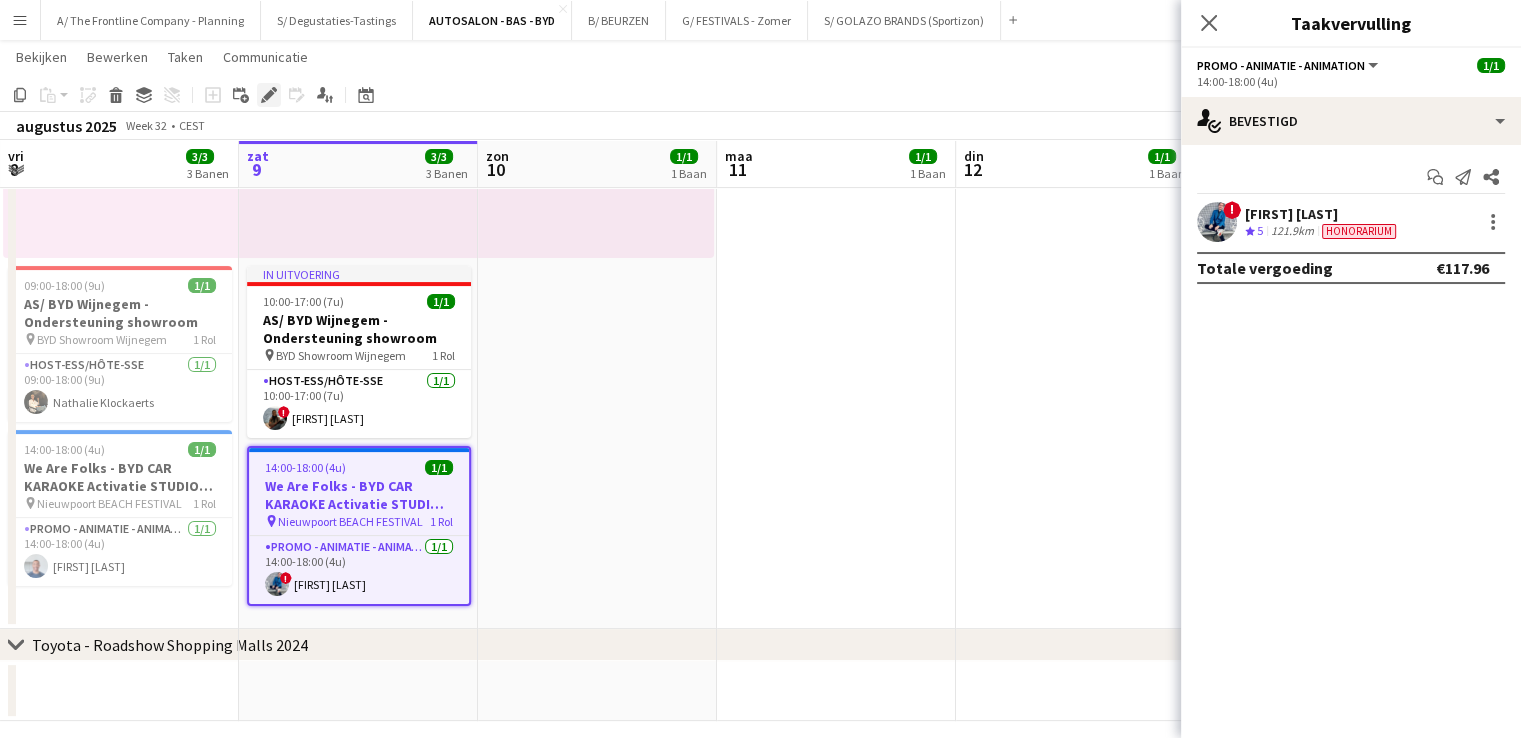 click on "Bewerken" 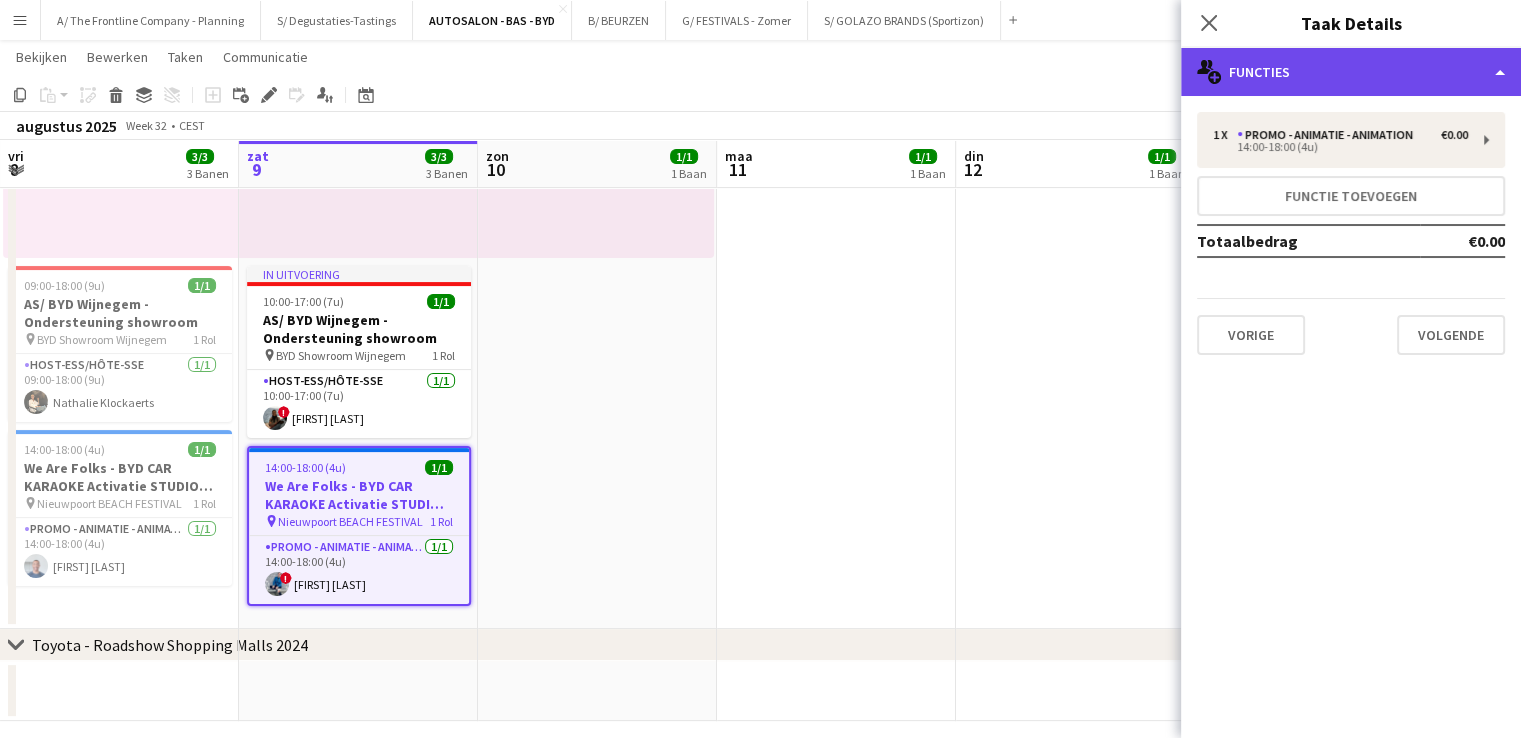 click on "multiple-users-add
Functies" 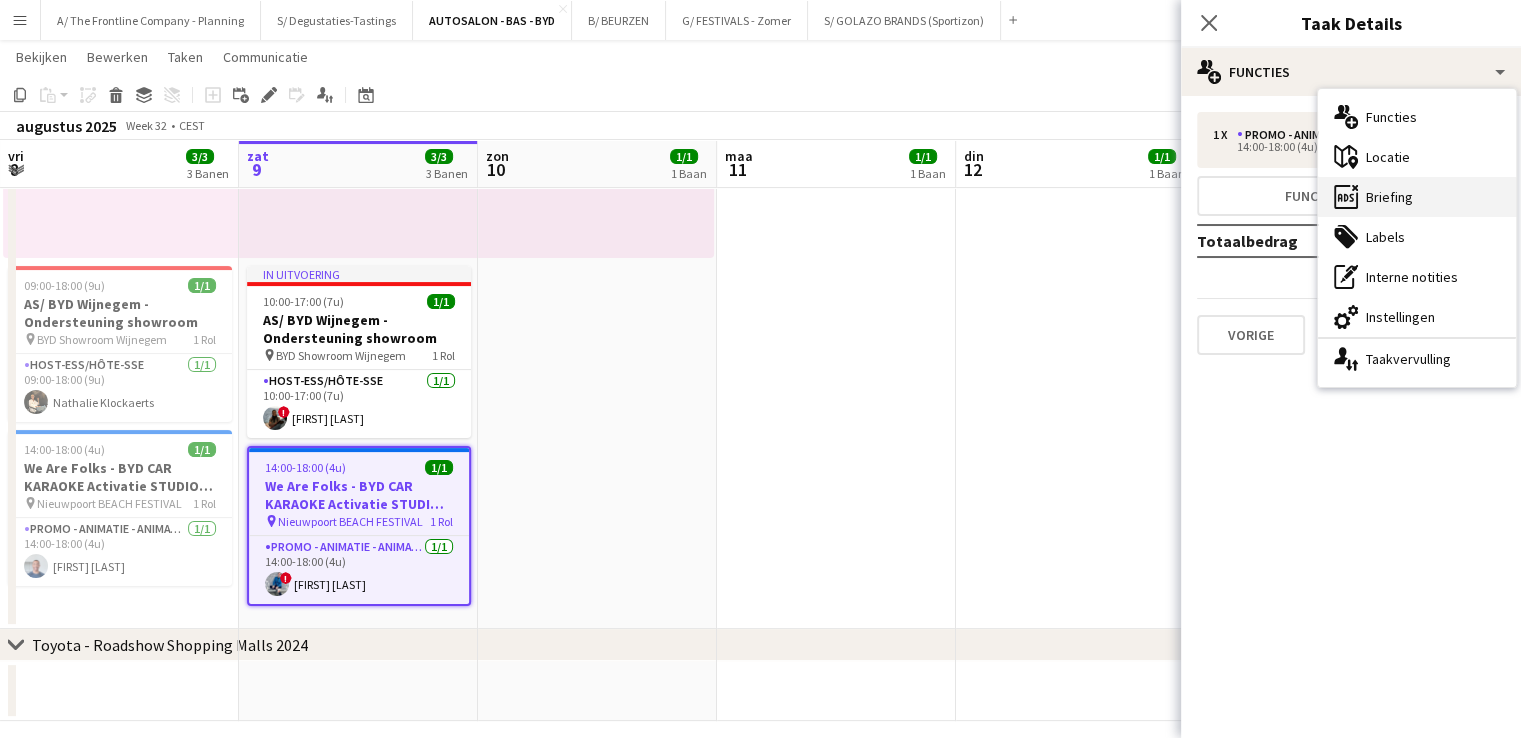 click on "ads-window
Briefing" at bounding box center (1417, 197) 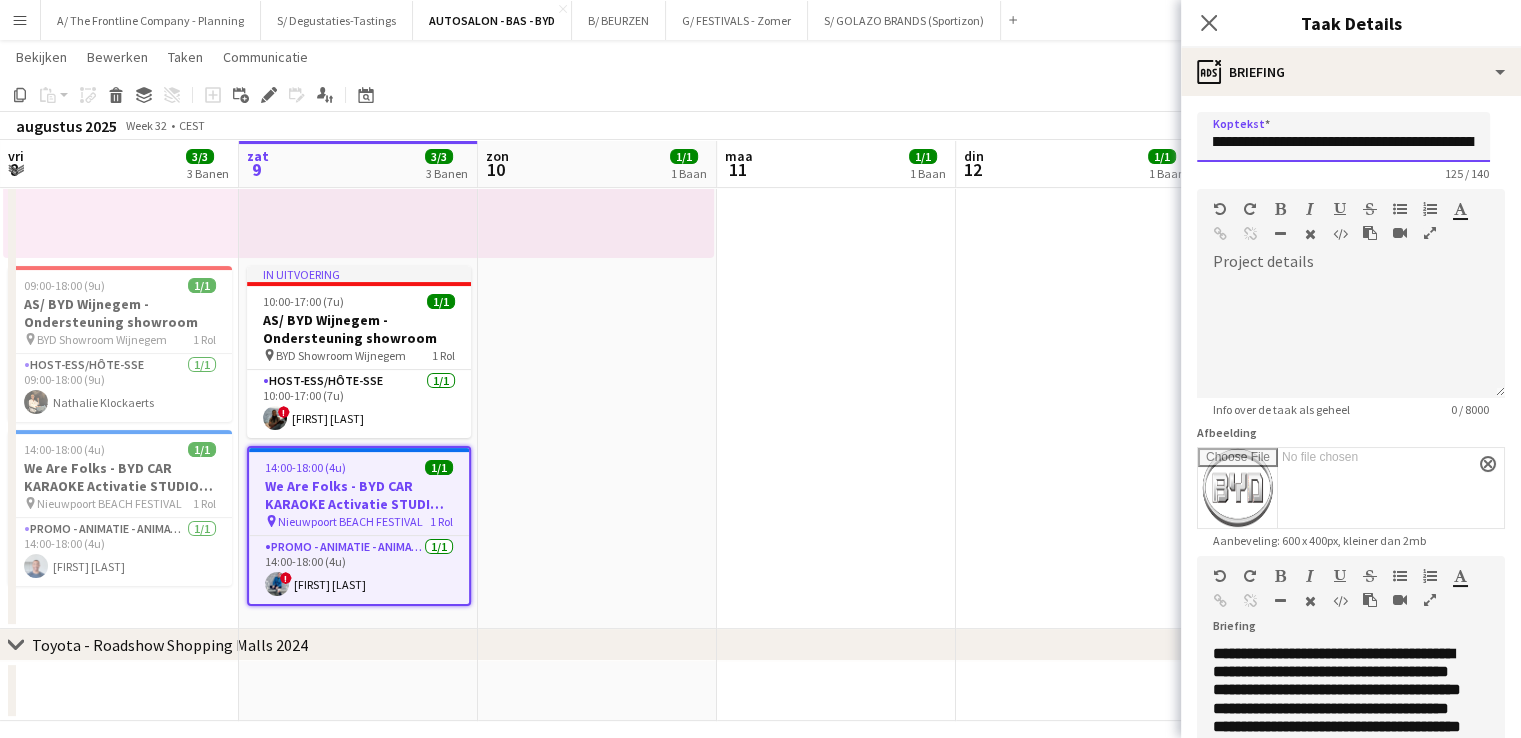scroll, scrollTop: 0, scrollLeft: 627, axis: horizontal 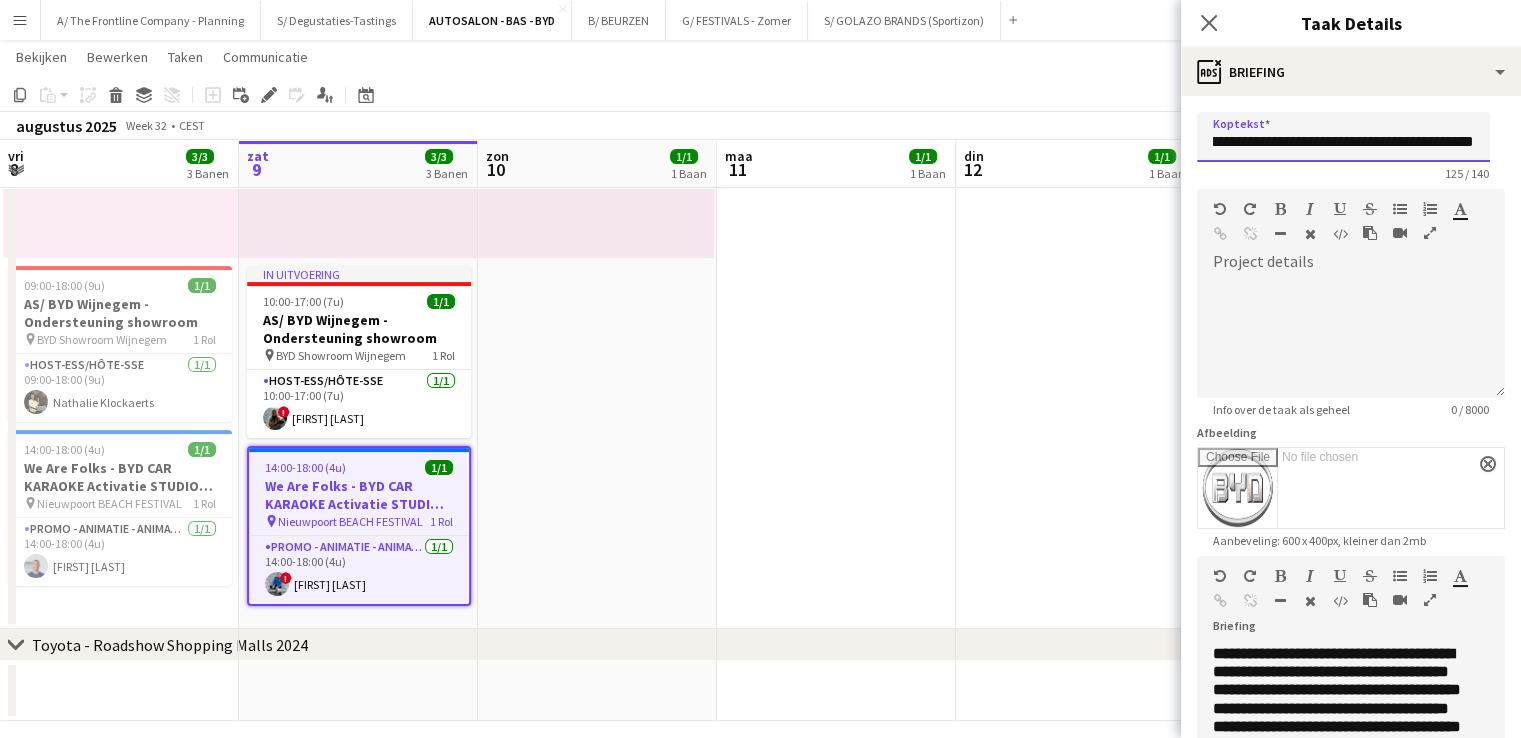 drag, startPoint x: 1218, startPoint y: 139, endPoint x: 1511, endPoint y: 156, distance: 293.49277 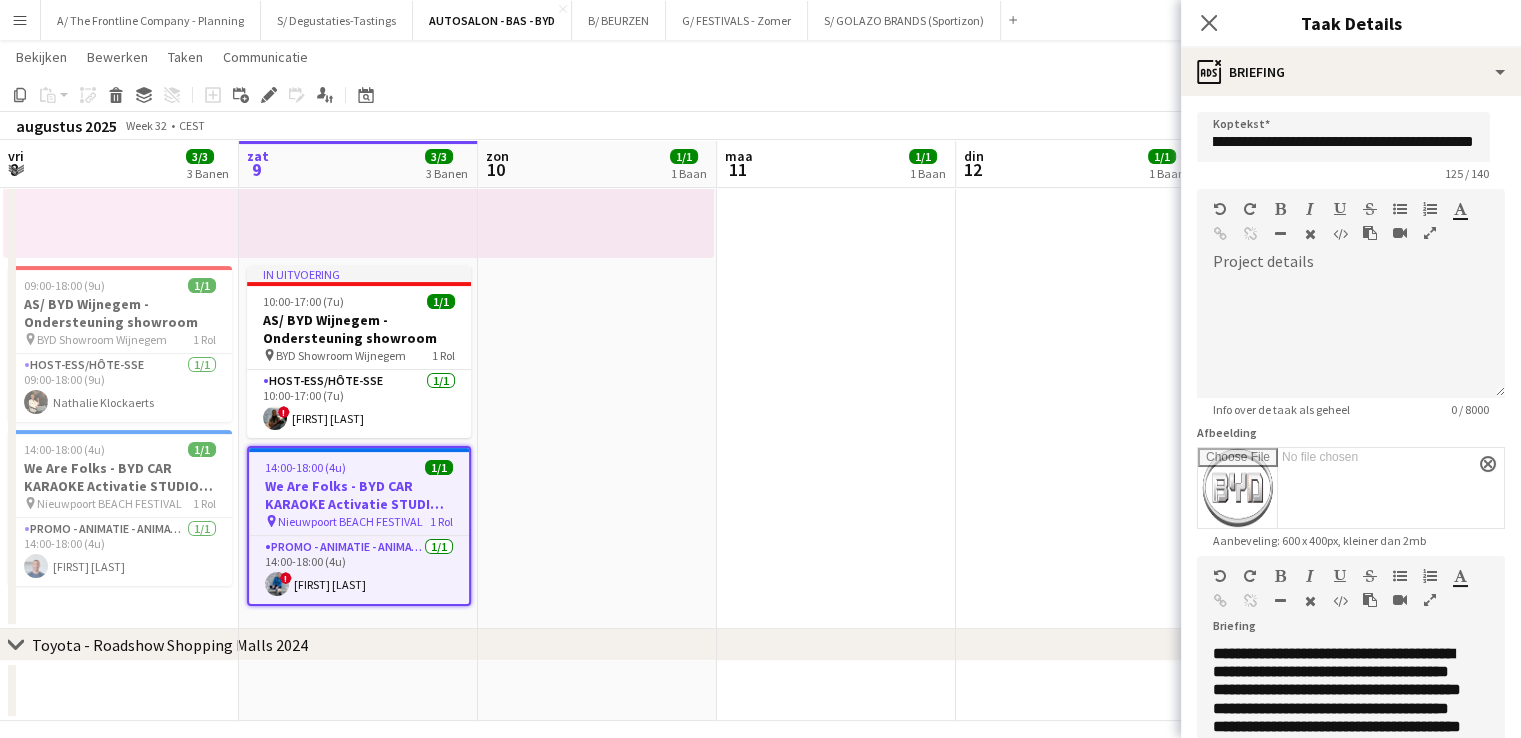 scroll, scrollTop: 0, scrollLeft: 0, axis: both 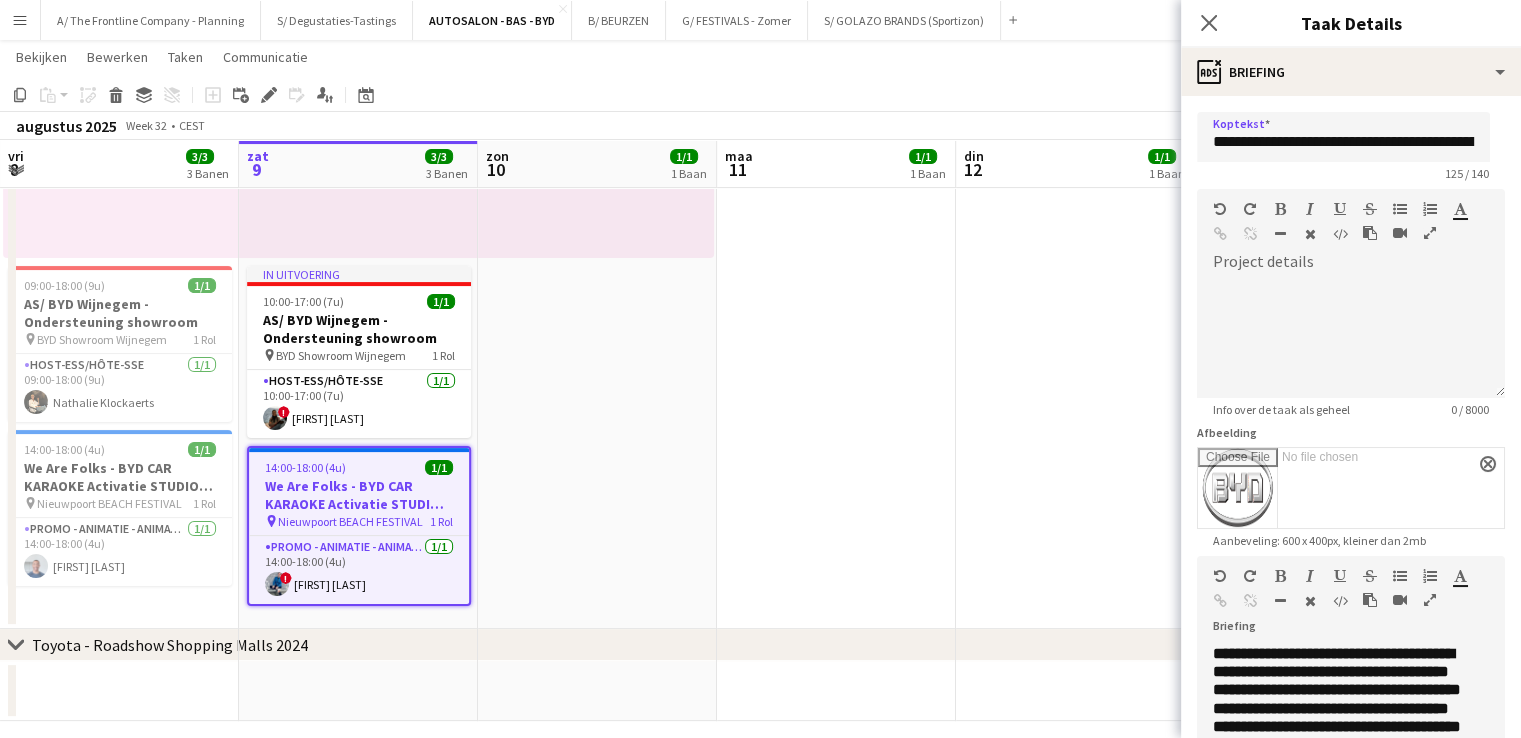 click on "Promo - Animatie - Animation   1/1   14:00-18:00 (4u)
! Yari De Herdt" at bounding box center (359, 570) 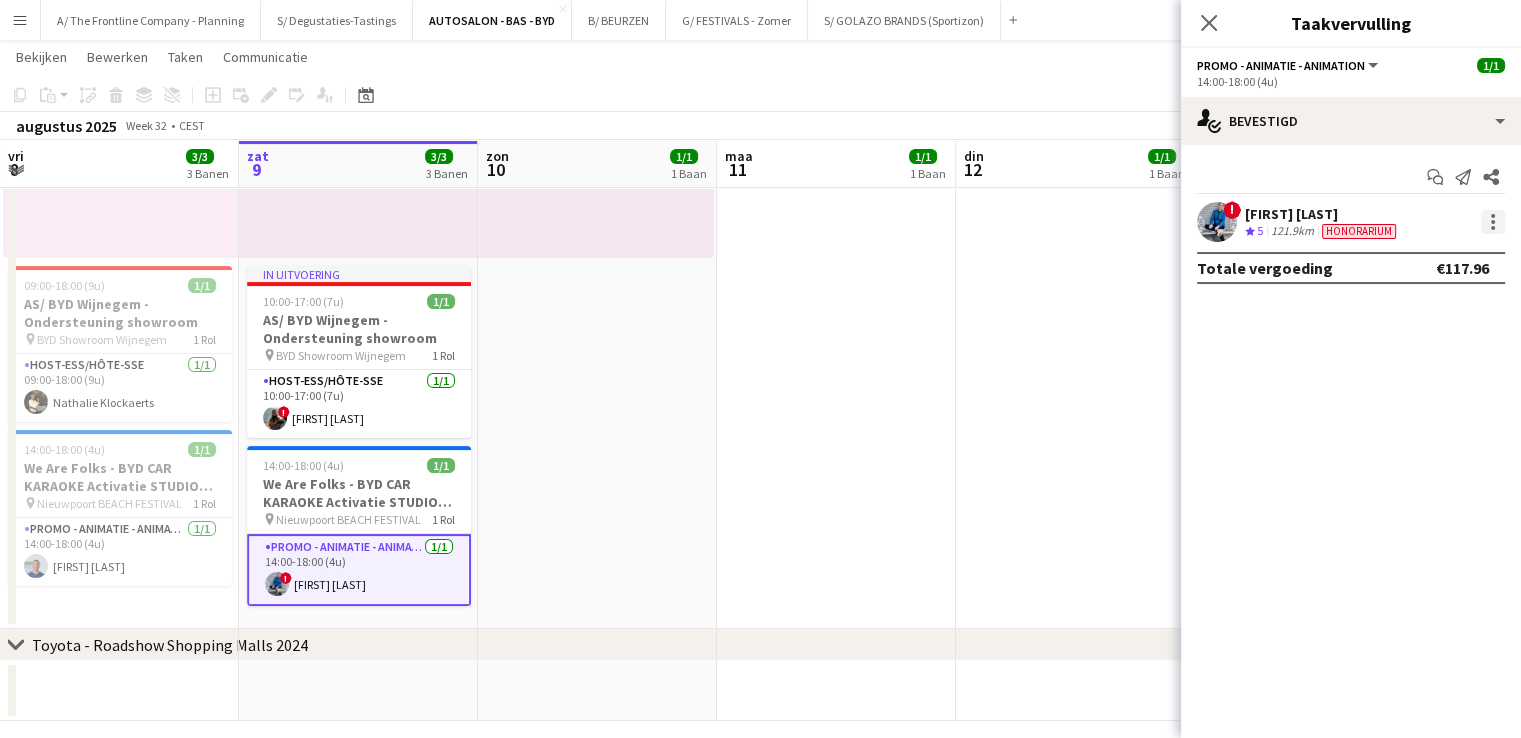 click at bounding box center (1493, 228) 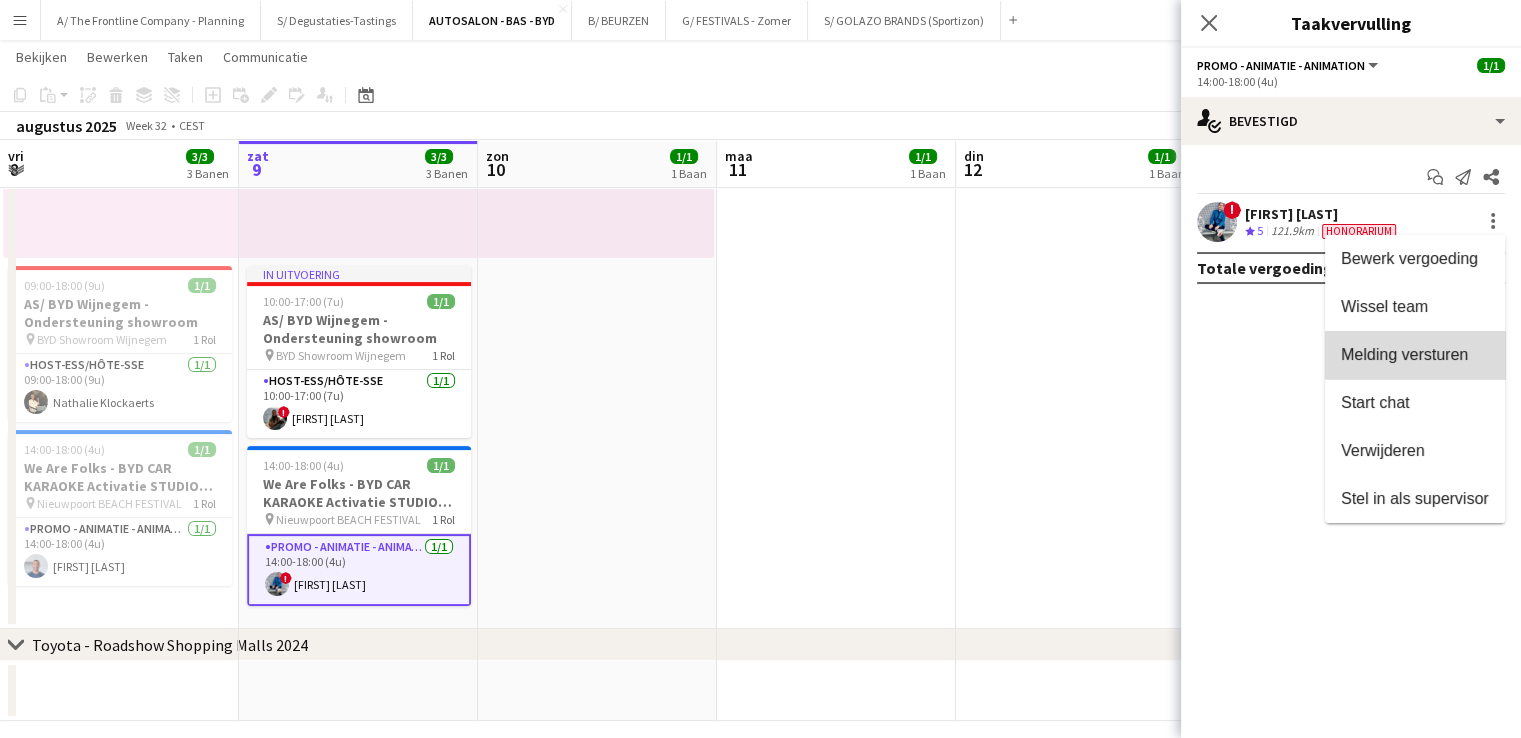 click on "Melding versturen" at bounding box center (1404, 354) 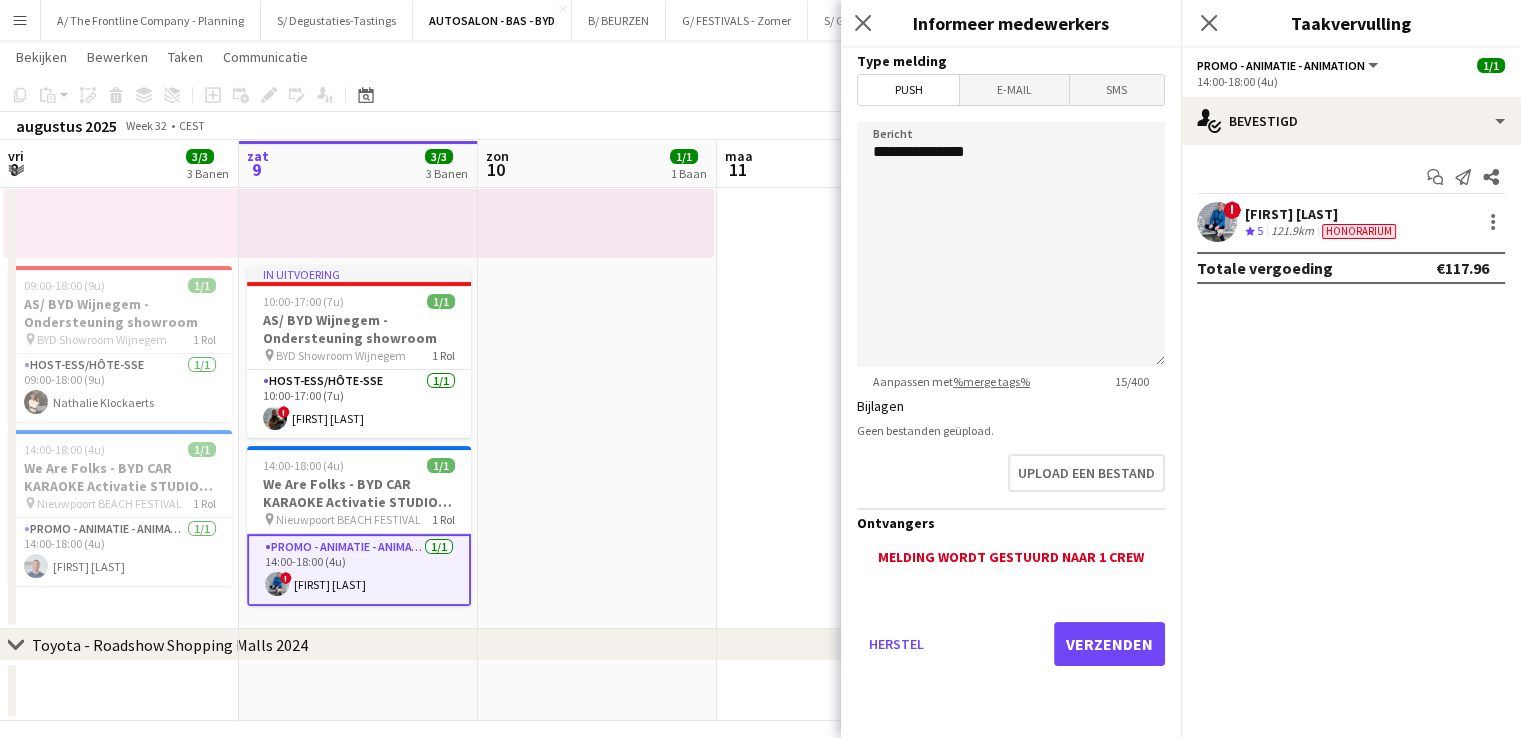 click on "E-mail" at bounding box center (1014, 90) 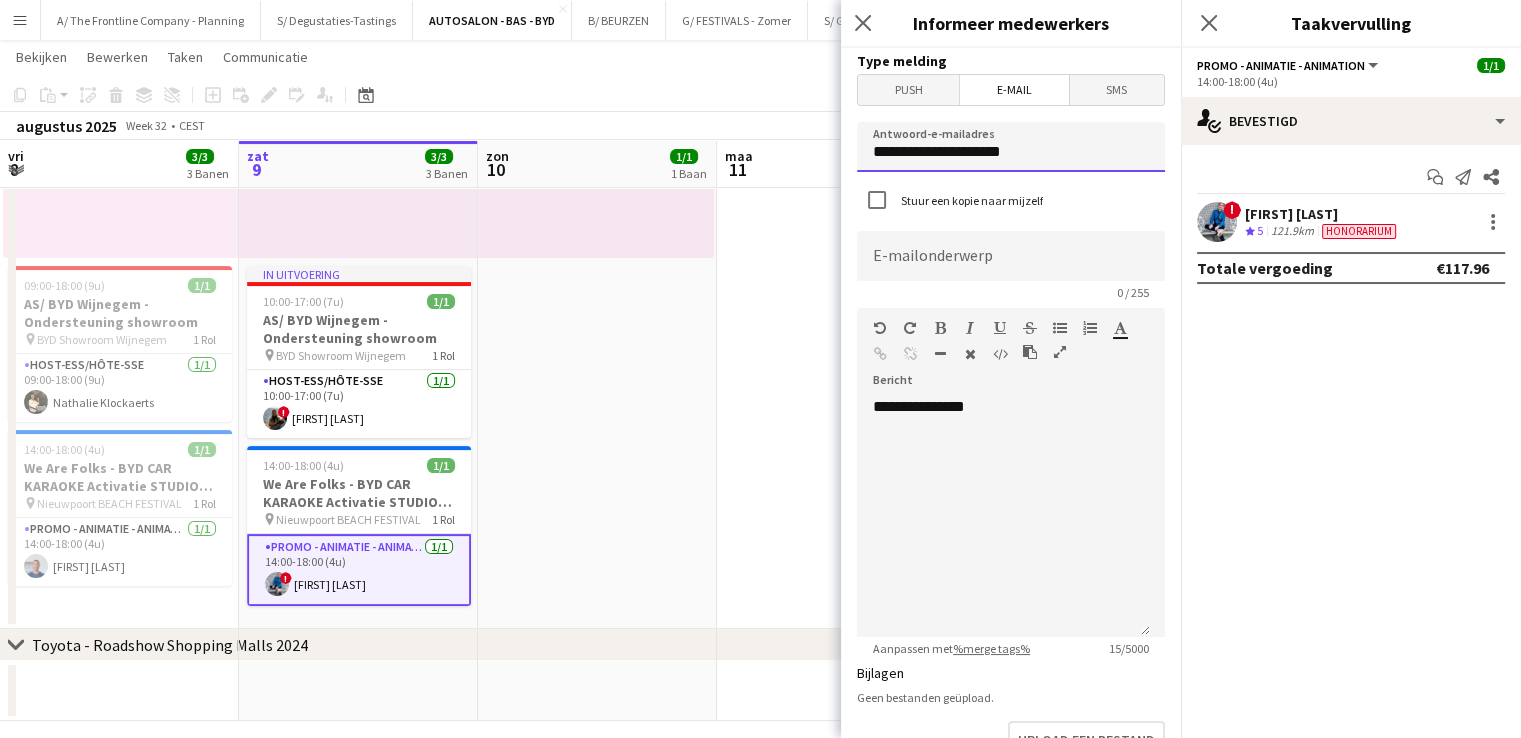 click on "**********" 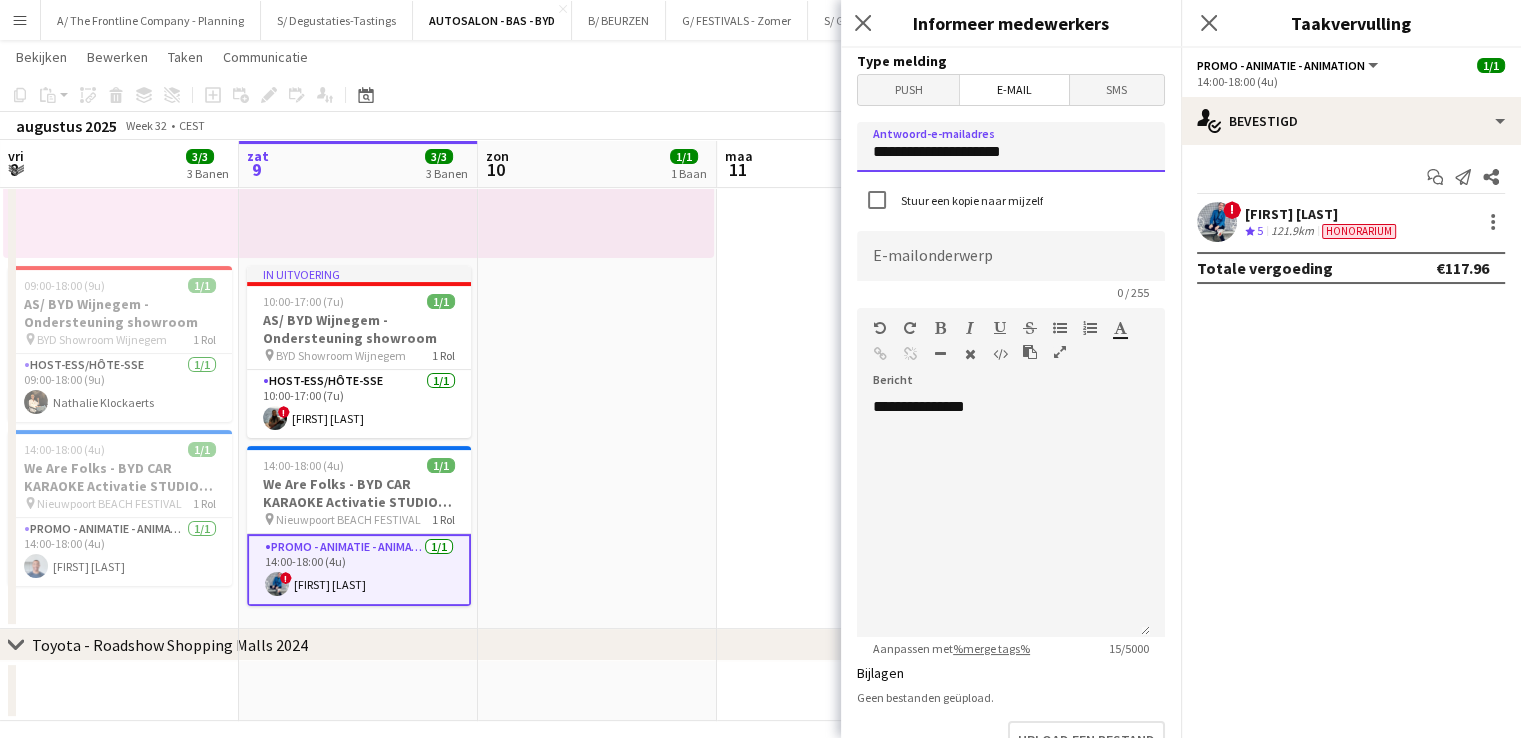 click on "**********" 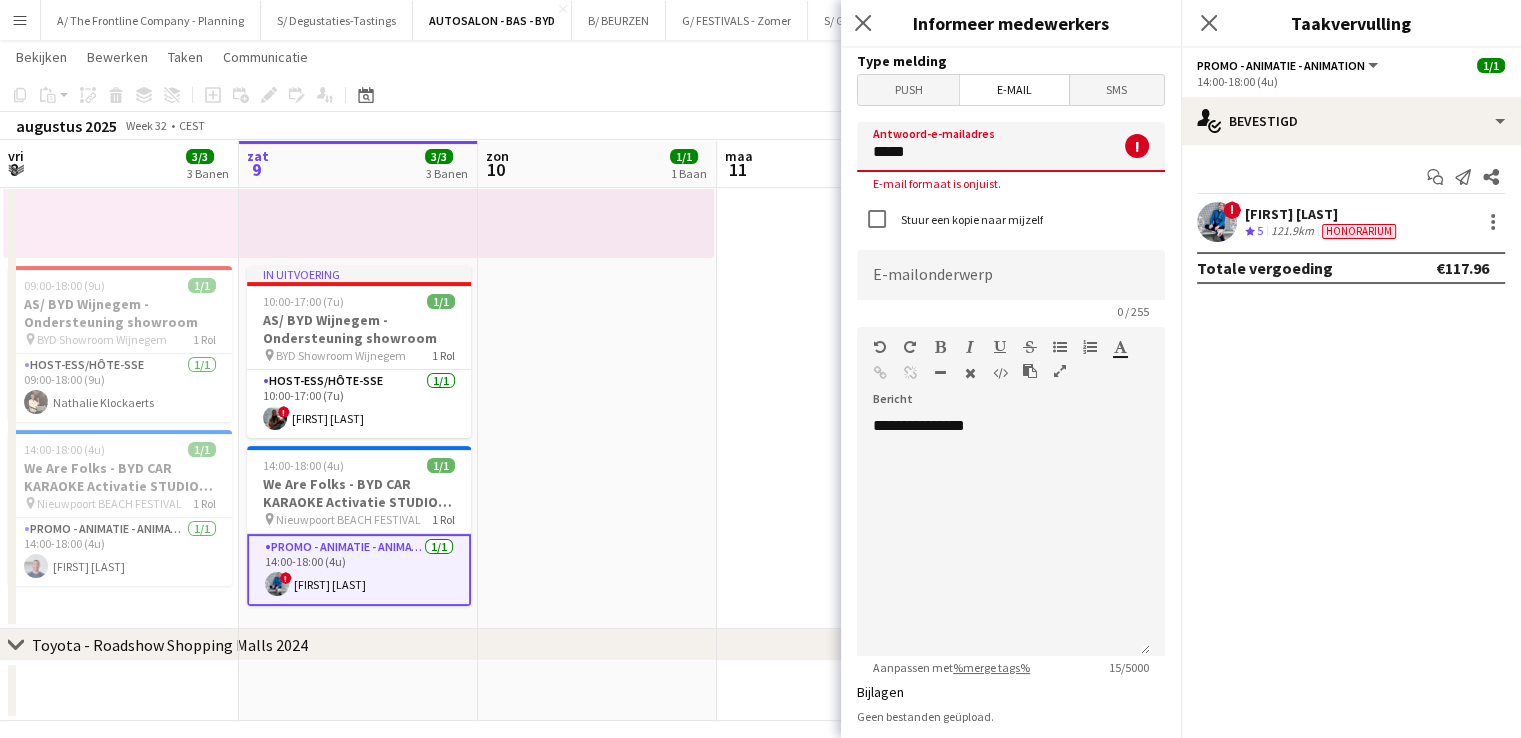 type on "**********" 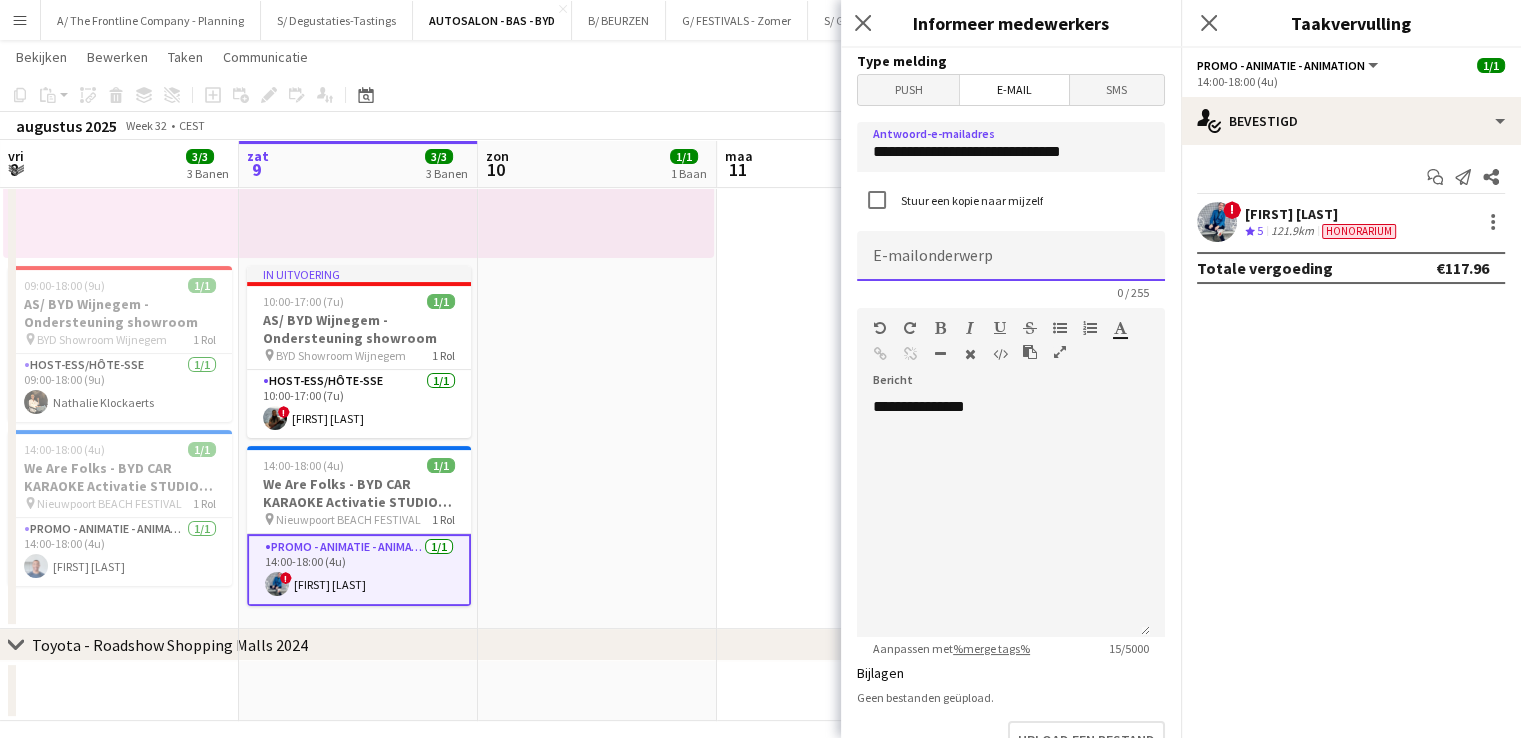 click 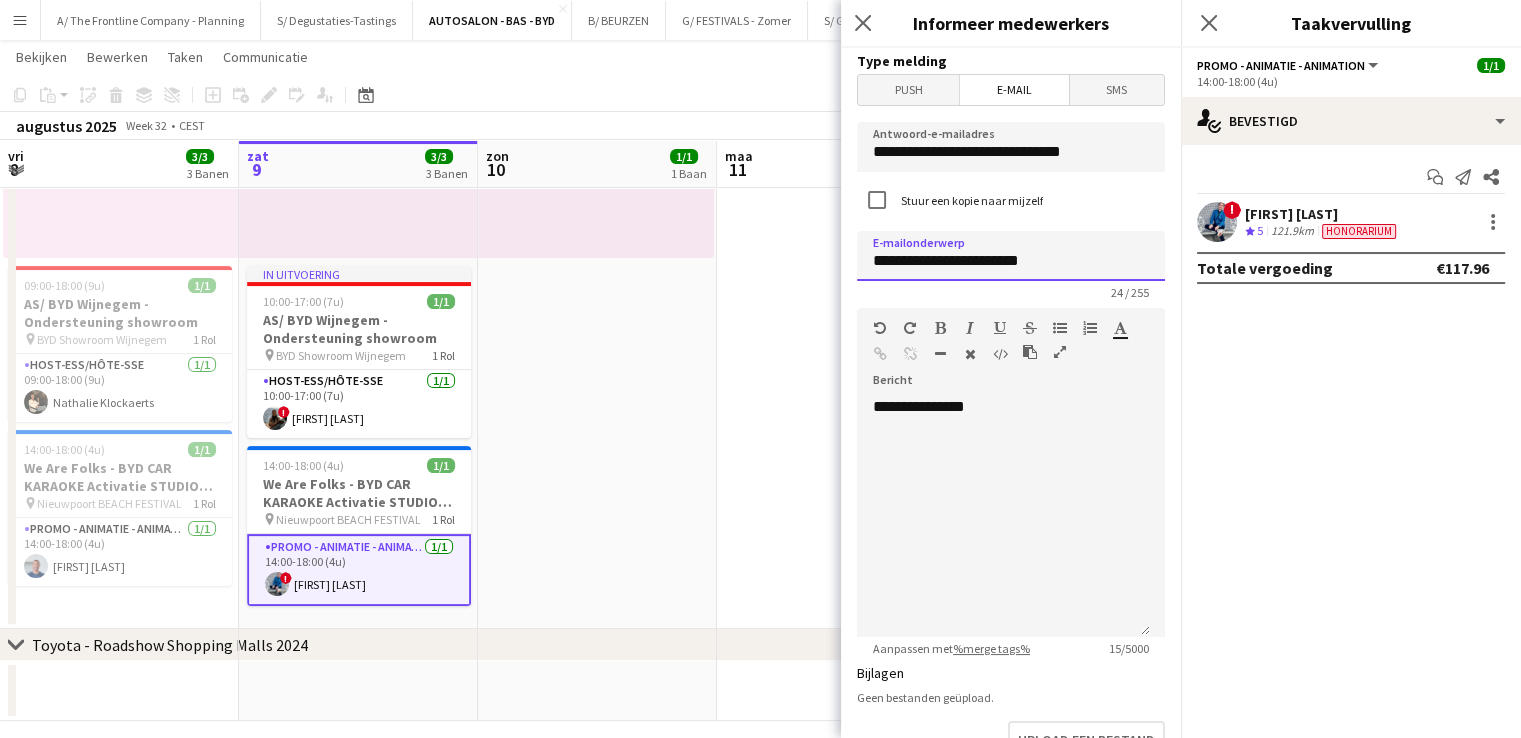 paste on "**********" 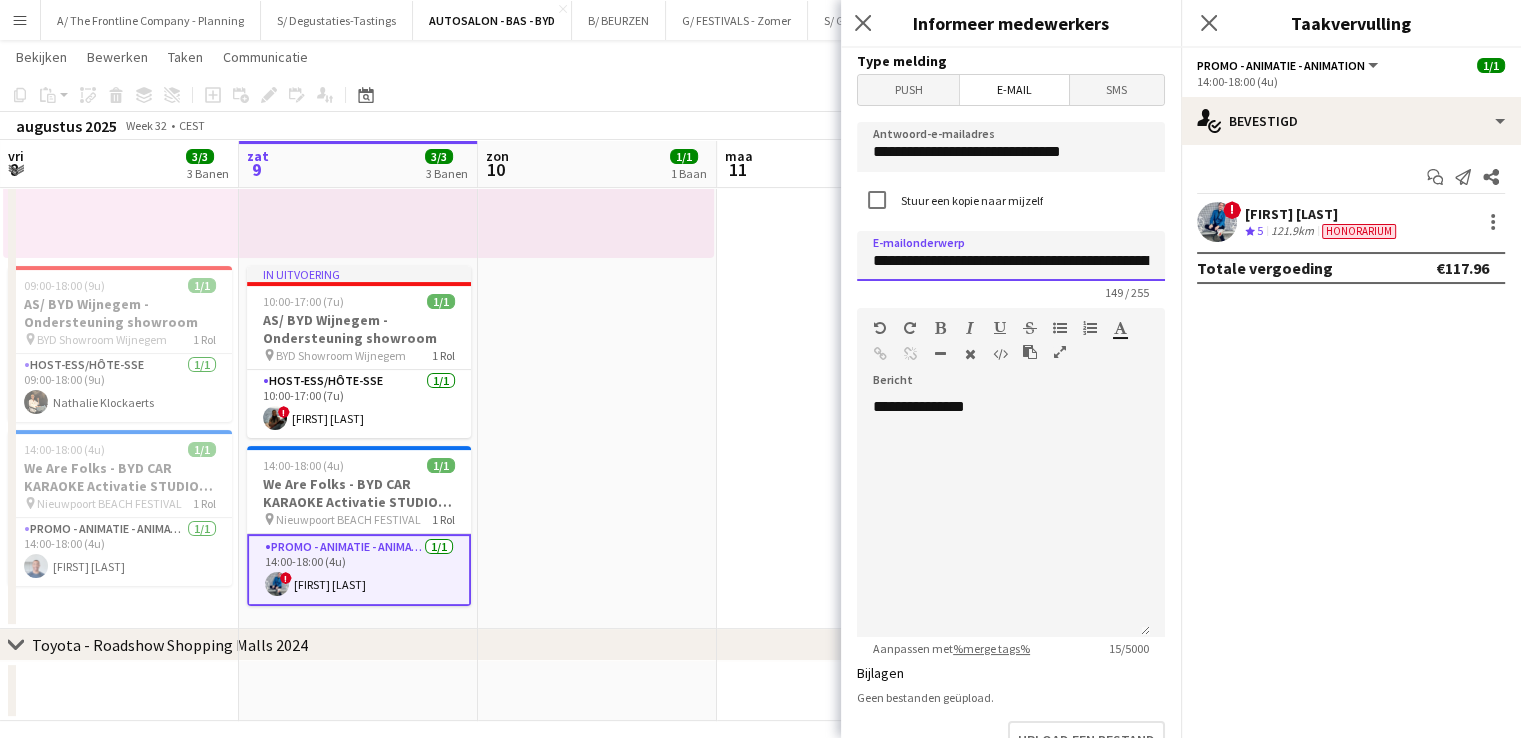 scroll, scrollTop: 0, scrollLeft: 782, axis: horizontal 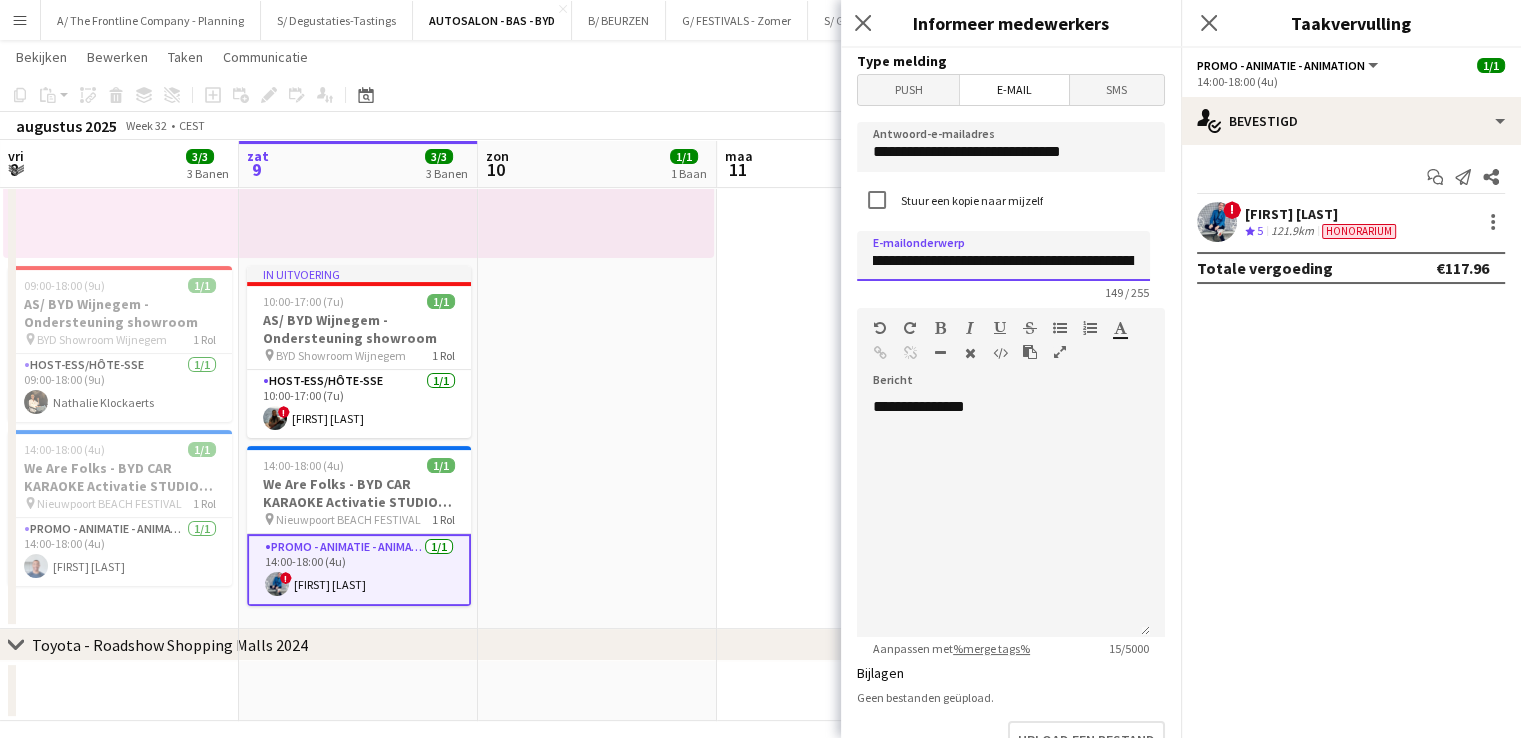 drag, startPoint x: 1140, startPoint y: 260, endPoint x: 1080, endPoint y: 280, distance: 63.245552 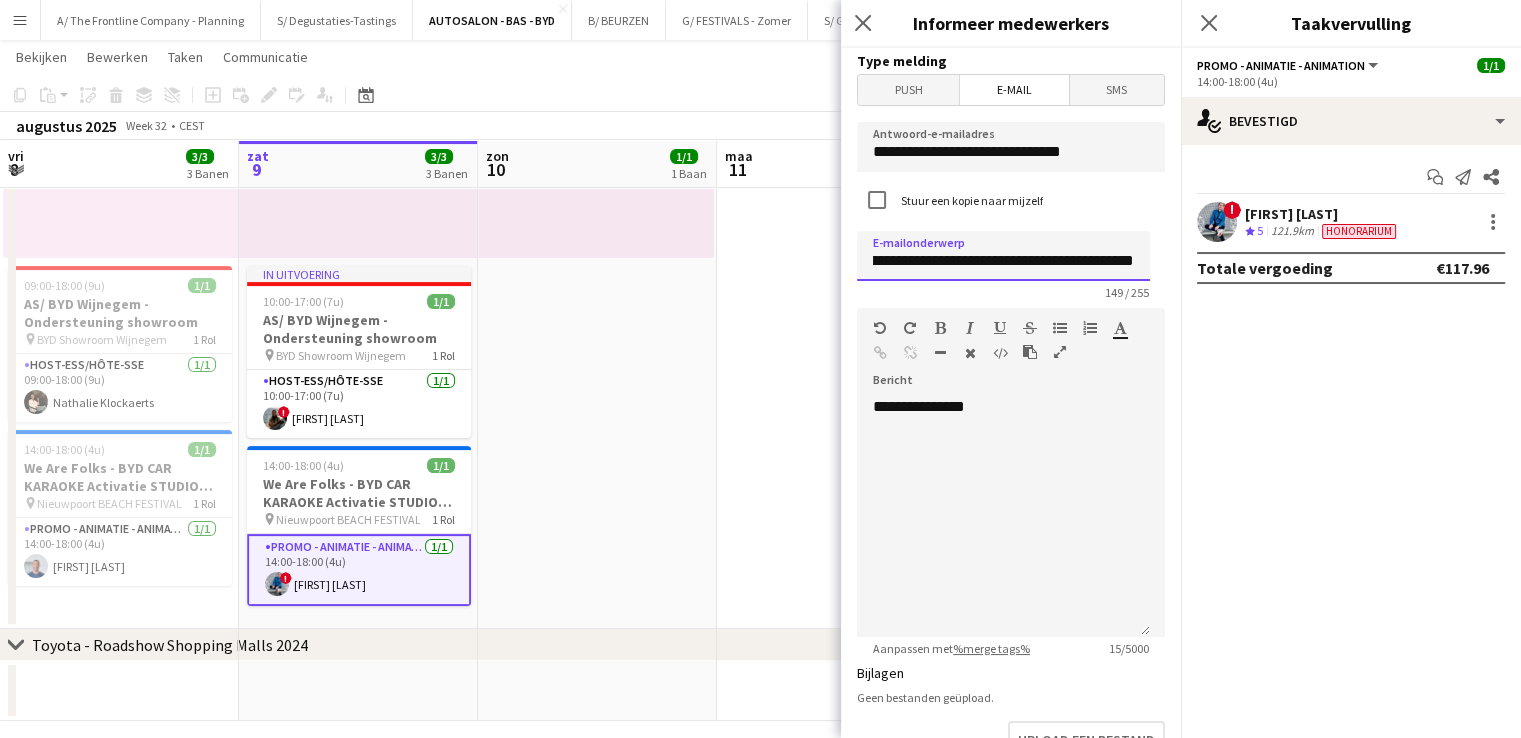 scroll, scrollTop: 0, scrollLeft: 513, axis: horizontal 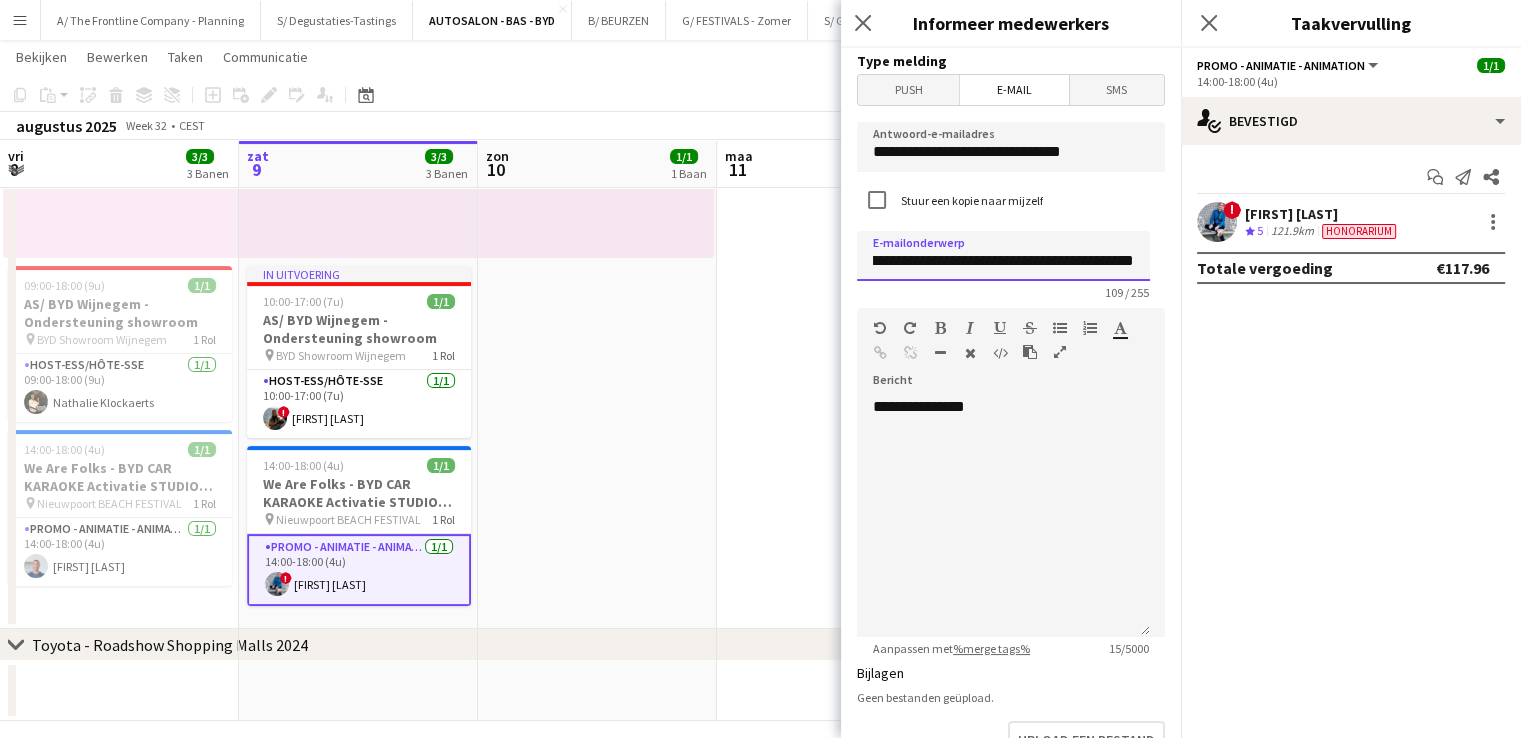 type on "**********" 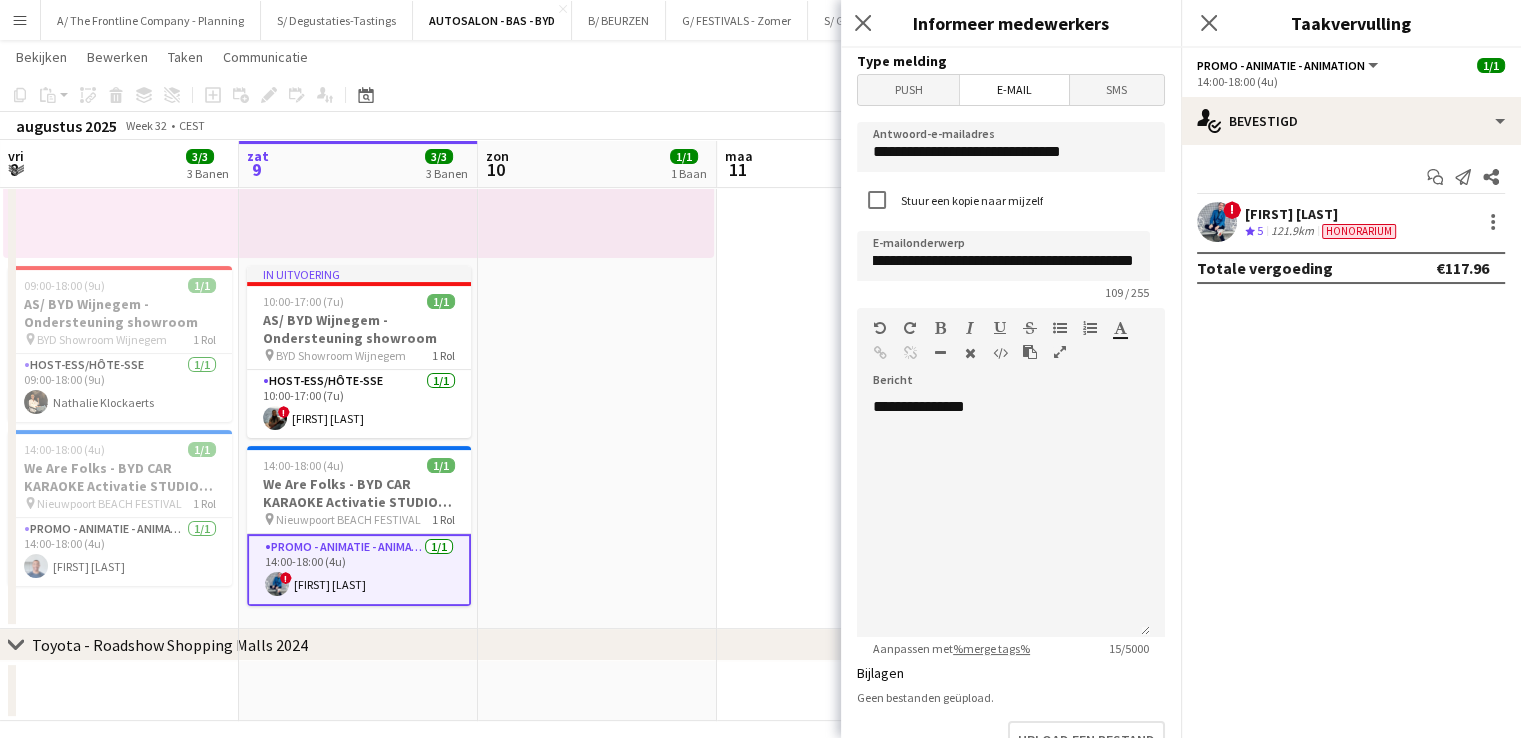 scroll, scrollTop: 0, scrollLeft: 0, axis: both 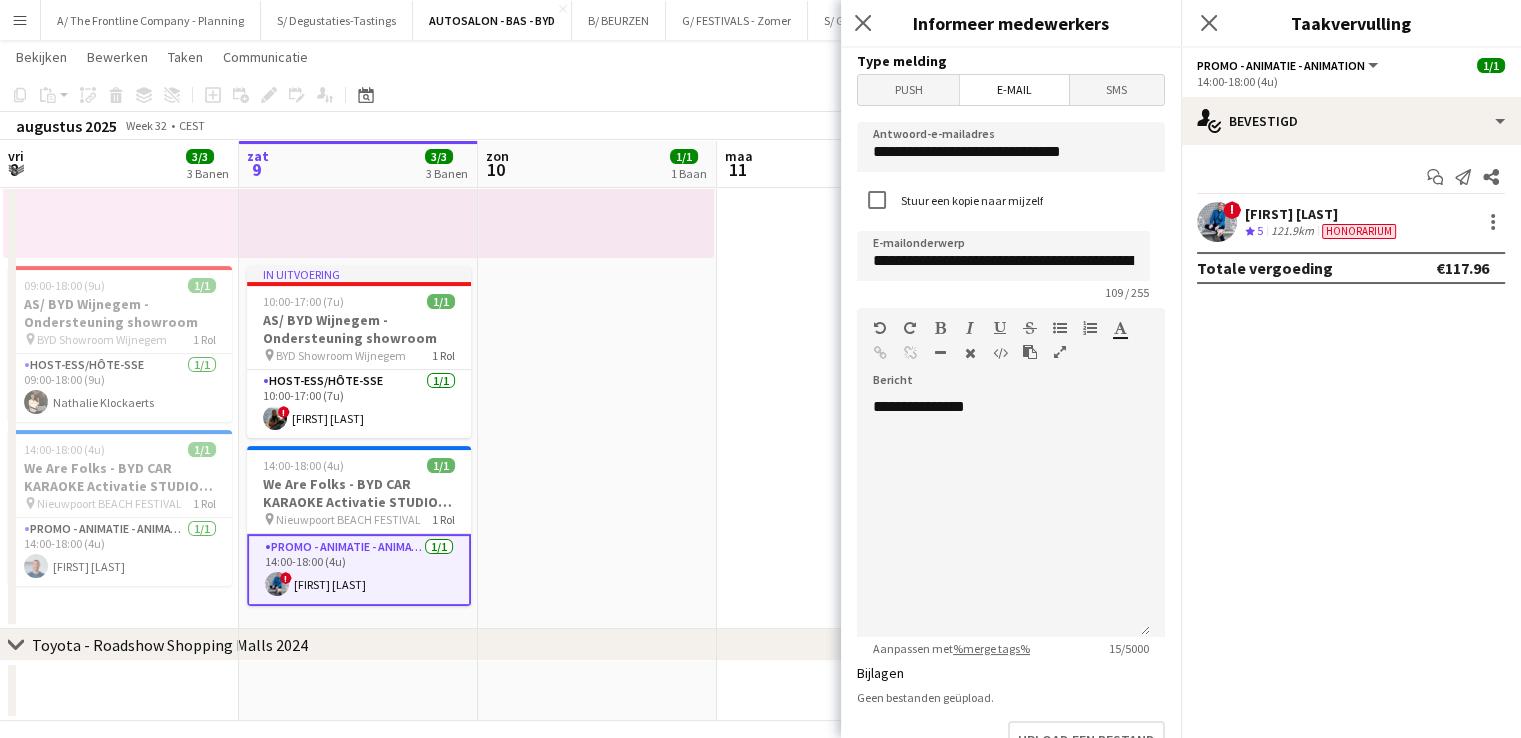 click on "check
Bevestigd
Start chat
Melding versturen
Delen
!  Yari De Herdt
Ploegbeoordeling
5   121.9km   Honorarium   Totale vergoeding   €117.96" 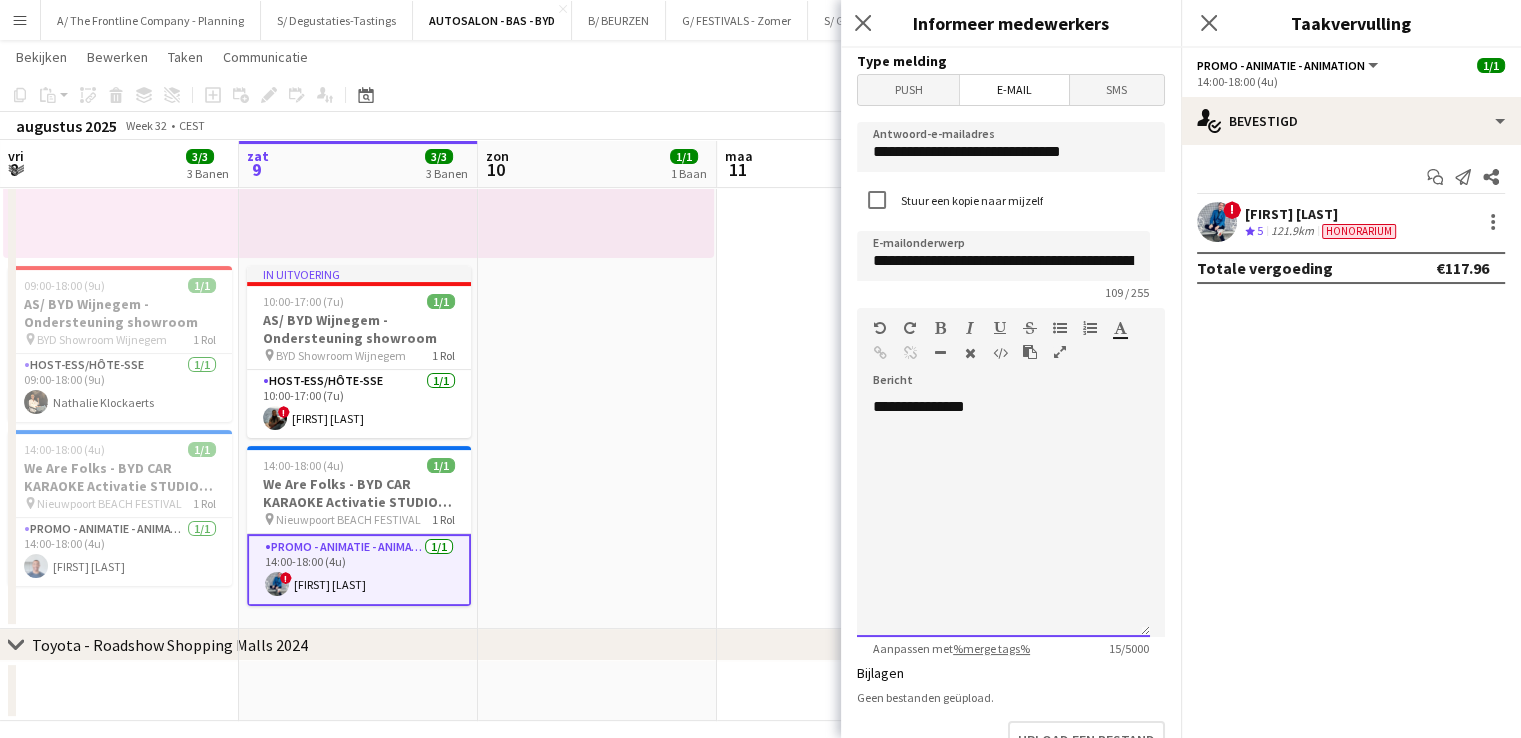 click on "**********" 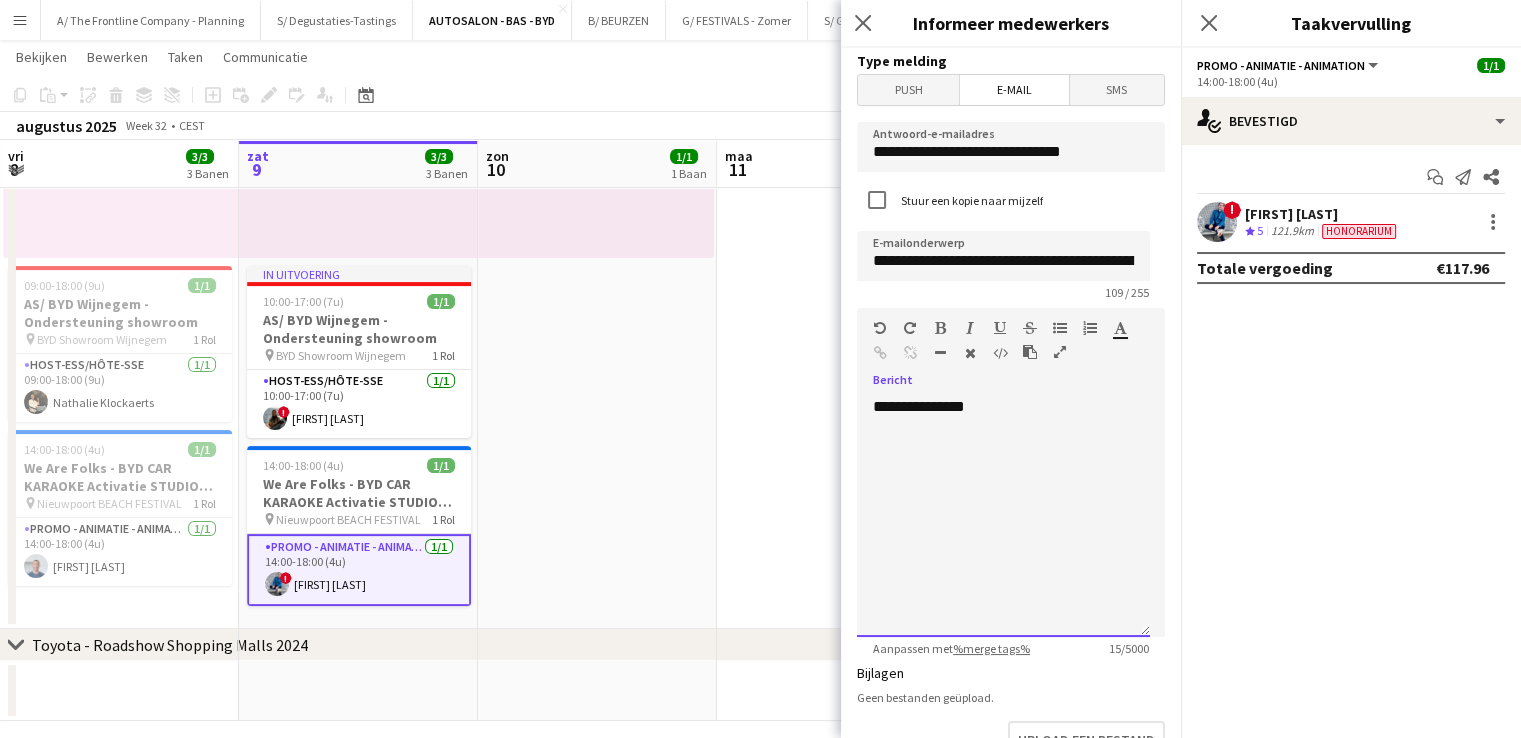 type 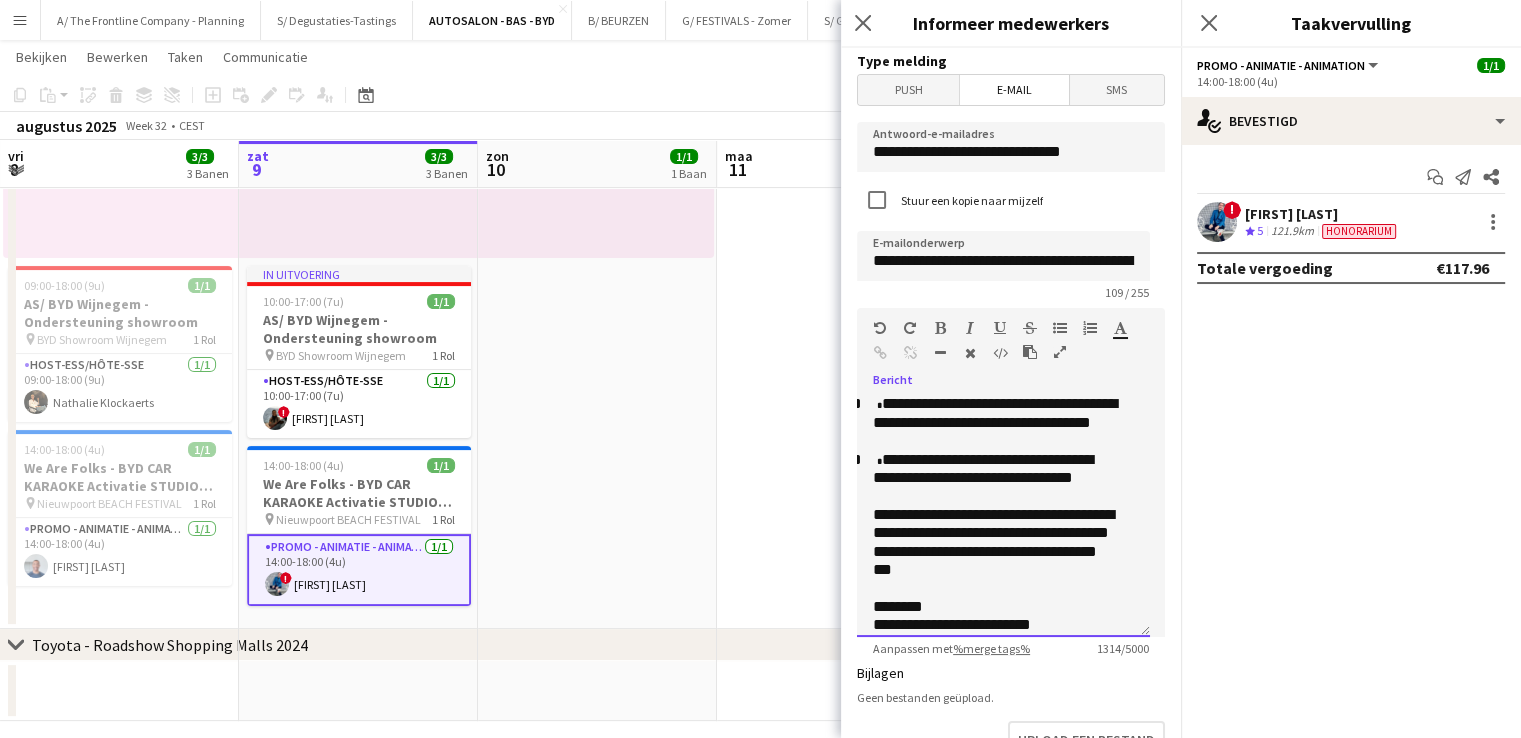 scroll, scrollTop: 624, scrollLeft: 0, axis: vertical 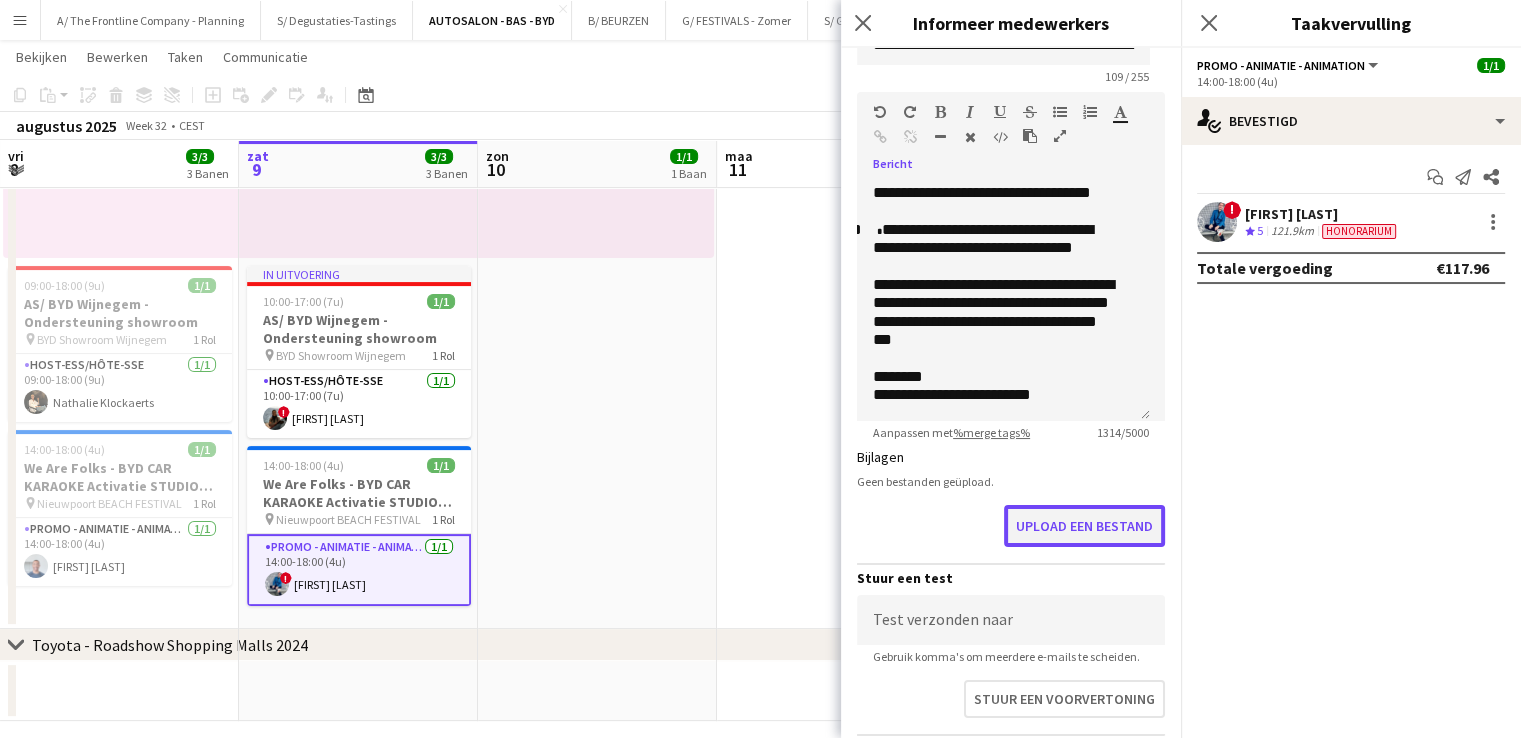 click on "Upload een bestand" 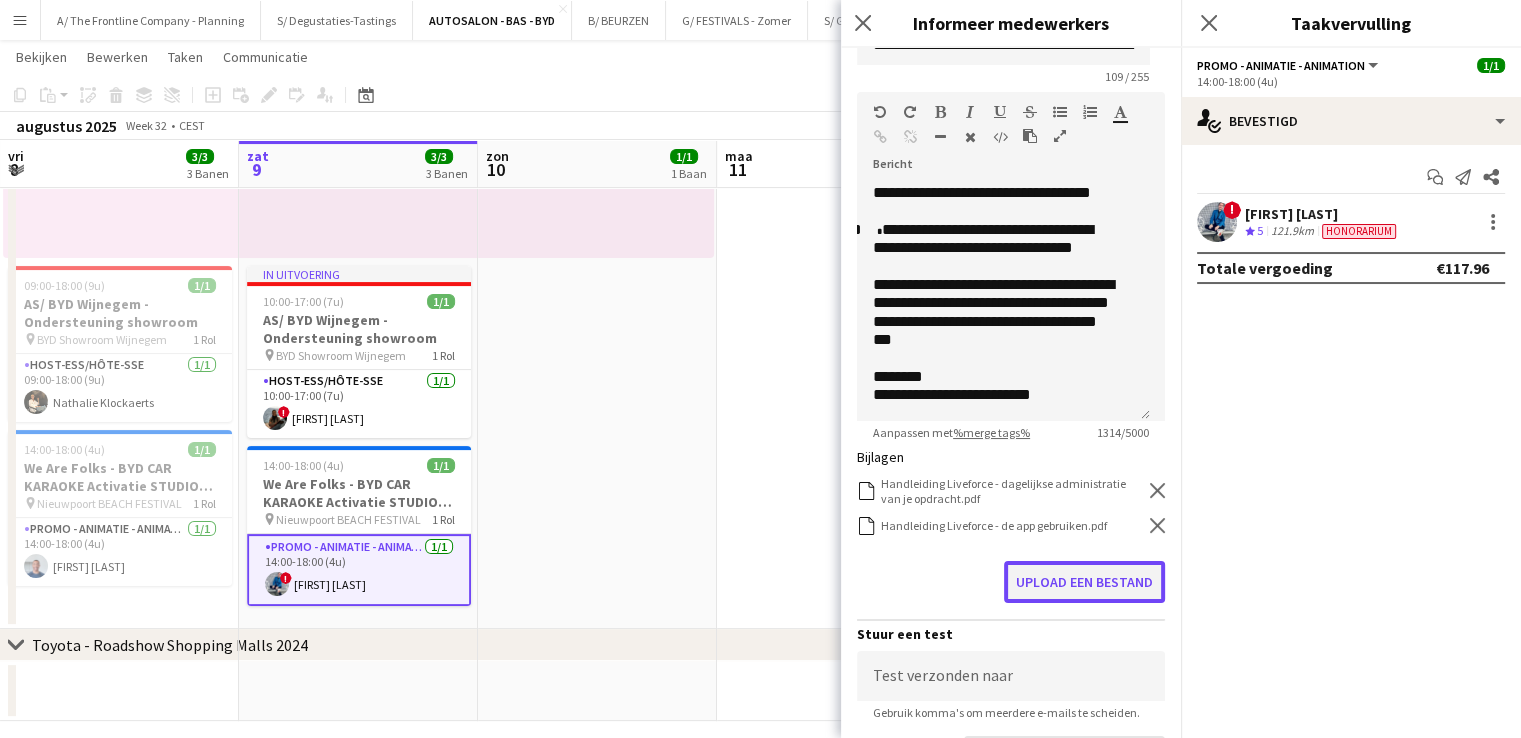 click on "Upload een bestand" 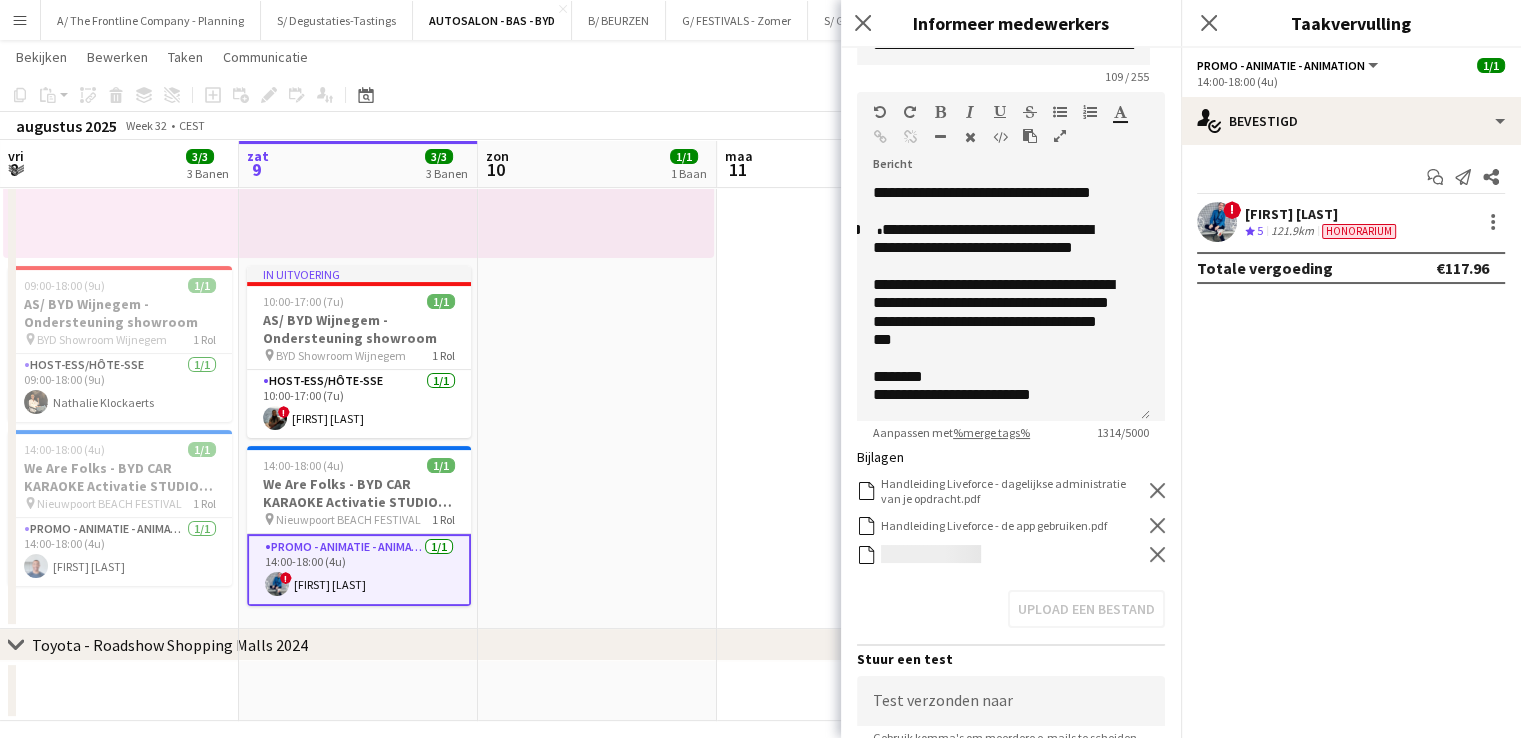 scroll, scrollTop: 504, scrollLeft: 0, axis: vertical 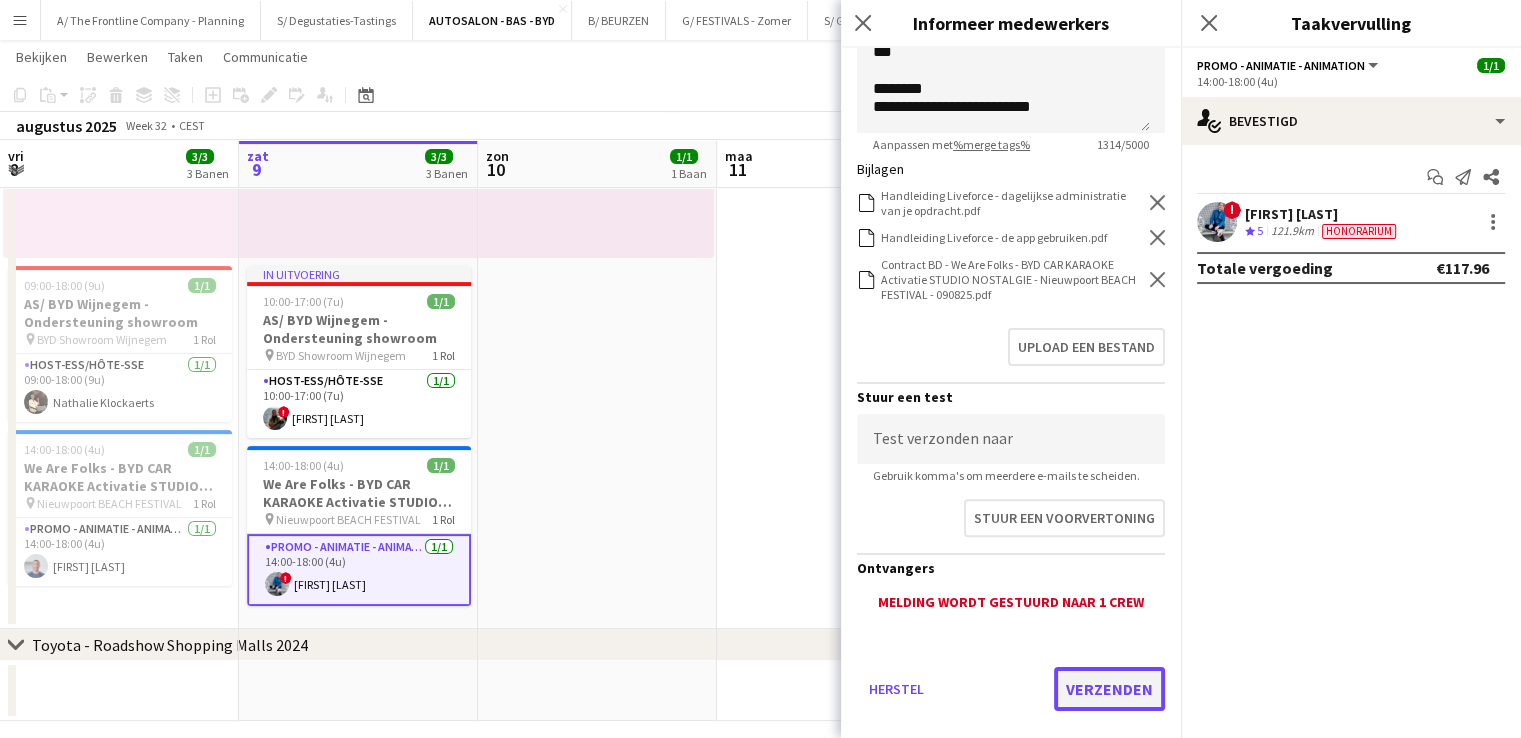 click on "Verzenden" 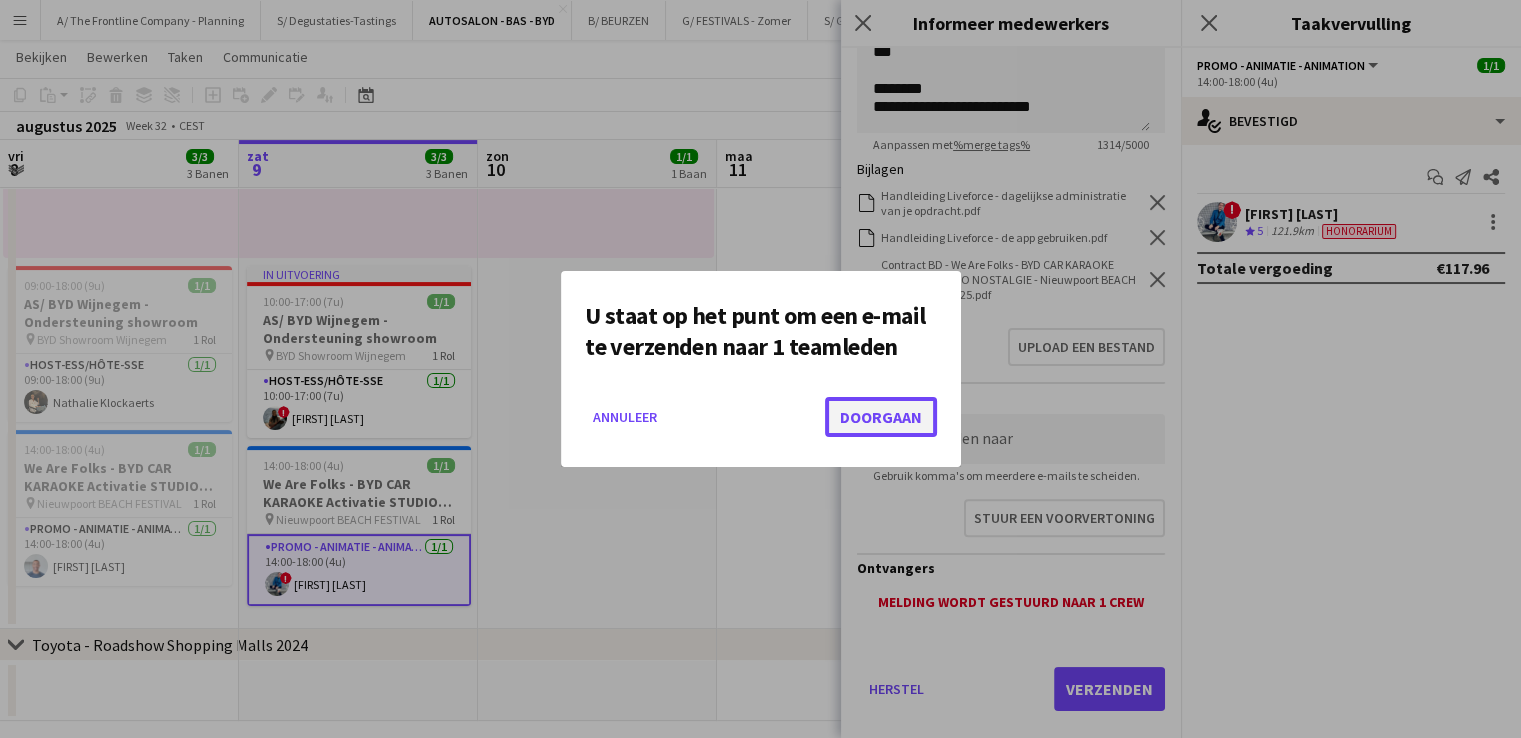 click on "Doorgaan" 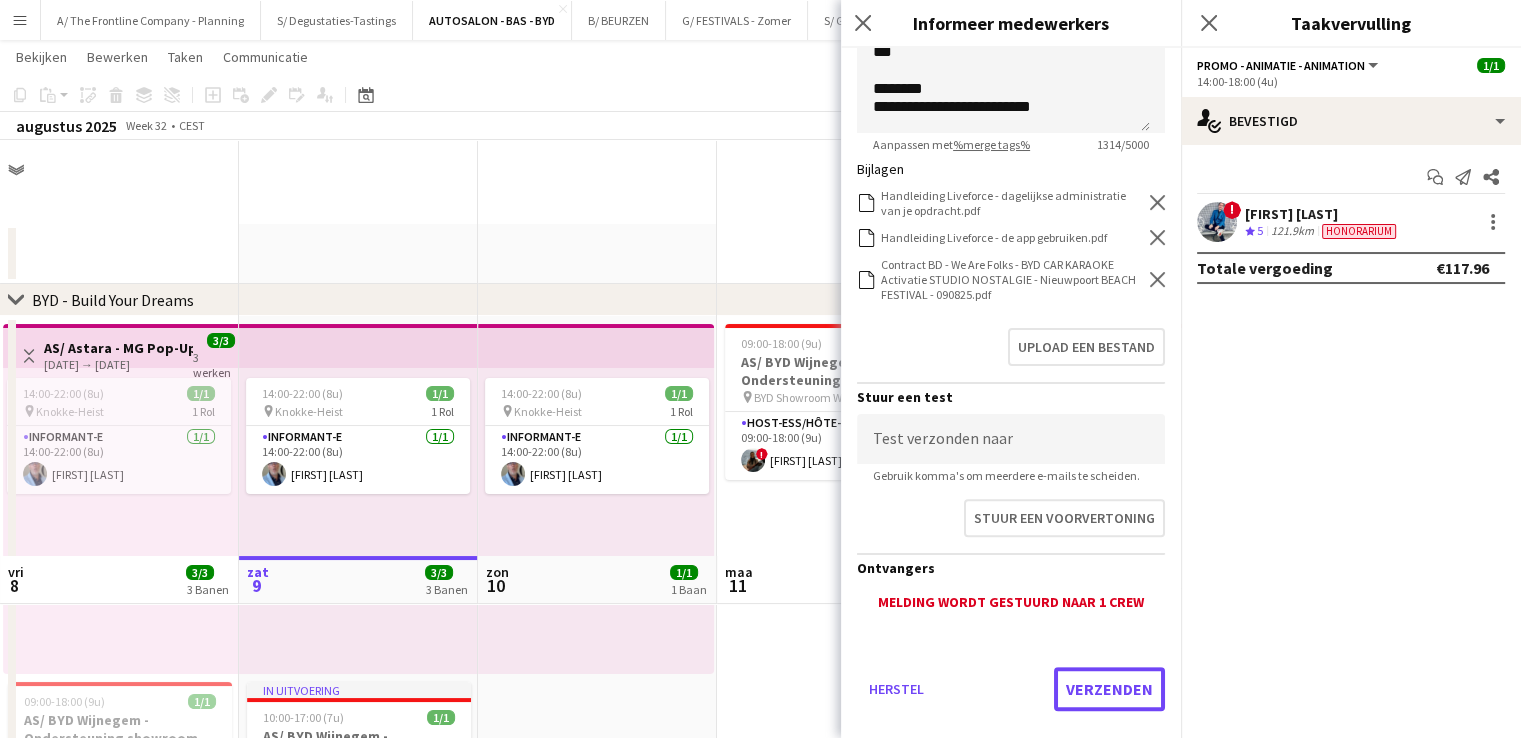 scroll, scrollTop: 416, scrollLeft: 0, axis: vertical 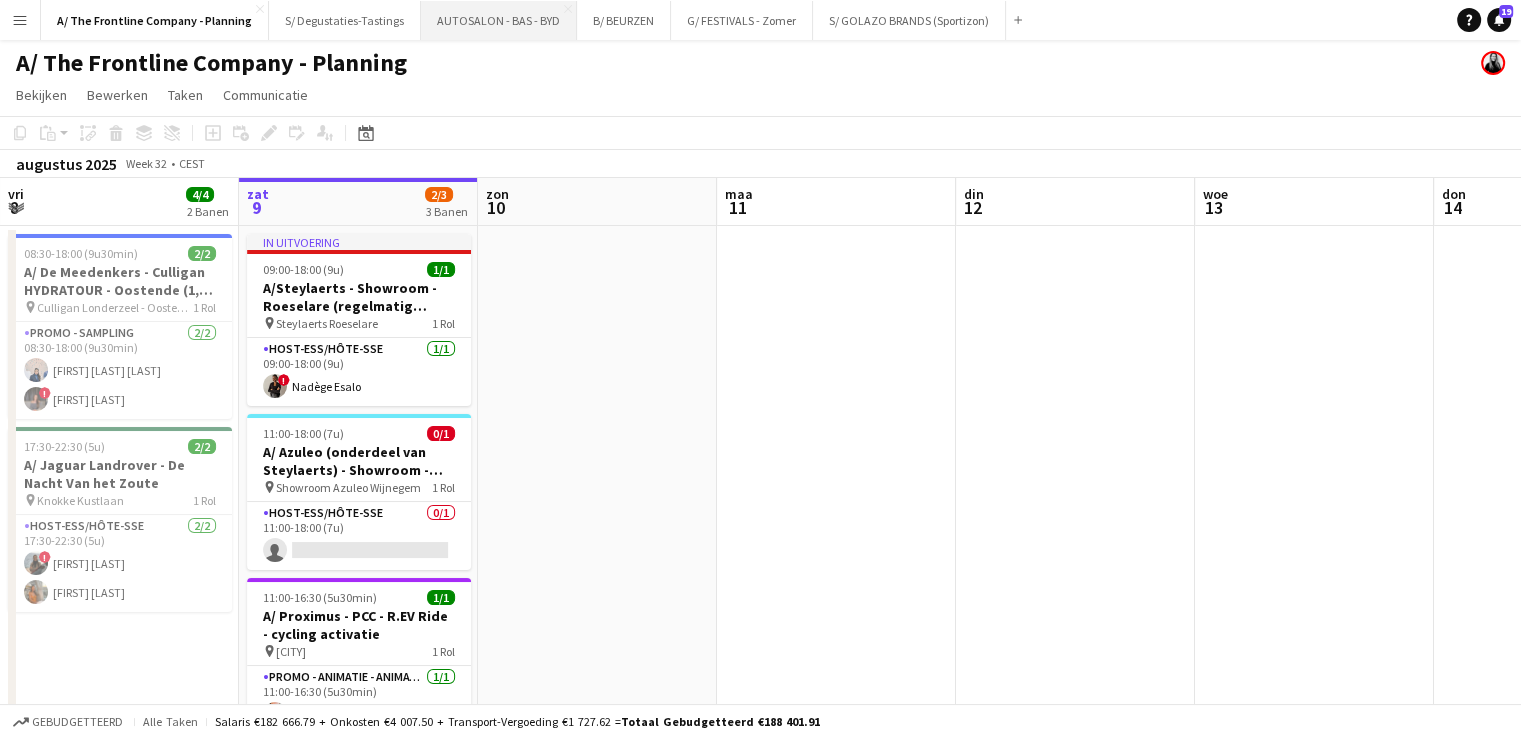 click on "AUTOSALON - BAS  - BYD
Sluiten" at bounding box center [499, 20] 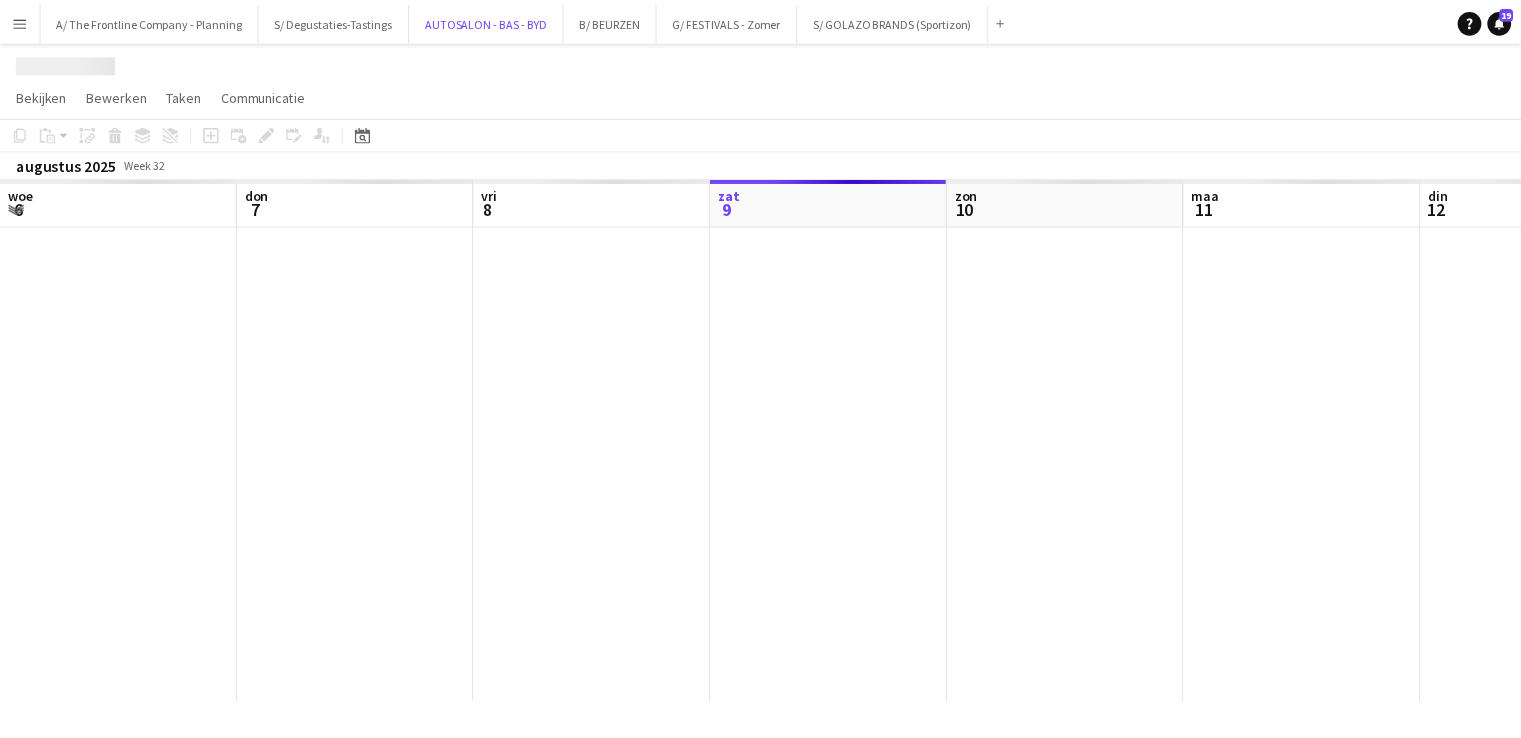 scroll, scrollTop: 0, scrollLeft: 478, axis: horizontal 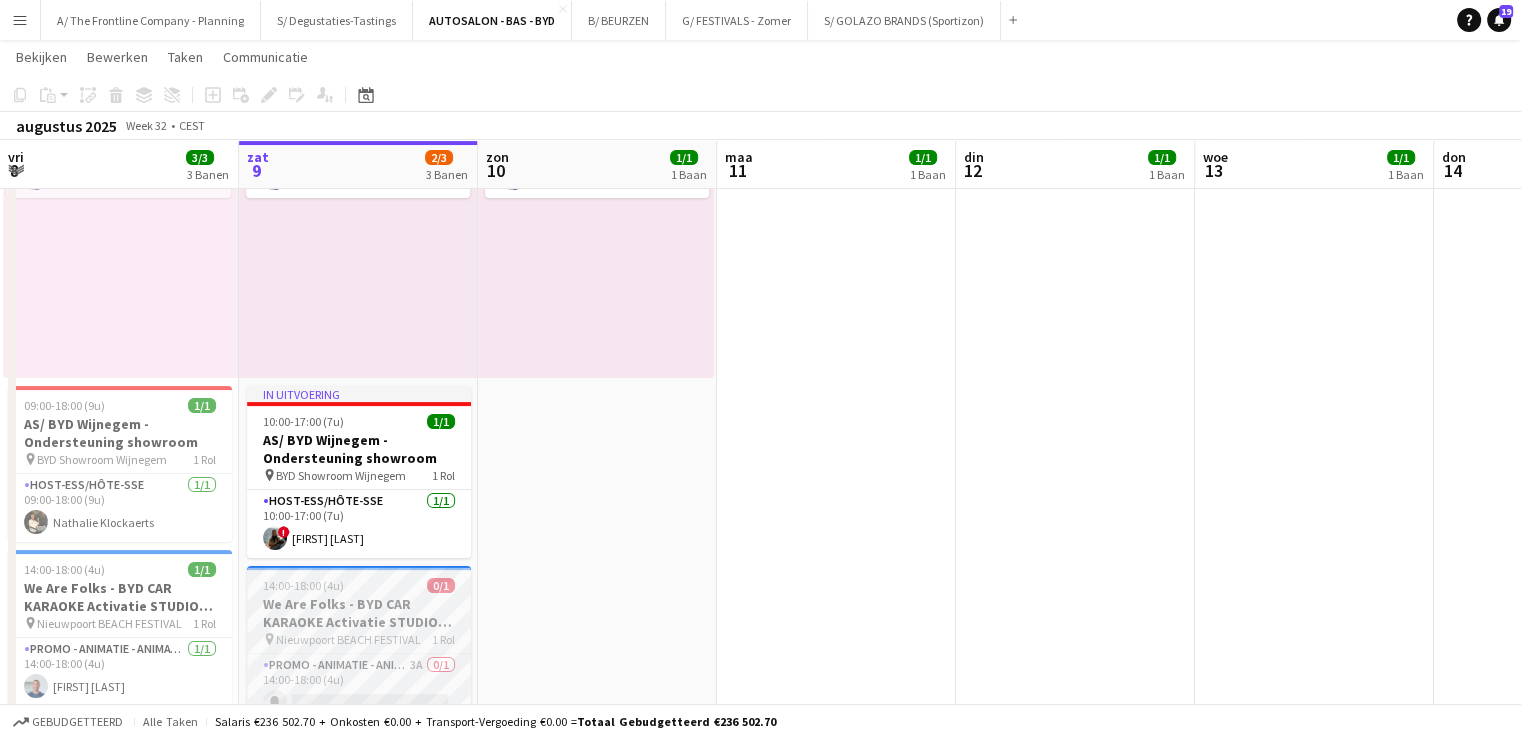 click on "We Are Folks - BYD CAR KARAOKE Activatie STUDIO NOSTALGIE - Nieuwpoort BEACH FESTIVAL (18+25+26 juli  + 01+02+08+09 augustus)" at bounding box center (359, 613) 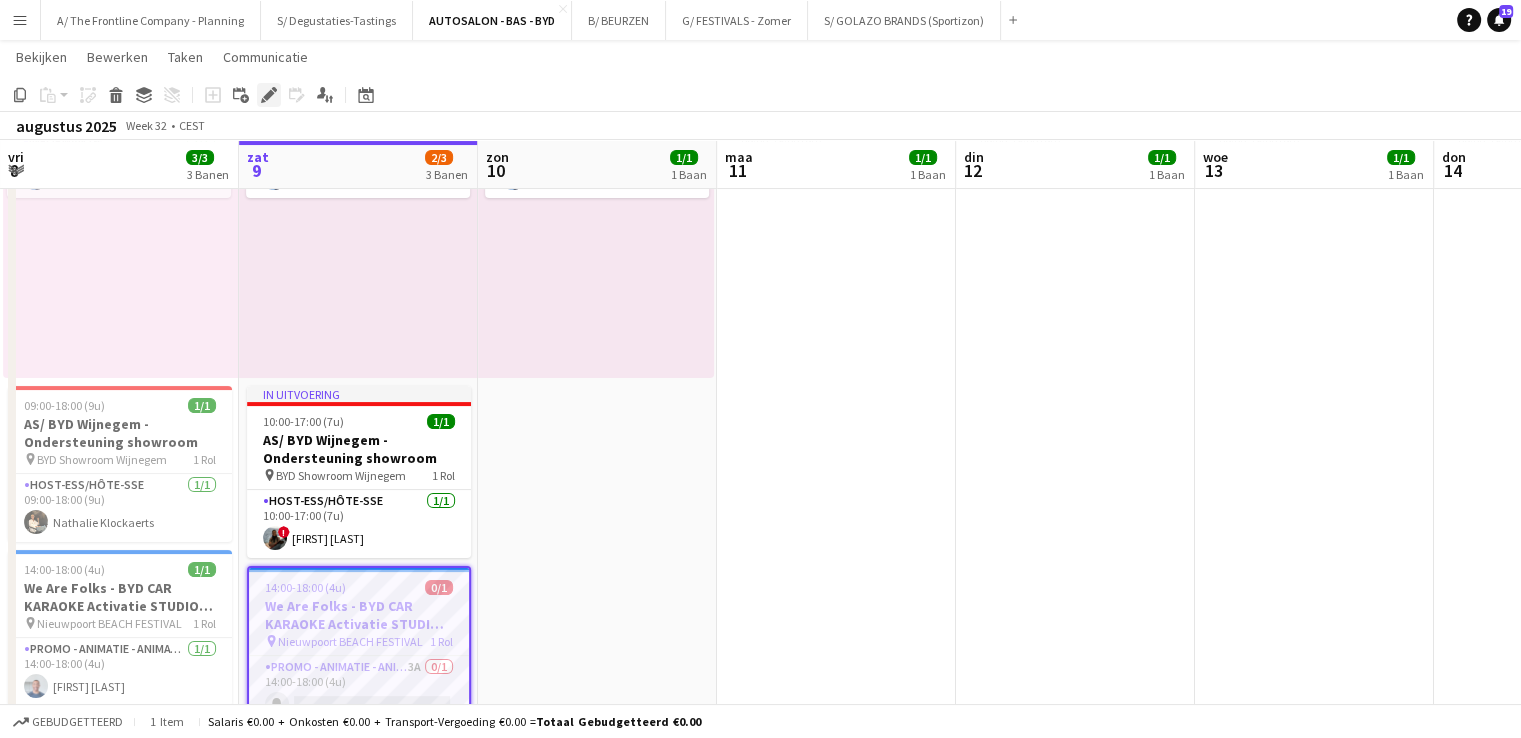 click 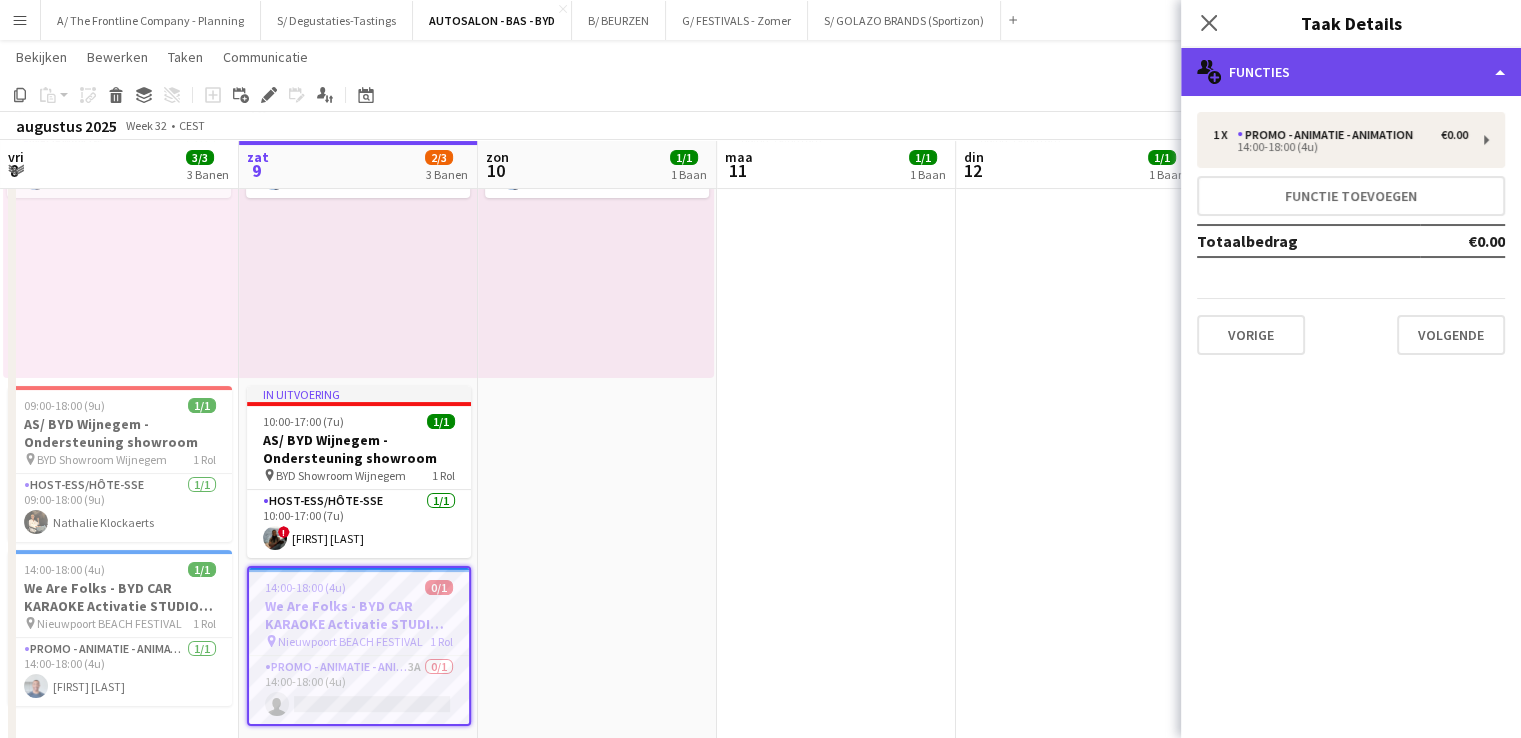 click on "multiple-users-add
Functies" 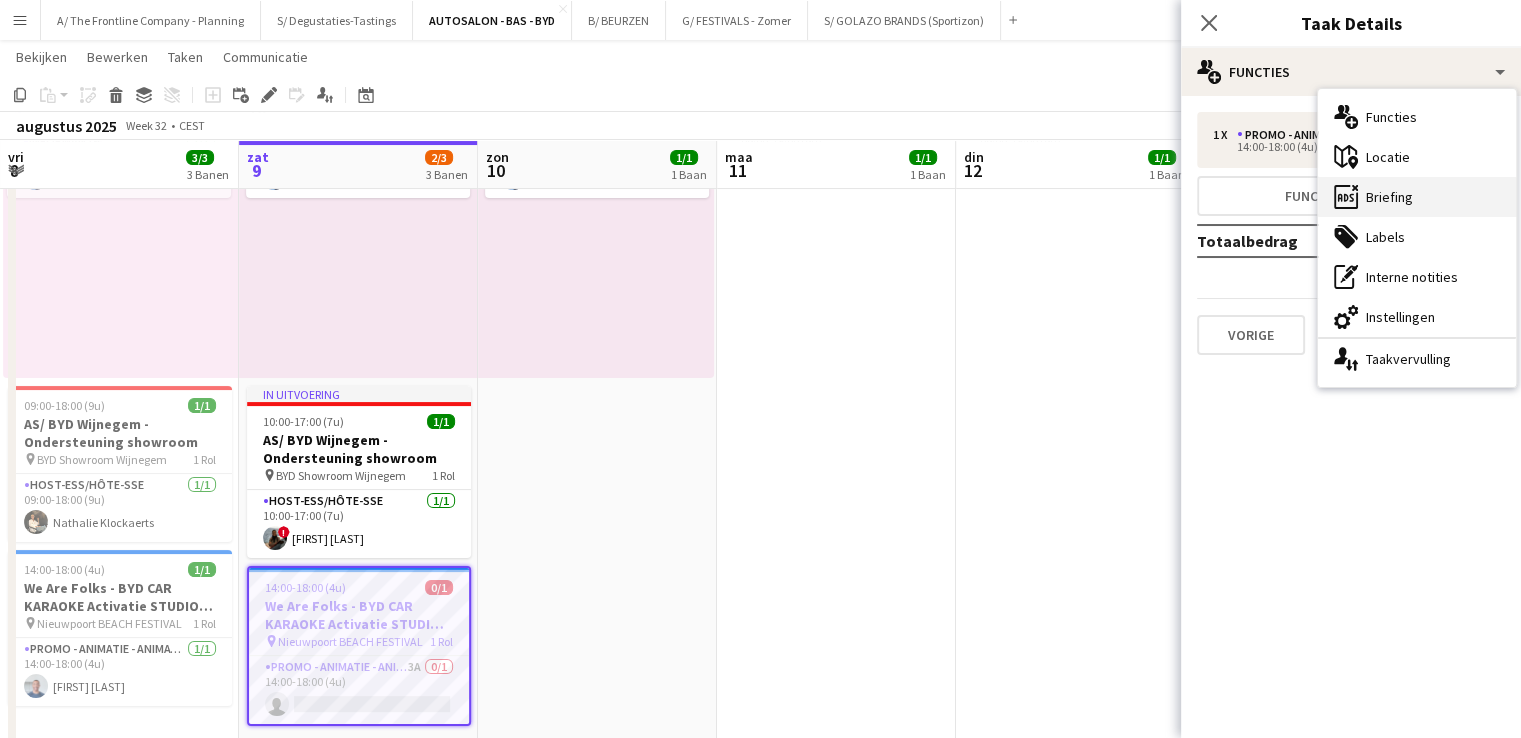 click on "ads-window
Briefing" at bounding box center [1417, 197] 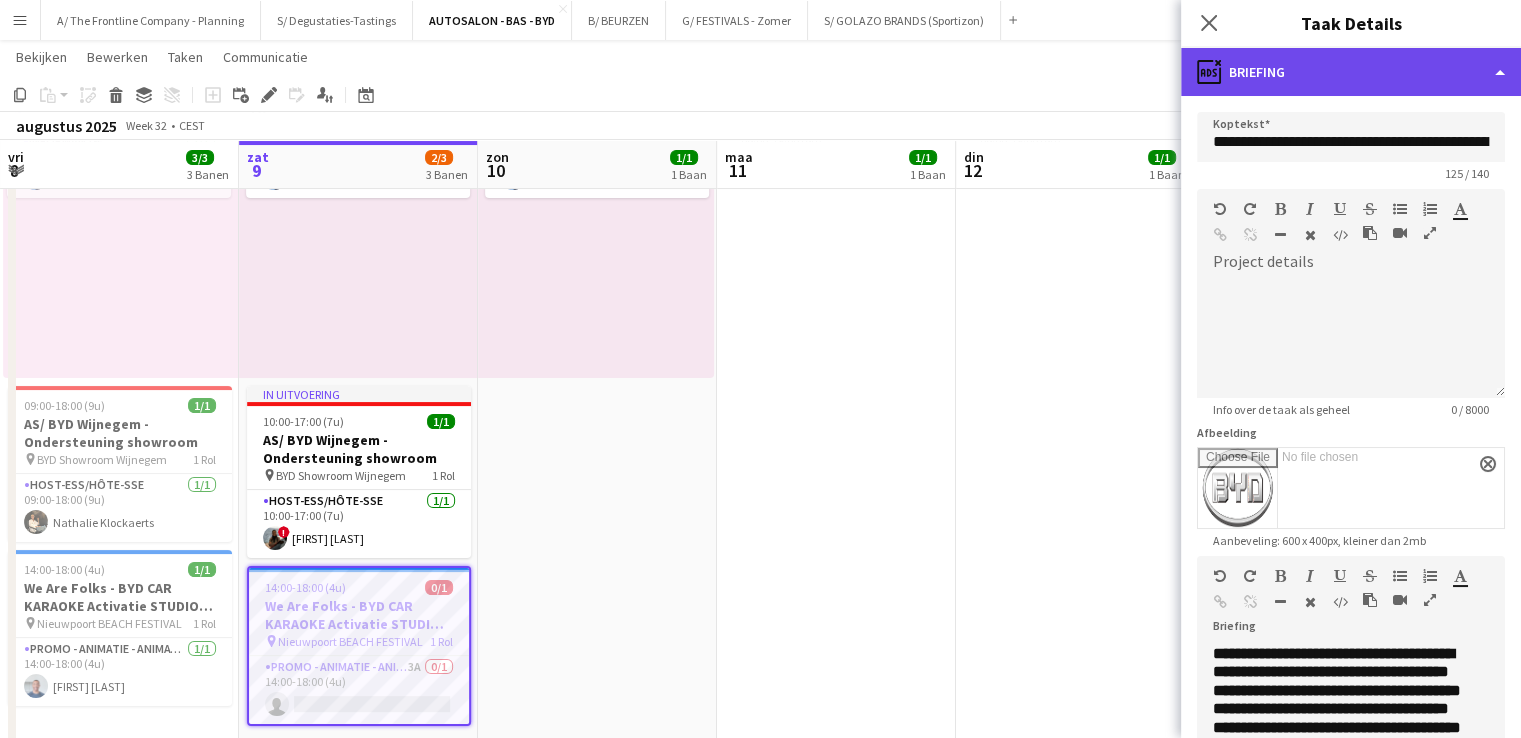 click on "ads-window
Briefing" 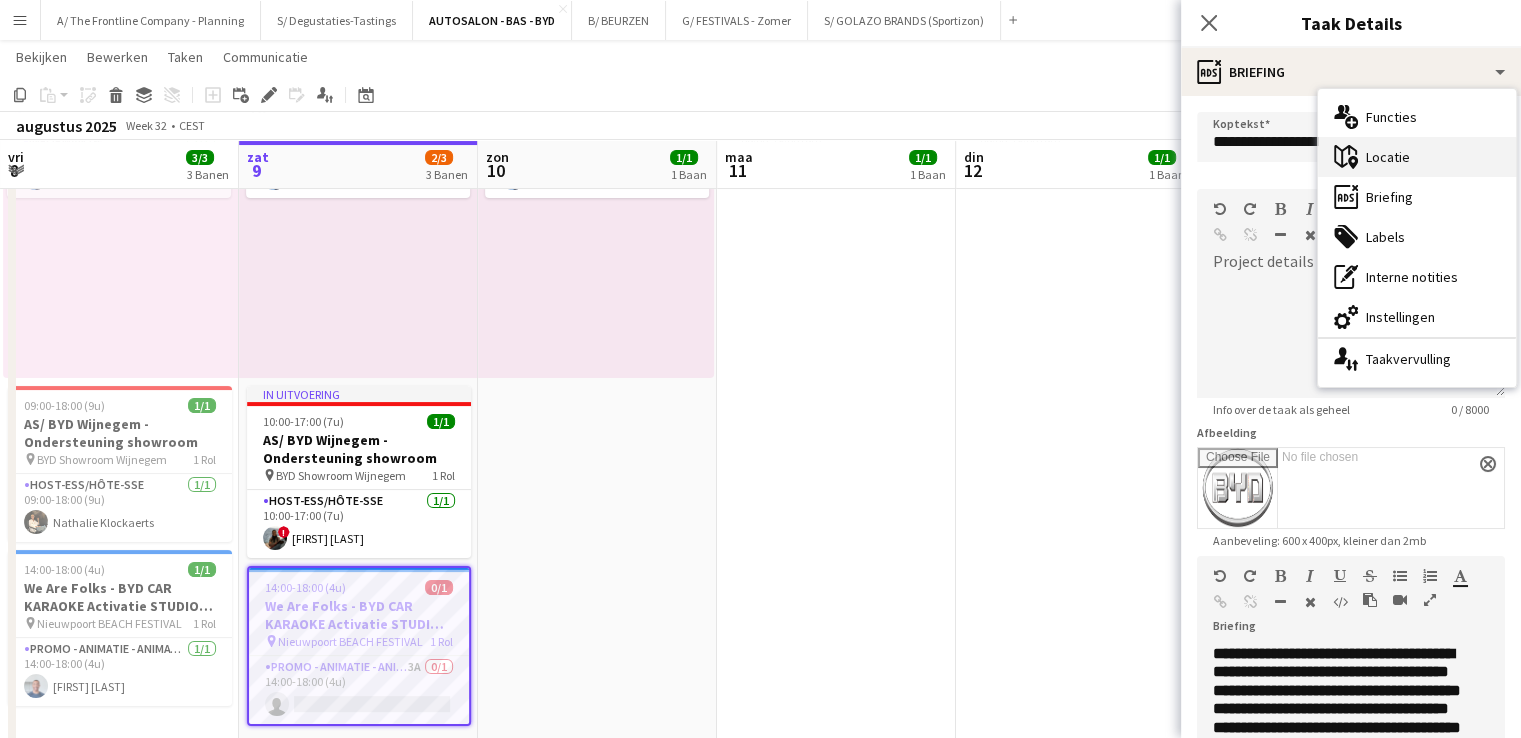 click on "maps-pin-1
Locatie" at bounding box center [1417, 157] 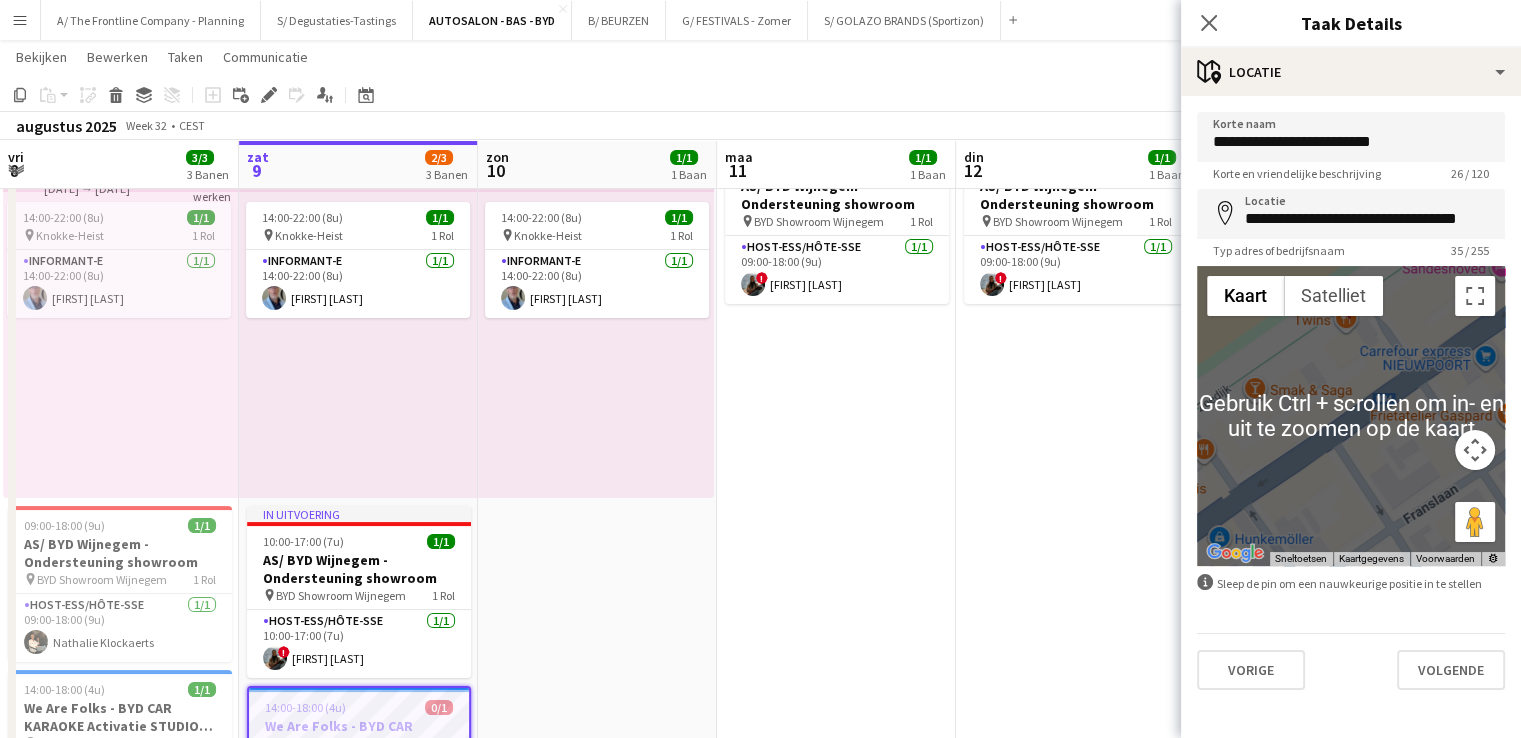 scroll, scrollTop: 178, scrollLeft: 0, axis: vertical 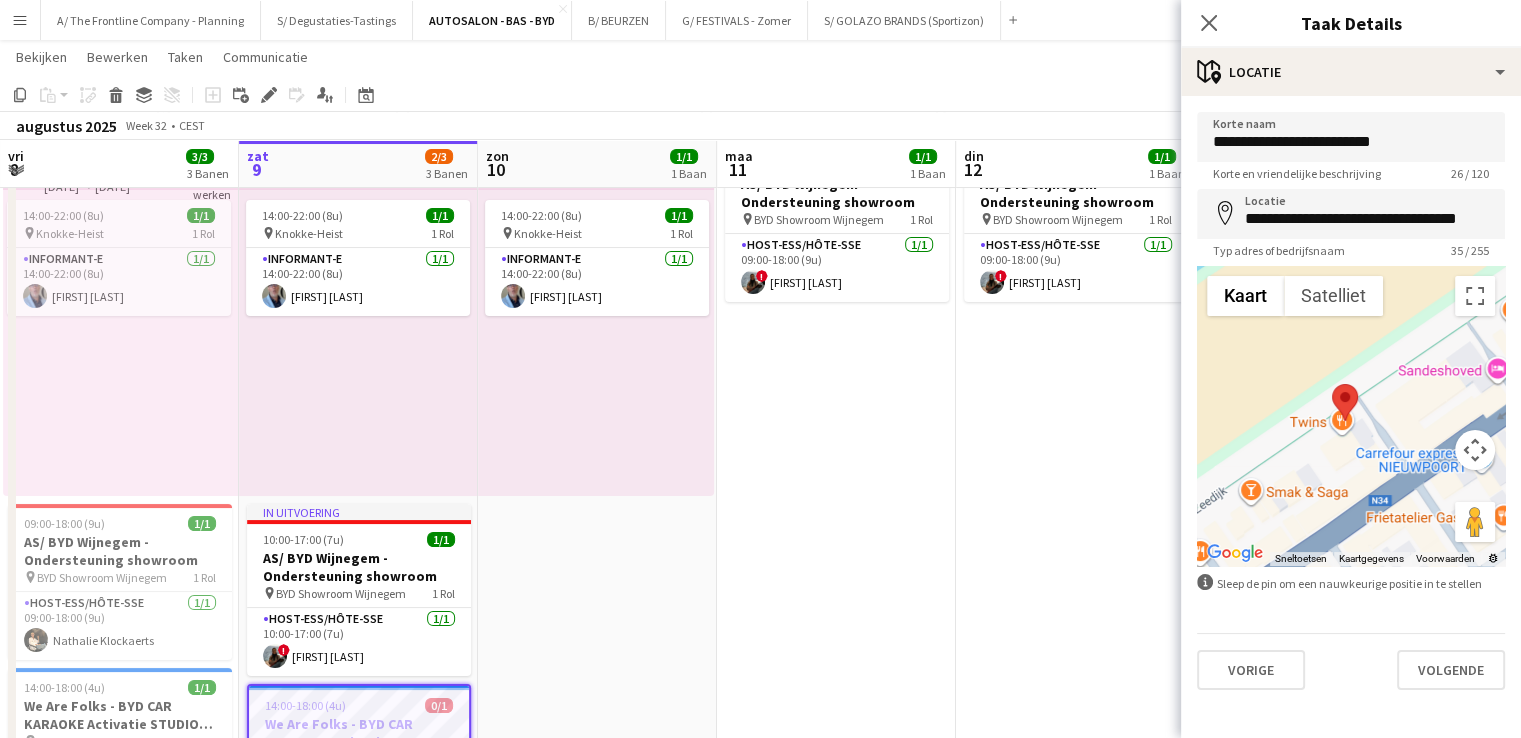 drag, startPoint x: 1356, startPoint y: 352, endPoint x: 1351, endPoint y: 492, distance: 140.08926 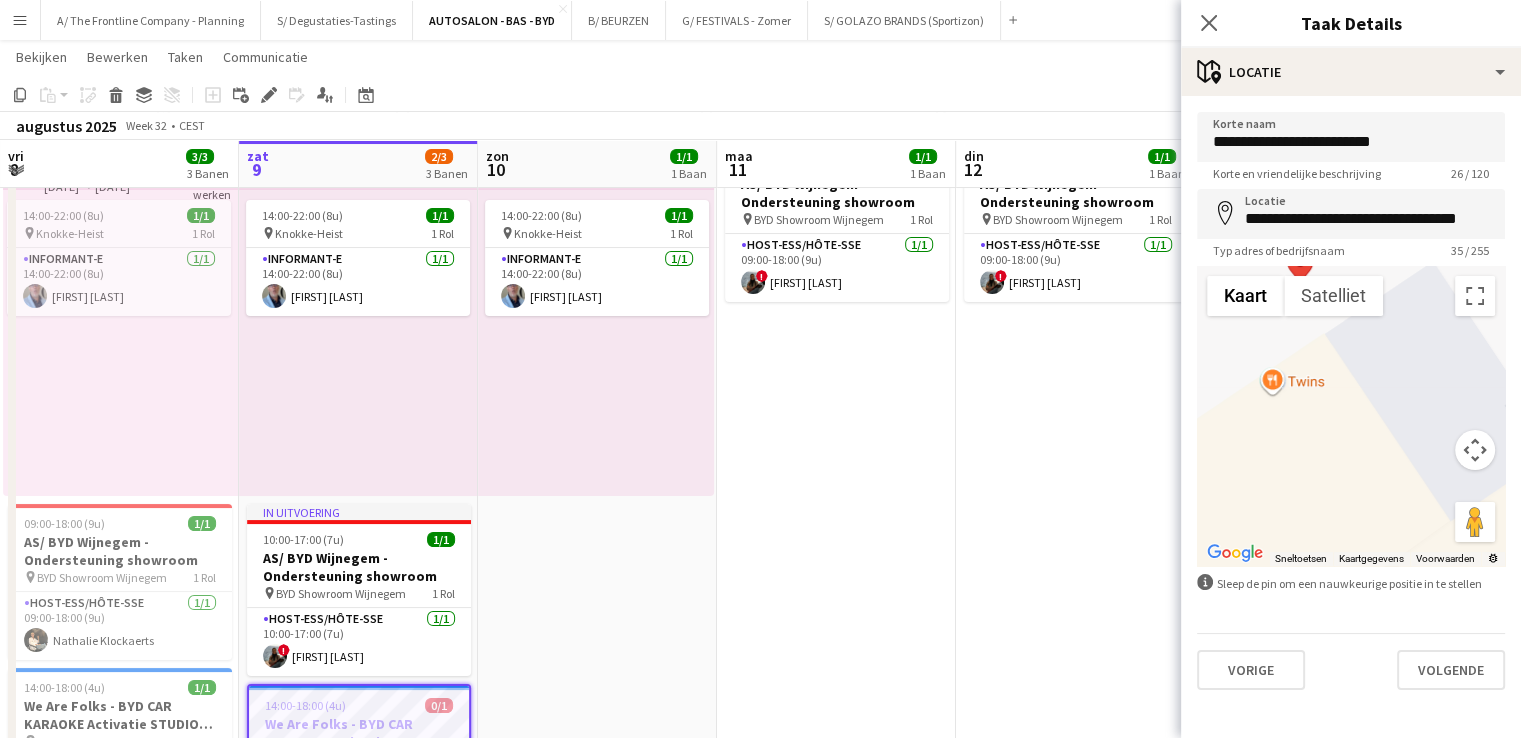 scroll, scrollTop: 176, scrollLeft: 0, axis: vertical 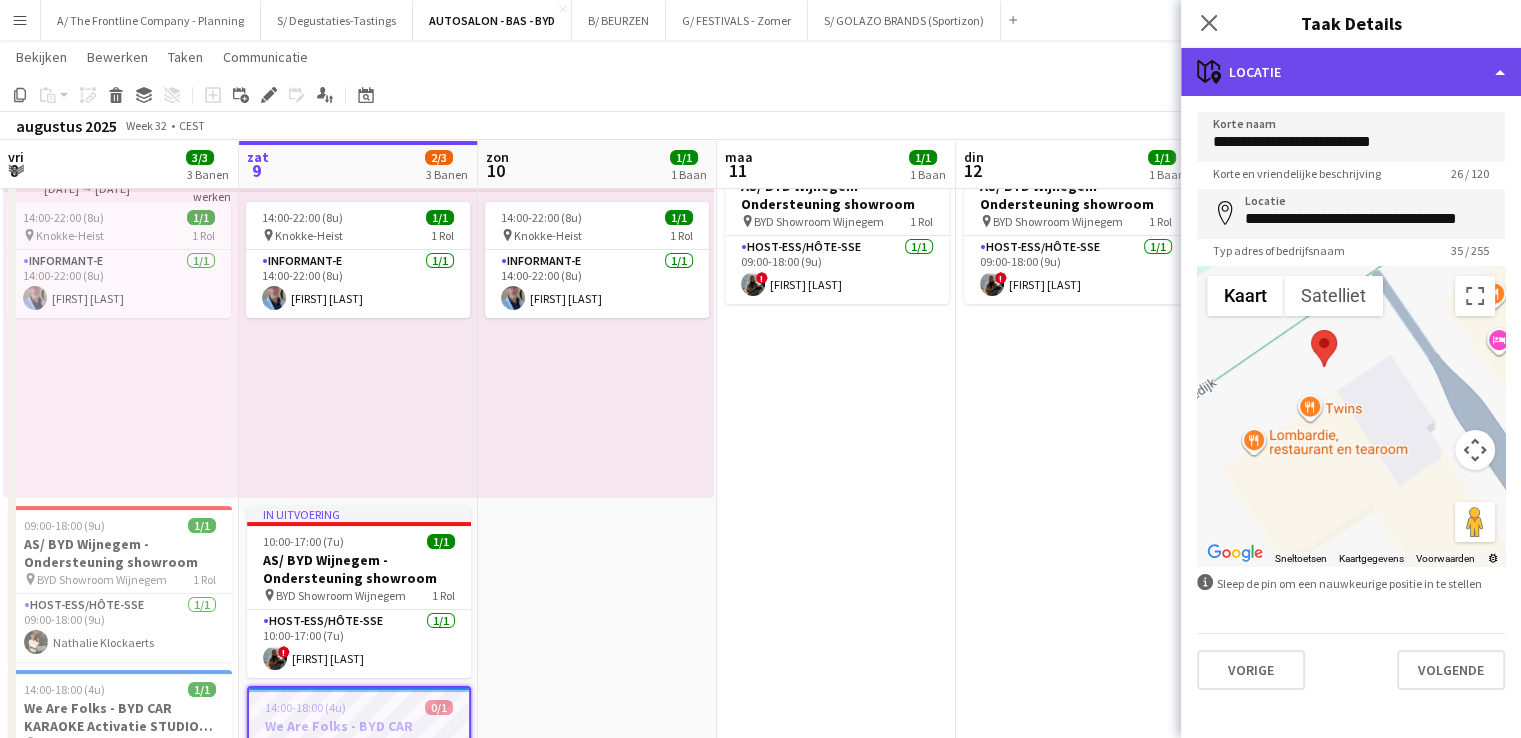 click on "maps-pin-1
Locatie" 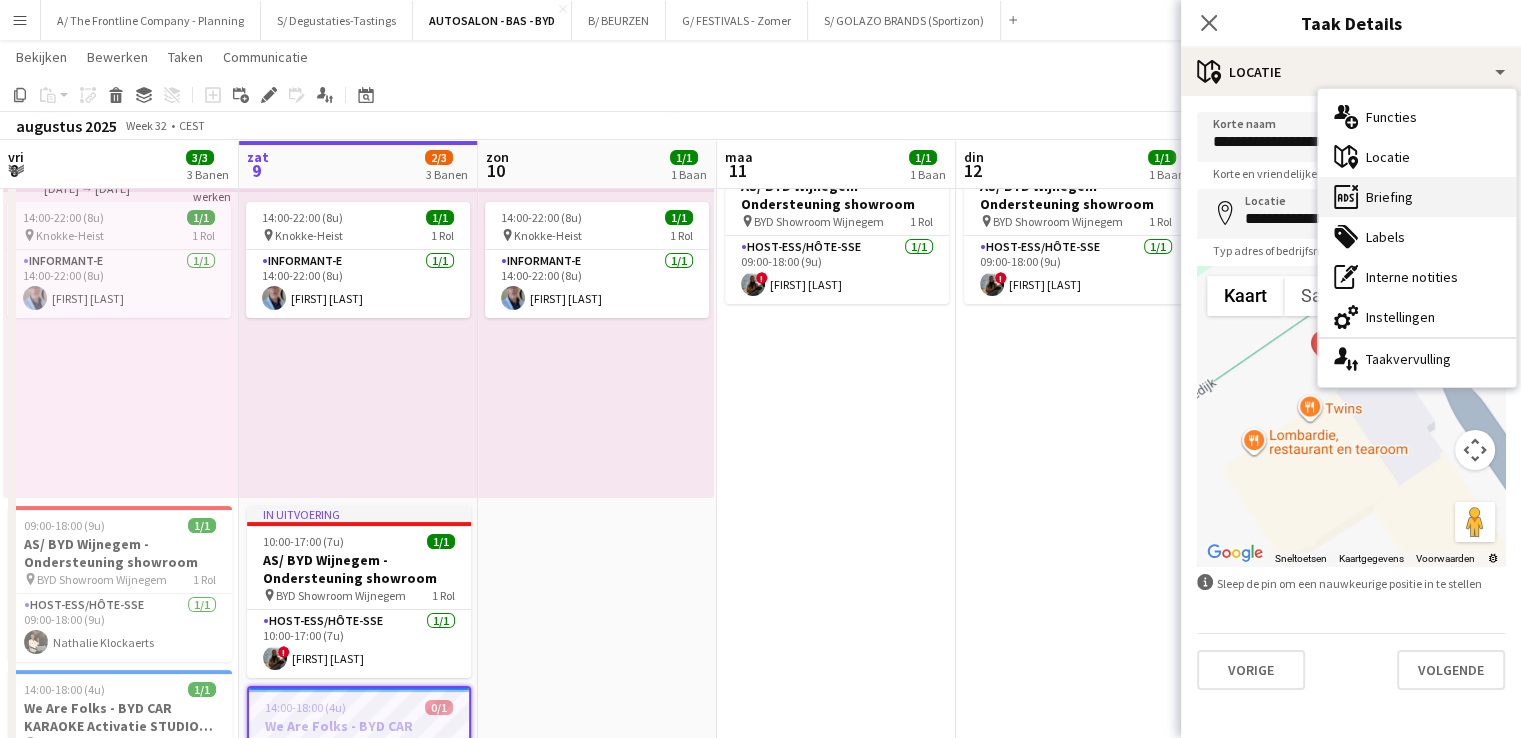 click on "ads-window
Briefing" at bounding box center (1417, 197) 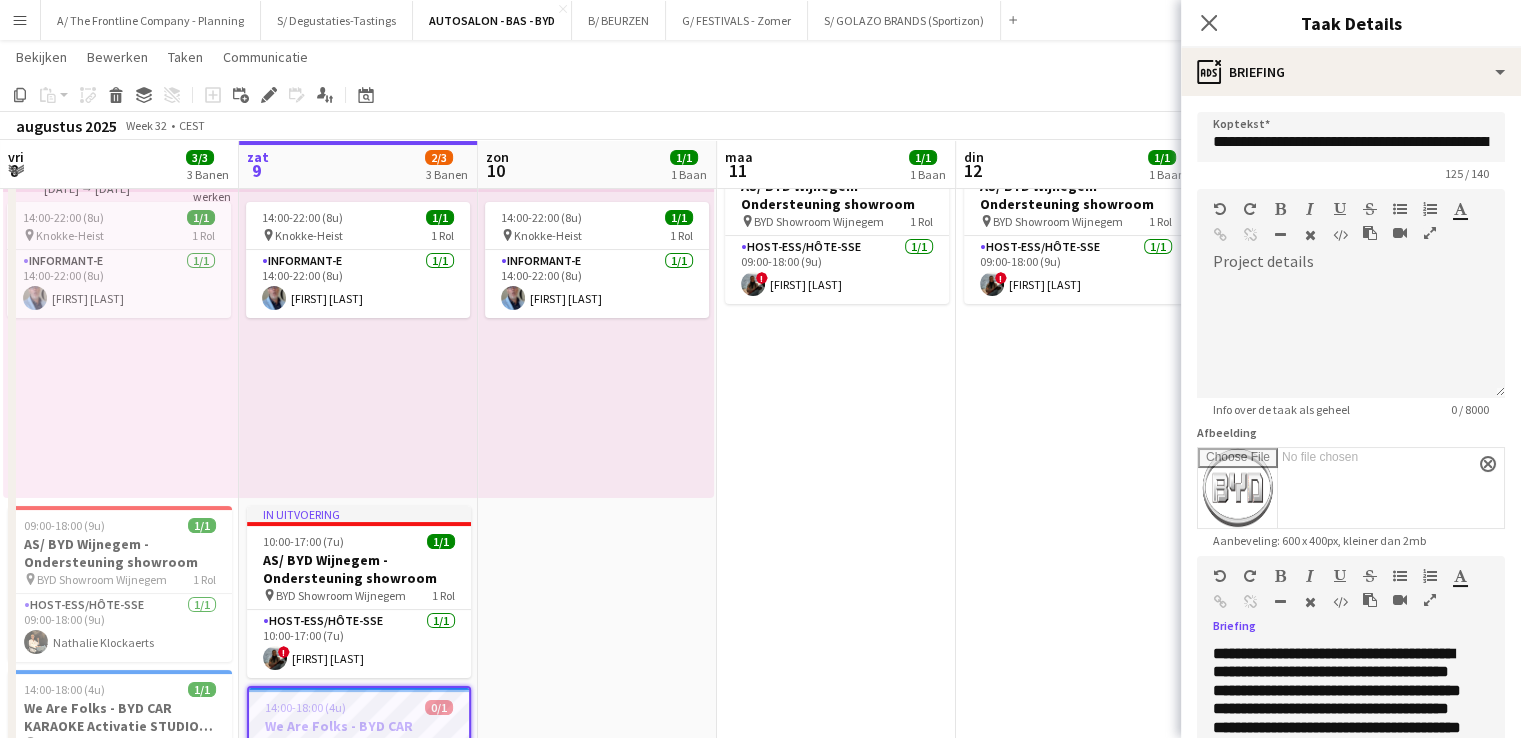 click at bounding box center (1430, 600) 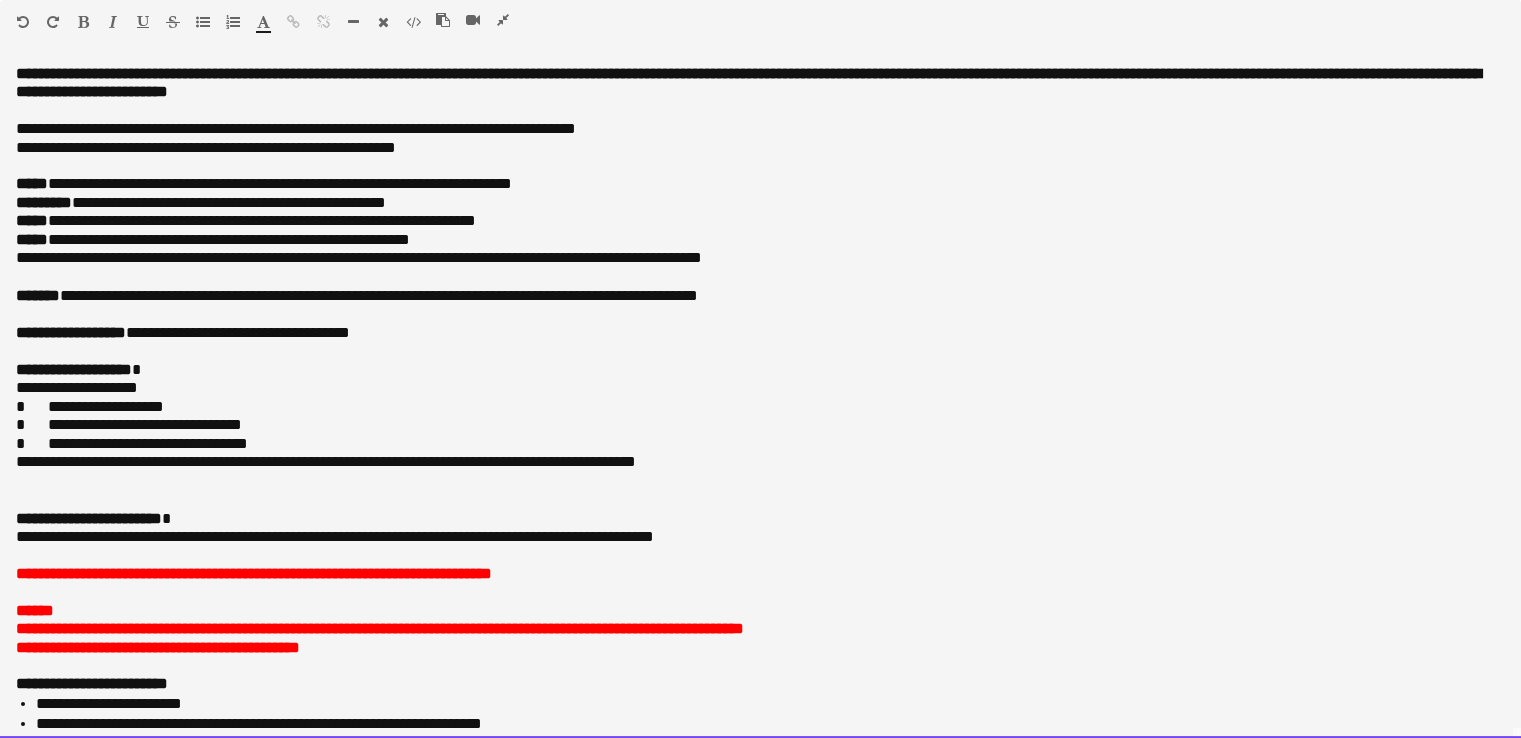 click on "**********" at bounding box center (753, 407) 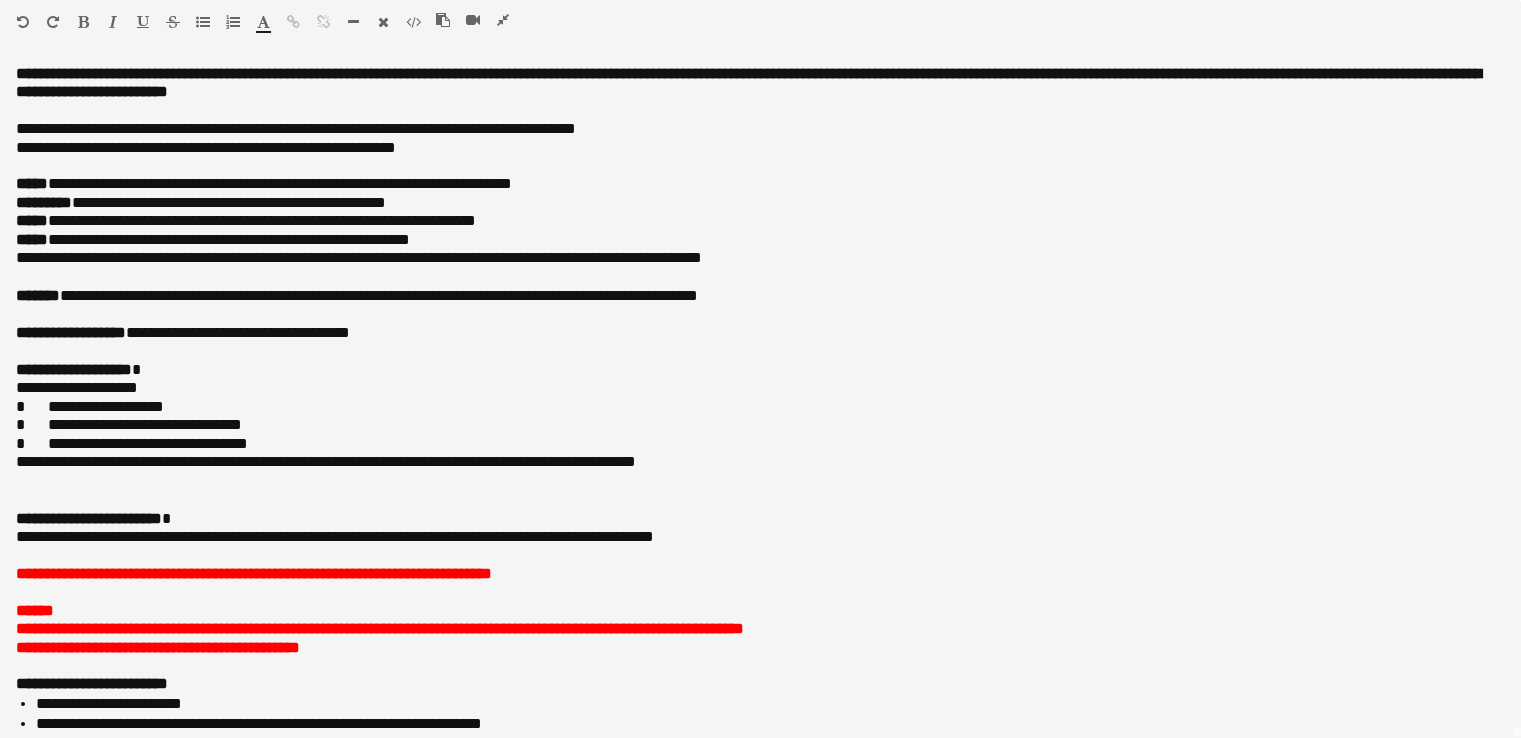 click at bounding box center [503, 20] 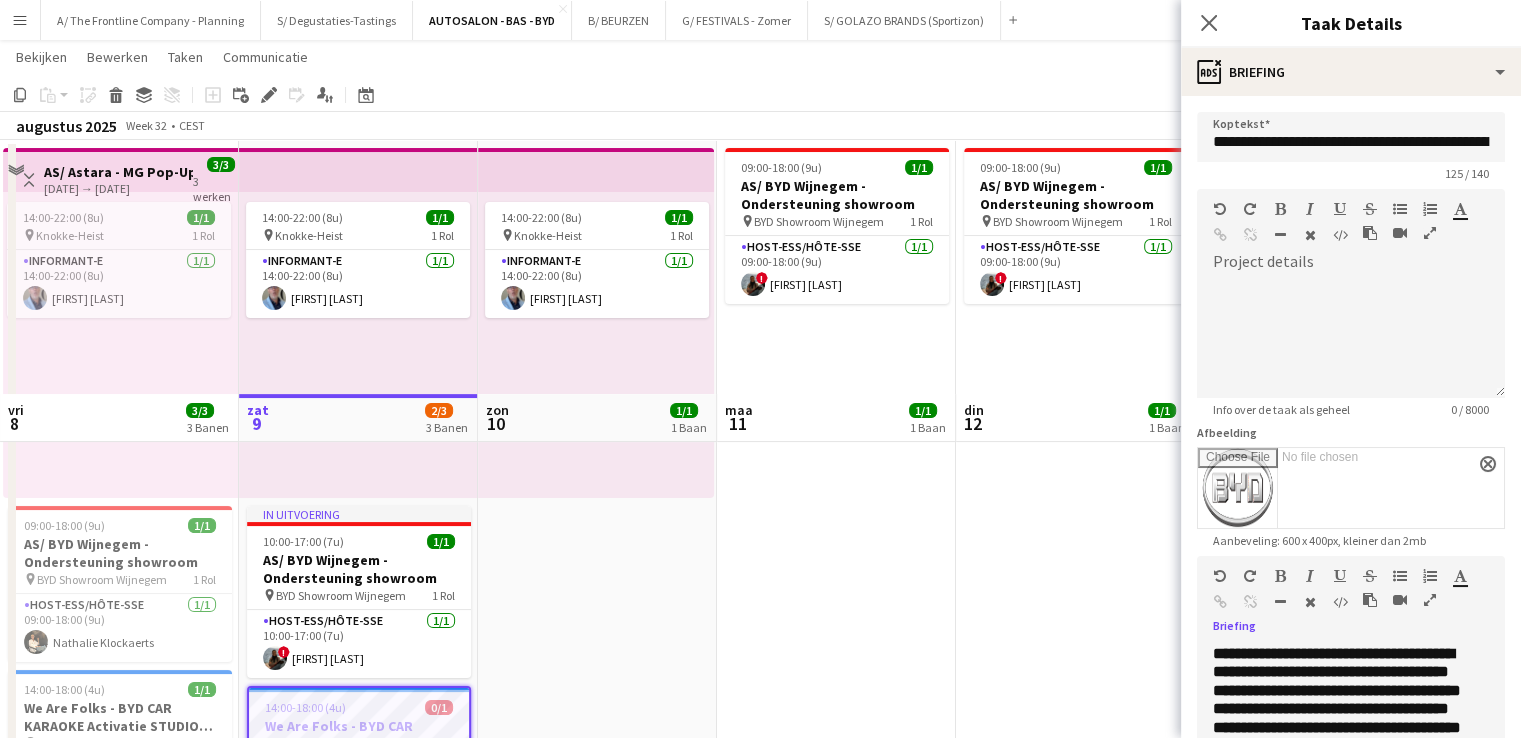 scroll, scrollTop: 449, scrollLeft: 0, axis: vertical 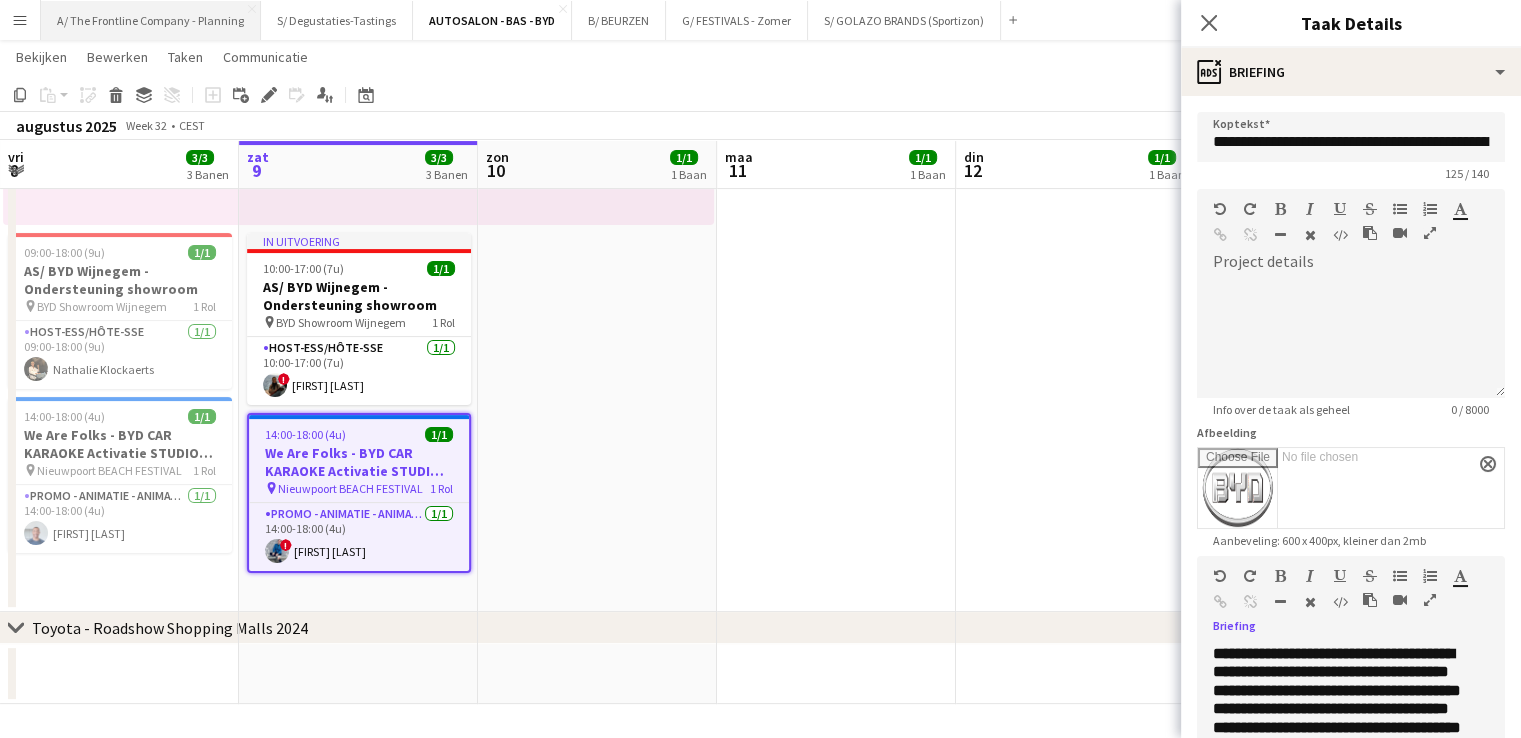 click on "A/ The Frontline Company - Planning
Sluiten" at bounding box center [151, 20] 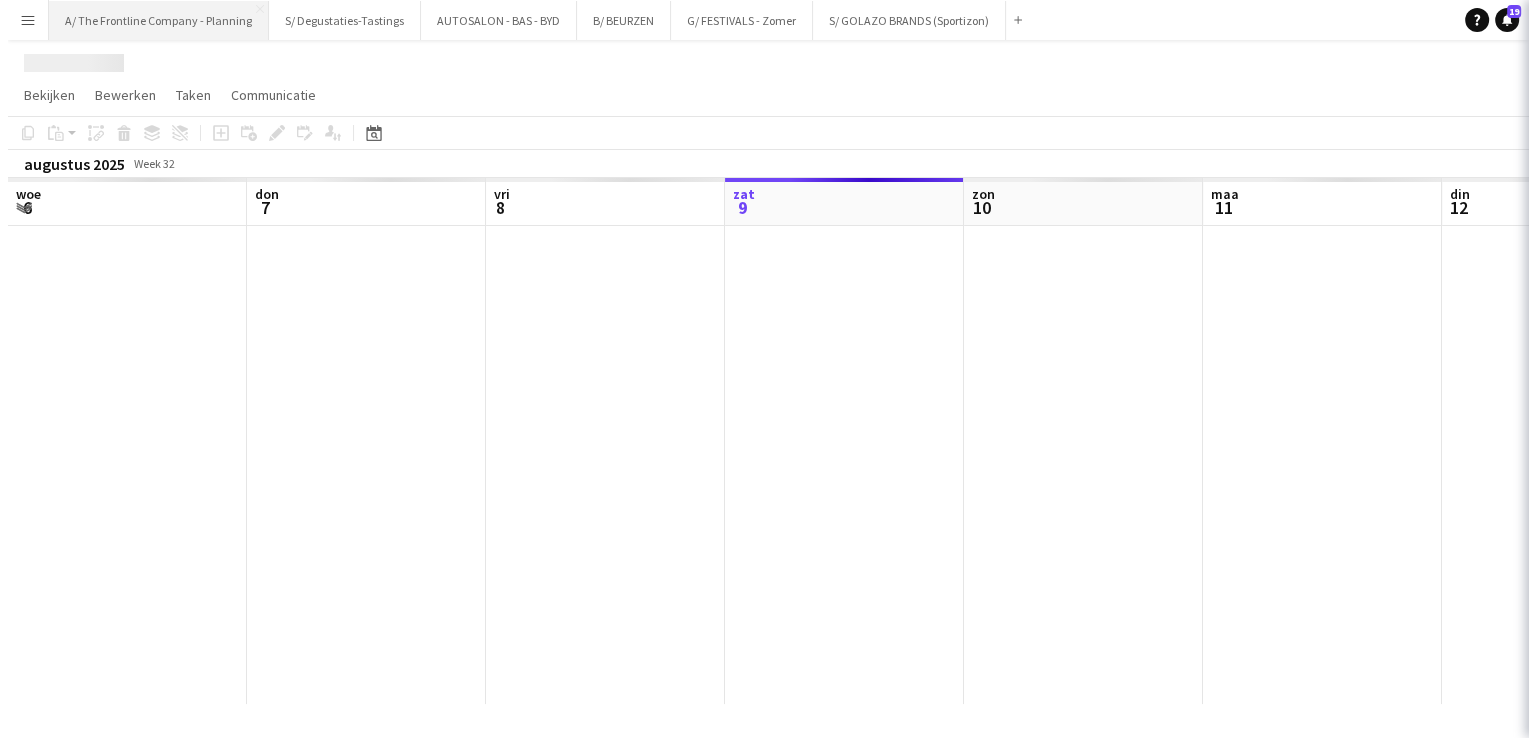 scroll, scrollTop: 0, scrollLeft: 0, axis: both 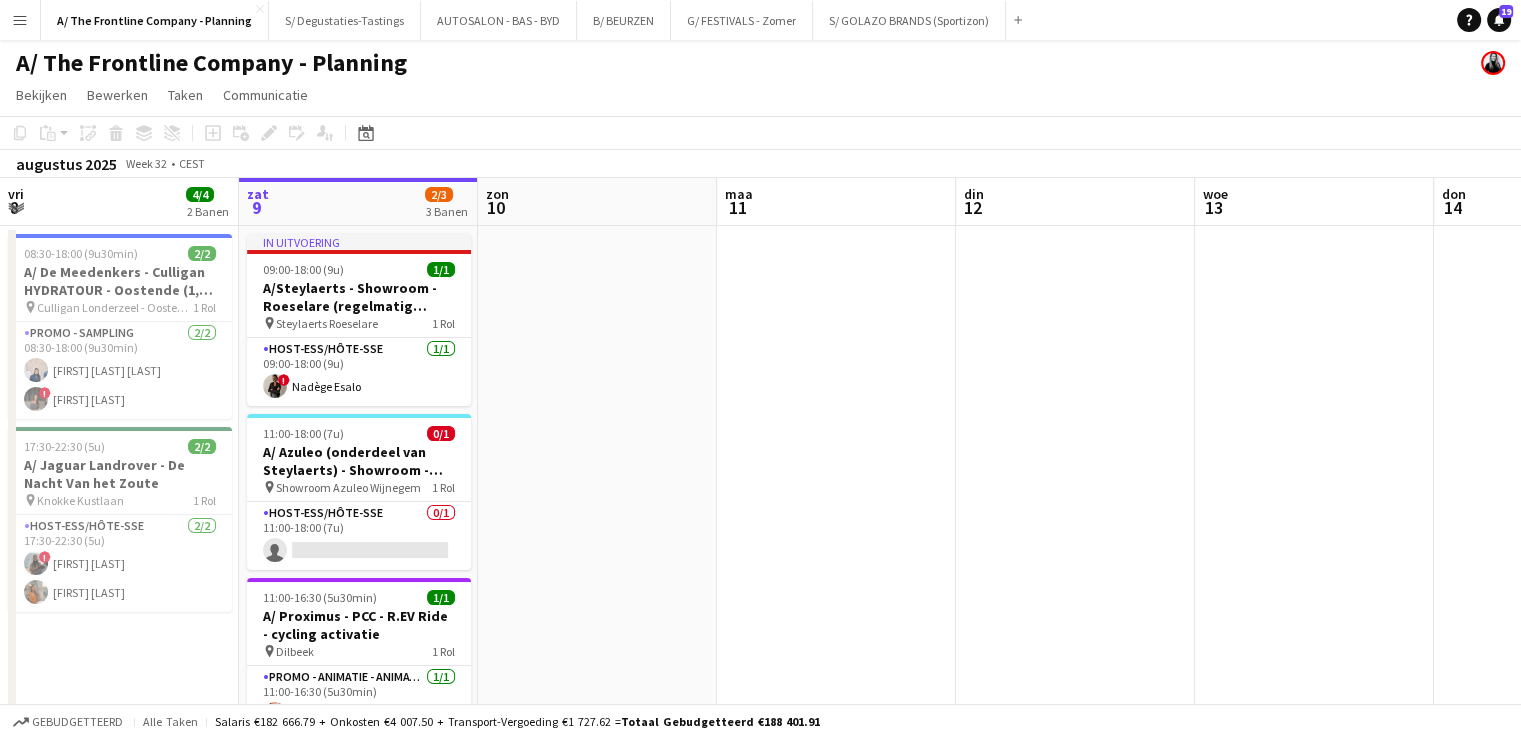 click on "Menu" at bounding box center (20, 20) 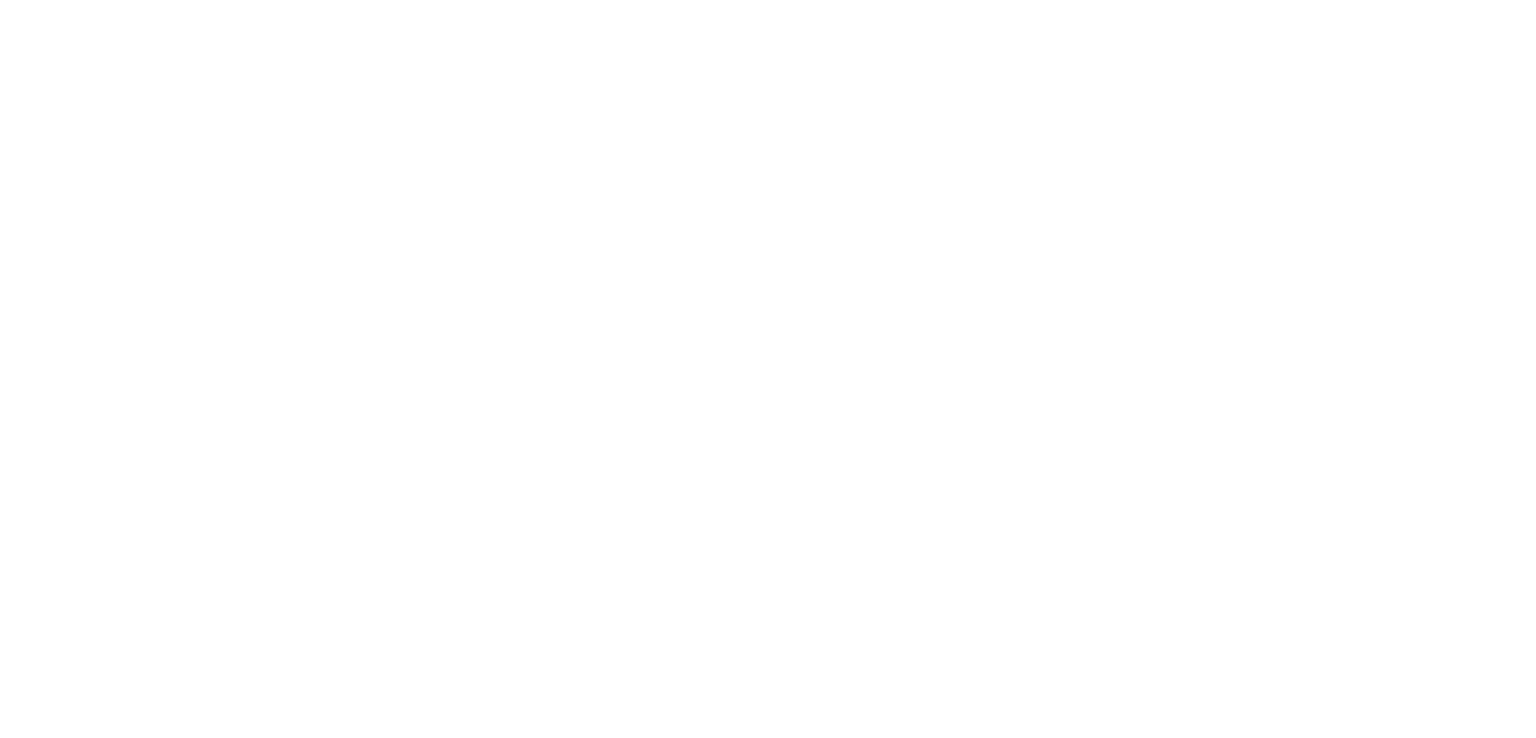 scroll, scrollTop: 0, scrollLeft: 0, axis: both 